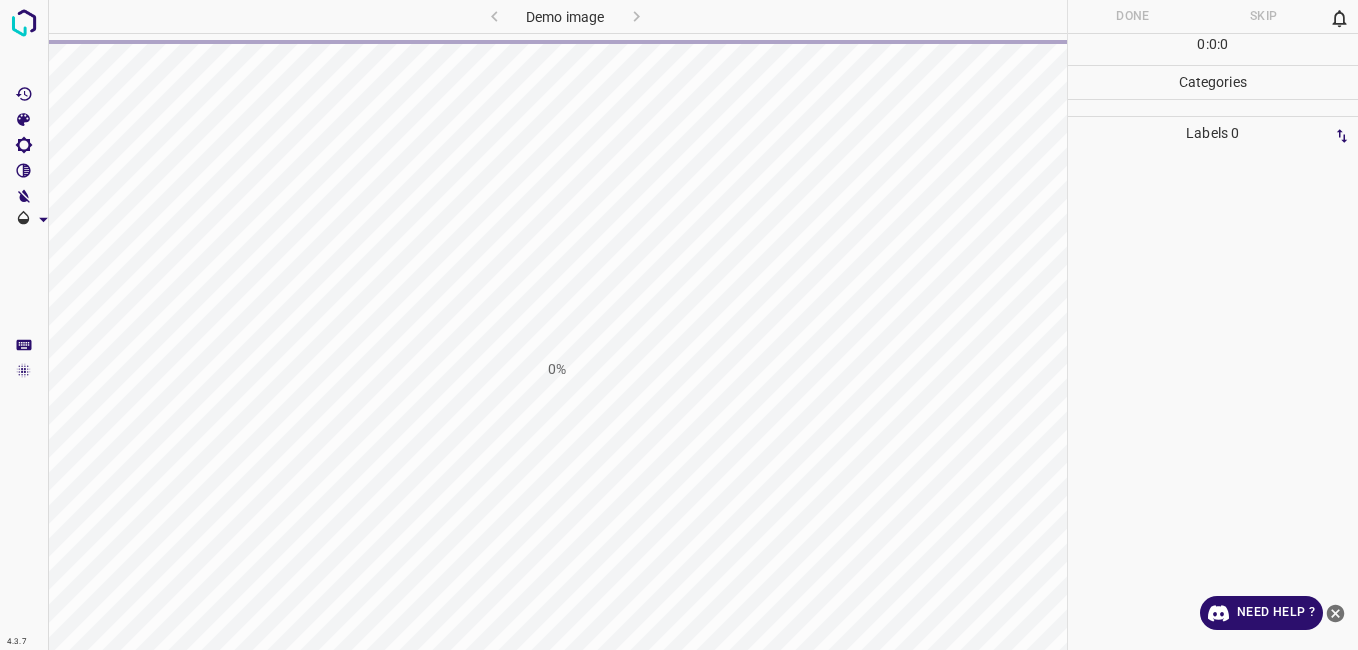 scroll, scrollTop: 0, scrollLeft: 0, axis: both 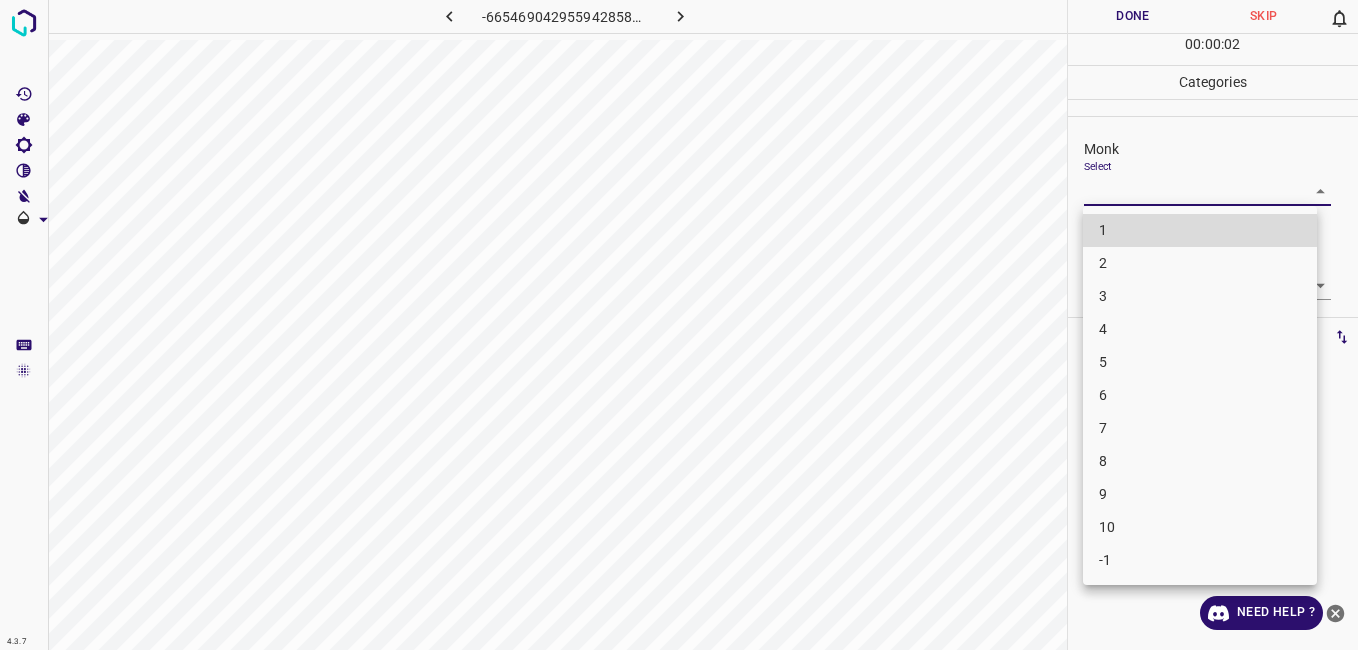 click on "4.3.7 -6654690429559428585.png Done Skip 0 00   : 00   : 02   Categories Monk   Select ​  [PERSON_NAME]   Select ​ Labels   0 Categories 1 Monk 2  [PERSON_NAME] Tools Space Change between modes (Draw & Edit) I Auto labeling R Restore zoom M Zoom in N Zoom out Delete Delete selecte label Filters Z Restore filters X Saturation filter C Brightness filter V Contrast filter B Gray scale filter General O Download Need Help ? - Text - Hide - Delete 1 2 3 4 5 6 7 8 9 10 -1" at bounding box center (679, 325) 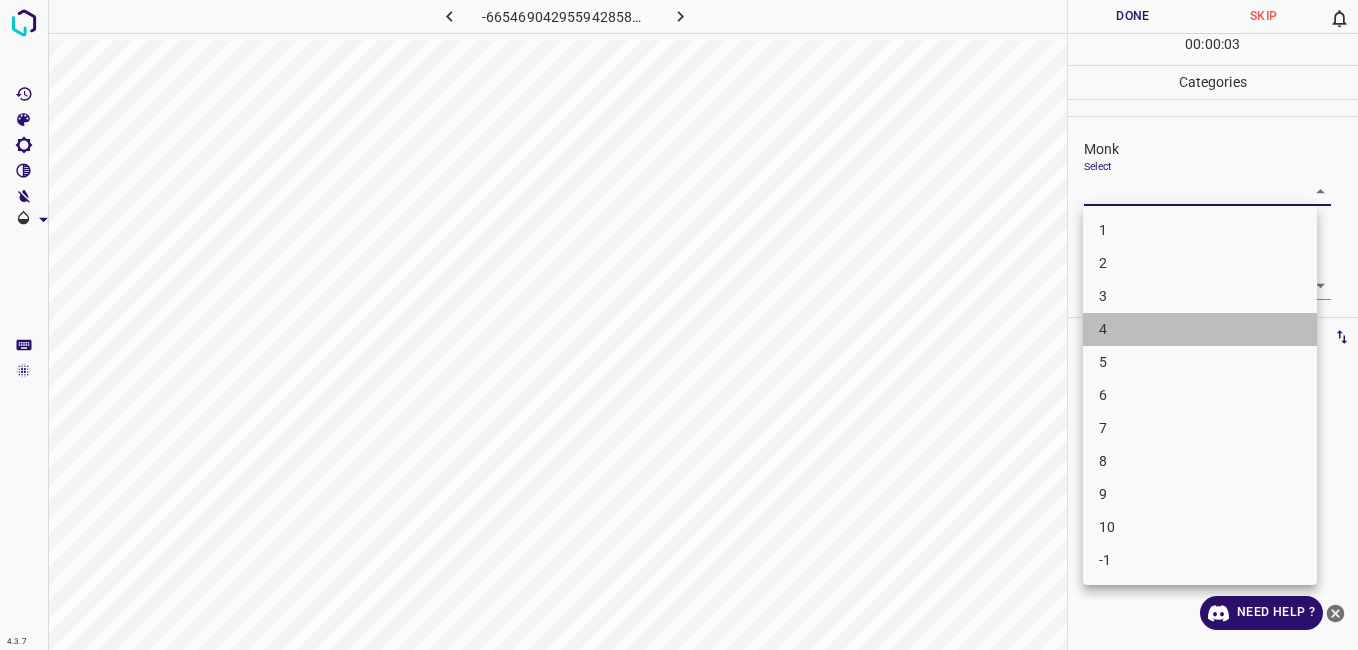 click on "4" at bounding box center (1200, 329) 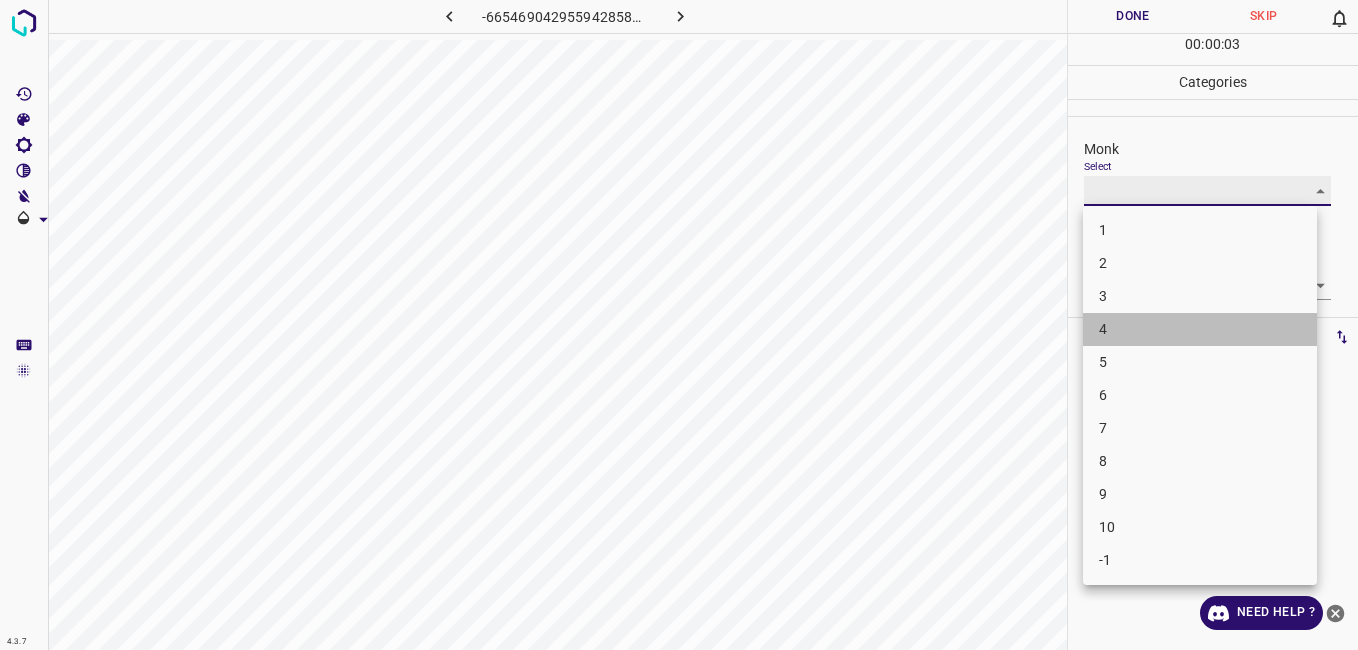 type on "4" 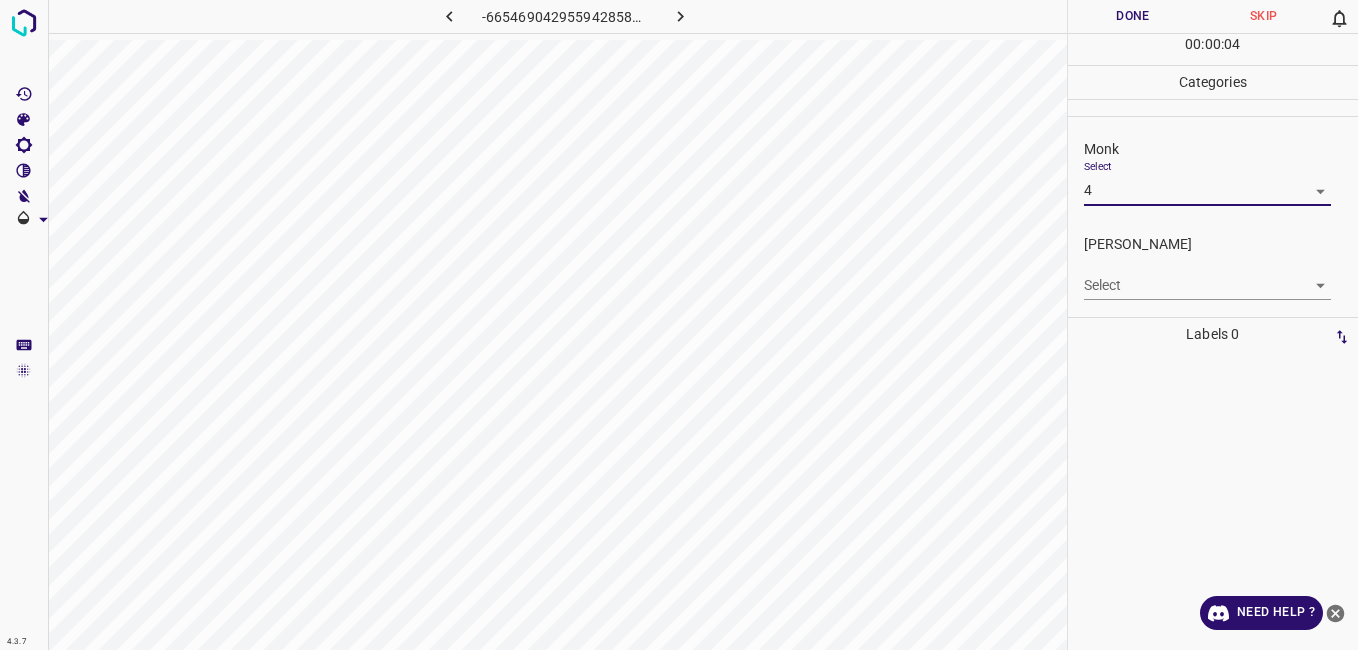 click on "Fitzpatrick   Select ​" at bounding box center (1213, 267) 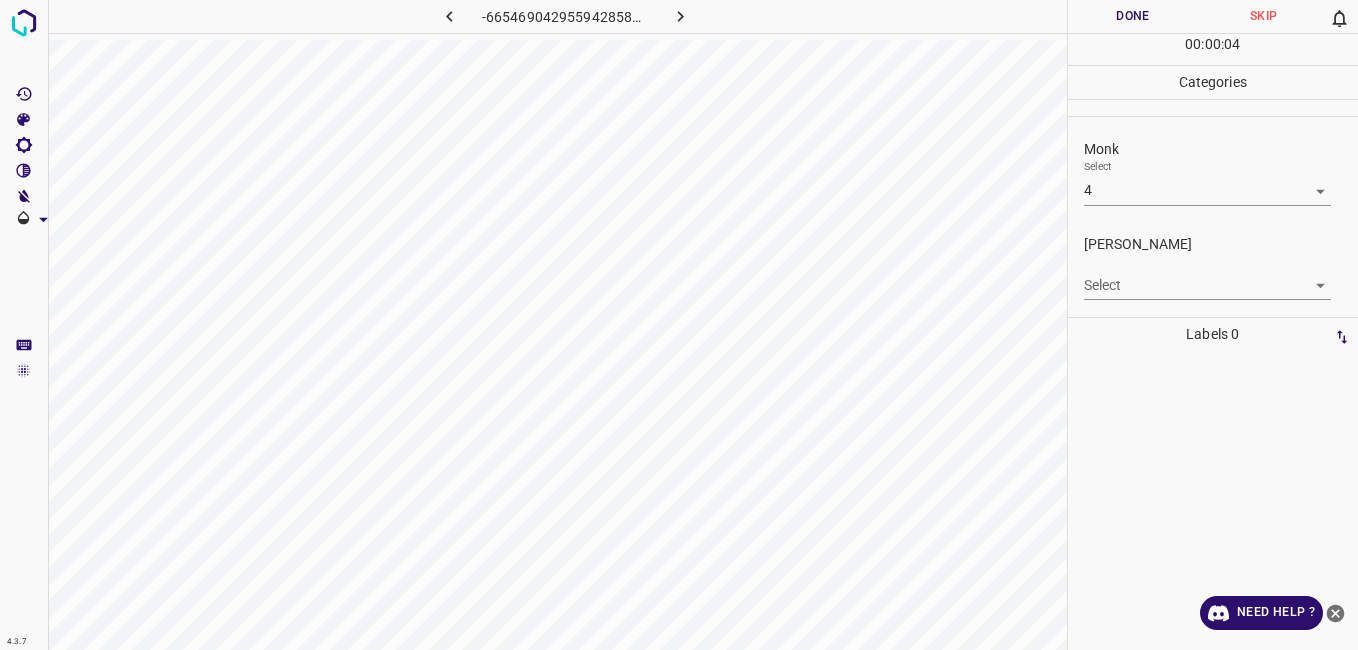 click on "4.3.7 -6654690429559428585.png Done Skip 0 00   : 00   : 04   Categories Monk   Select 4 4  Fitzpatrick   Select ​ Labels   0 Categories 1 Monk 2  Fitzpatrick Tools Space Change between modes (Draw & Edit) I Auto labeling R Restore zoom M Zoom in N Zoom out Delete Delete selecte label Filters Z Restore filters X Saturation filter C Brightness filter V Contrast filter B Gray scale filter General O Download Need Help ? - Text - Hide - Delete" at bounding box center (679, 325) 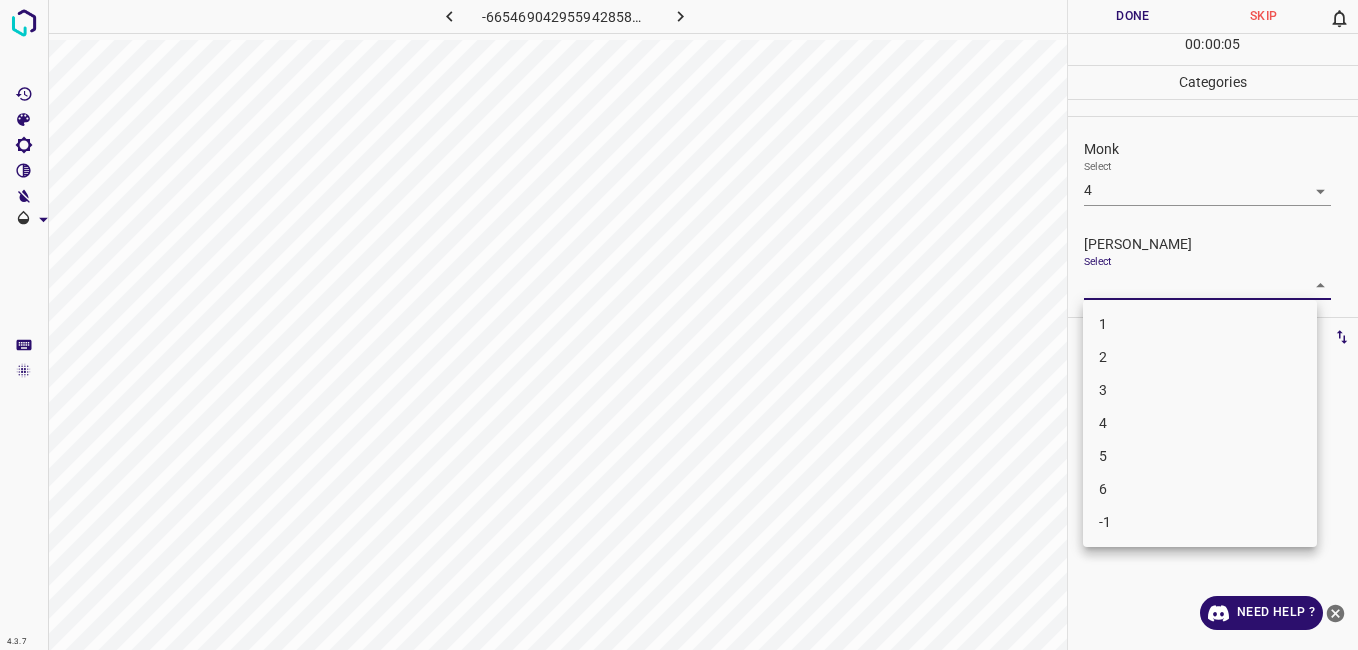 click on "3" at bounding box center (1200, 390) 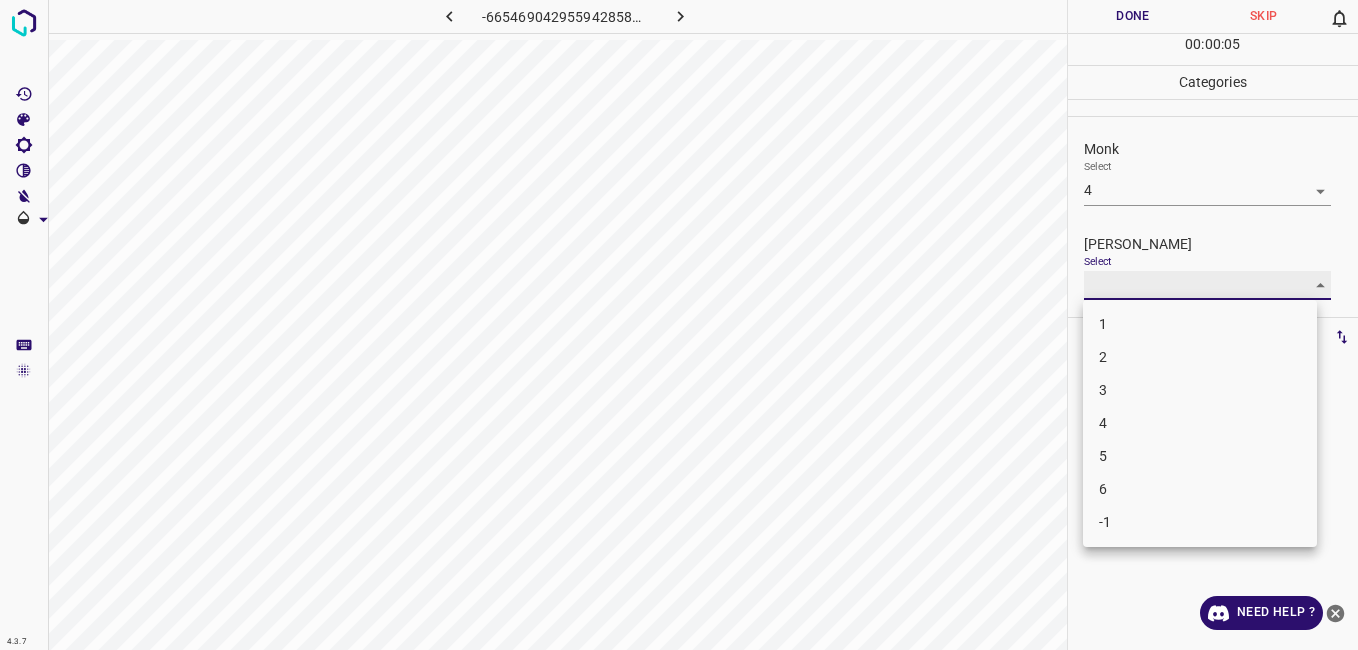 type on "3" 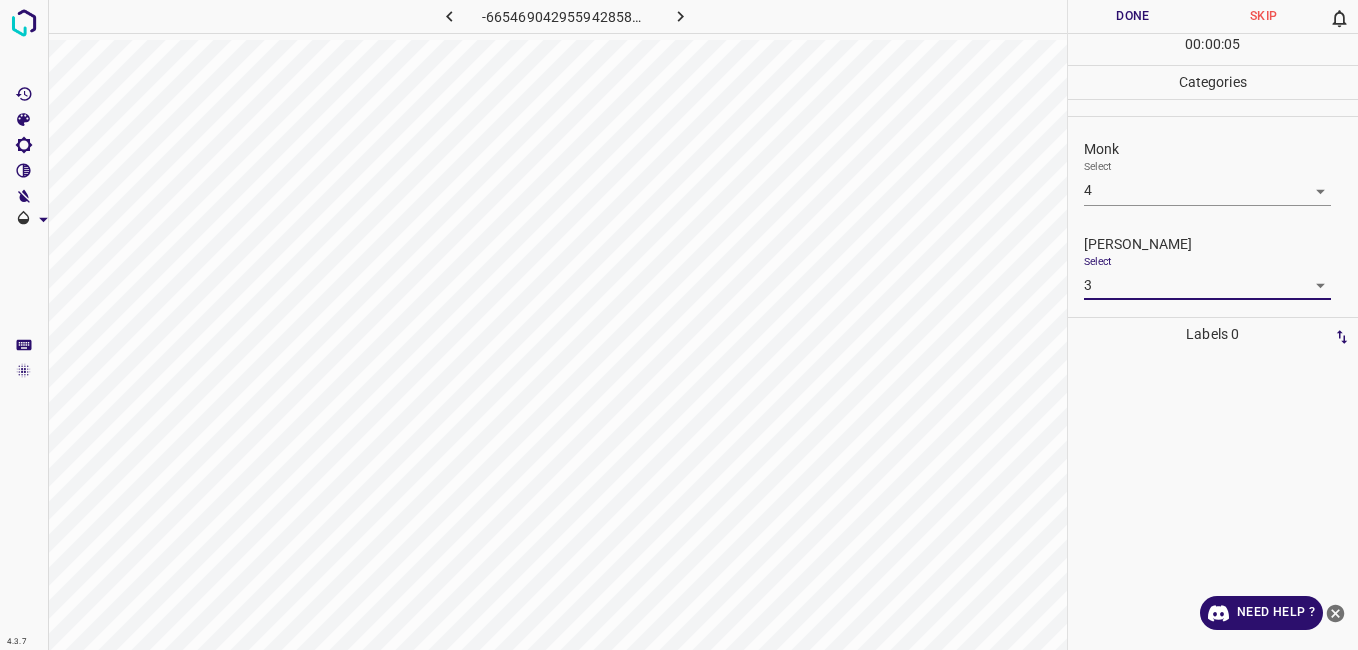 click on "Done" at bounding box center (1133, 16) 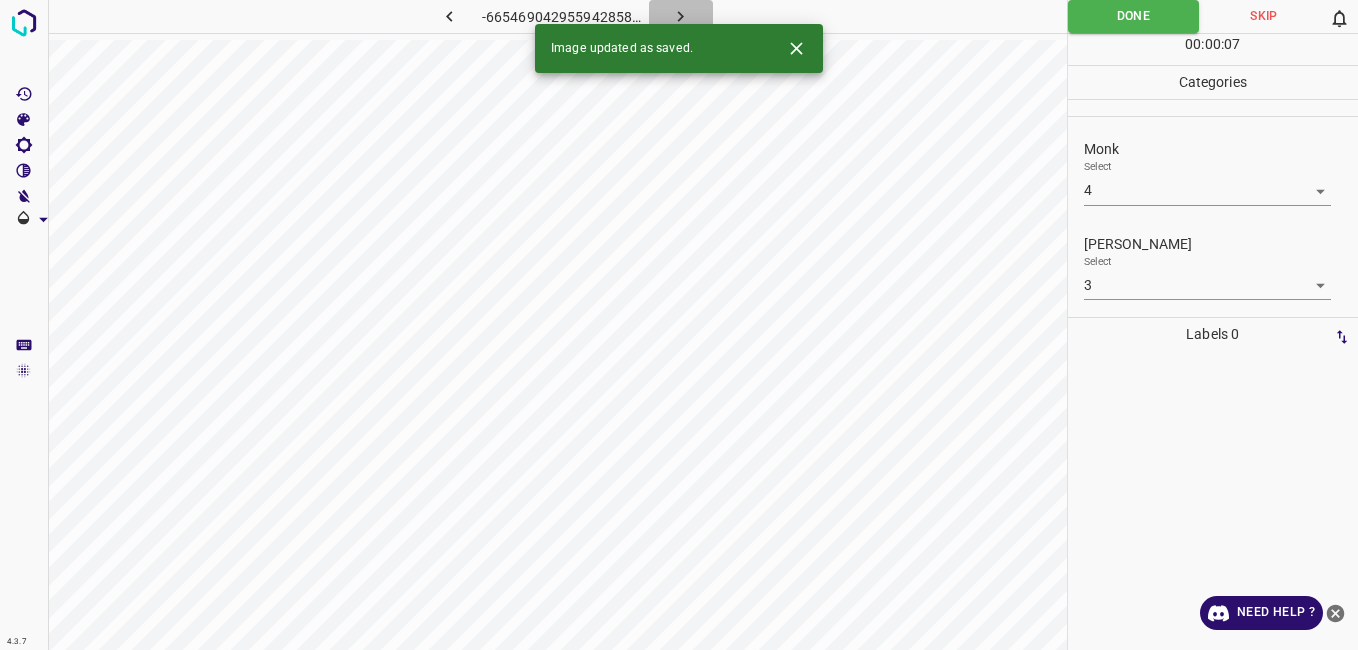 click 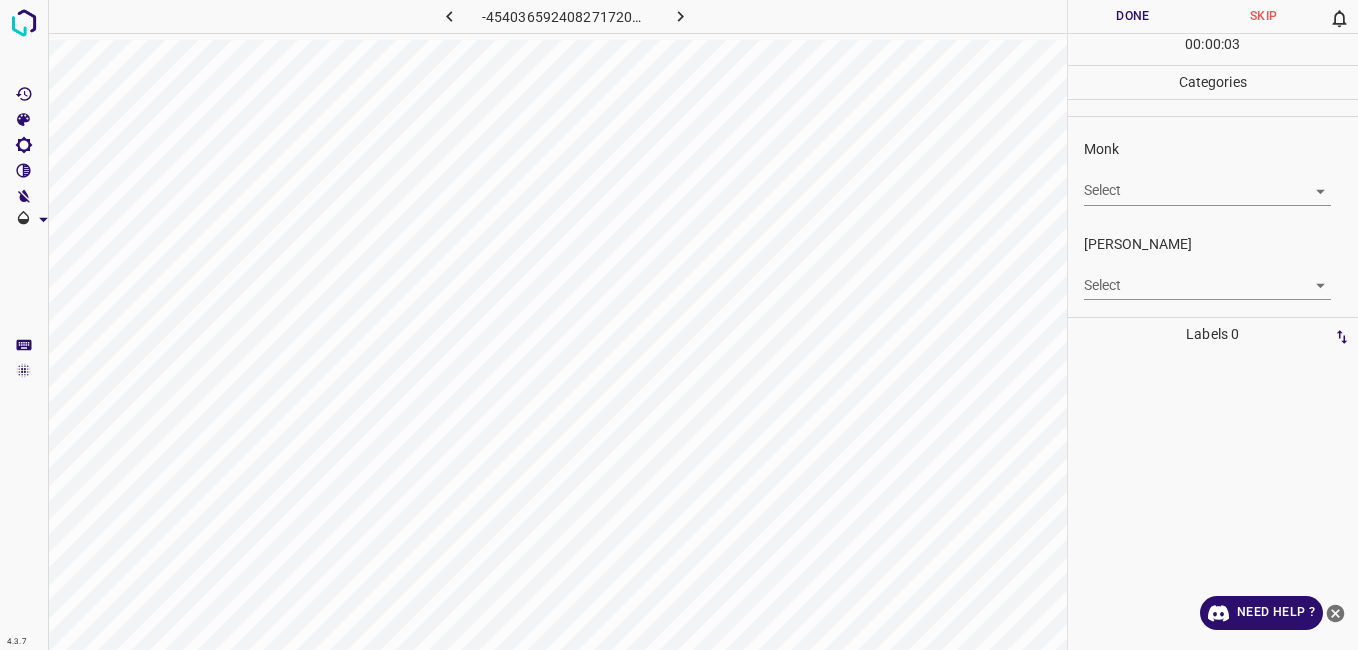 click on "4.3.7 -4540365924082717207.png Done Skip 0 00   : 00   : 03   Categories Monk   Select ​  Fitzpatrick   Select ​ Labels   0 Categories 1 Monk 2  Fitzpatrick Tools Space Change between modes (Draw & Edit) I Auto labeling R Restore zoom M Zoom in N Zoom out Delete Delete selecte label Filters Z Restore filters X Saturation filter C Brightness filter V Contrast filter B Gray scale filter General O Download Need Help ? - Text - Hide - Delete" at bounding box center [679, 325] 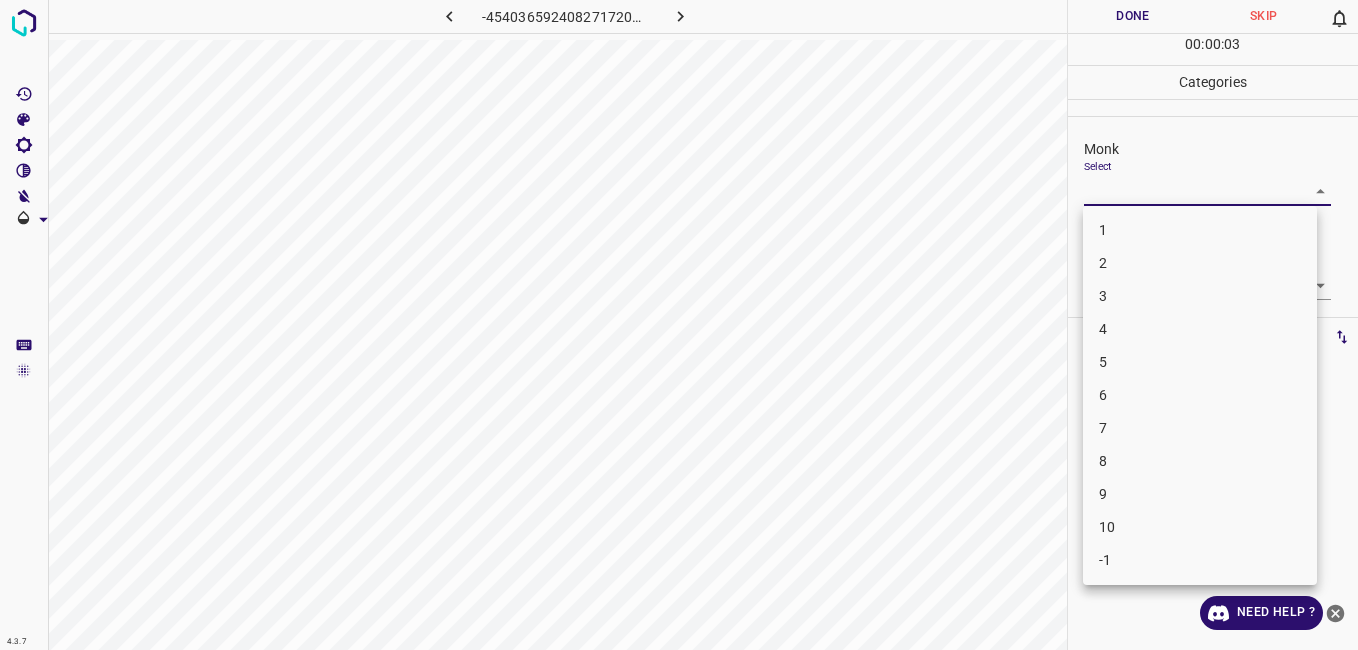 click on "3" at bounding box center [1200, 296] 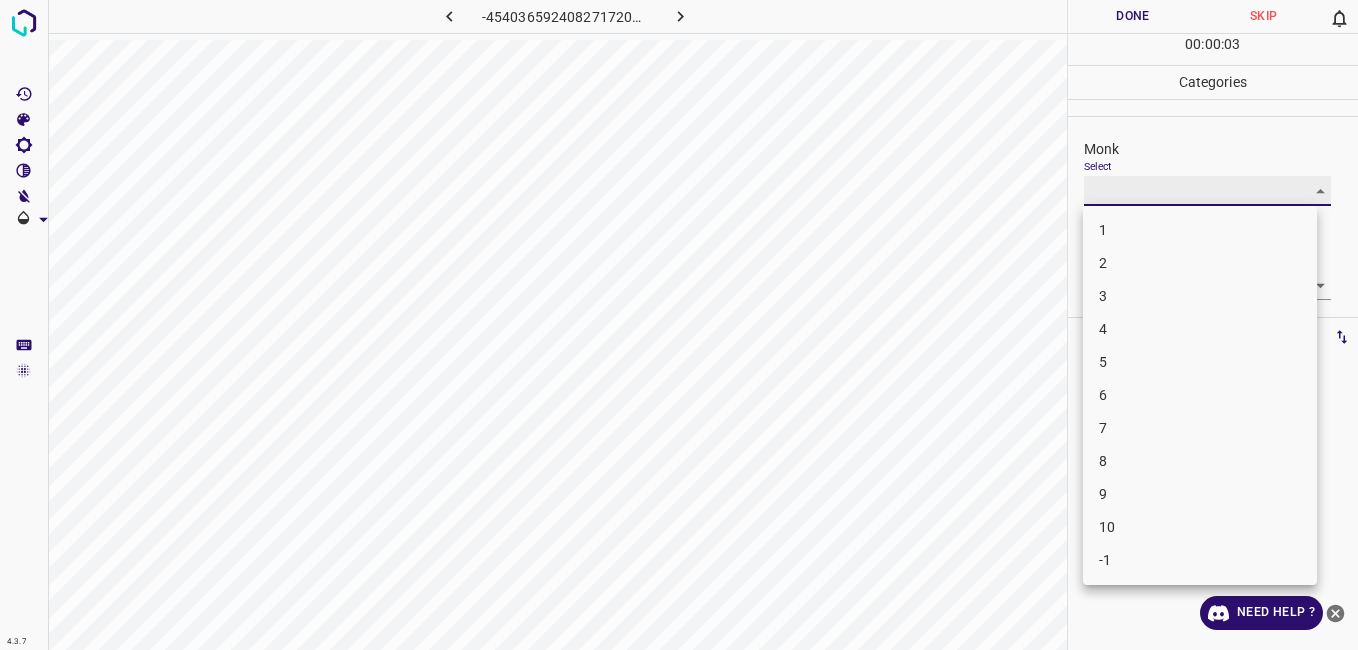type on "3" 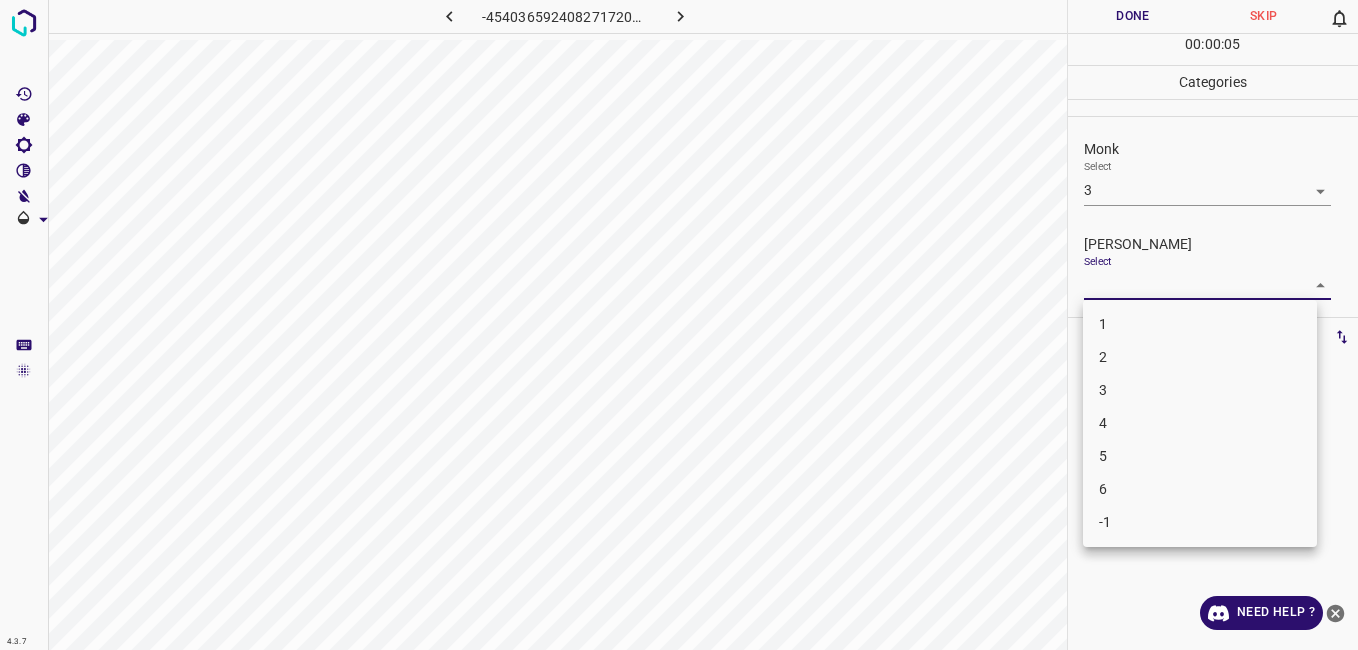 click on "4.3.7 -4540365924082717207.png Done Skip 0 00   : 00   : 05   Categories Monk   Select 3 3  Fitzpatrick   Select ​ Labels   0 Categories 1 Monk 2  Fitzpatrick Tools Space Change between modes (Draw & Edit) I Auto labeling R Restore zoom M Zoom in N Zoom out Delete Delete selecte label Filters Z Restore filters X Saturation filter C Brightness filter V Contrast filter B Gray scale filter General O Download Need Help ? - Text - Hide - Delete 1 2 3 4 5 6 -1" at bounding box center [679, 325] 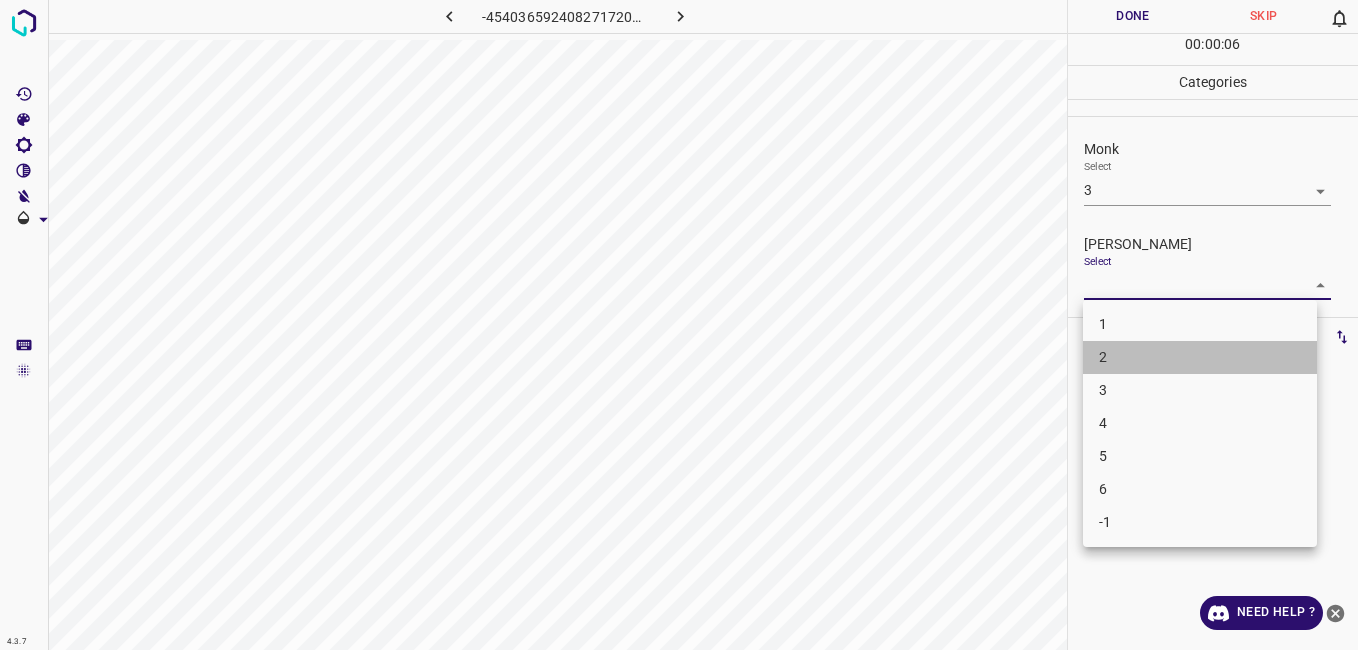 click on "2" at bounding box center [1200, 357] 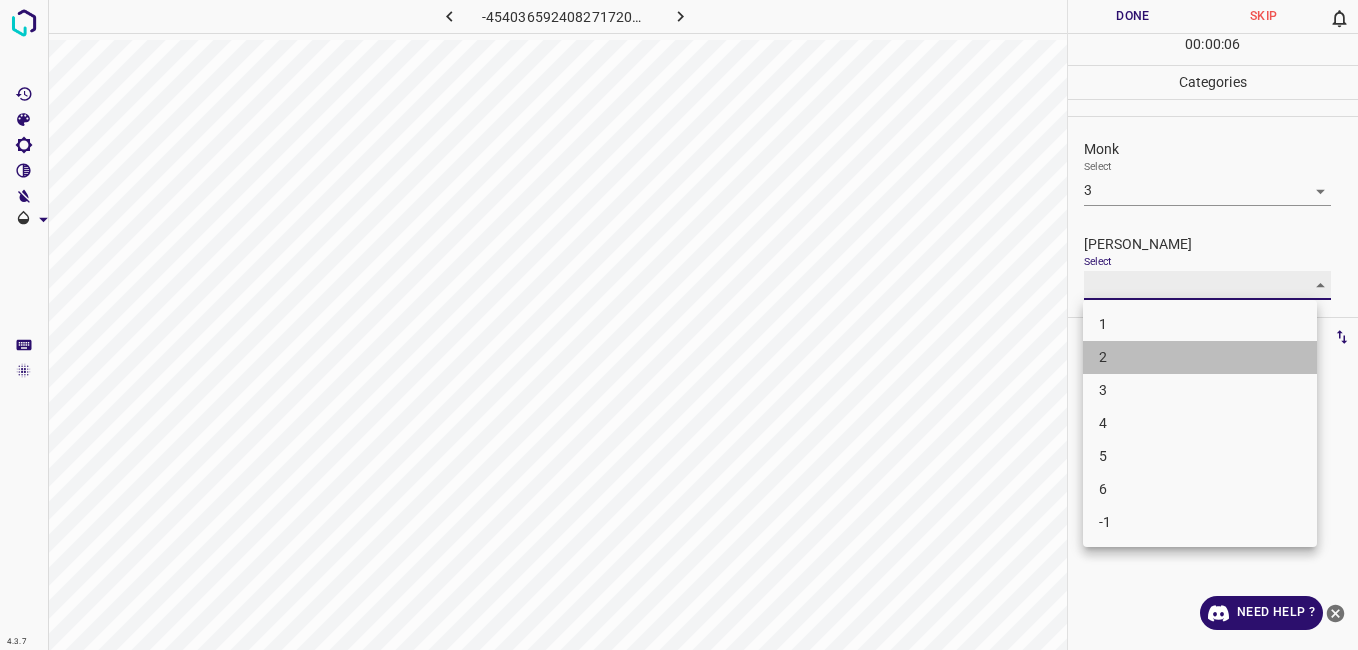 type on "2" 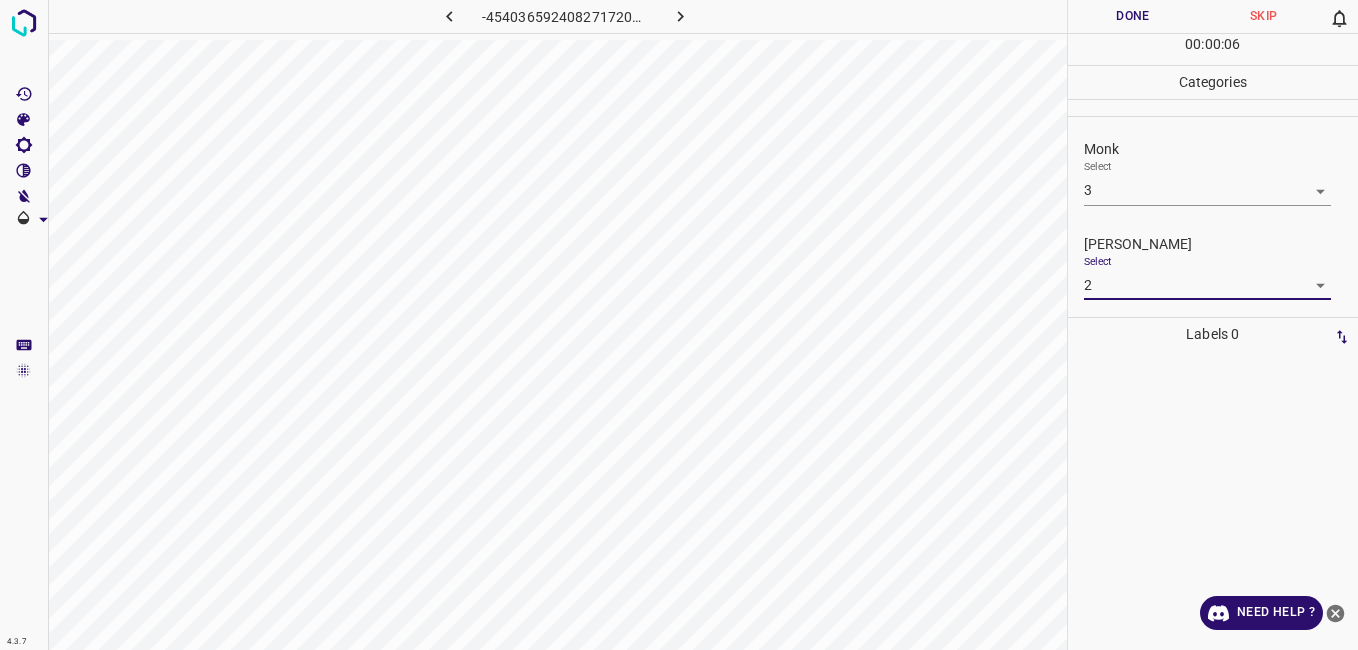 click on "Done" at bounding box center (1133, 16) 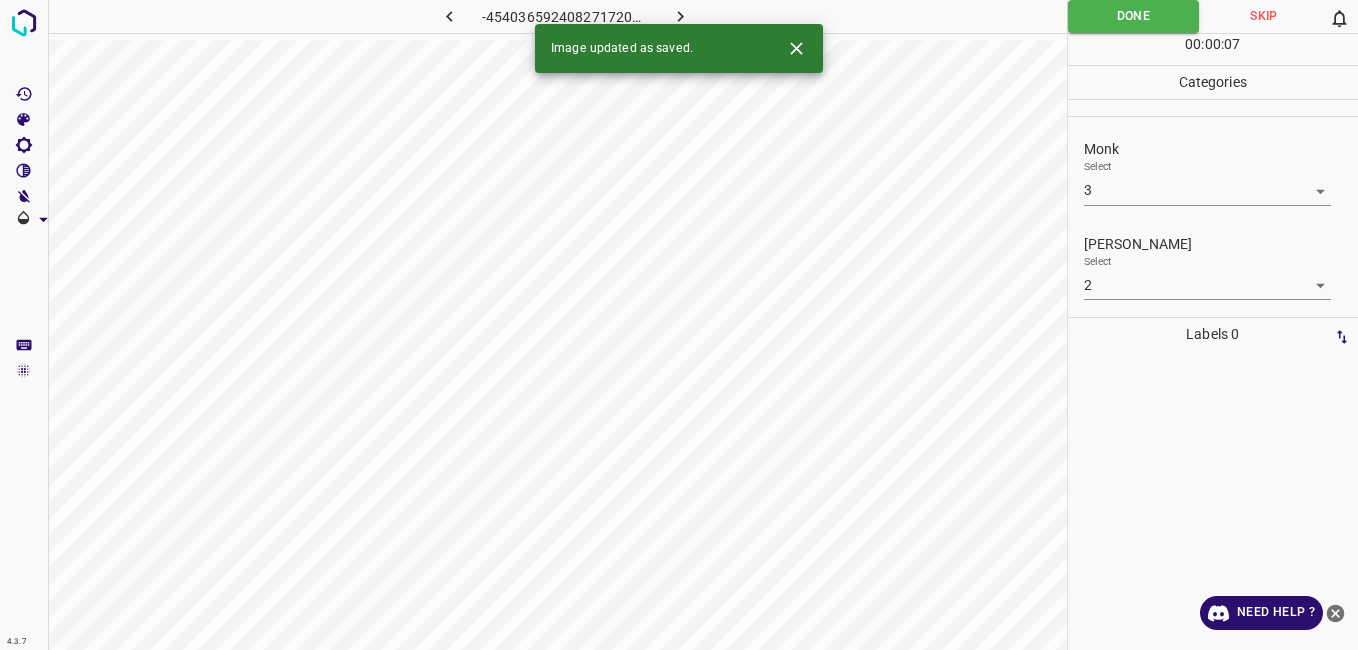 click 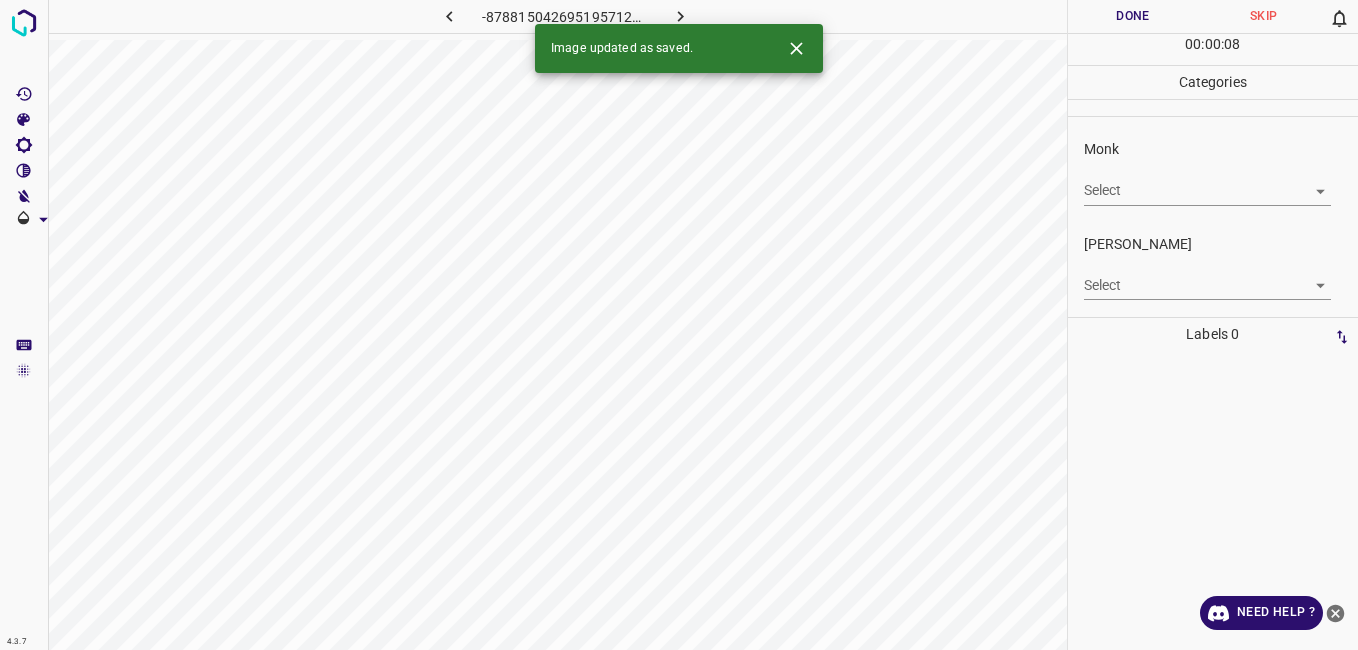click on "4.3.7 -8788150426951957125.png Done Skip 0 00   : 00   : 08   Categories Monk   Select ​  Fitzpatrick   Select ​ Labels   0 Categories 1 Monk 2  Fitzpatrick Tools Space Change between modes (Draw & Edit) I Auto labeling R Restore zoom M Zoom in N Zoom out Delete Delete selecte label Filters Z Restore filters X Saturation filter C Brightness filter V Contrast filter B Gray scale filter General O Download Image updated as saved. Need Help ? - Text - Hide - Delete" at bounding box center [679, 325] 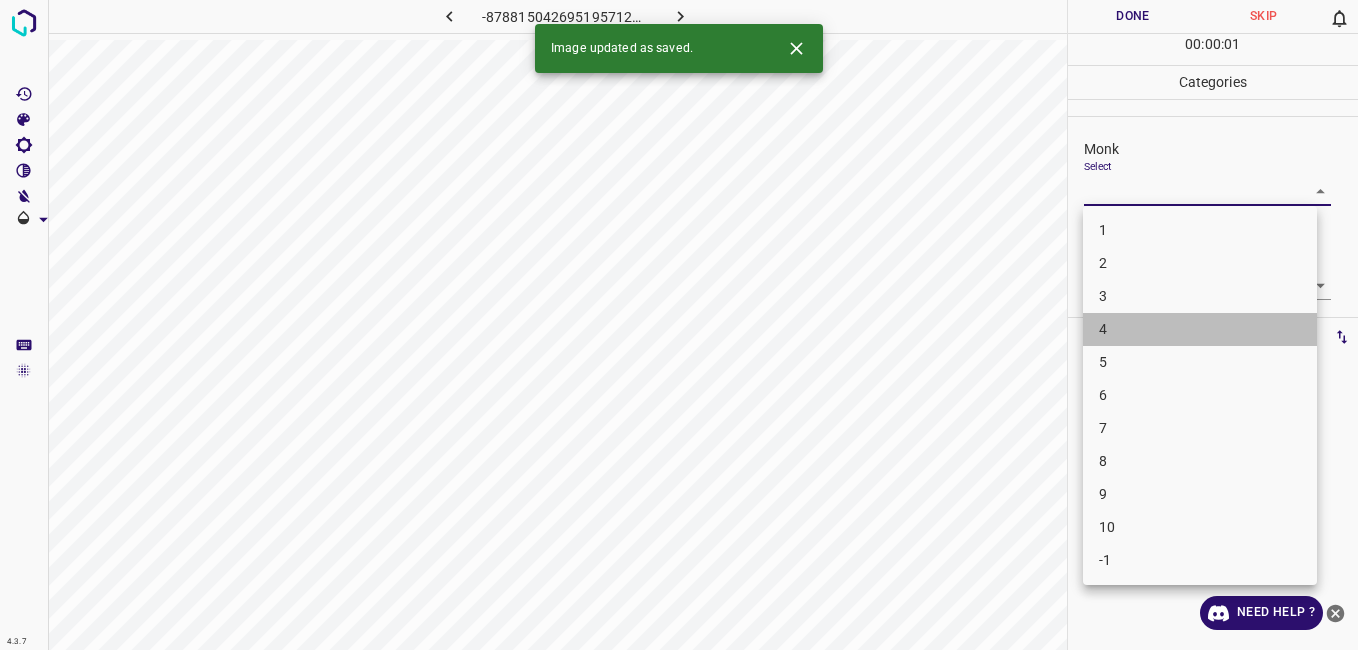 click on "4" at bounding box center (1200, 329) 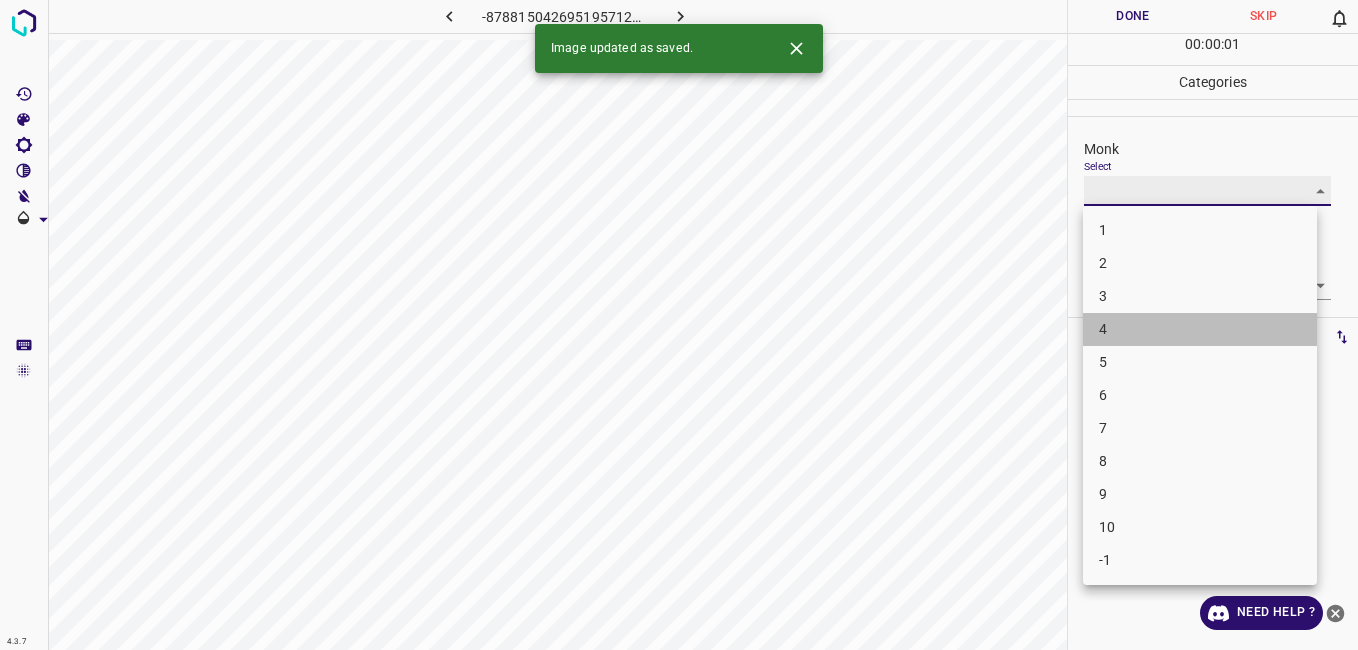 type on "4" 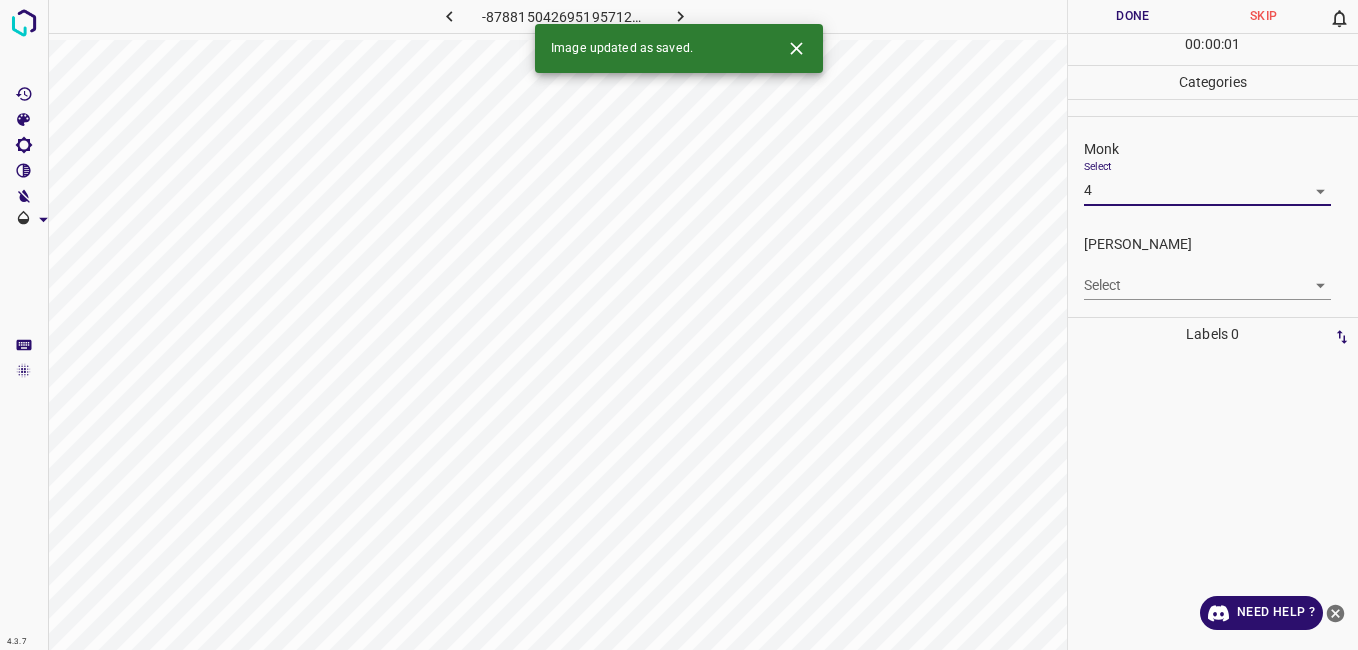click on "Fitzpatrick   Select ​" at bounding box center [1213, 267] 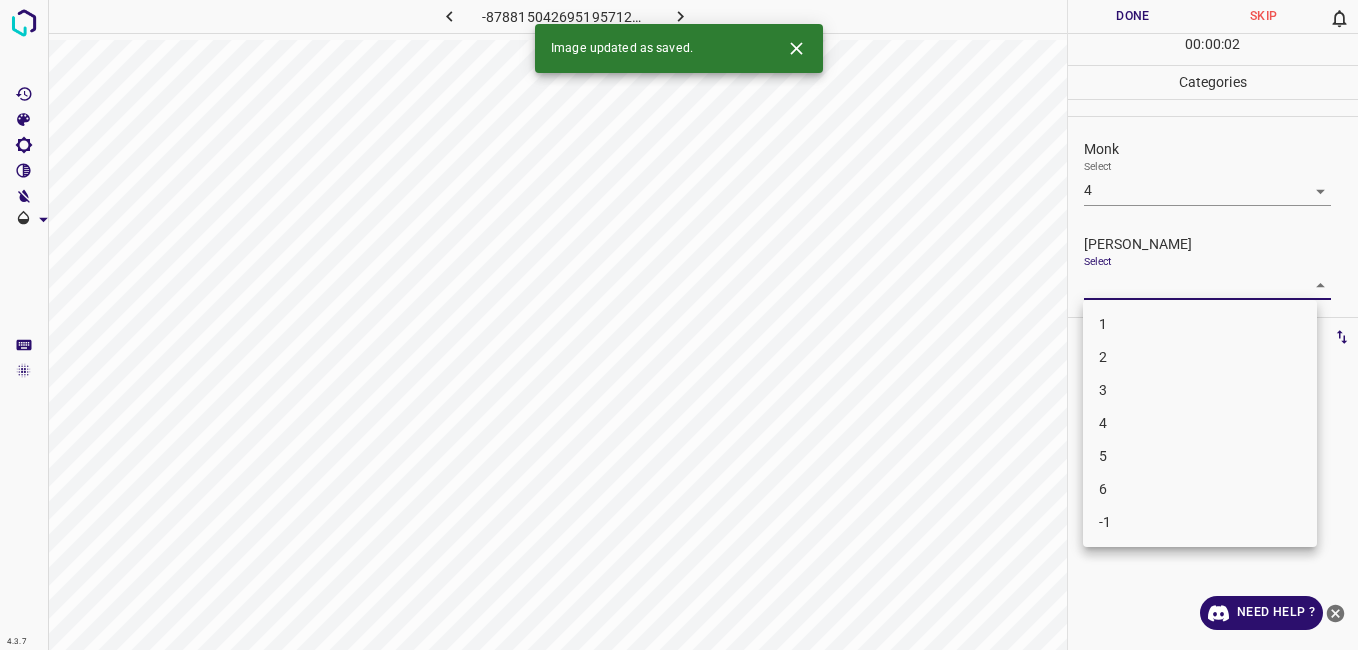 click on "4.3.7 -8788150426951957125.png Done Skip 0 00   : 00   : 02   Categories Monk   Select 4 4  Fitzpatrick   Select ​ Labels   0 Categories 1 Monk 2  Fitzpatrick Tools Space Change between modes (Draw & Edit) I Auto labeling R Restore zoom M Zoom in N Zoom out Delete Delete selecte label Filters Z Restore filters X Saturation filter C Brightness filter V Contrast filter B Gray scale filter General O Download Image updated as saved. Need Help ? - Text - Hide - Delete 1 2 3 4 5 6 -1" at bounding box center (679, 325) 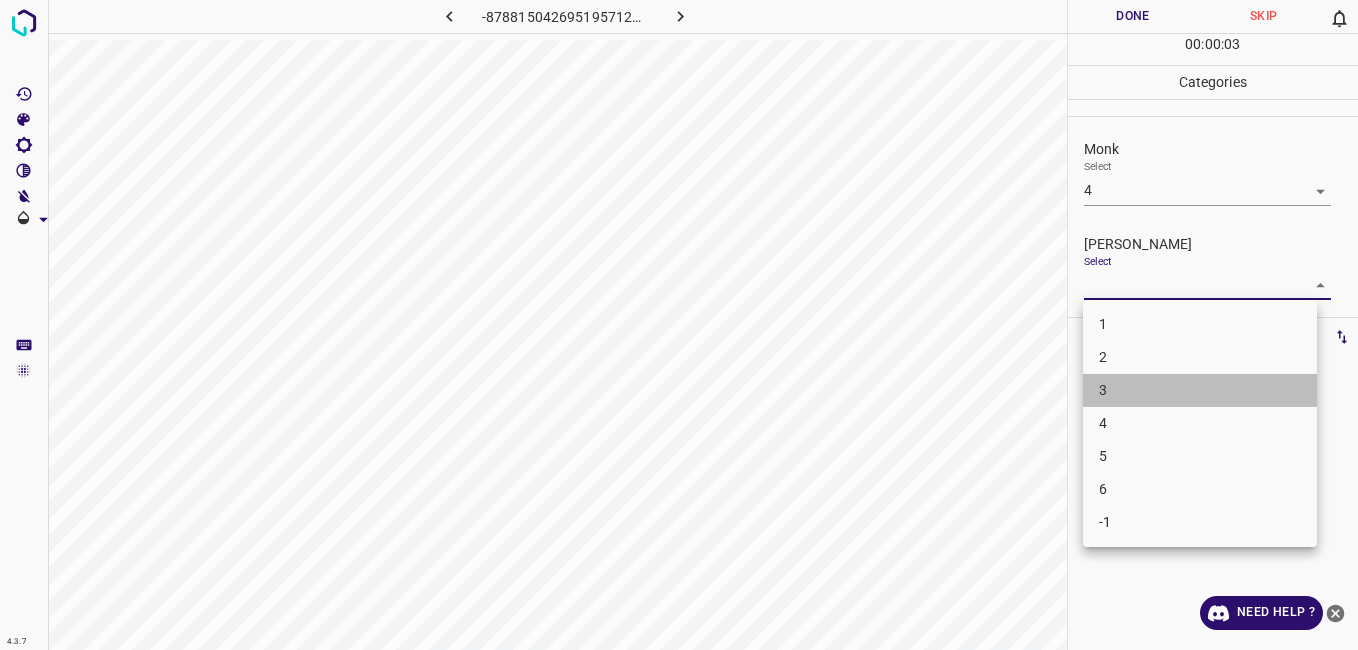 click on "3" at bounding box center [1200, 390] 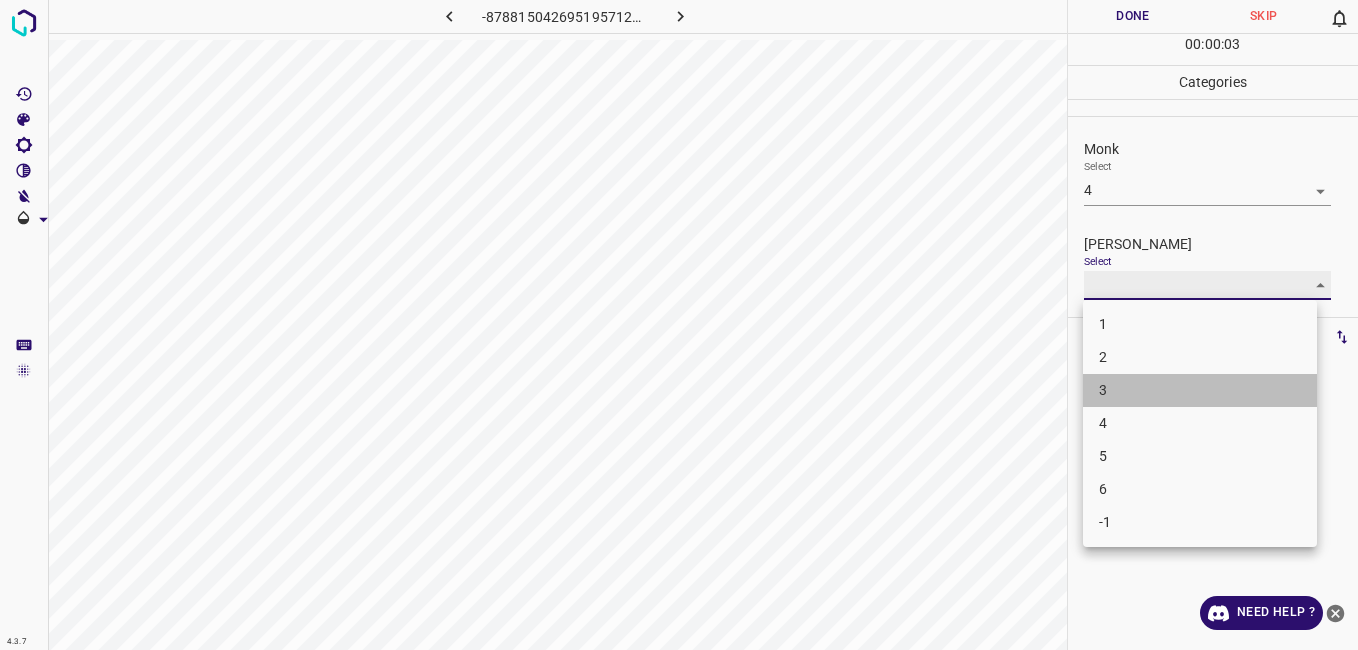 type on "3" 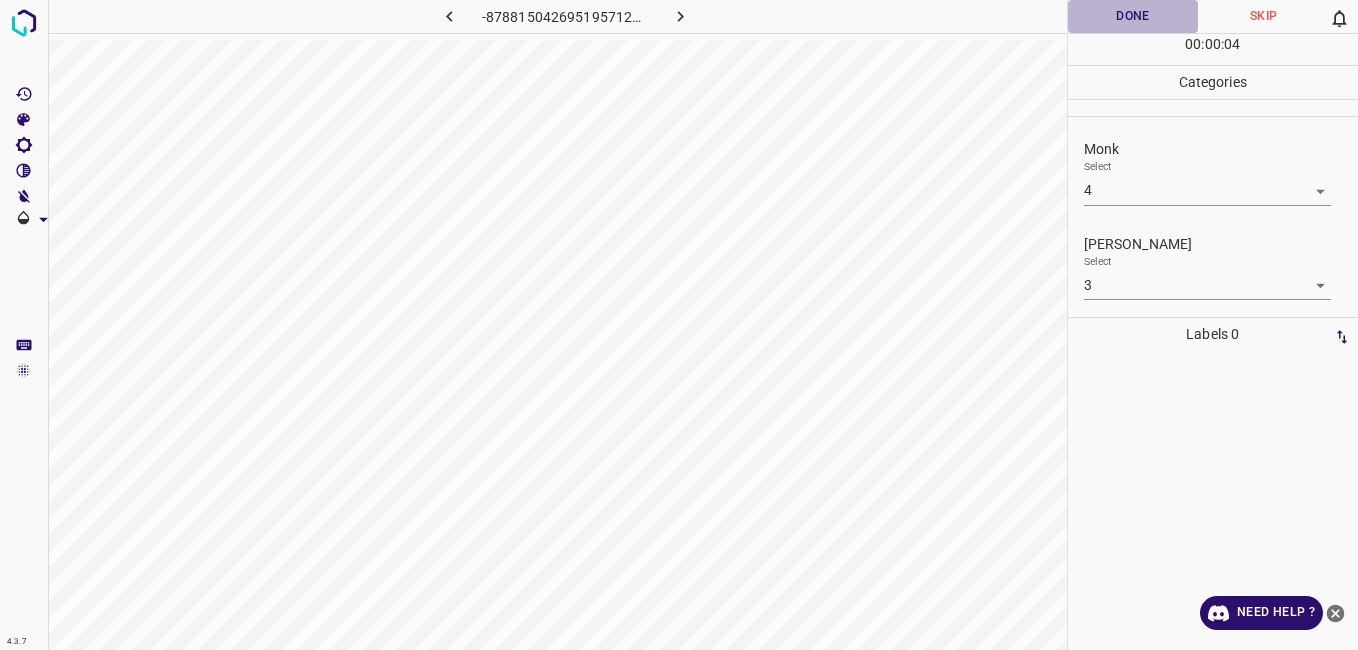 click on "Done" at bounding box center [1133, 16] 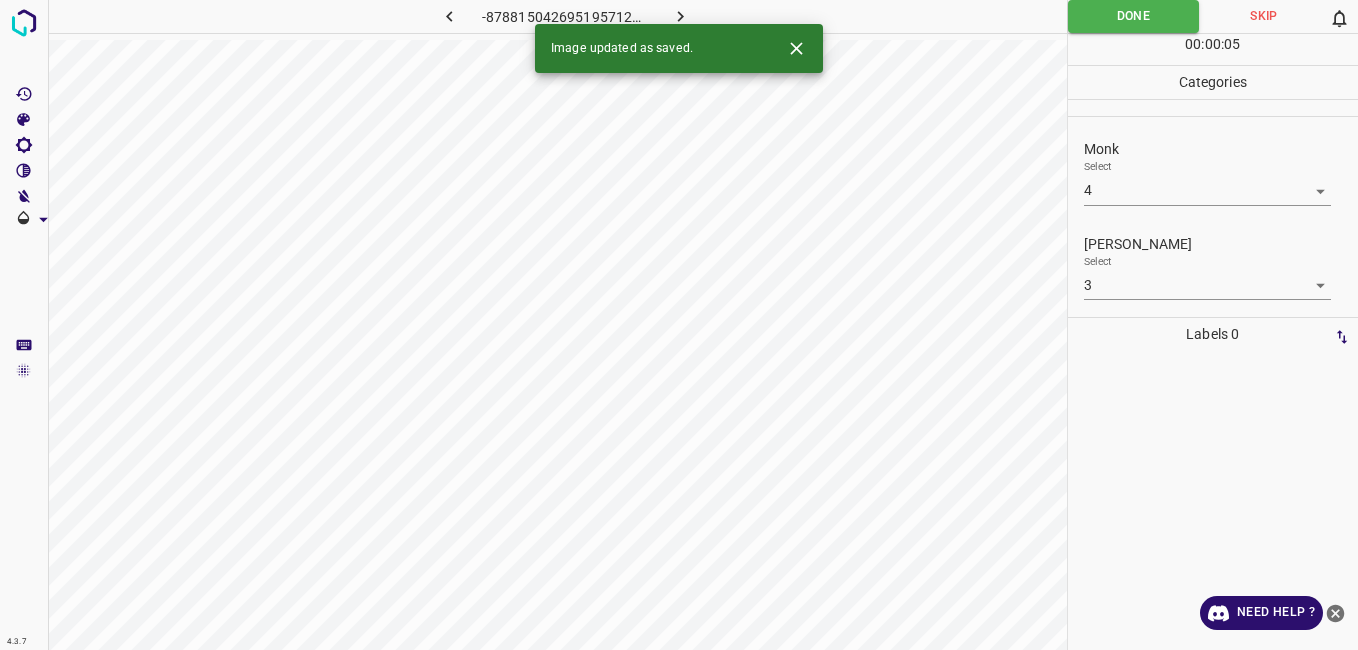 click 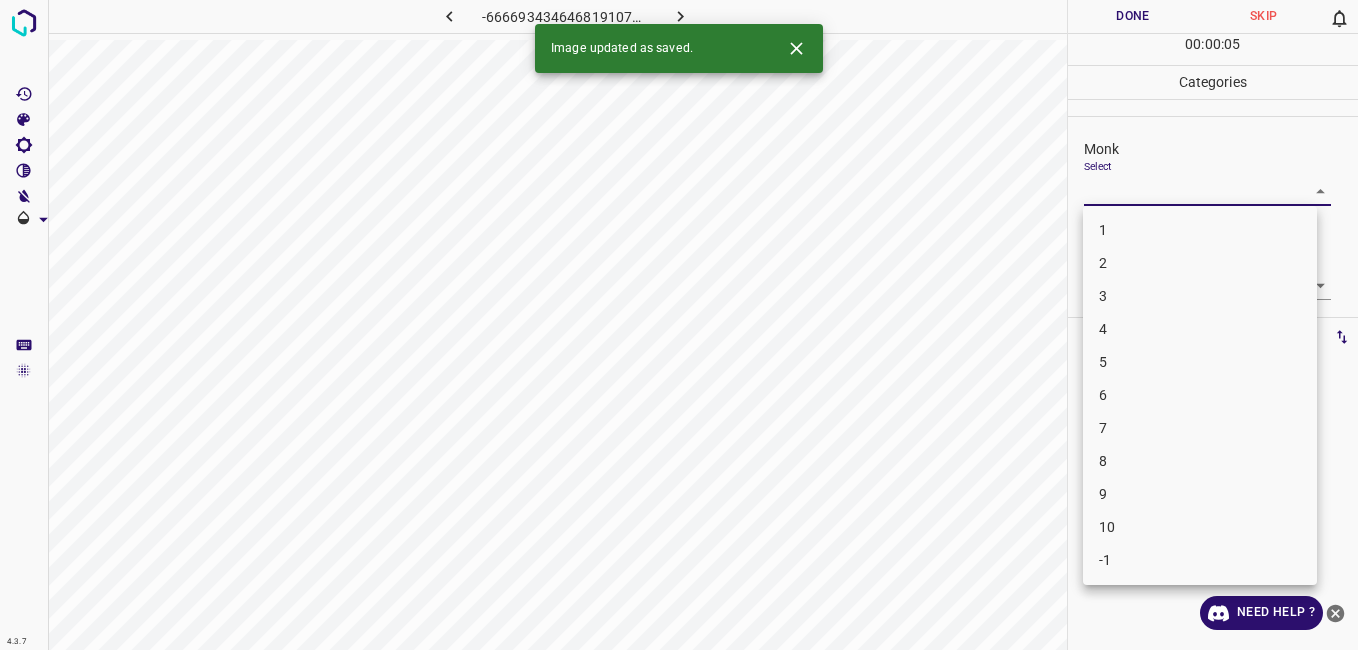 click on "4.3.7 -6666934346468191078.png Done Skip 0 00   : 00   : 05   Categories Monk   Select ​  Fitzpatrick   Select ​ Labels   0 Categories 1 Monk 2  Fitzpatrick Tools Space Change between modes (Draw & Edit) I Auto labeling R Restore zoom M Zoom in N Zoom out Delete Delete selecte label Filters Z Restore filters X Saturation filter C Brightness filter V Contrast filter B Gray scale filter General O Download Image updated as saved. Need Help ? - Text - Hide - Delete 1 2 3 4 5 6 7 8 9 10 -1" at bounding box center (679, 325) 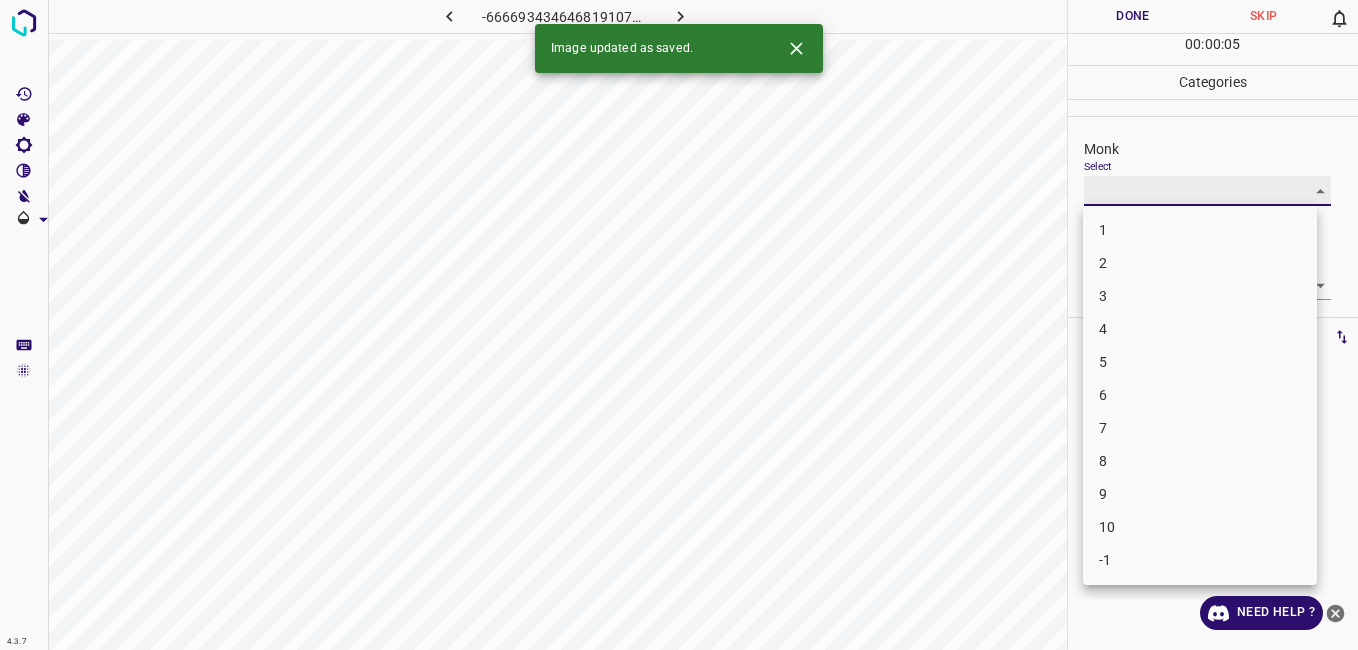 type on "1" 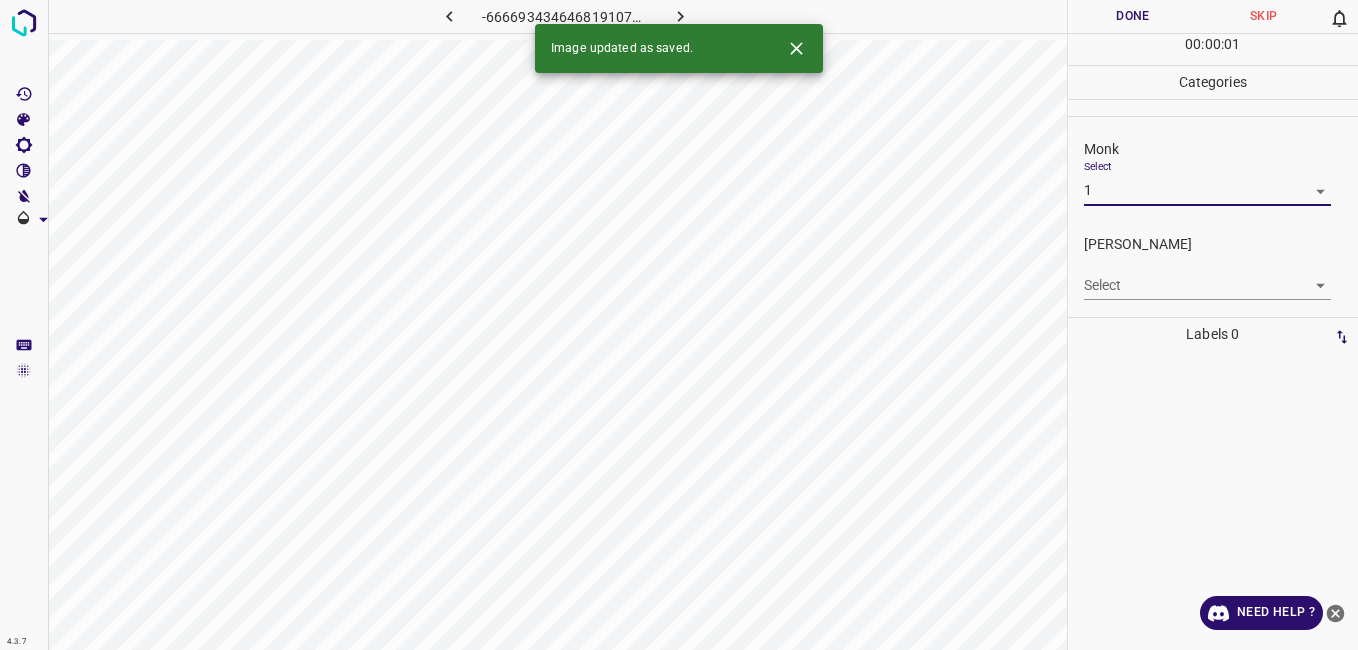 click on "4.3.7 -6666934346468191078.png Done Skip 0 00   : 00   : 01   Categories Monk   Select 1 1  Fitzpatrick   Select ​ Labels   0 Categories 1 Monk 2  Fitzpatrick Tools Space Change between modes (Draw & Edit) I Auto labeling R Restore zoom M Zoom in N Zoom out Delete Delete selecte label Filters Z Restore filters X Saturation filter C Brightness filter V Contrast filter B Gray scale filter General O Download Image updated as saved. Need Help ? - Text - Hide - Delete" at bounding box center (679, 325) 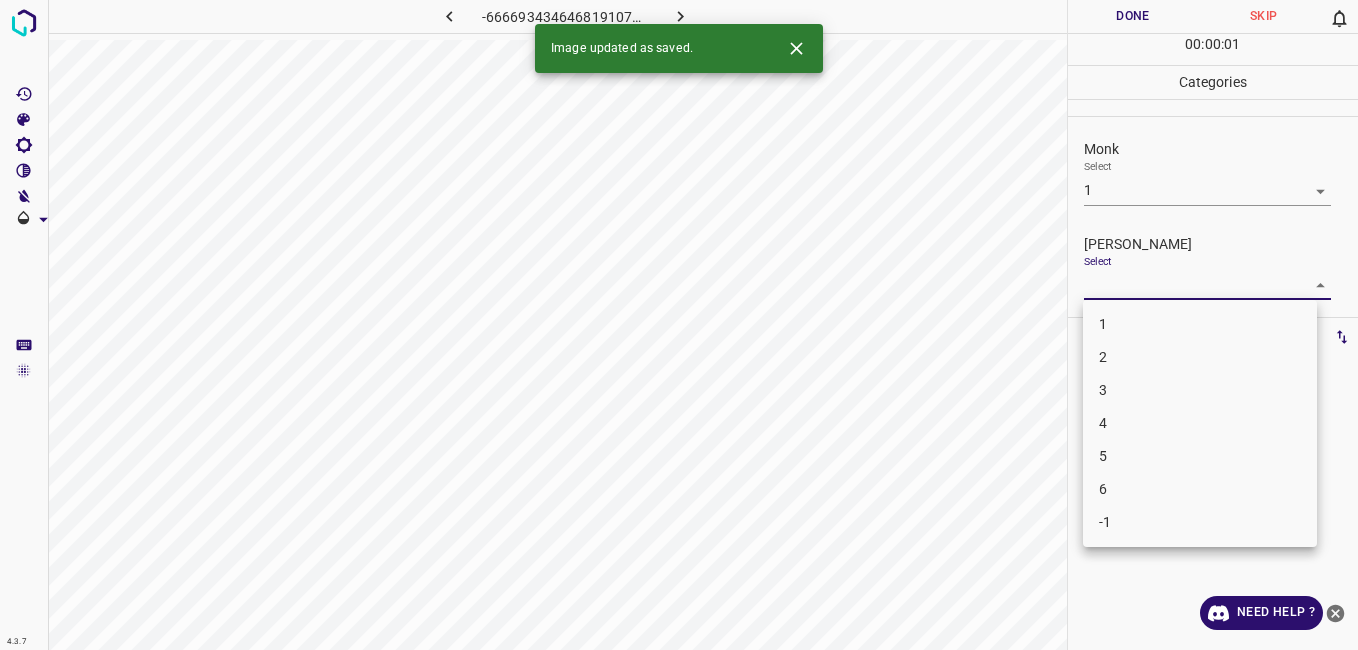 click on "1" at bounding box center (1200, 324) 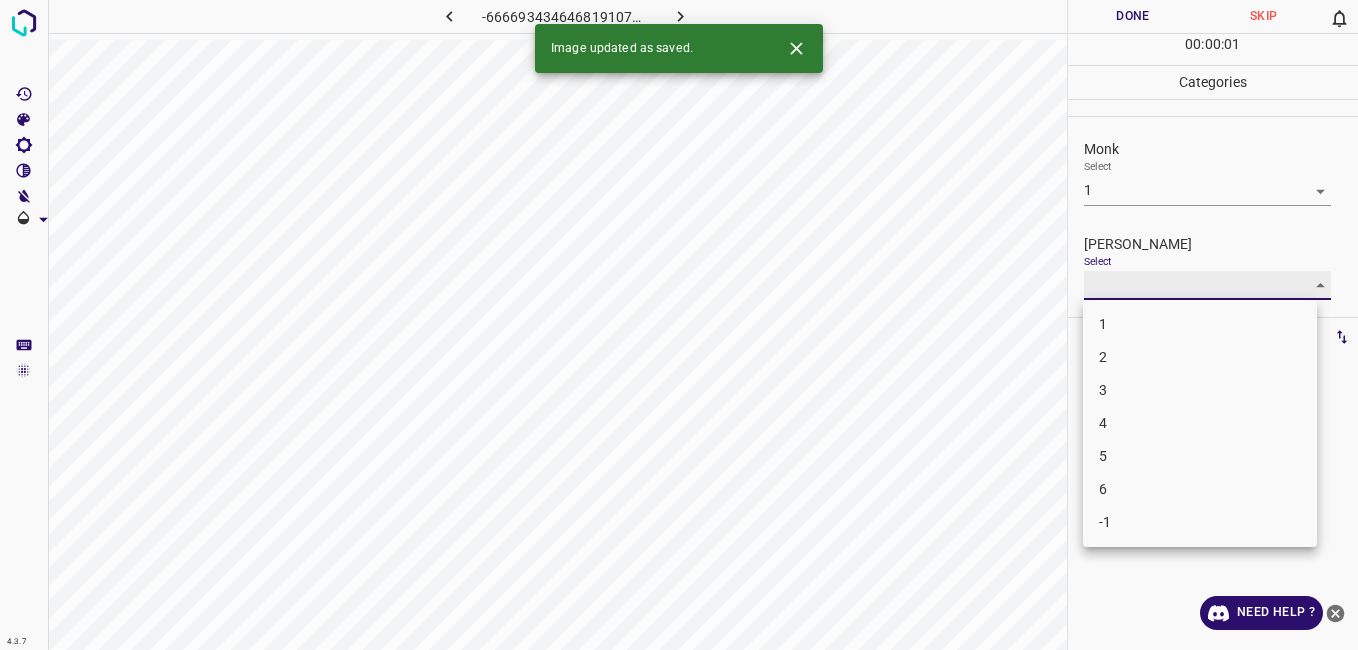 type on "1" 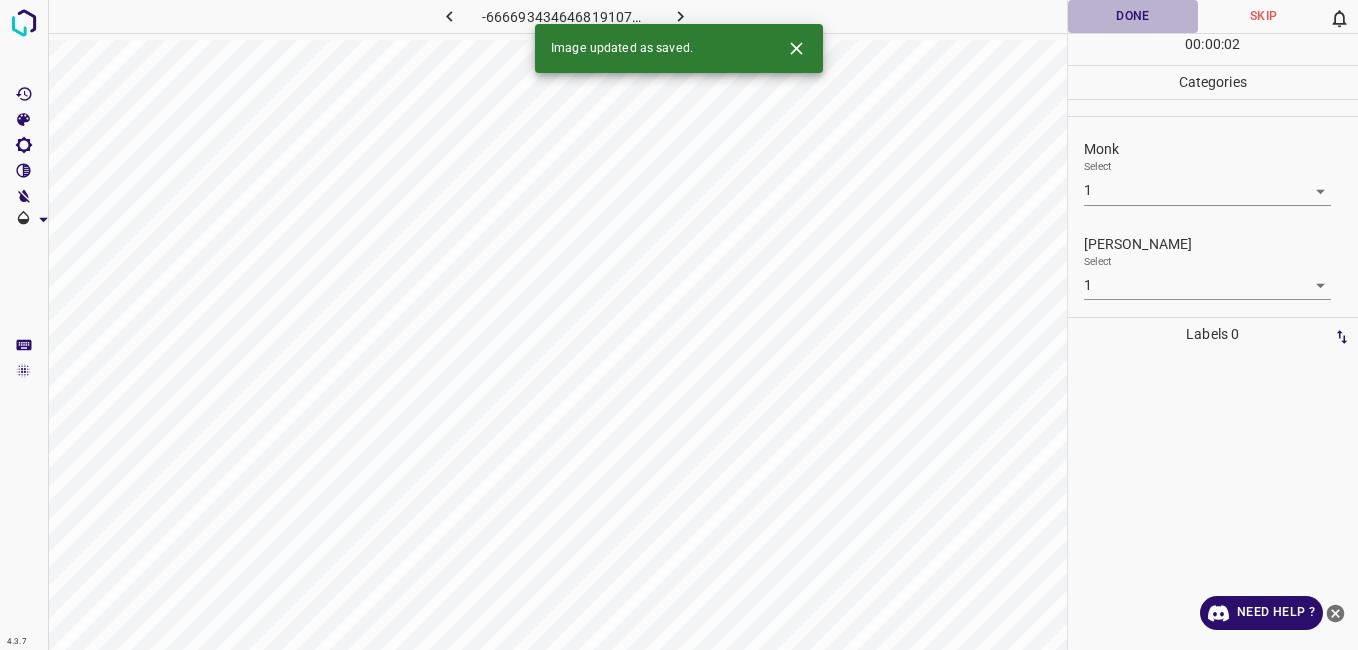 click on "Done" at bounding box center [1133, 16] 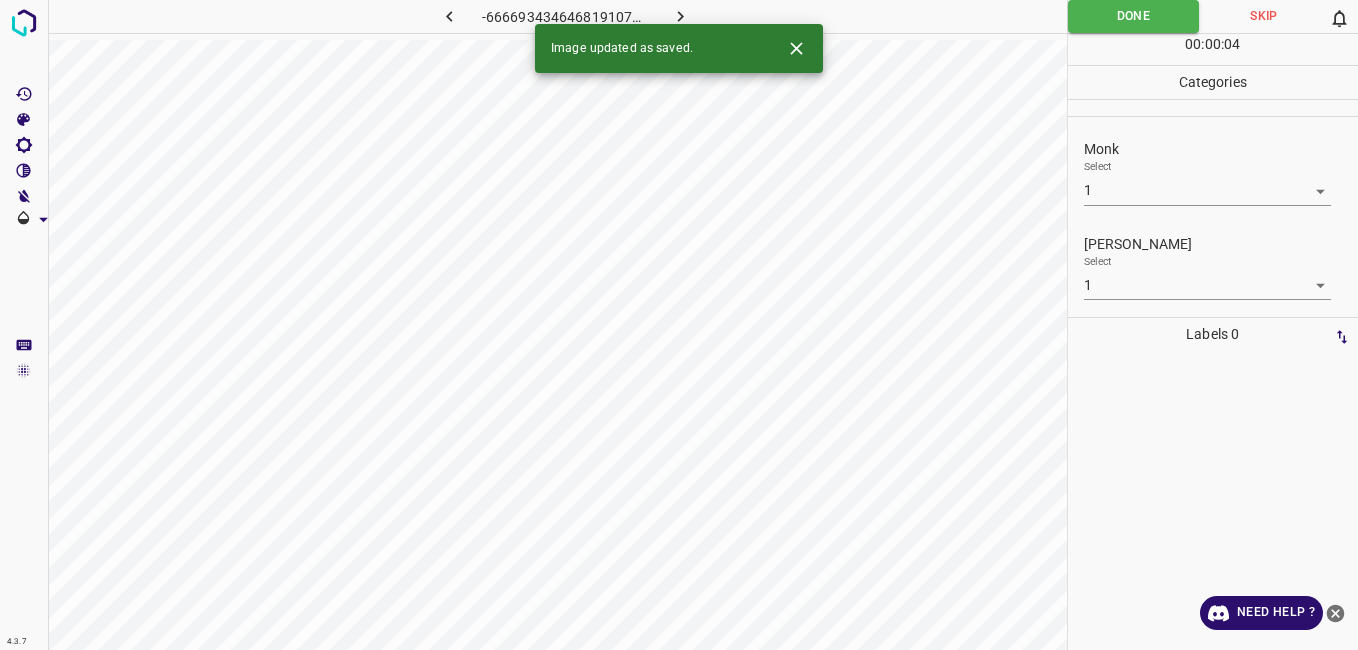 click 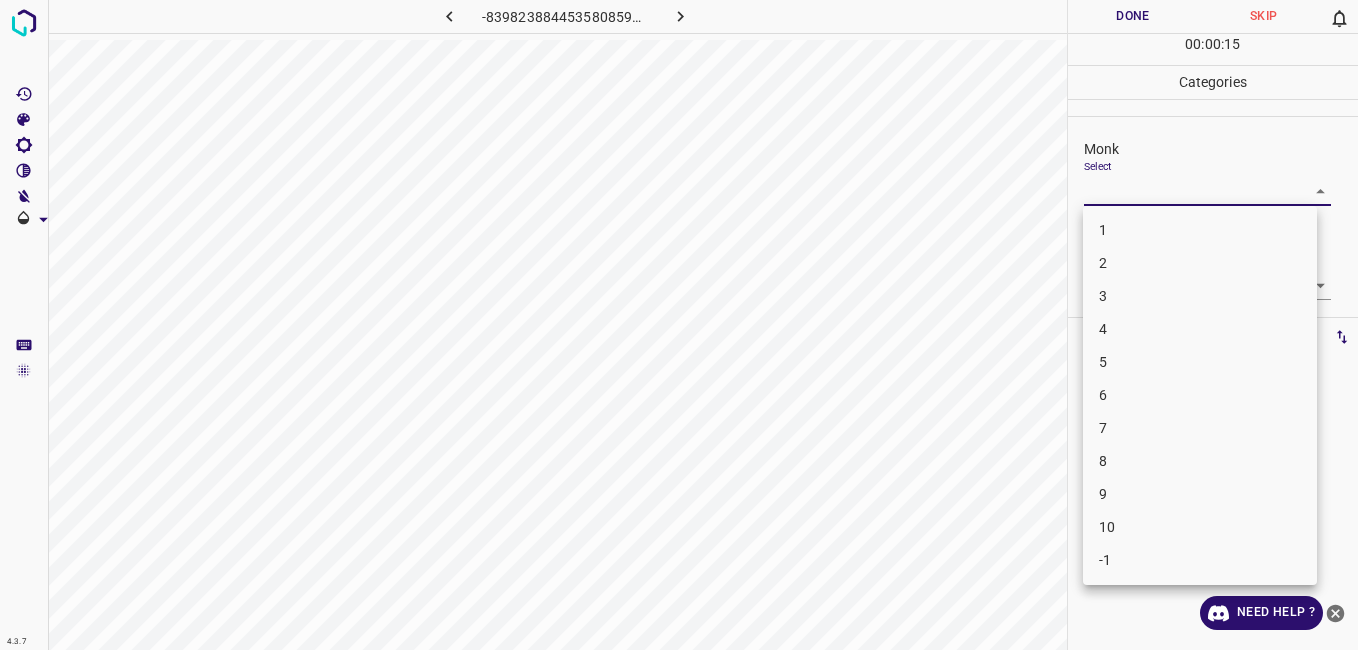 click on "4.3.7 -8398238844535808594.png Done Skip 0 00   : 00   : 15   Categories Monk   Select ​  Fitzpatrick   Select ​ Labels   0 Categories 1 Monk 2  Fitzpatrick Tools Space Change between modes (Draw & Edit) I Auto labeling R Restore zoom M Zoom in N Zoom out Delete Delete selecte label Filters Z Restore filters X Saturation filter C Brightness filter V Contrast filter B Gray scale filter General O Download Need Help ? - Text - Hide - Delete 1 2 3 4 5 6 7 8 9 10 -1" at bounding box center [679, 325] 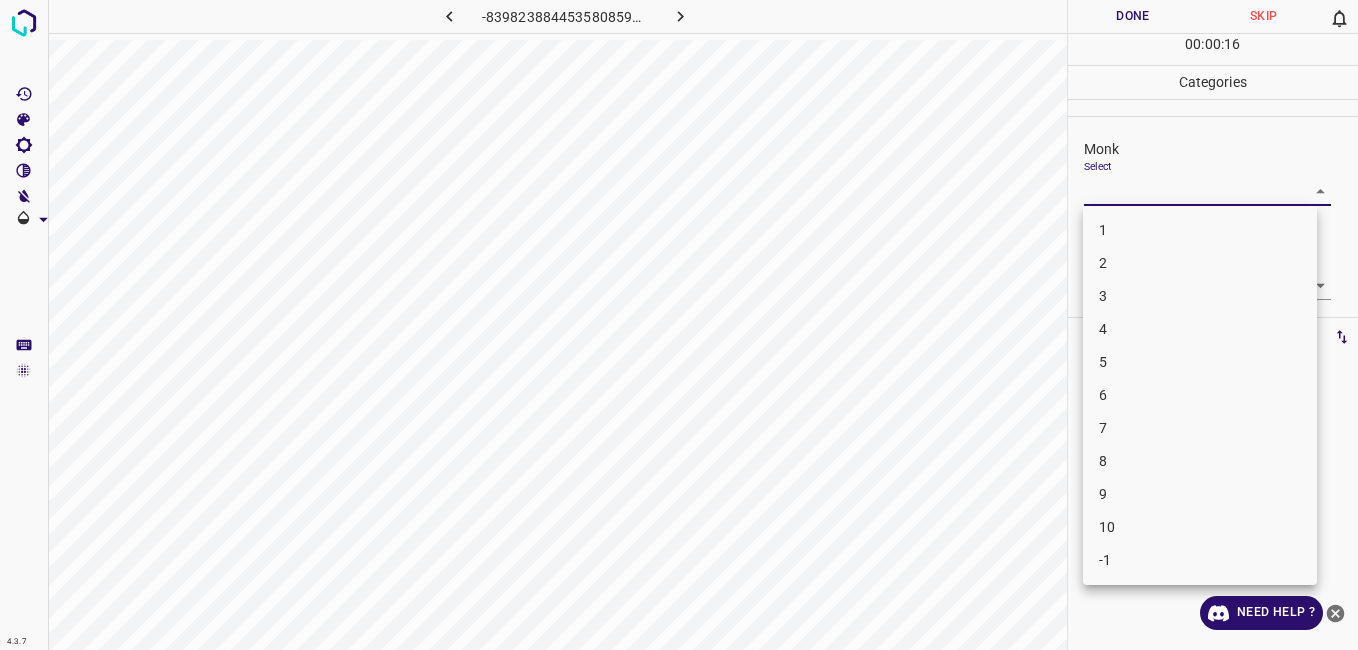 click on "3" at bounding box center (1200, 296) 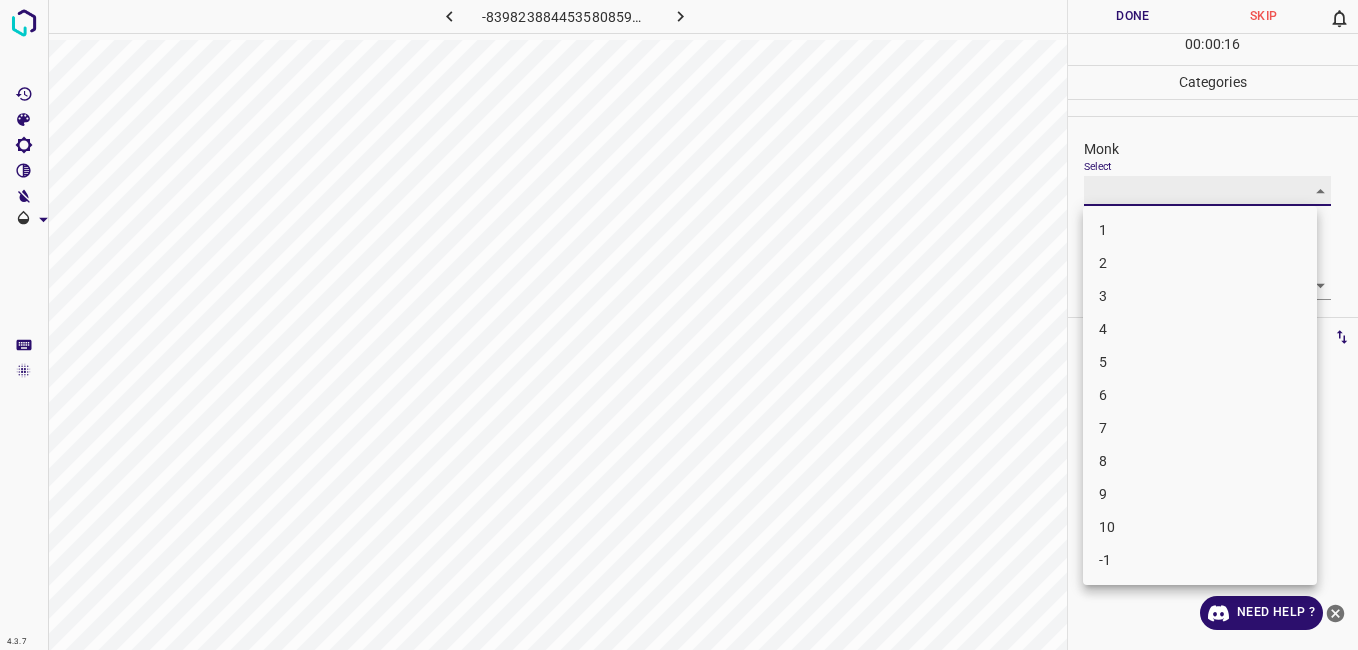 type on "3" 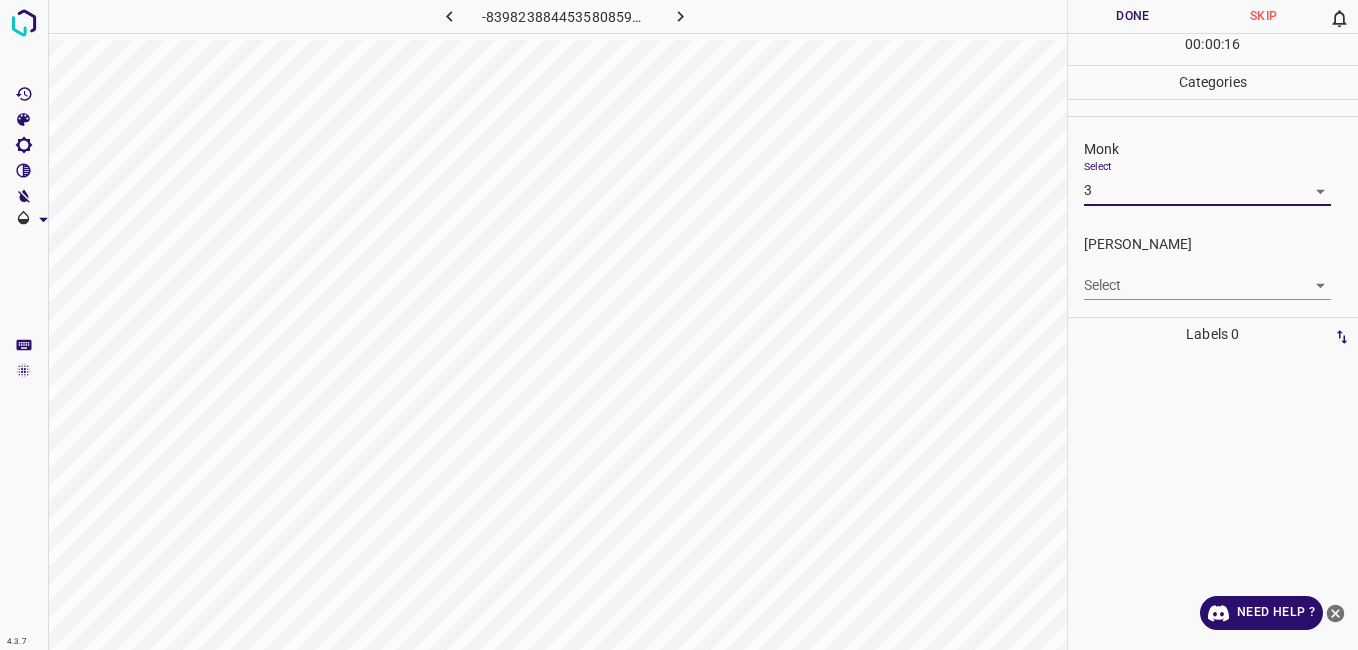 click on "4.3.7 -8398238844535808594.png Done Skip 0 00   : 00   : 16   Categories Monk   Select 3 3  Fitzpatrick   Select ​ Labels   0 Categories 1 Monk 2  Fitzpatrick Tools Space Change between modes (Draw & Edit) I Auto labeling R Restore zoom M Zoom in N Zoom out Delete Delete selecte label Filters Z Restore filters X Saturation filter C Brightness filter V Contrast filter B Gray scale filter General O Download Need Help ? - Text - Hide - Delete 1 2 3 4 5 6 7 8 9 10 -1" at bounding box center [679, 325] 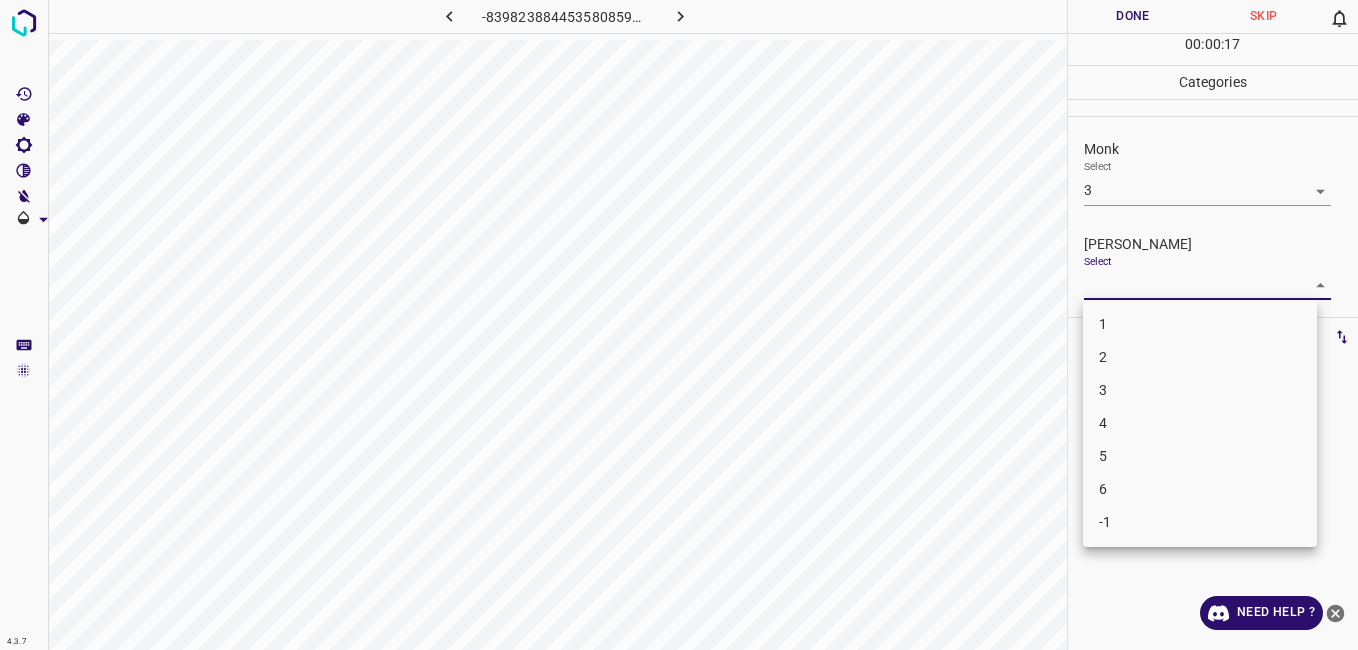 click on "2" at bounding box center (1200, 357) 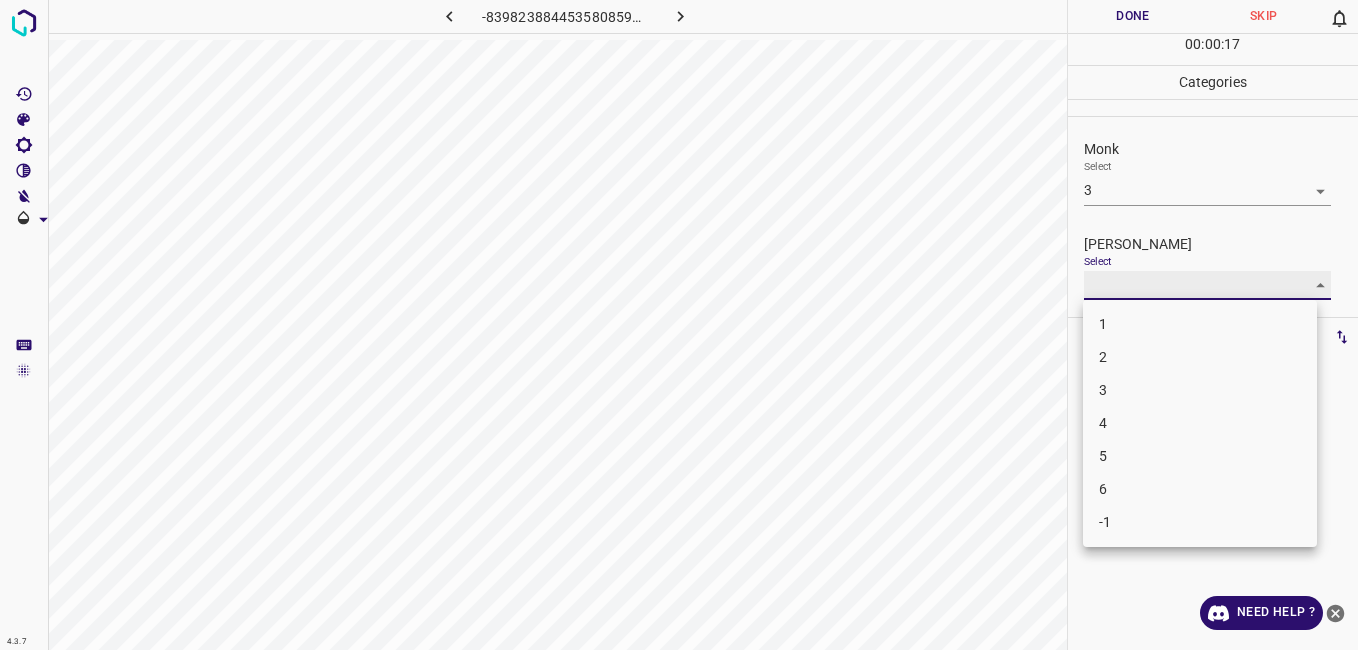type on "2" 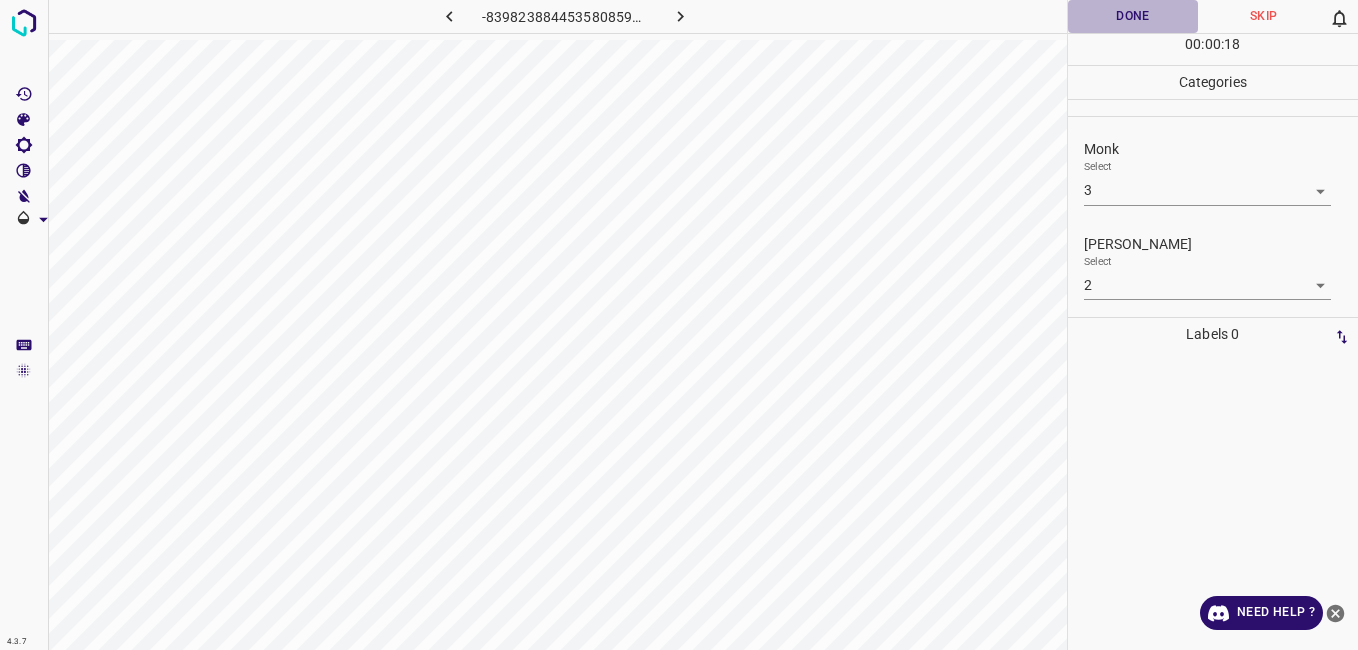click on "Done" at bounding box center (1133, 16) 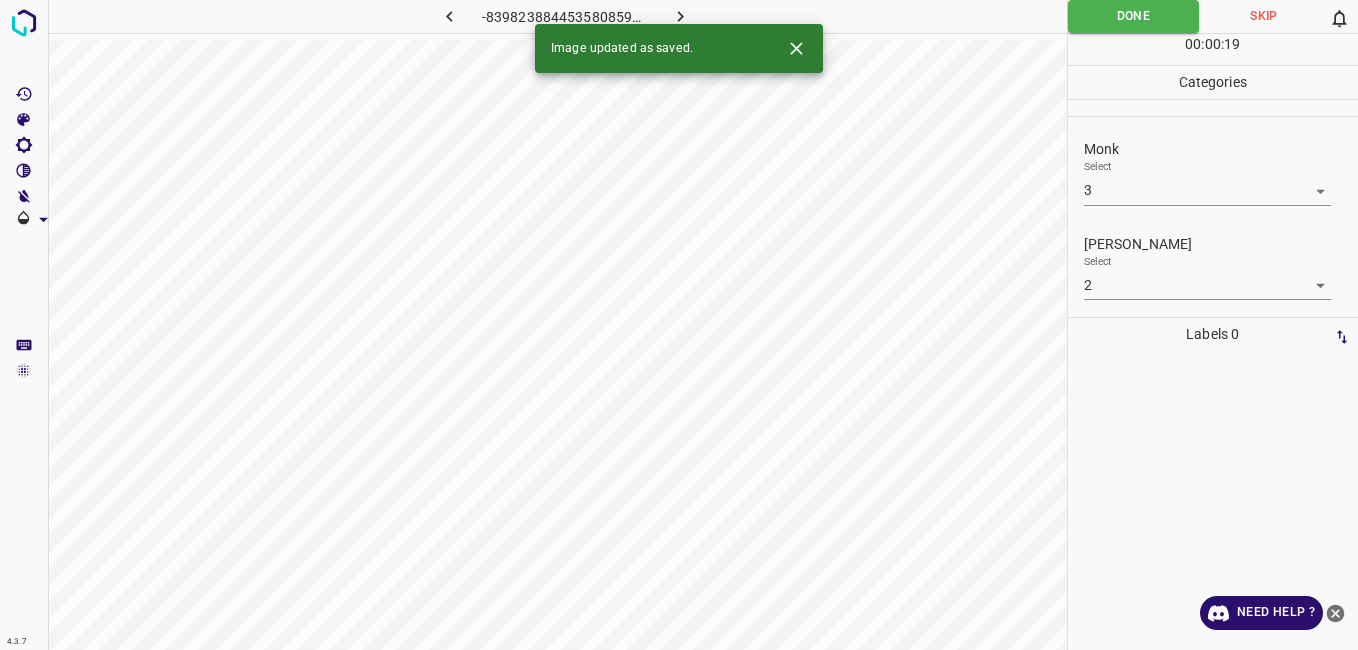 click 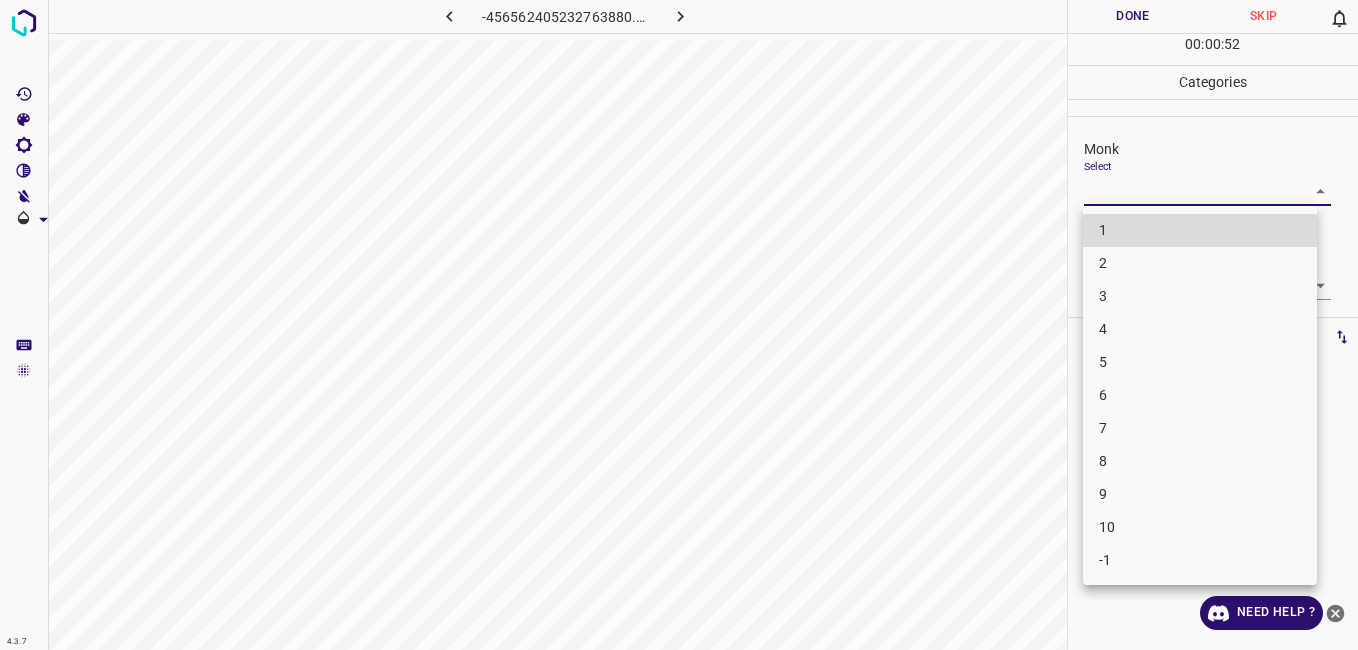 click on "4.3.7 -456562405232763880.png Done Skip 0 00   : 00   : 52   Categories Monk   Select ​  Fitzpatrick   Select ​ Labels   0 Categories 1 Monk 2  Fitzpatrick Tools Space Change between modes (Draw & Edit) I Auto labeling R Restore zoom M Zoom in N Zoom out Delete Delete selecte label Filters Z Restore filters X Saturation filter C Brightness filter V Contrast filter B Gray scale filter General O Download Need Help ? - Text - Hide - Delete 1 2 3 4 5 6 7 8 9 10 -1" at bounding box center [679, 325] 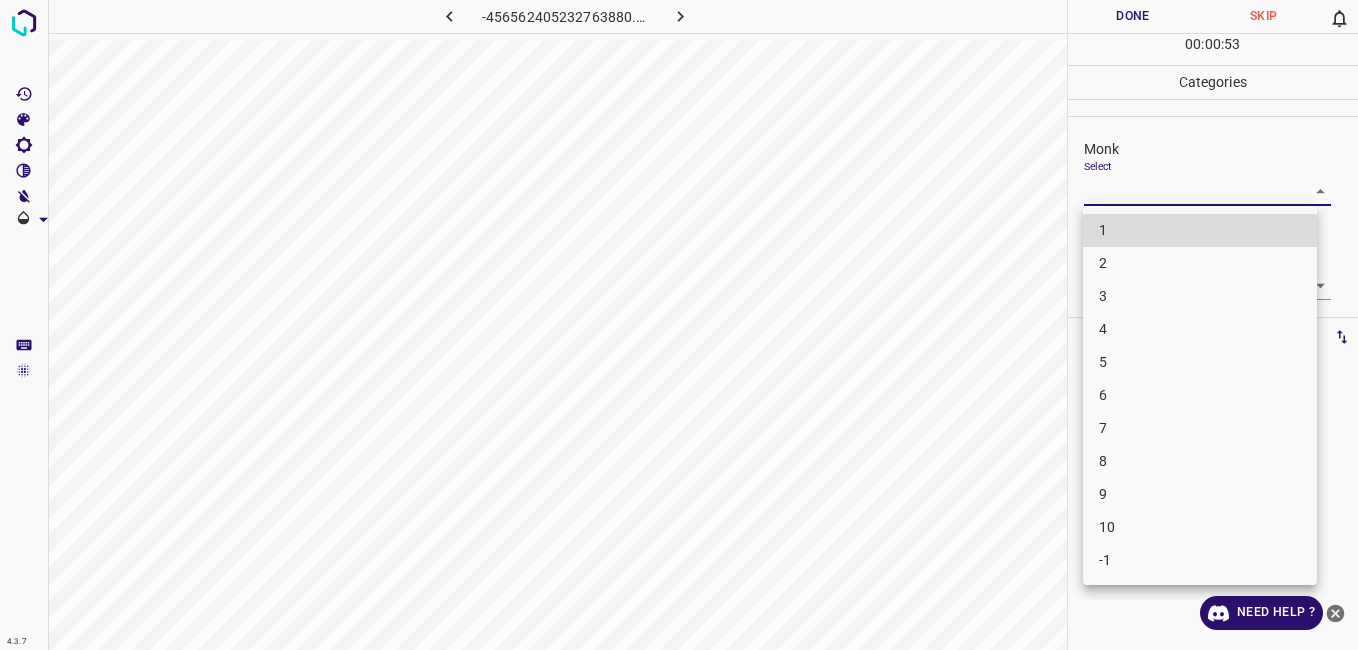 click on "4" at bounding box center [1200, 329] 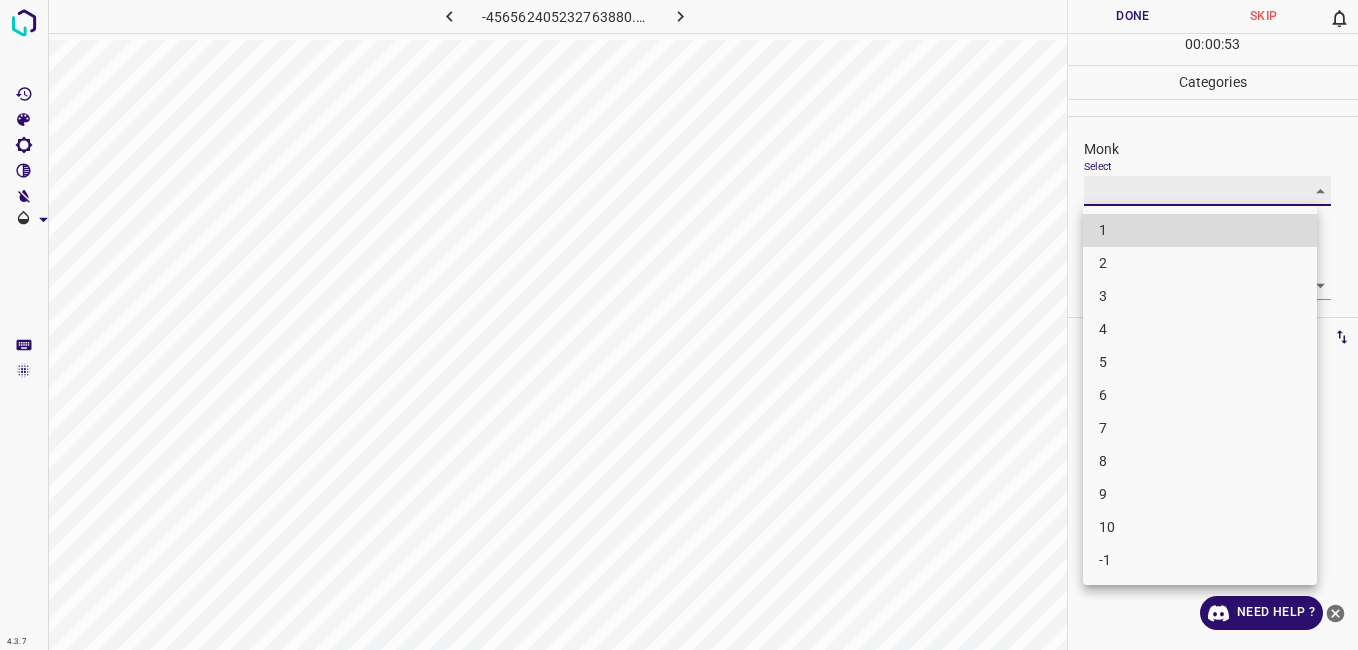 type on "4" 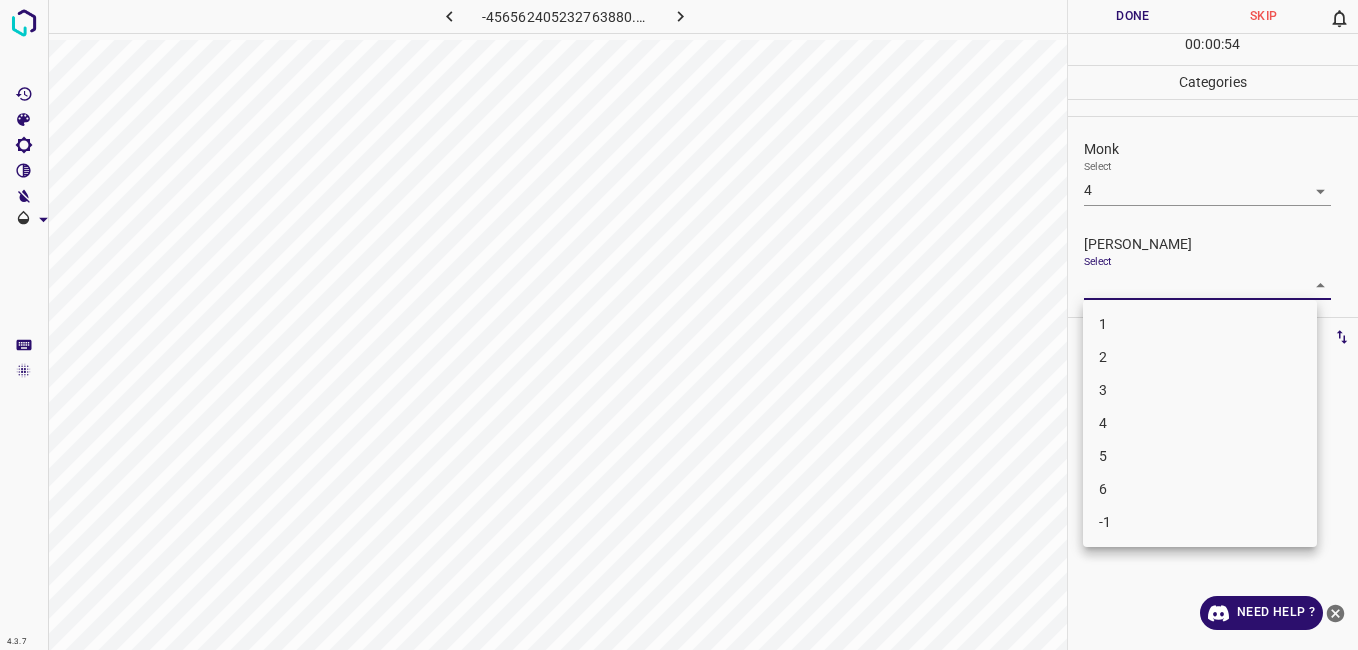 click on "4.3.7 -456562405232763880.png Done Skip 0 00   : 00   : 54   Categories Monk   Select 4 4  Fitzpatrick   Select ​ Labels   0 Categories 1 Monk 2  Fitzpatrick Tools Space Change between modes (Draw & Edit) I Auto labeling R Restore zoom M Zoom in N Zoom out Delete Delete selecte label Filters Z Restore filters X Saturation filter C Brightness filter V Contrast filter B Gray scale filter General O Download Need Help ? - Text - Hide - Delete 1 2 3 4 5 6 -1" at bounding box center (679, 325) 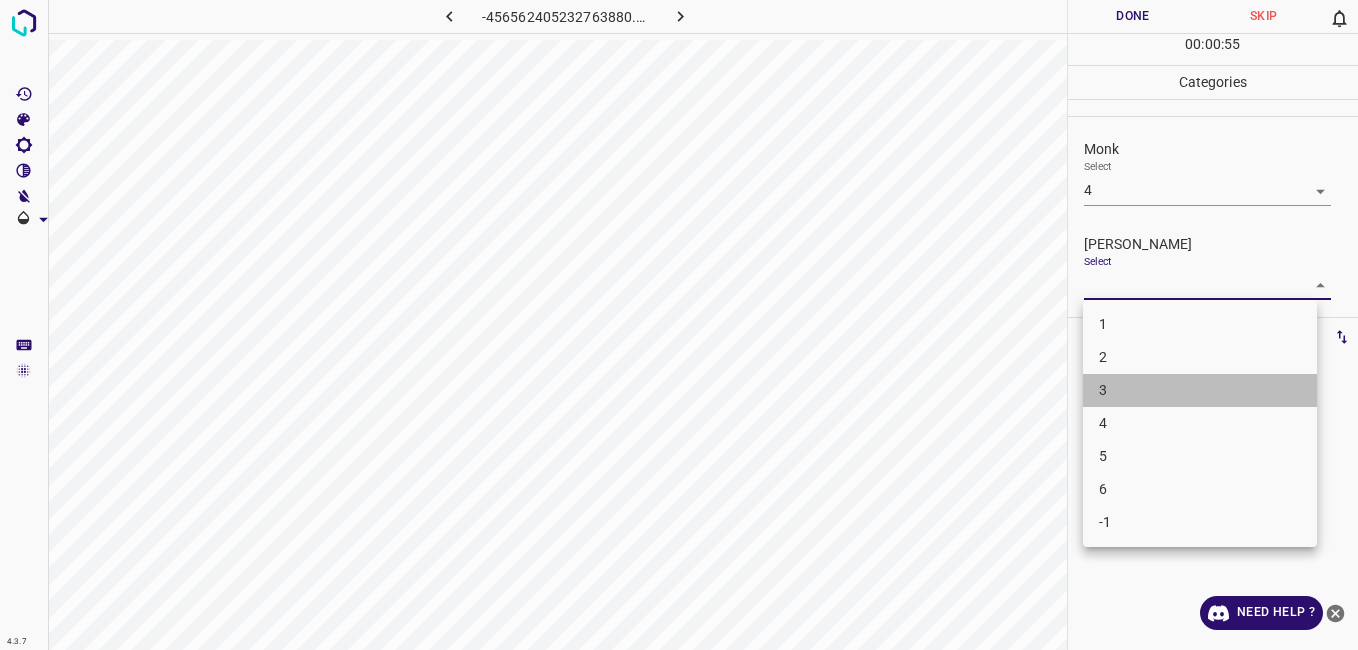 click on "3" at bounding box center (1200, 390) 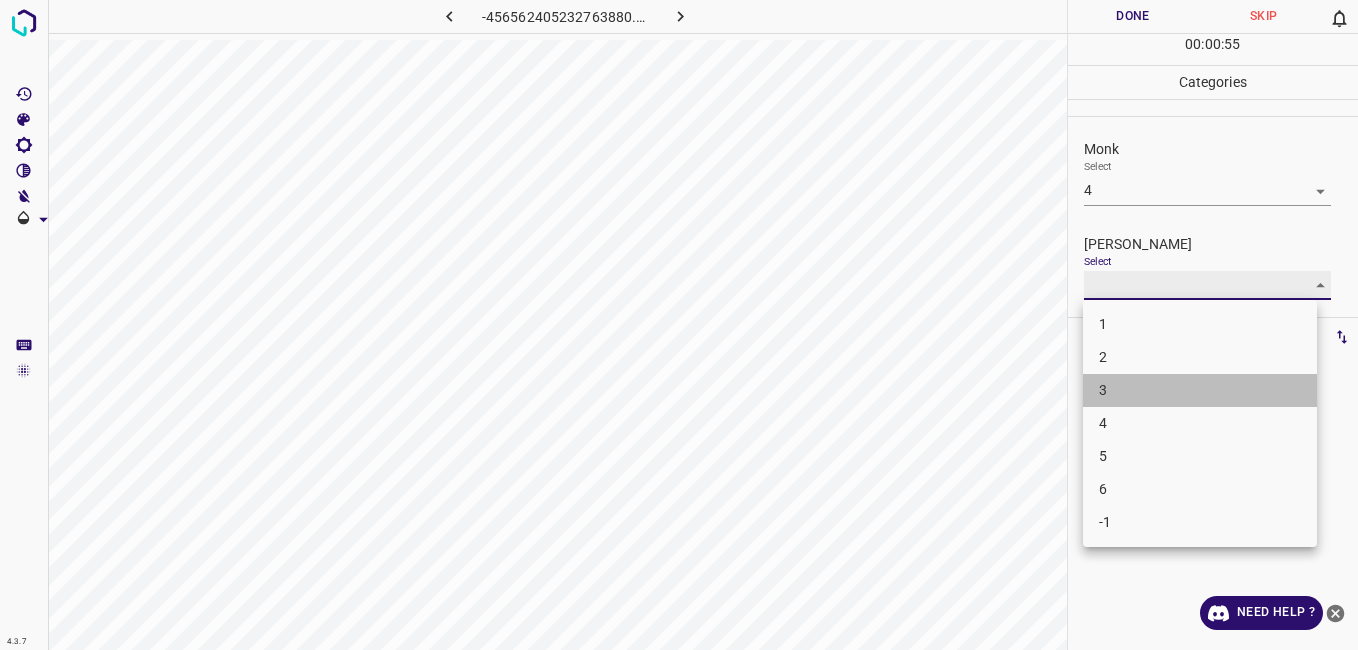 type on "3" 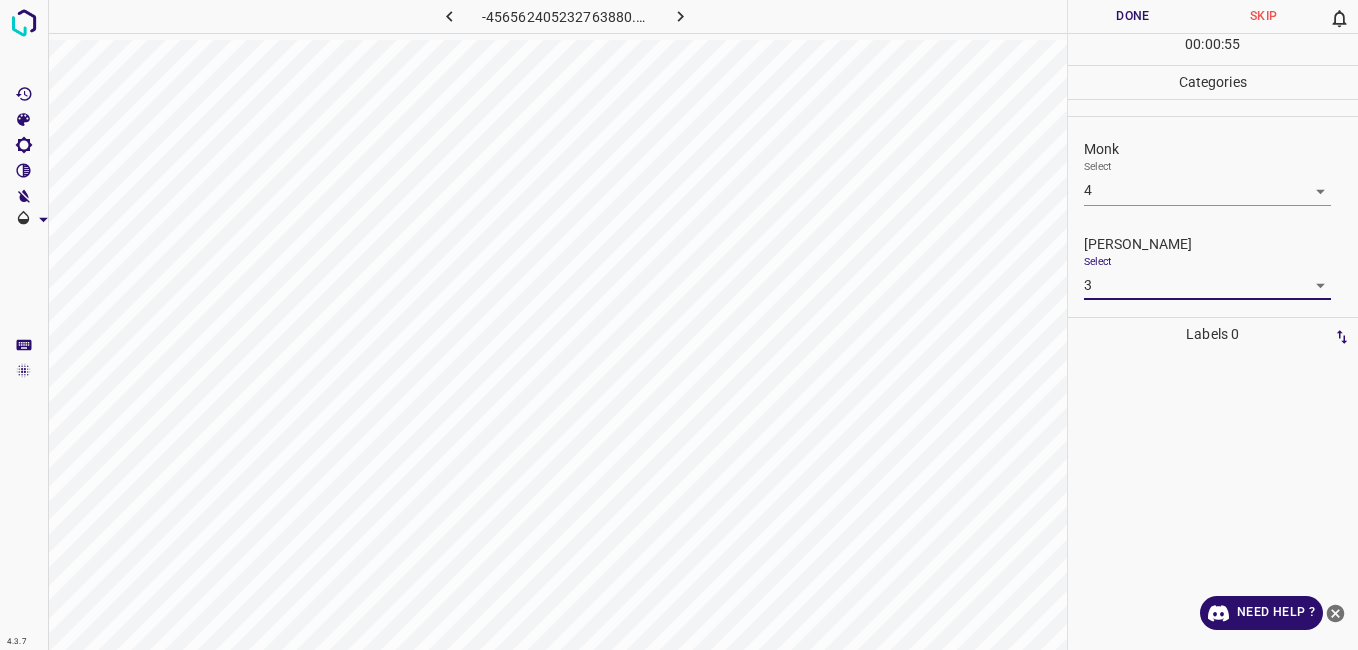 click on "Done" at bounding box center [1133, 16] 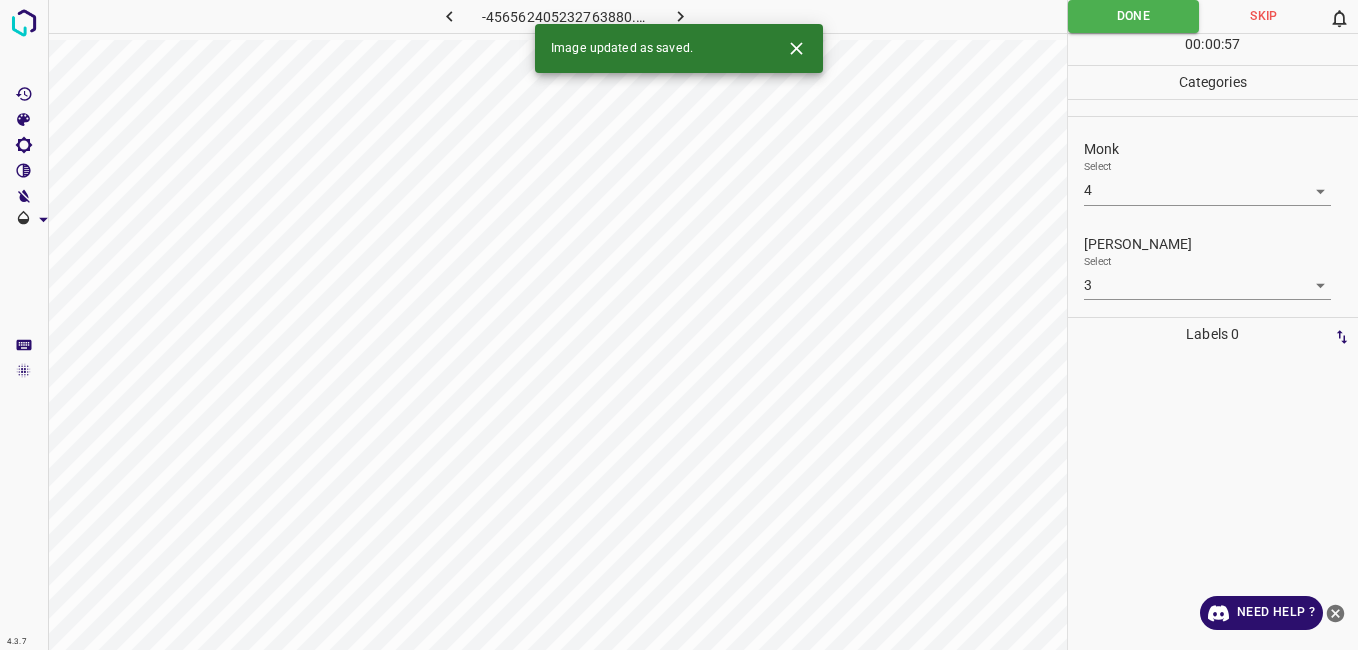 click 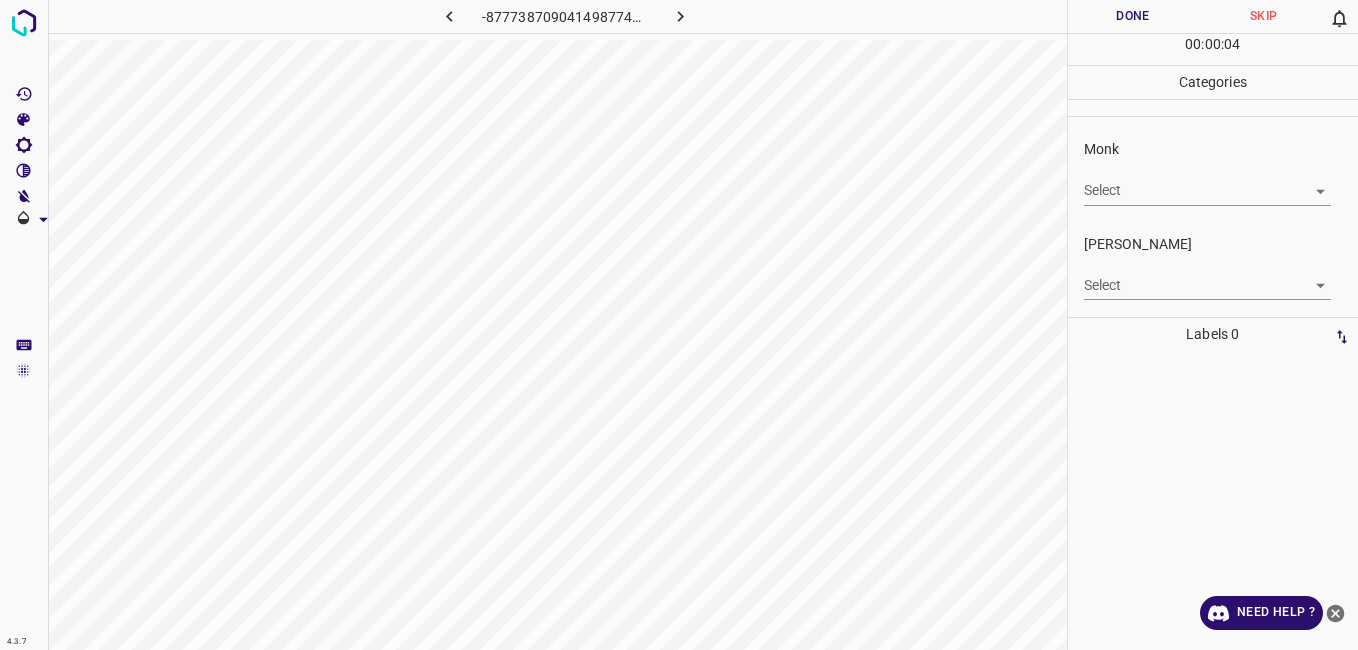 click on "4.3.7 -8777387090414987749.png Done Skip 0 00   : 00   : 04   Categories Monk   Select ​  Fitzpatrick   Select ​ Labels   0 Categories 1 Monk 2  Fitzpatrick Tools Space Change between modes (Draw & Edit) I Auto labeling R Restore zoom M Zoom in N Zoom out Delete Delete selecte label Filters Z Restore filters X Saturation filter C Brightness filter V Contrast filter B Gray scale filter General O Download Need Help ? - Text - Hide - Delete" at bounding box center (679, 325) 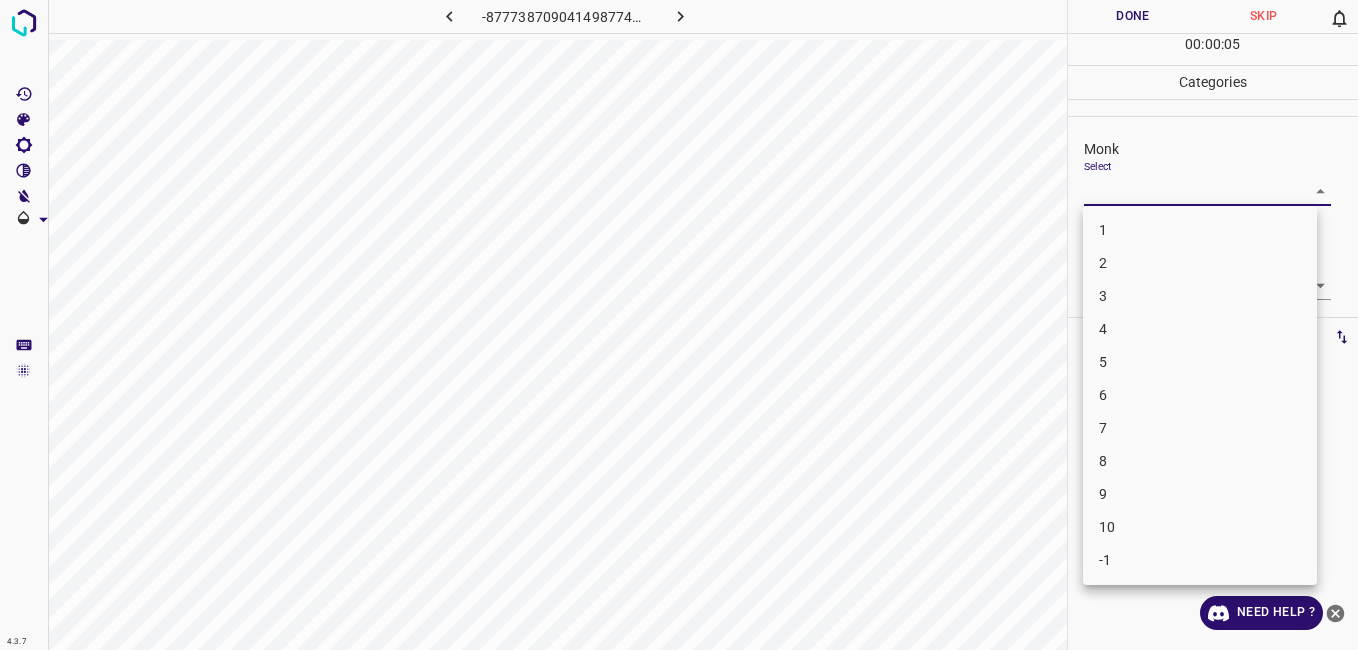 click on "4" at bounding box center [1200, 329] 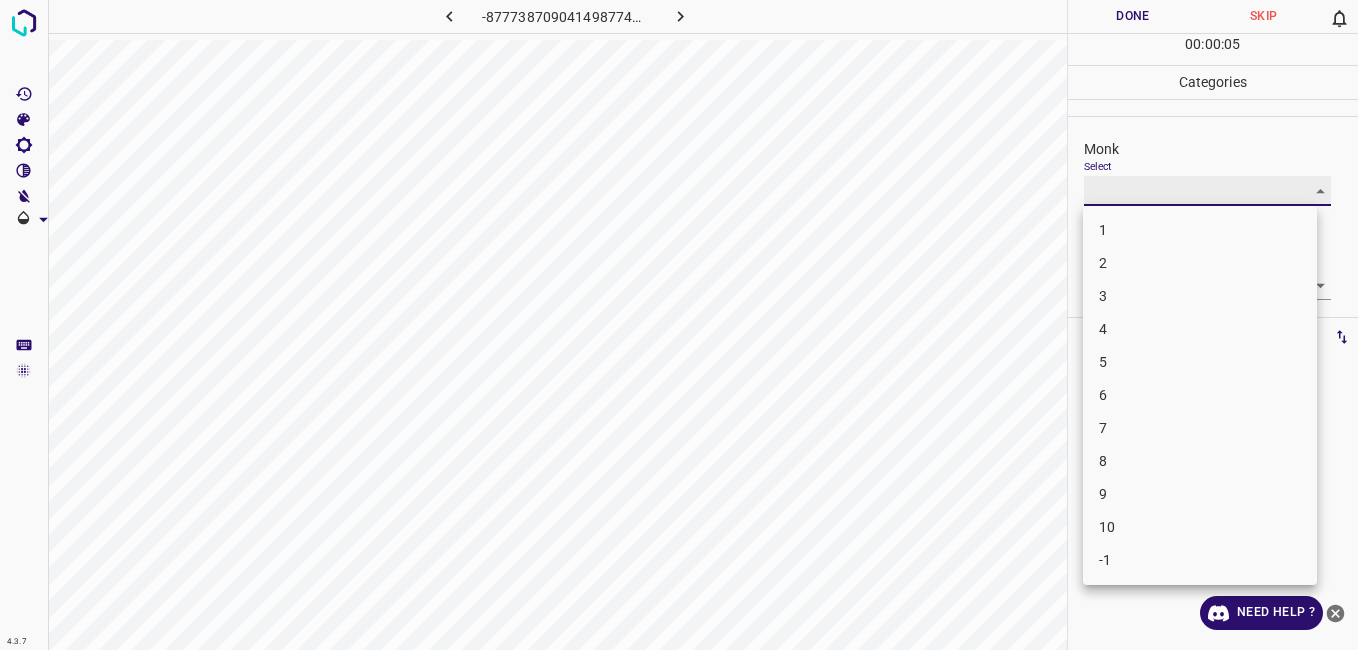 type on "4" 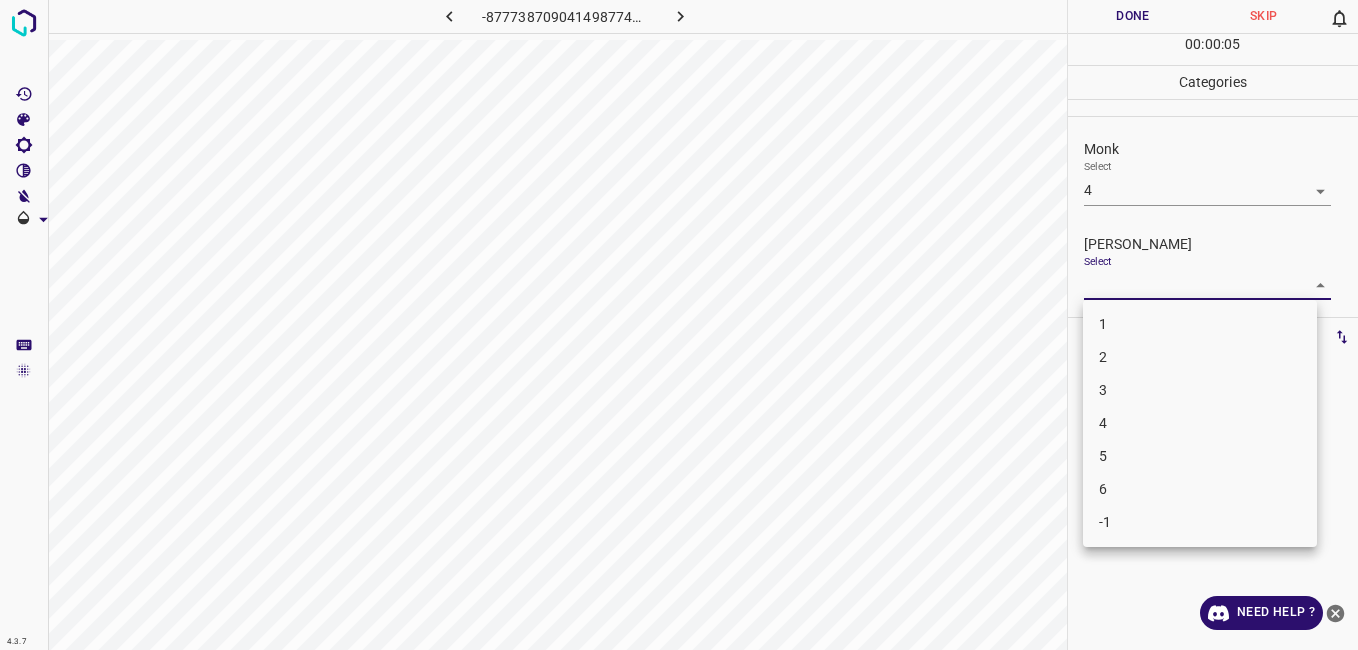 click on "4.3.7 -8777387090414987749.png Done Skip 0 00   : 00   : 05   Categories Monk   Select 4 4  Fitzpatrick   Select ​ Labels   0 Categories 1 Monk 2  Fitzpatrick Tools Space Change between modes (Draw & Edit) I Auto labeling R Restore zoom M Zoom in N Zoom out Delete Delete selecte label Filters Z Restore filters X Saturation filter C Brightness filter V Contrast filter B Gray scale filter General O Download Need Help ? - Text - Hide - Delete 1 2 3 4 5 6 -1" at bounding box center (679, 325) 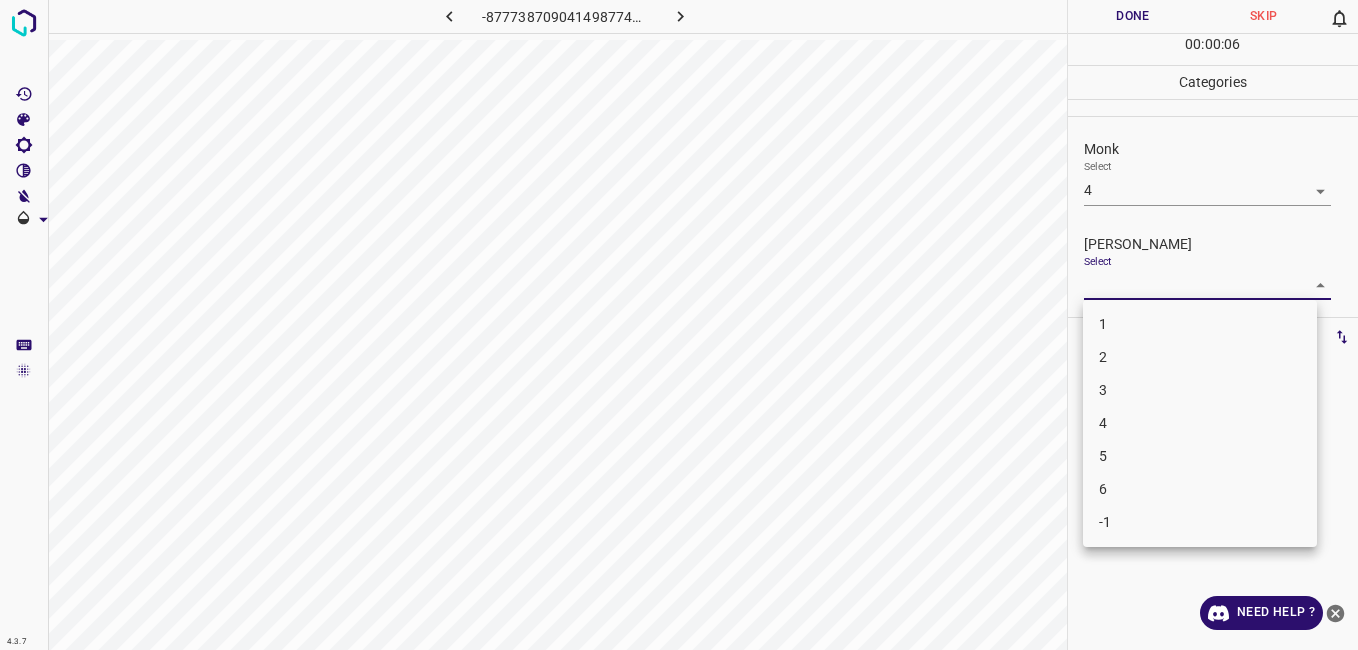 click on "3" at bounding box center (1200, 390) 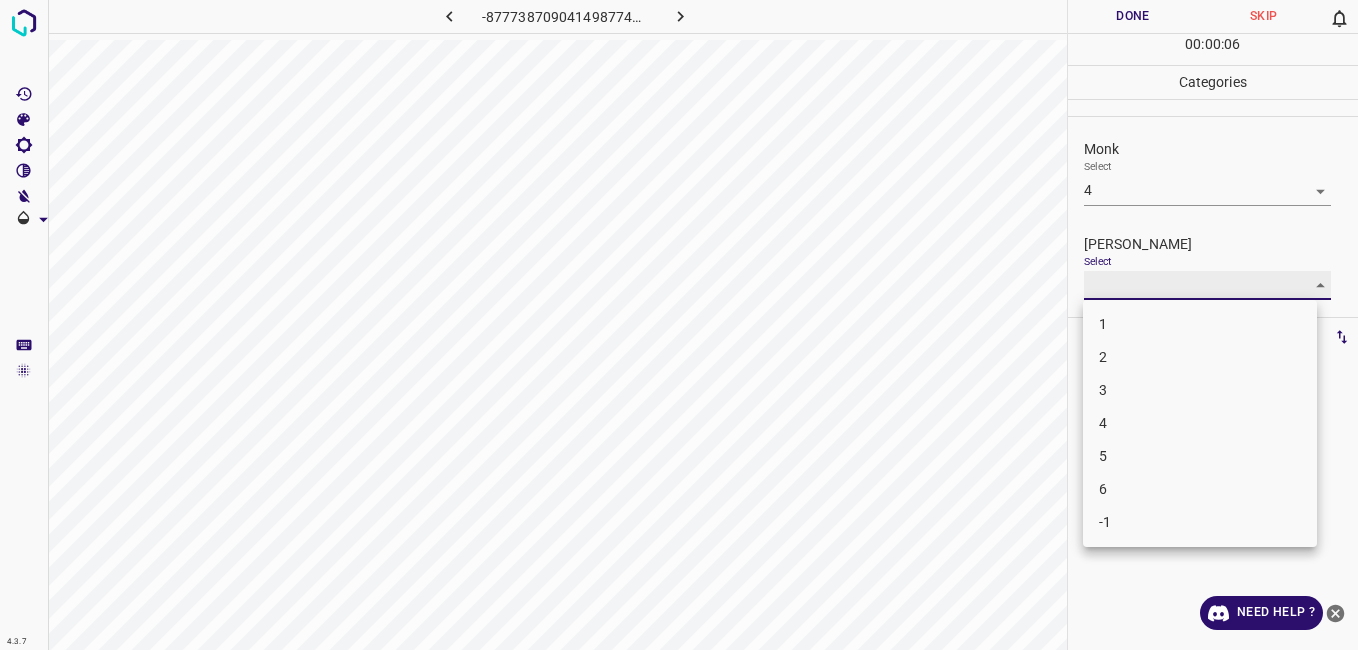 type on "3" 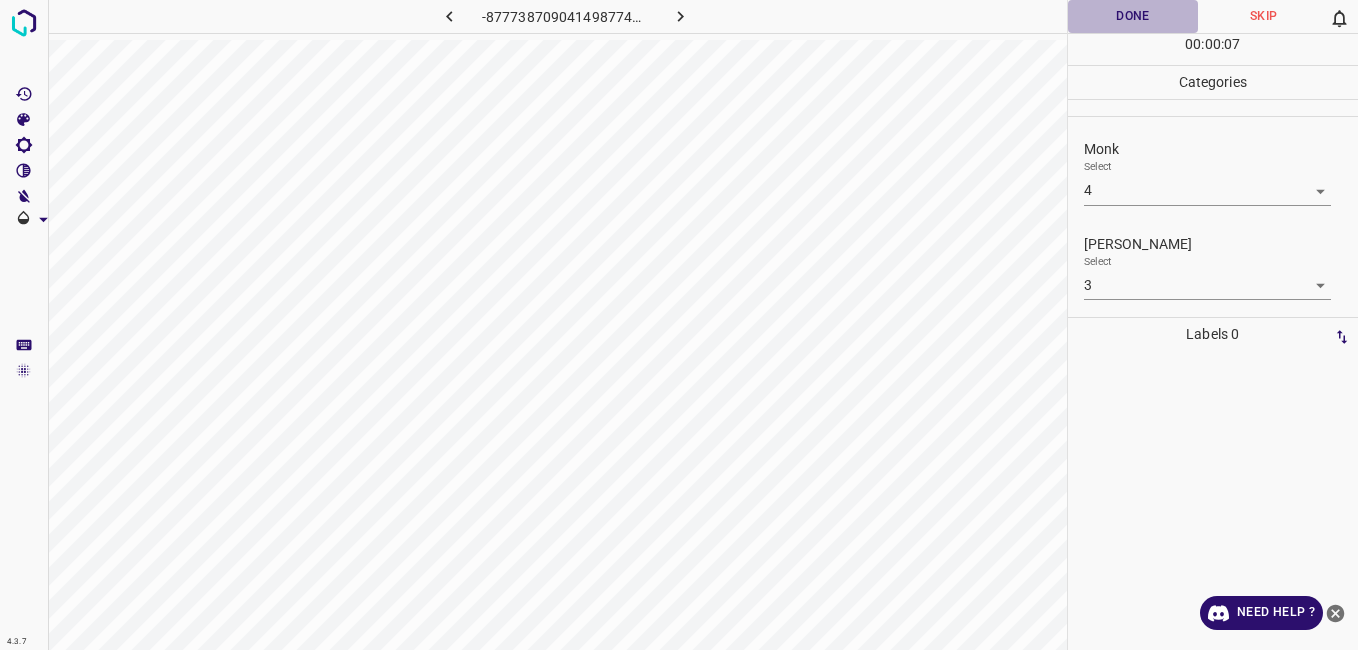 click on "Done" at bounding box center [1133, 16] 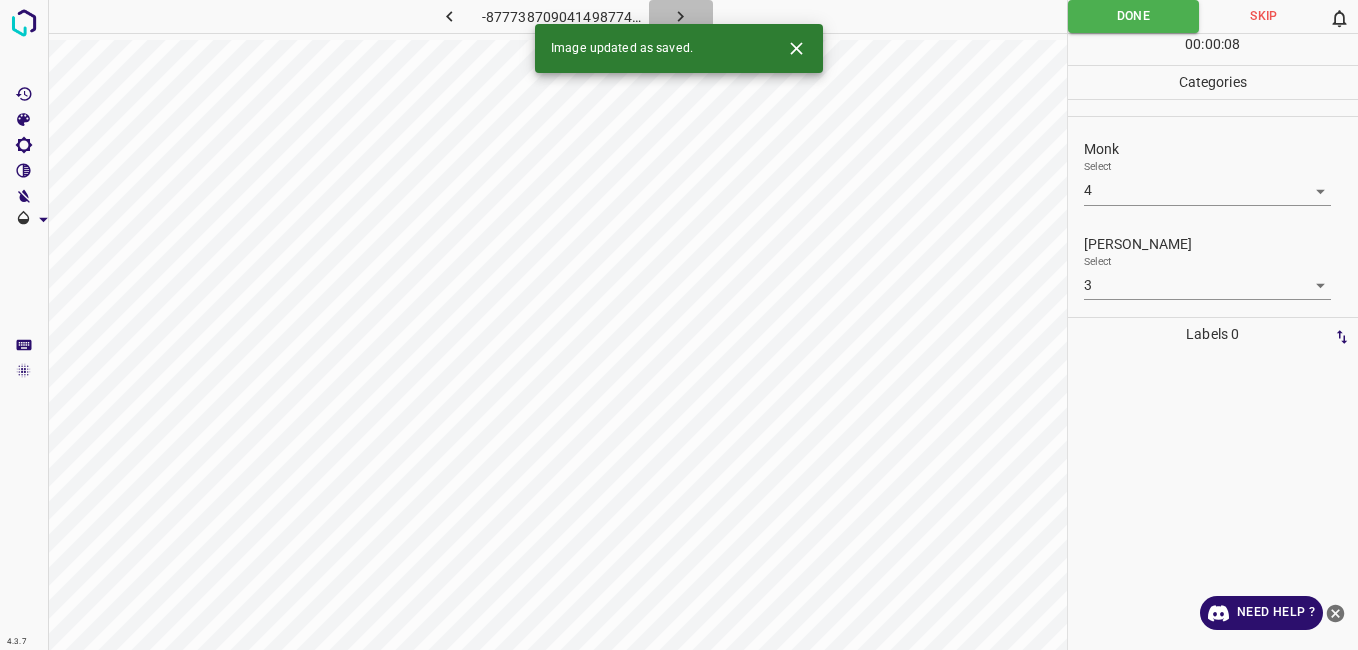 click 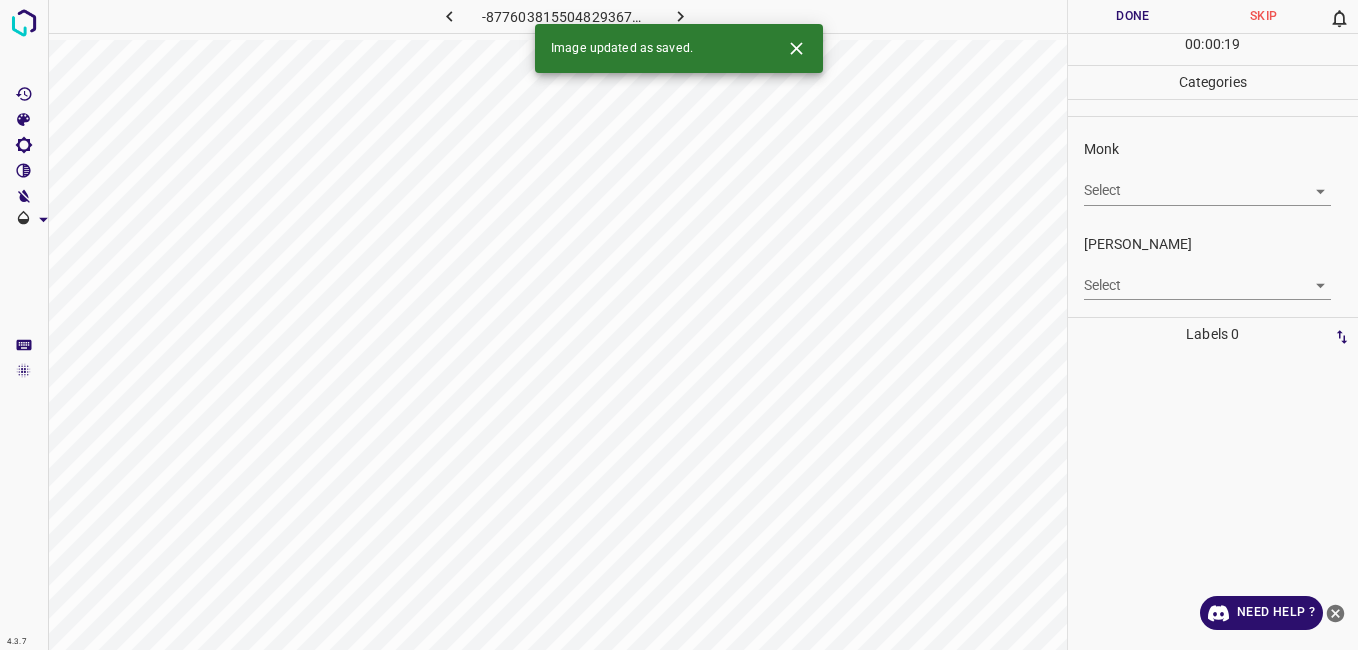 click on "4.3.7 -8776038155048293671.png Done Skip 0 00   : 00   : 19   Categories Monk   Select ​  Fitzpatrick   Select ​ Labels   0 Categories 1 Monk 2  Fitzpatrick Tools Space Change between modes (Draw & Edit) I Auto labeling R Restore zoom M Zoom in N Zoom out Delete Delete selecte label Filters Z Restore filters X Saturation filter C Brightness filter V Contrast filter B Gray scale filter General O Download Image updated as saved. Need Help ? - Text - Hide - Delete" at bounding box center [679, 325] 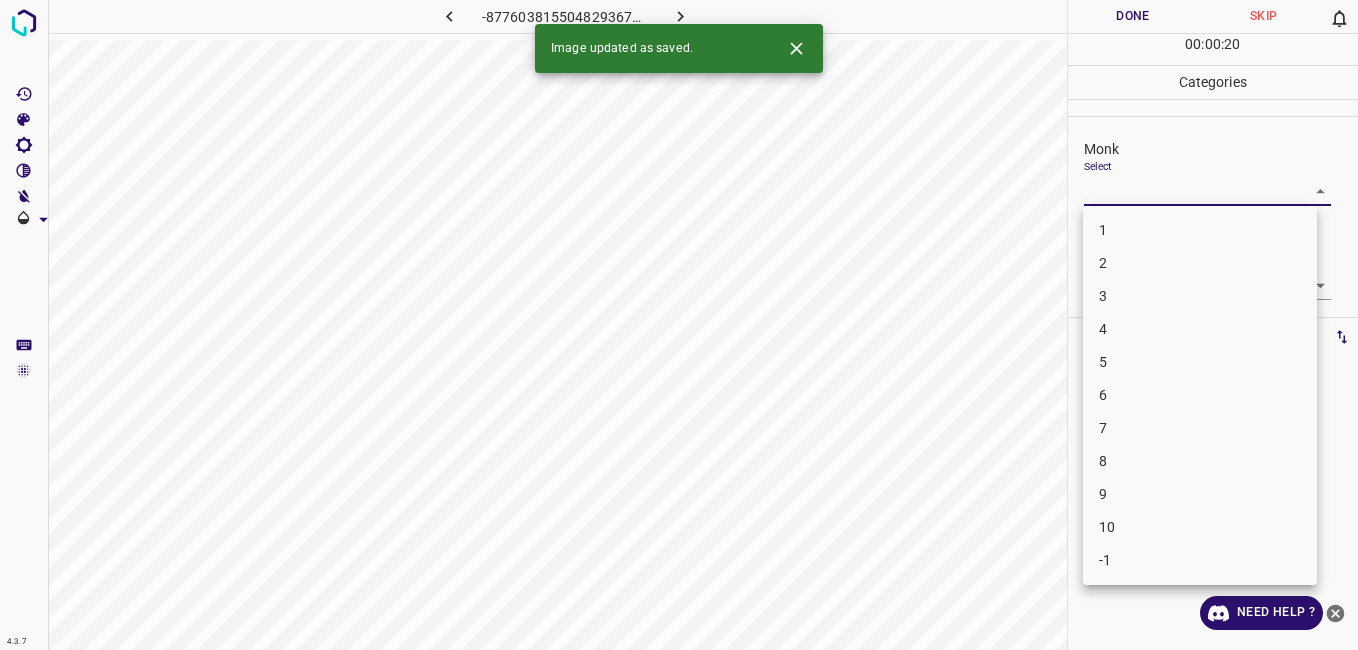 click on "3" at bounding box center [1200, 296] 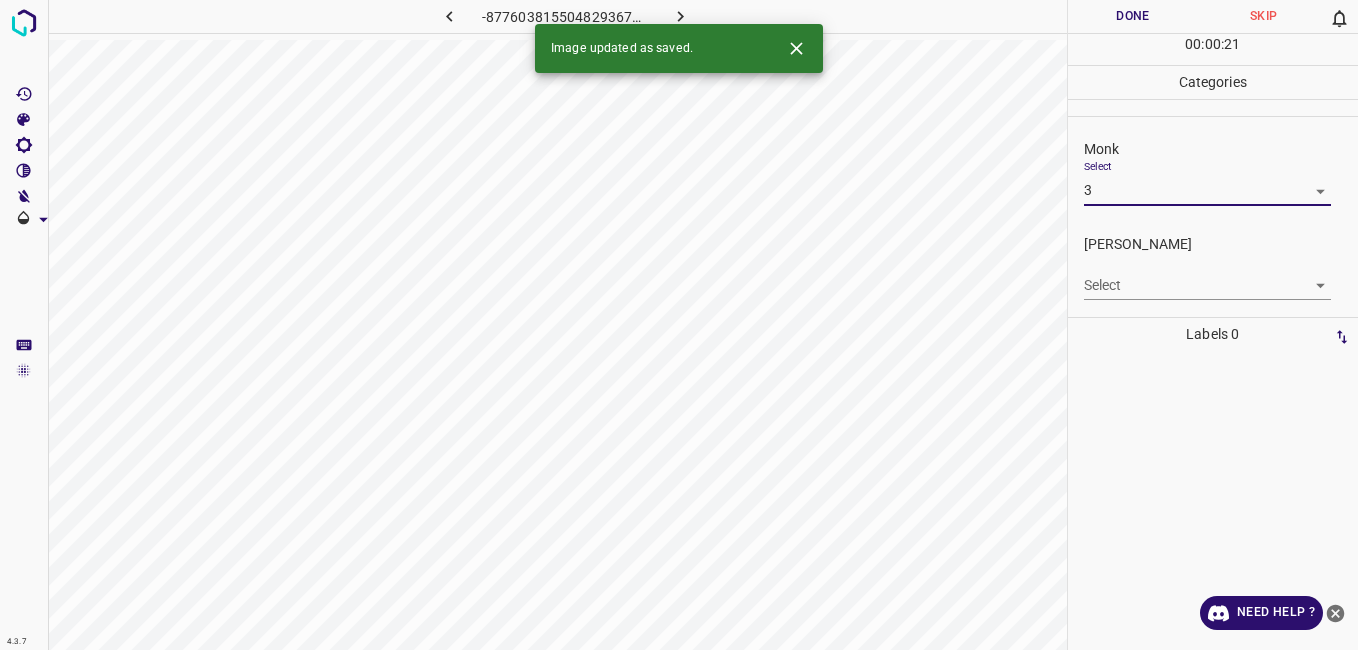 click on "4.3.7 -8776038155048293671.png Done Skip 0 00   : 00   : 21   Categories Monk   Select 3 3  Fitzpatrick   Select ​ Labels   0 Categories 1 Monk 2  Fitzpatrick Tools Space Change between modes (Draw & Edit) I Auto labeling R Restore zoom M Zoom in N Zoom out Delete Delete selecte label Filters Z Restore filters X Saturation filter C Brightness filter V Contrast filter B Gray scale filter General O Download Image updated as saved. Need Help ? - Text - Hide - Delete" at bounding box center [679, 325] 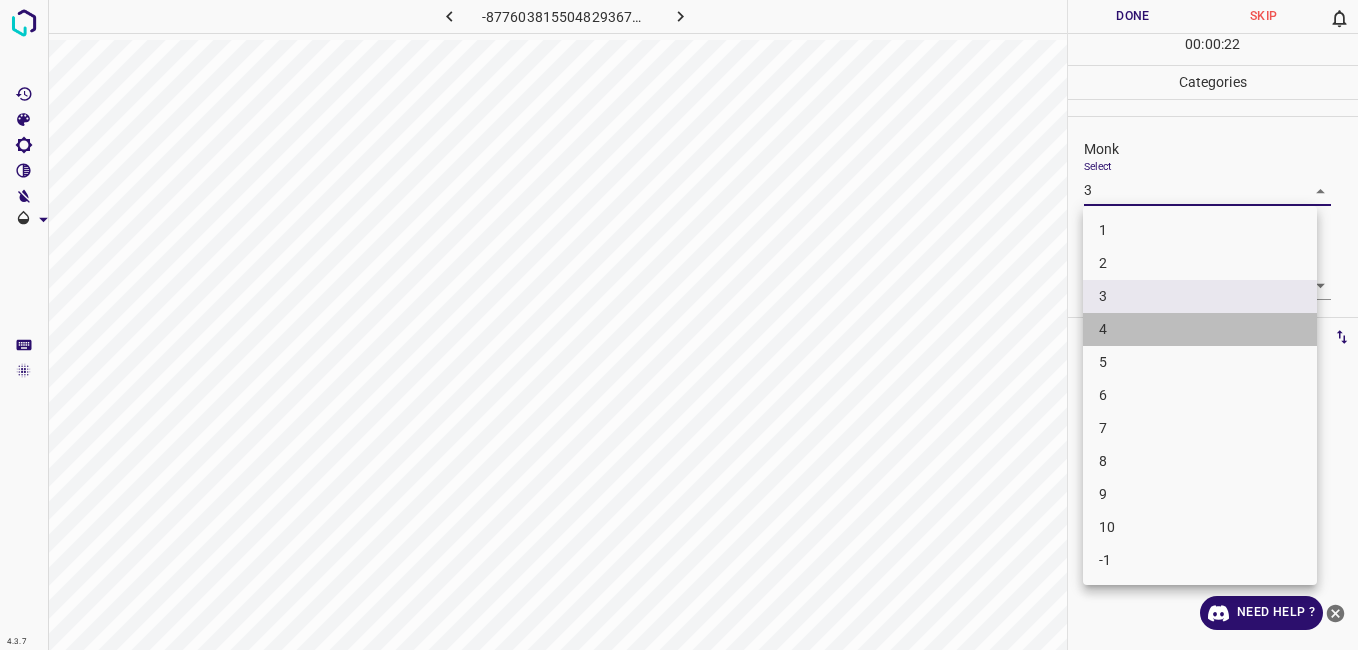 click on "4" at bounding box center [1200, 329] 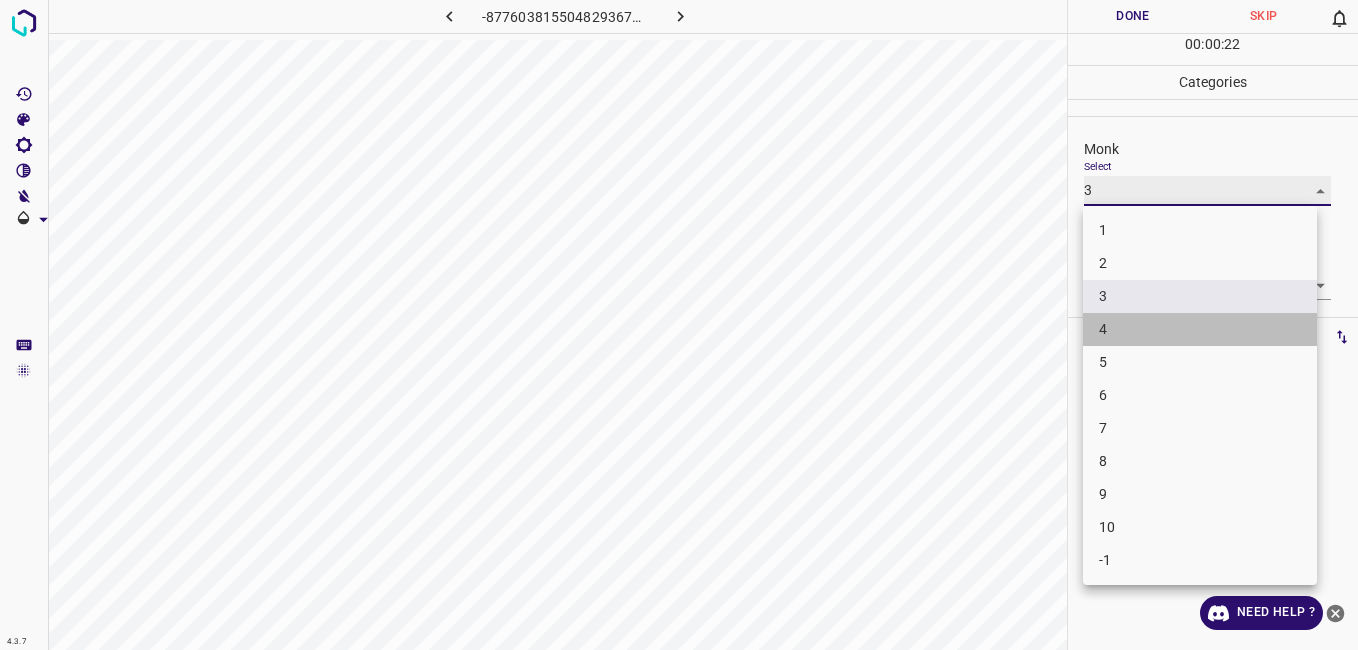 type on "4" 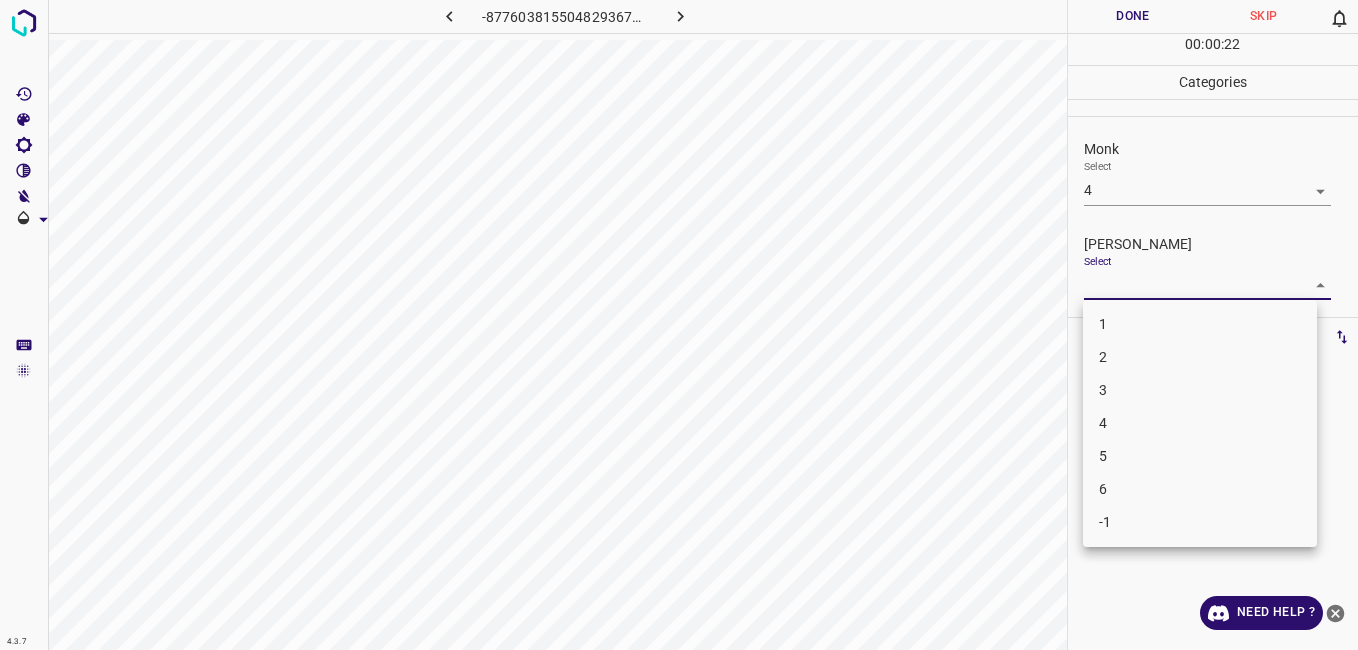 click on "4.3.7 -8776038155048293671.png Done Skip 0 00   : 00   : 22   Categories Monk   Select 4 4  Fitzpatrick   Select ​ Labels   0 Categories 1 Monk 2  Fitzpatrick Tools Space Change between modes (Draw & Edit) I Auto labeling R Restore zoom M Zoom in N Zoom out Delete Delete selecte label Filters Z Restore filters X Saturation filter C Brightness filter V Contrast filter B Gray scale filter General O Download Need Help ? - Text - Hide - Delete 1 2 3 4 5 6 -1" at bounding box center (679, 325) 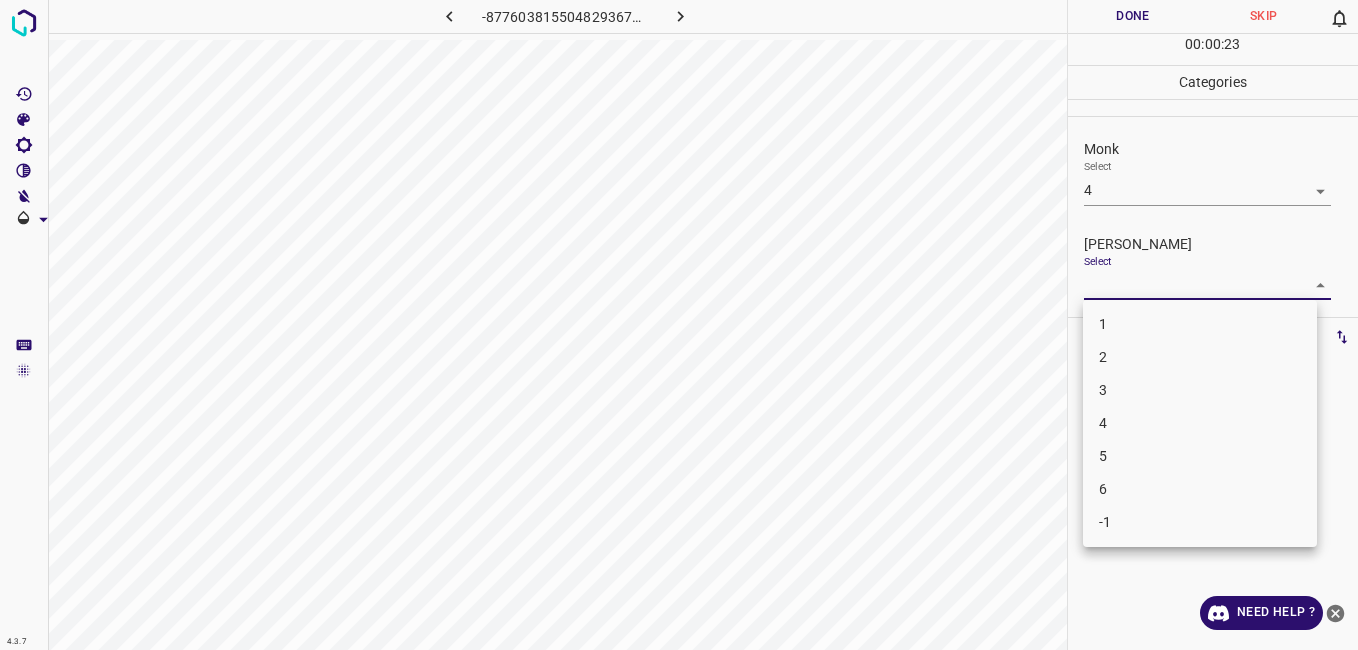 click on "3" at bounding box center (1200, 390) 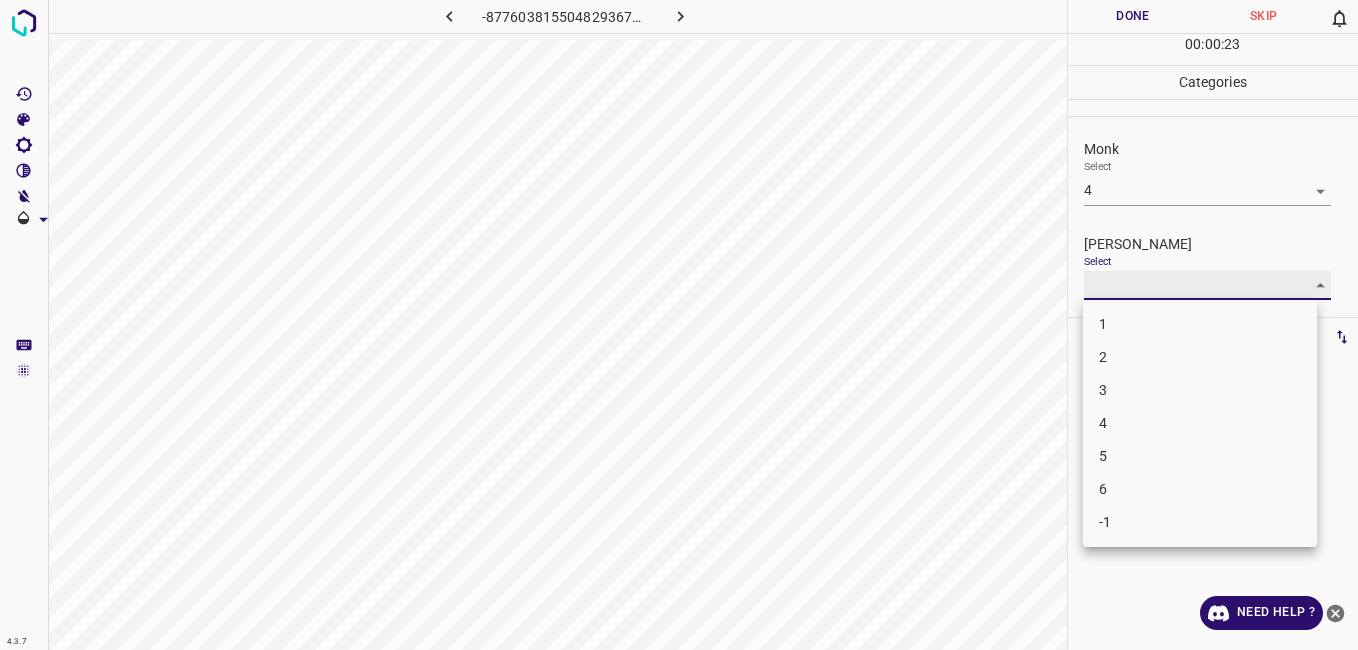 type on "3" 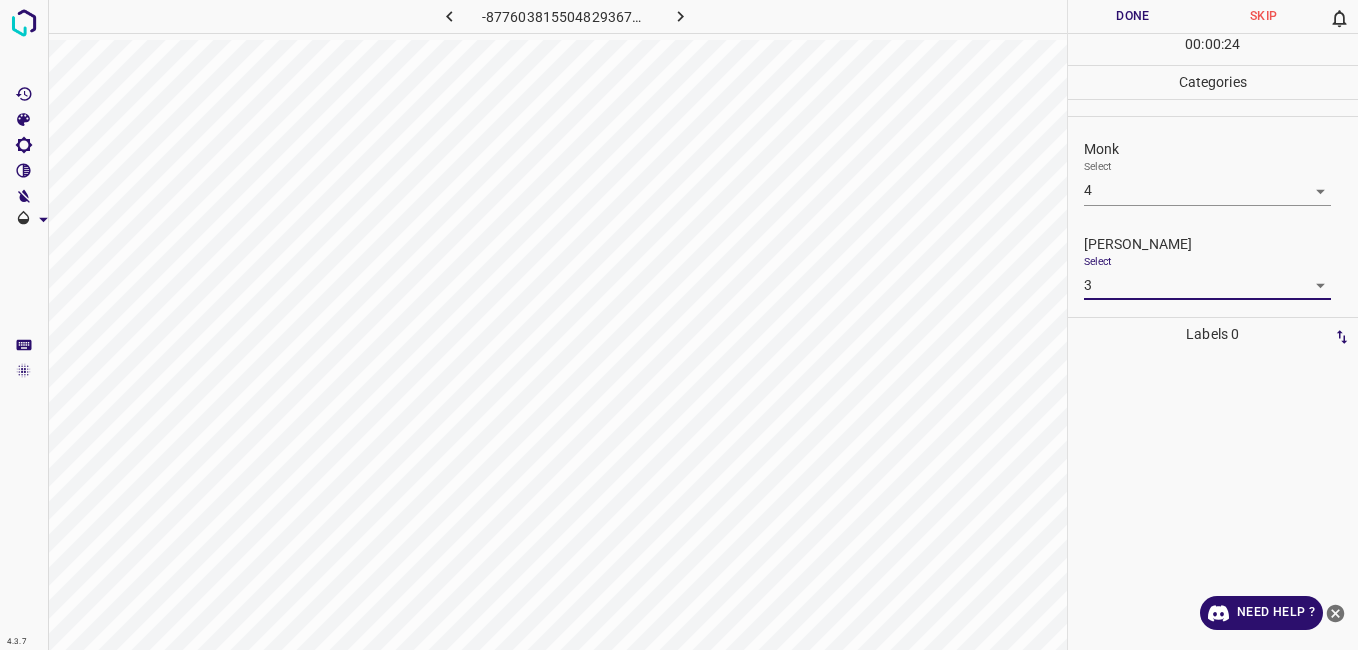 click on "Done" at bounding box center [1133, 16] 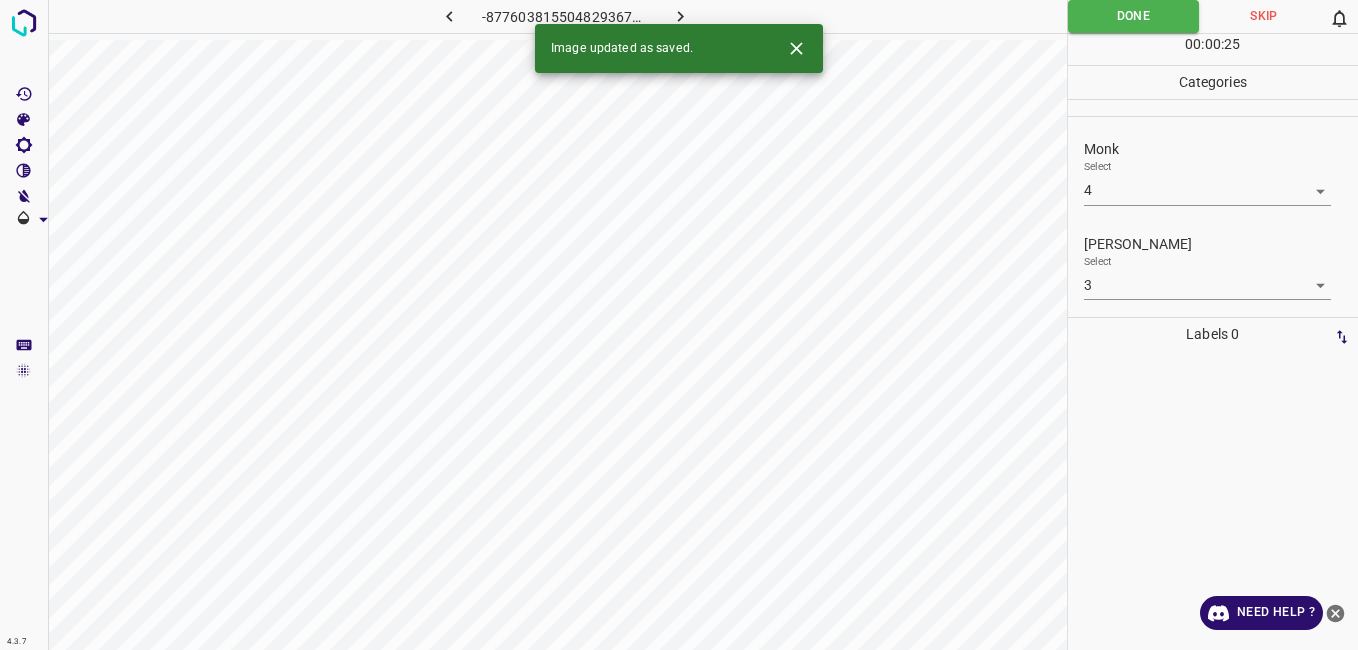 click 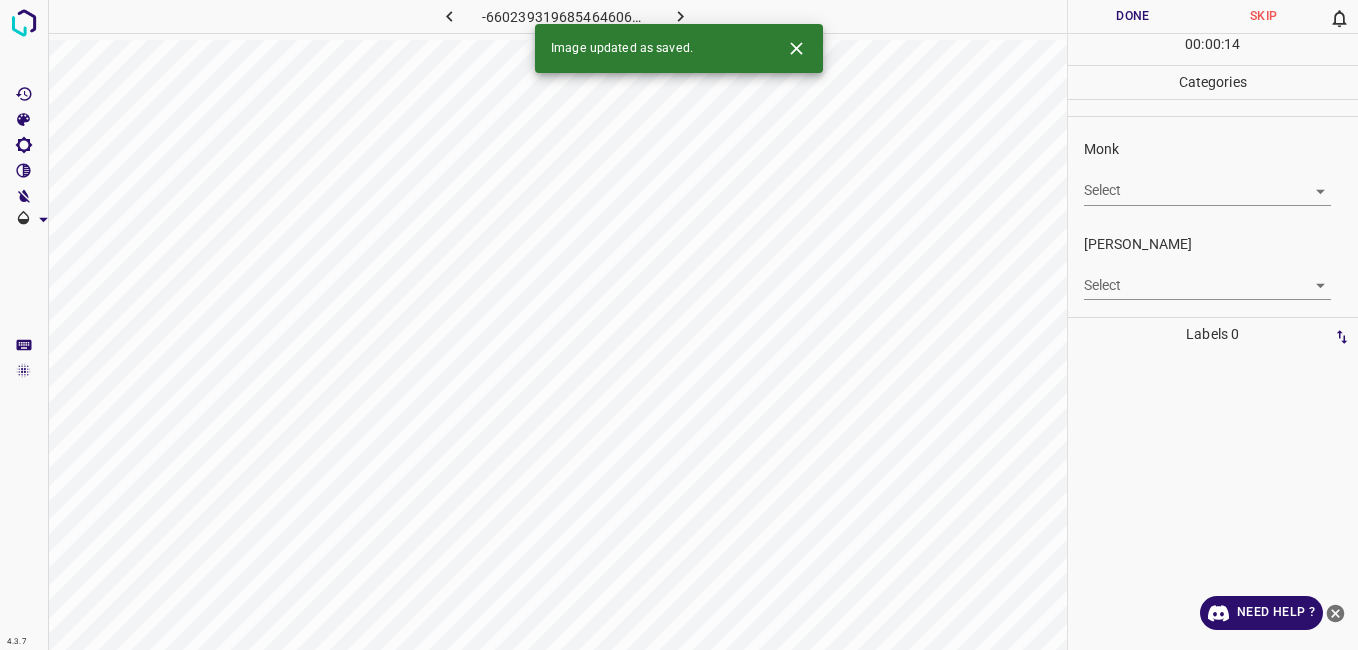 click on "4.3.7 -6602393196854646067.png Done Skip 0 00   : 00   : 14   Categories Monk   Select ​  Fitzpatrick   Select ​ Labels   0 Categories 1 Monk 2  Fitzpatrick Tools Space Change between modes (Draw & Edit) I Auto labeling R Restore zoom M Zoom in N Zoom out Delete Delete selecte label Filters Z Restore filters X Saturation filter C Brightness filter V Contrast filter B Gray scale filter General O Download Image updated as saved. Need Help ? - Text - Hide - Delete" at bounding box center [679, 325] 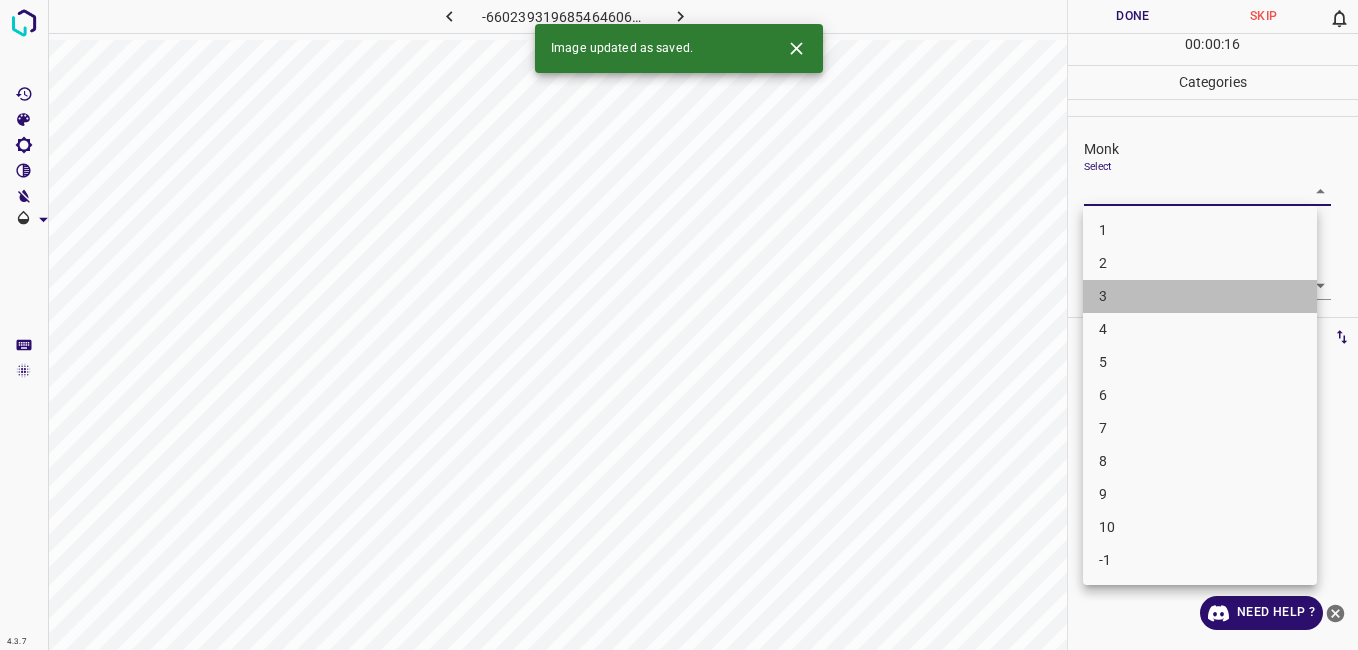 drag, startPoint x: 1127, startPoint y: 302, endPoint x: 1117, endPoint y: 291, distance: 14.866069 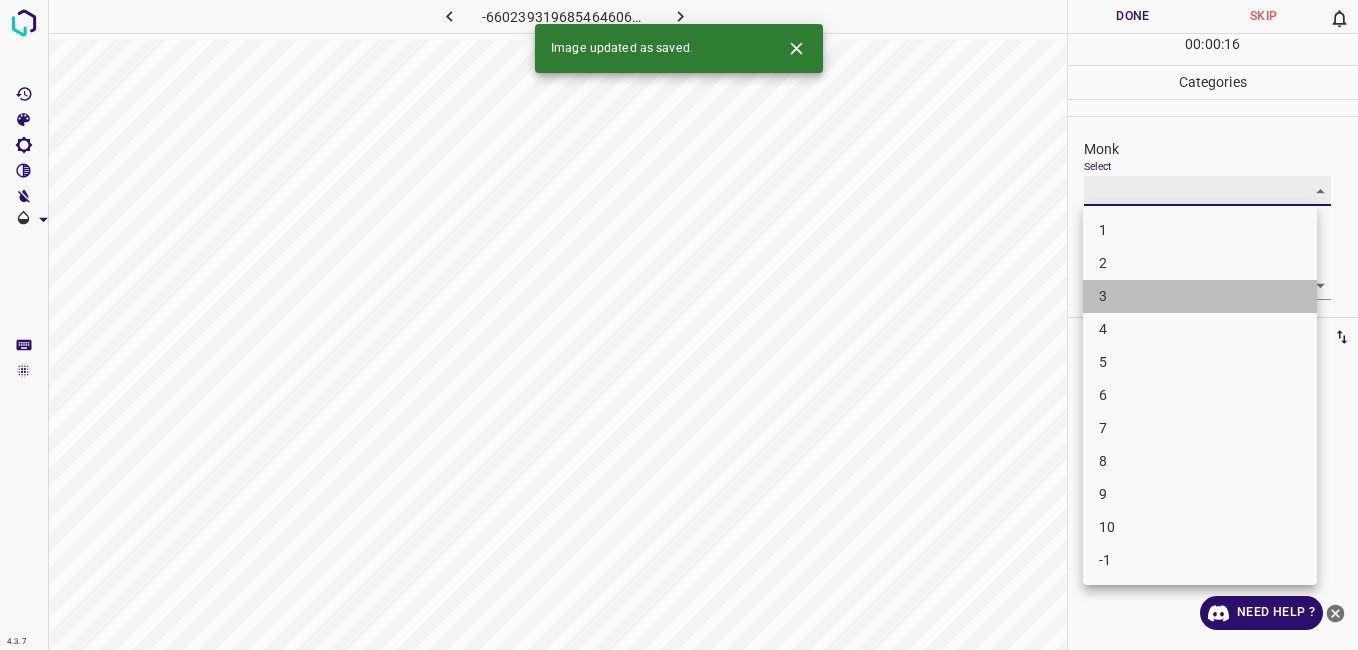type on "3" 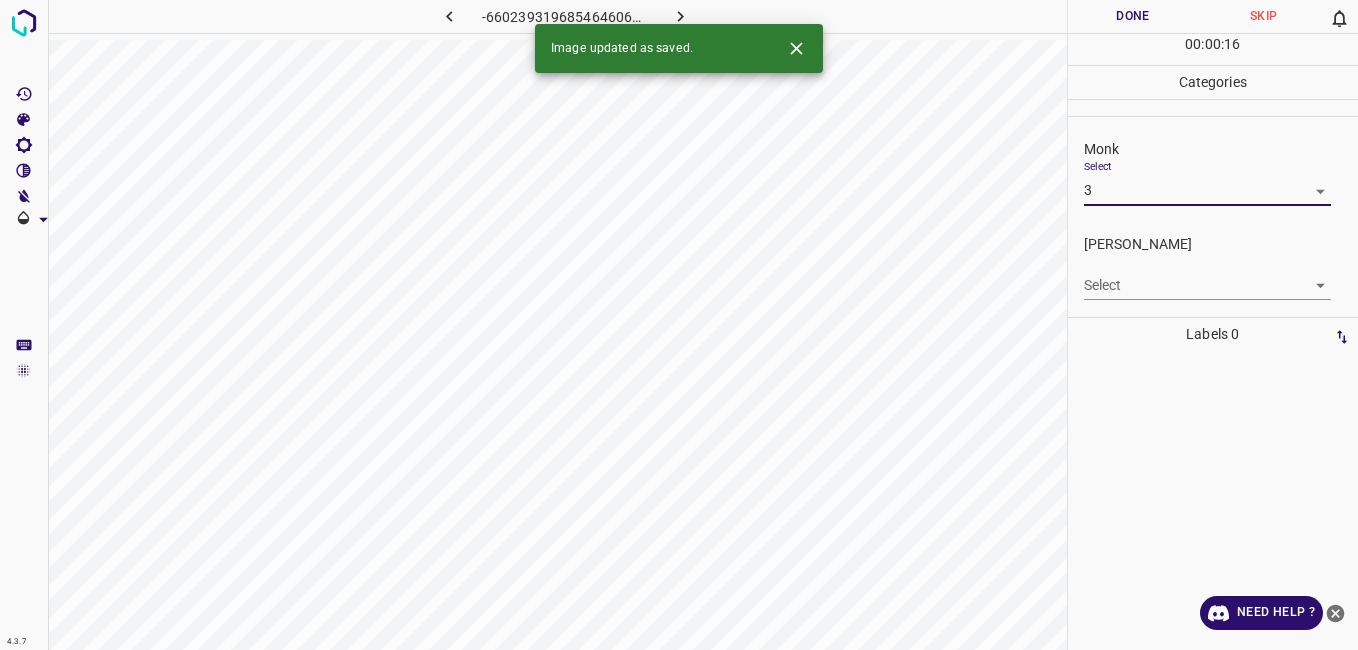 click on "4.3.7 -6602393196854646067.png Done Skip 0 00   : 00   : 16   Categories Monk   Select 3 3  Fitzpatrick   Select ​ Labels   0 Categories 1 Monk 2  Fitzpatrick Tools Space Change between modes (Draw & Edit) I Auto labeling R Restore zoom M Zoom in N Zoom out Delete Delete selecte label Filters Z Restore filters X Saturation filter C Brightness filter V Contrast filter B Gray scale filter General O Download Image updated as saved. Need Help ? - Text - Hide - Delete" at bounding box center [679, 325] 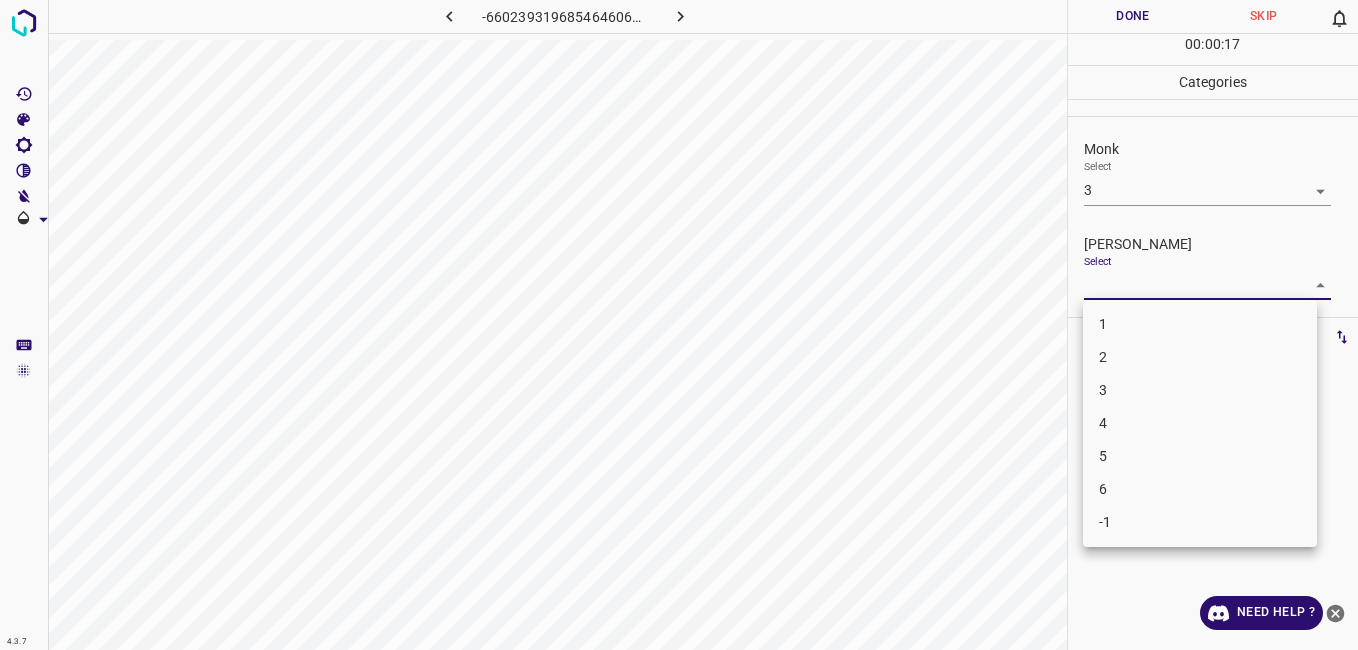 click on "2" at bounding box center [1200, 357] 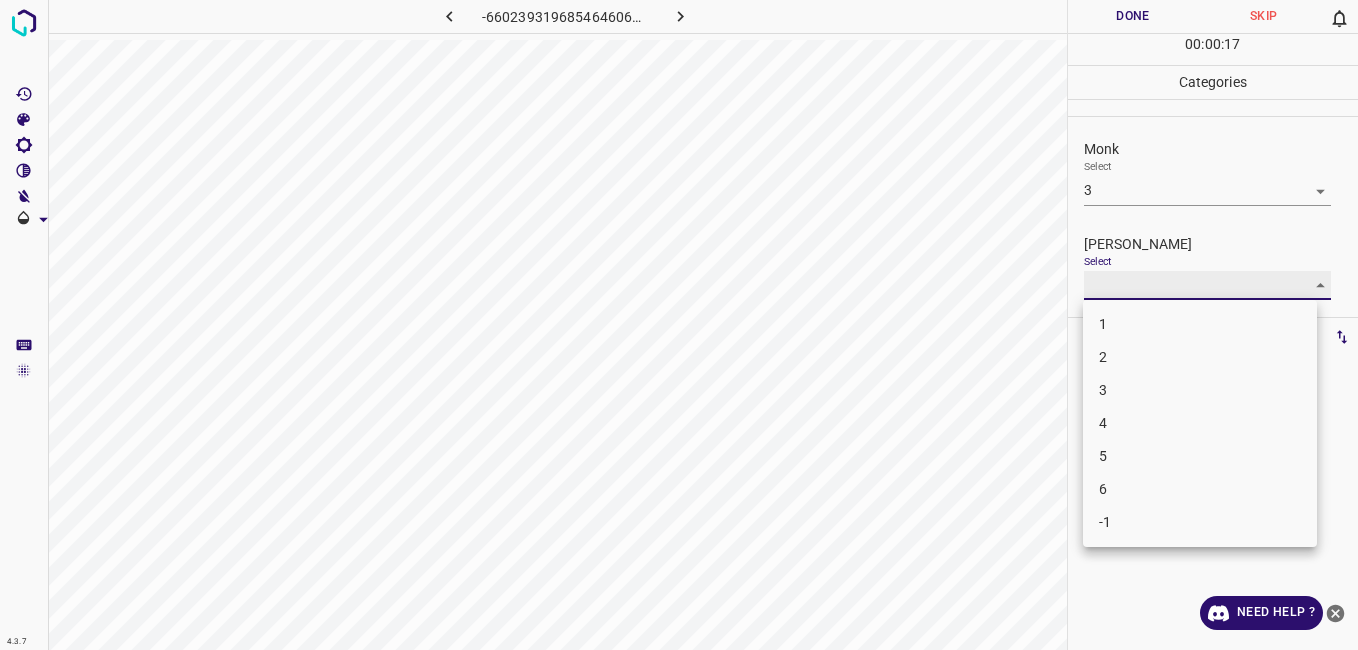 type on "2" 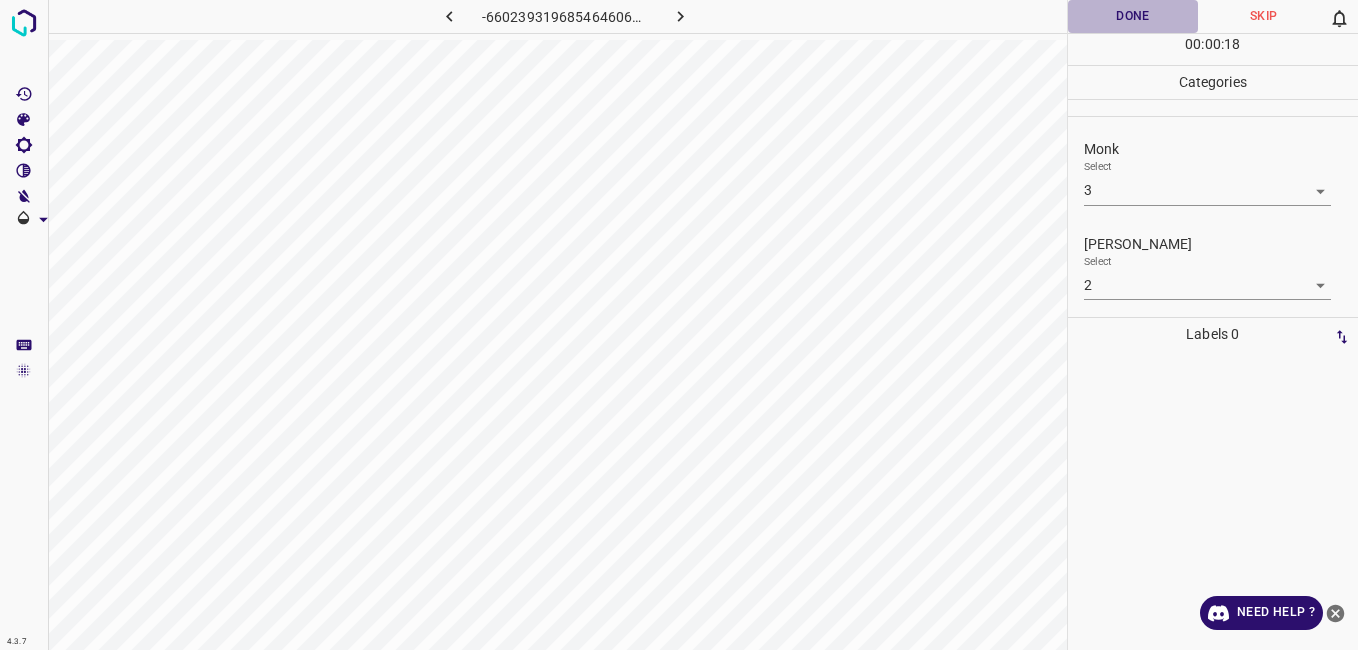 click on "Done" at bounding box center [1133, 16] 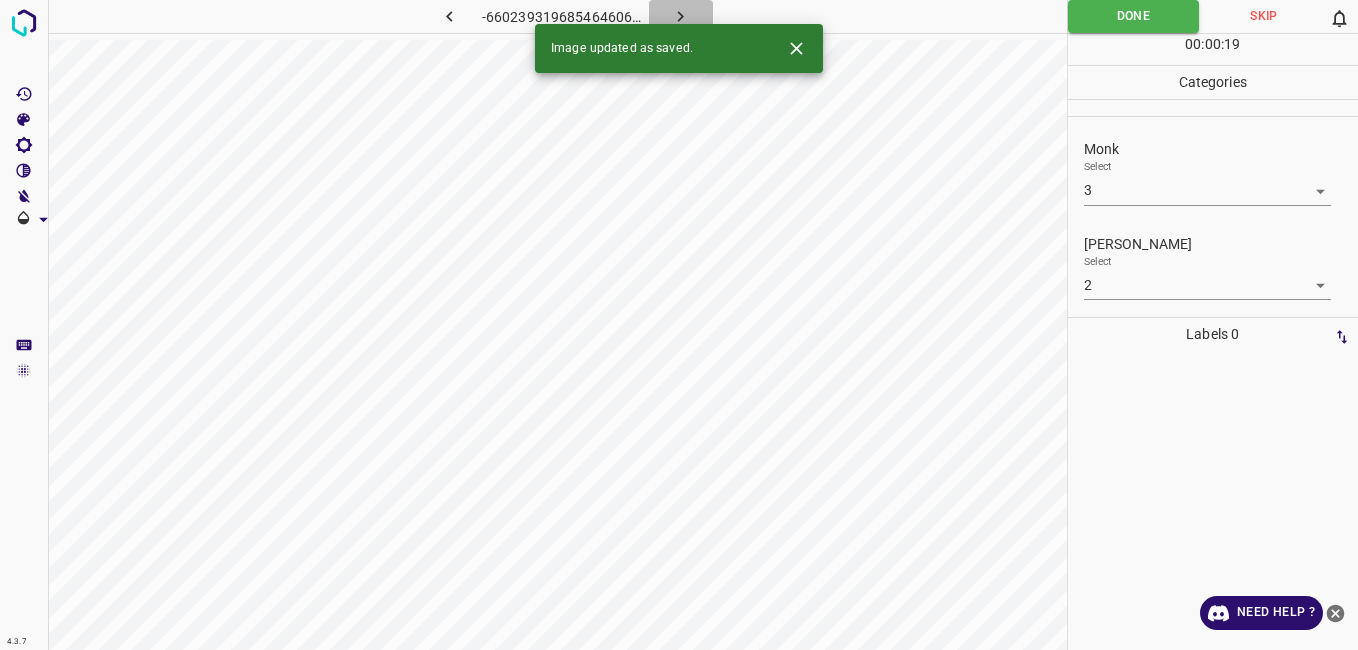 click 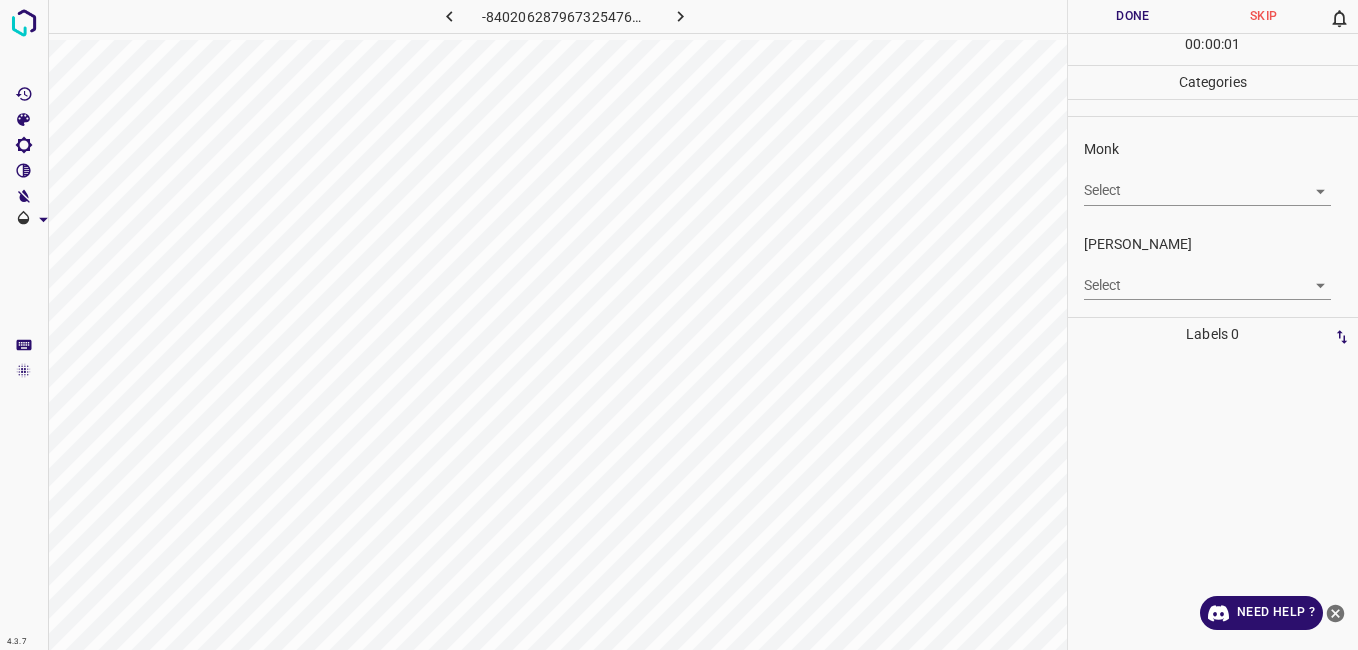 click on "4.3.7 -8402062879673254768.png Done Skip 0 00   : 00   : 01   Categories Monk   Select ​  Fitzpatrick   Select ​ Labels   0 Categories 1 Monk 2  Fitzpatrick Tools Space Change between modes (Draw & Edit) I Auto labeling R Restore zoom M Zoom in N Zoom out Delete Delete selecte label Filters Z Restore filters X Saturation filter C Brightness filter V Contrast filter B Gray scale filter General O Download Need Help ? - Text - Hide - Delete" at bounding box center [679, 325] 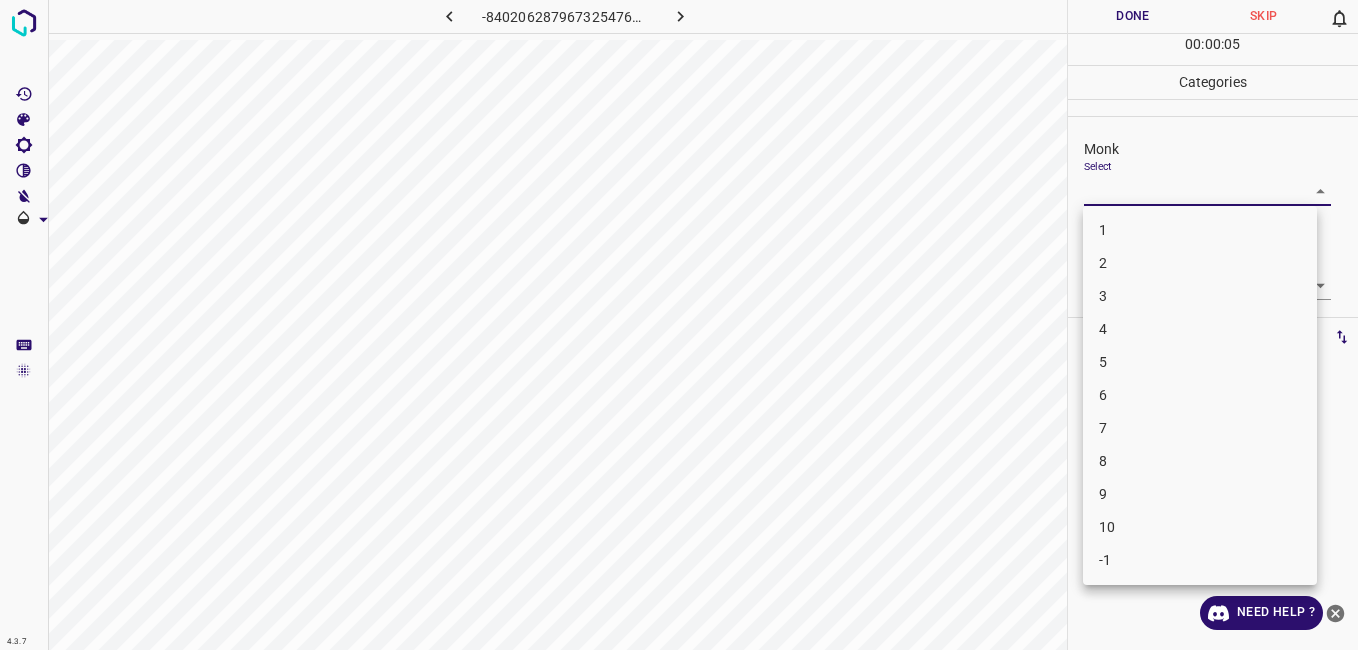 click on "9" at bounding box center (1200, 494) 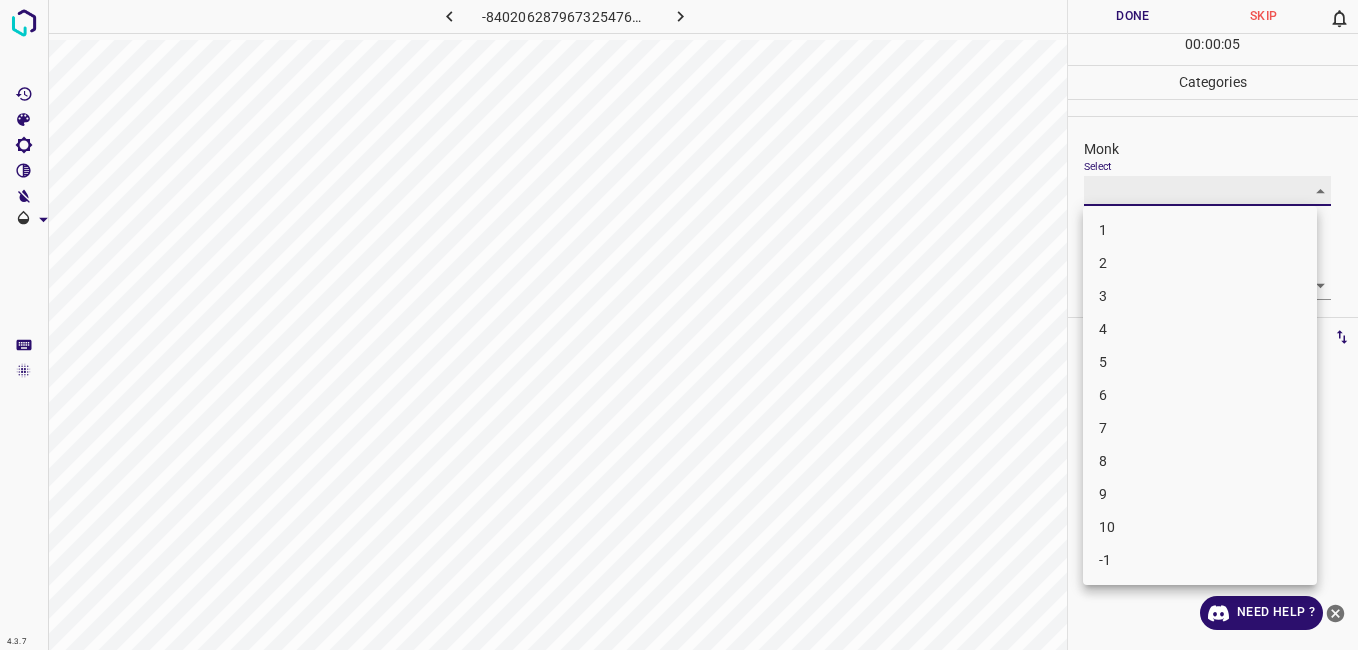 type on "9" 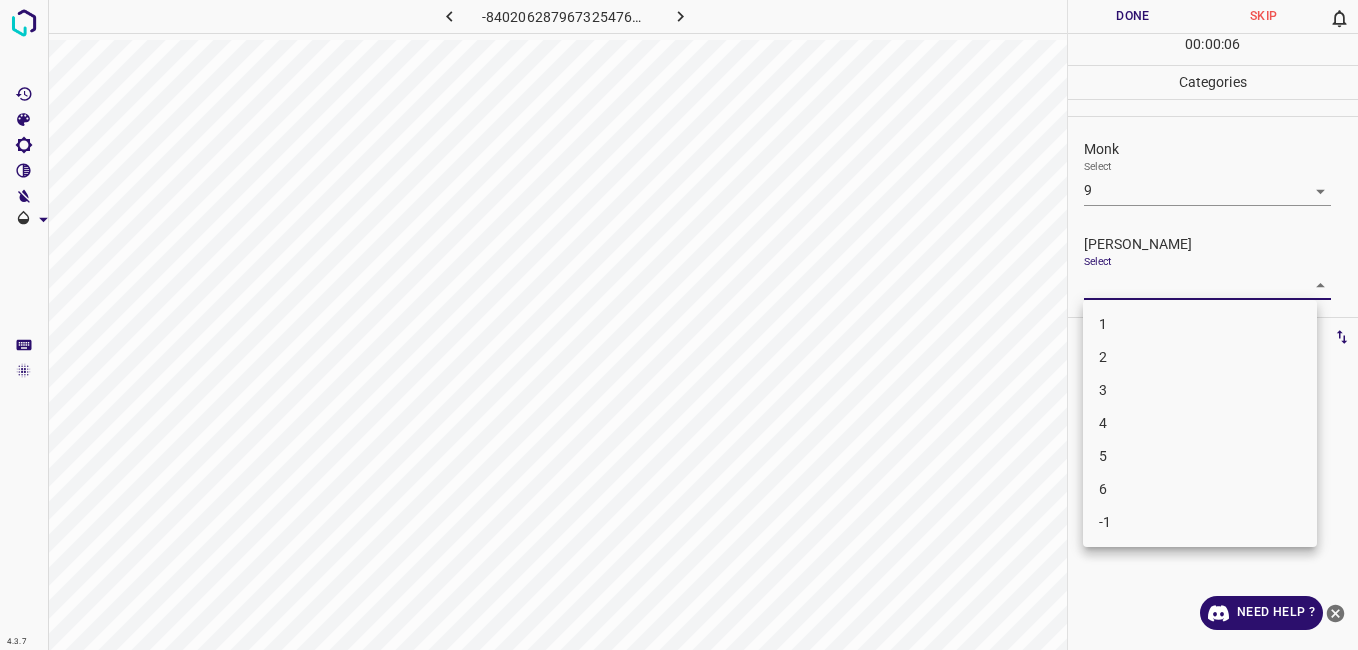 click on "4.3.7 -8402062879673254768.png Done Skip 0 00   : 00   : 06   Categories Monk   Select 9 9  Fitzpatrick   Select ​ Labels   0 Categories 1 Monk 2  Fitzpatrick Tools Space Change between modes (Draw & Edit) I Auto labeling R Restore zoom M Zoom in N Zoom out Delete Delete selecte label Filters Z Restore filters X Saturation filter C Brightness filter V Contrast filter B Gray scale filter General O Download Need Help ? - Text - Hide - Delete 1 2 3 4 5 6 -1" at bounding box center [679, 325] 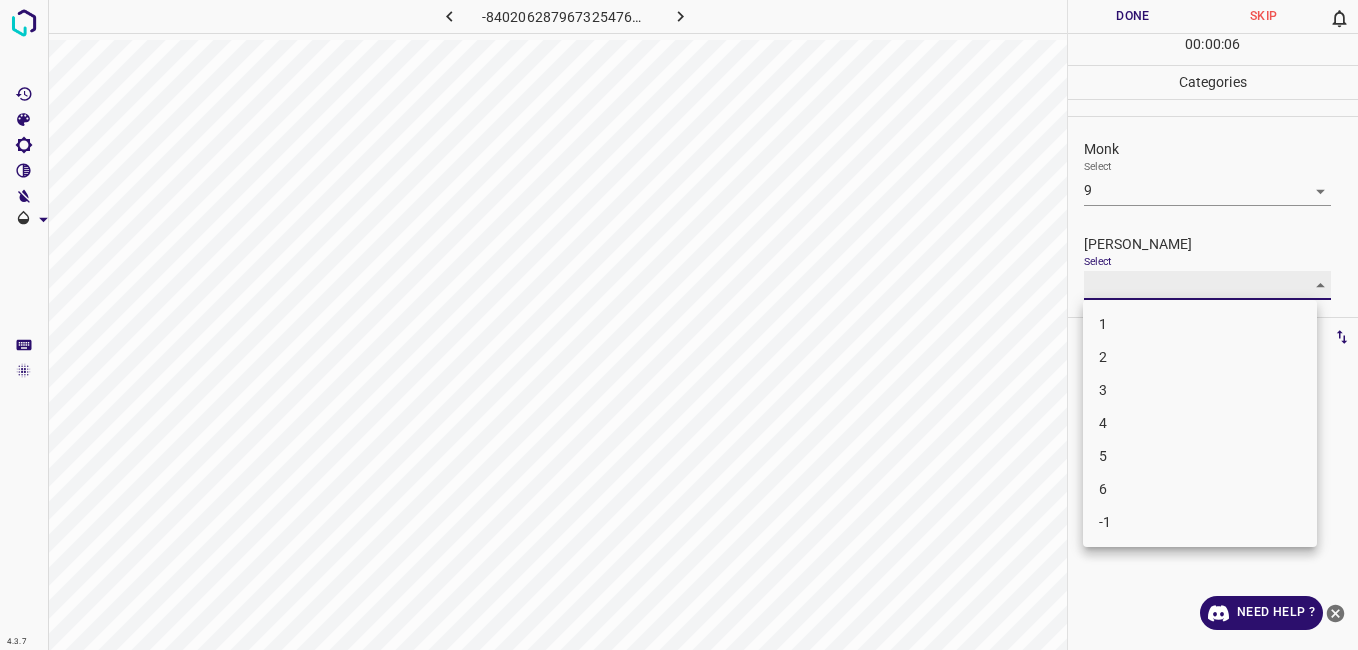 type on "6" 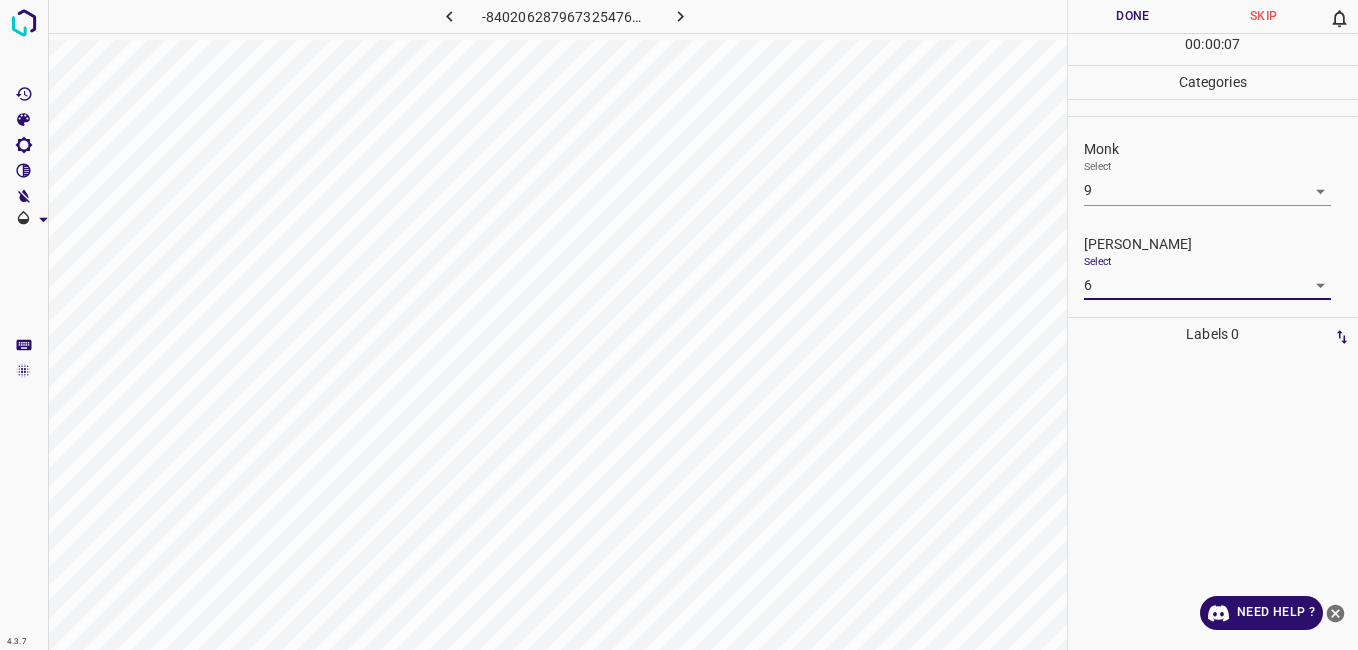 click on "Done" at bounding box center (1133, 16) 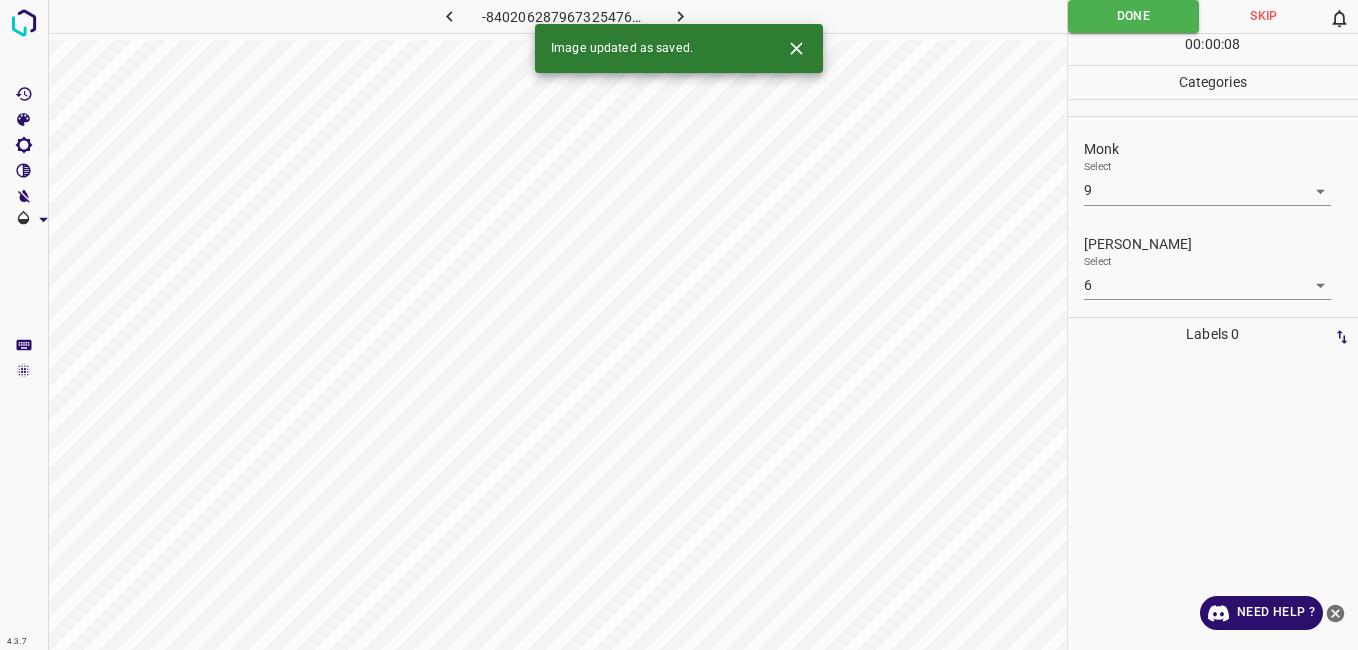 click 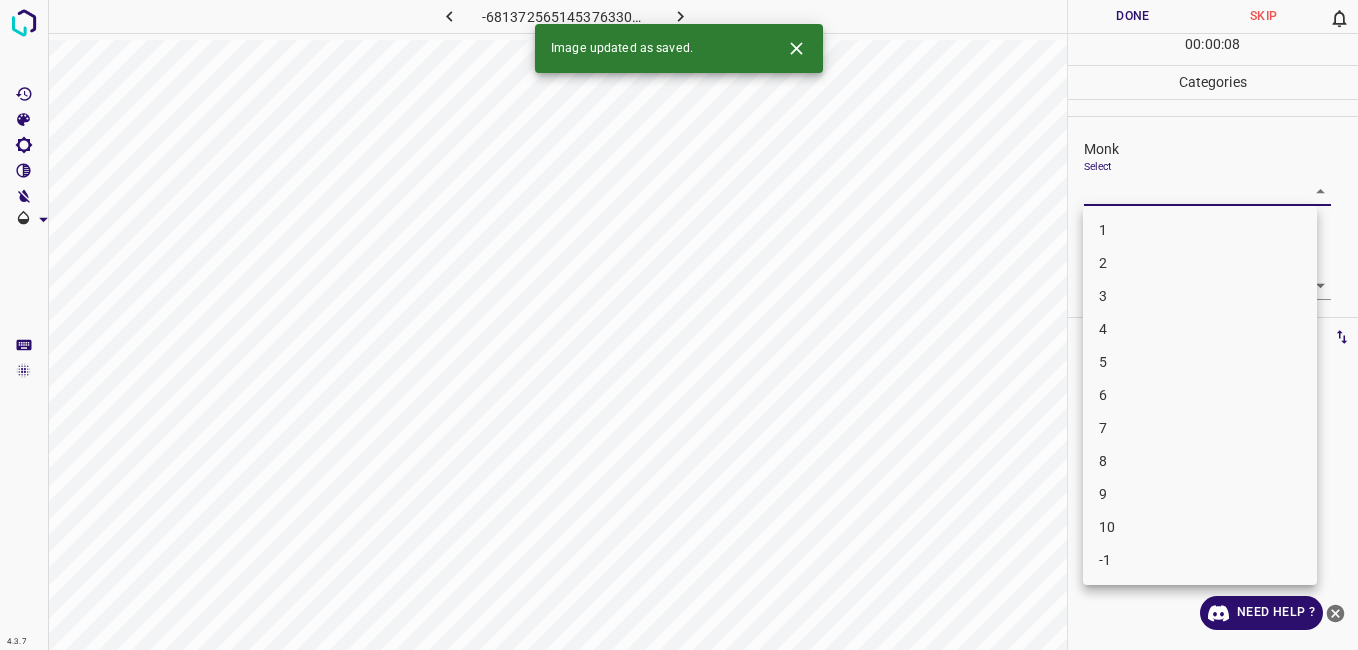 click on "4.3.7 -6813725651453763302.png Done Skip 0 00   : 00   : 08   Categories Monk   Select ​  Fitzpatrick   Select ​ Labels   0 Categories 1 Monk 2  Fitzpatrick Tools Space Change between modes (Draw & Edit) I Auto labeling R Restore zoom M Zoom in N Zoom out Delete Delete selecte label Filters Z Restore filters X Saturation filter C Brightness filter V Contrast filter B Gray scale filter General O Download Image updated as saved. Need Help ? - Text - Hide - Delete 1 2 3 4 5 6 7 8 9 10 -1" at bounding box center [679, 325] 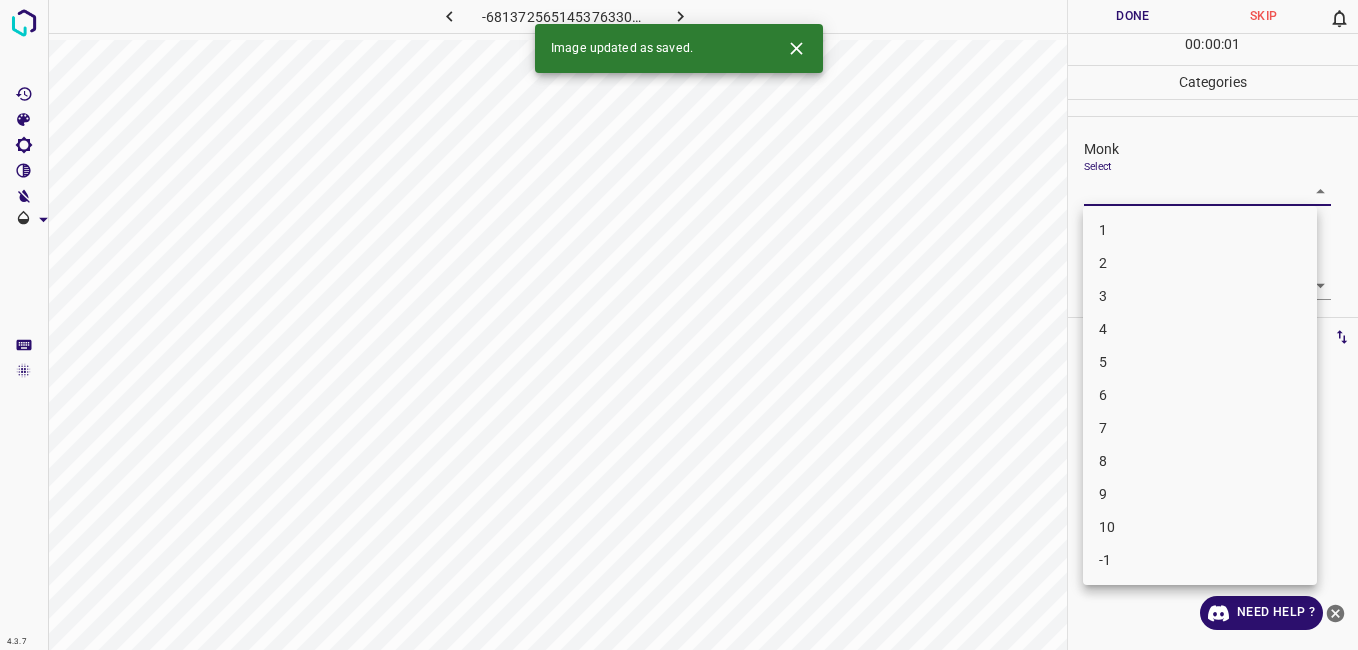 click on "1" at bounding box center [1200, 230] 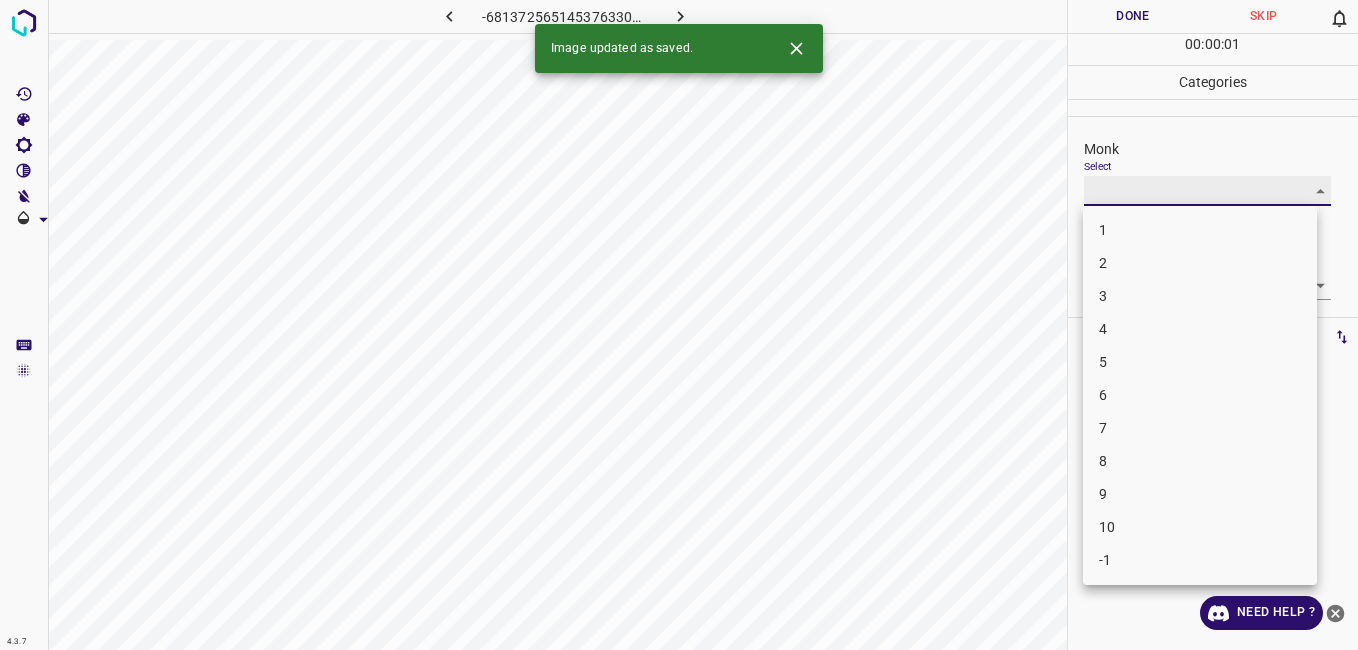type on "1" 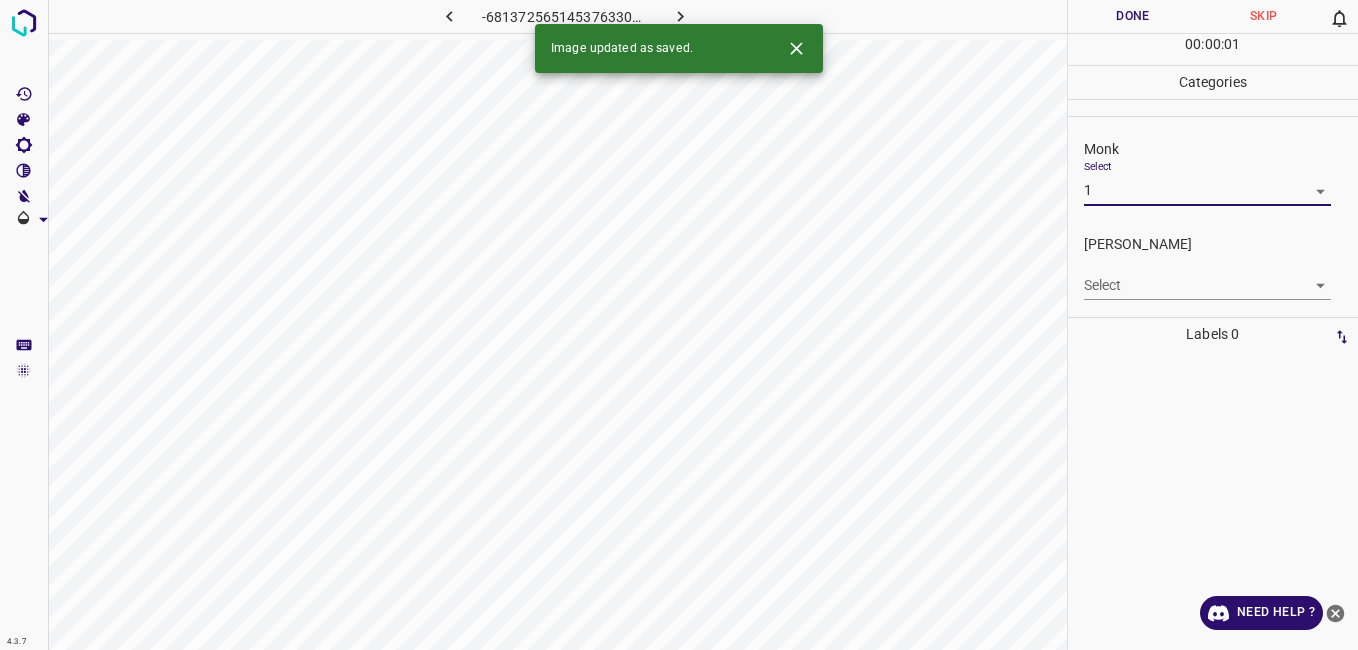 click on "4.3.7 -6813725651453763302.png Done Skip 0 00   : 00   : 01   Categories Monk   Select 1 1  Fitzpatrick   Select ​ Labels   0 Categories 1 Monk 2  Fitzpatrick Tools Space Change between modes (Draw & Edit) I Auto labeling R Restore zoom M Zoom in N Zoom out Delete Delete selecte label Filters Z Restore filters X Saturation filter C Brightness filter V Contrast filter B Gray scale filter General O Download Image updated as saved. Need Help ? - Text - Hide - Delete" at bounding box center [679, 325] 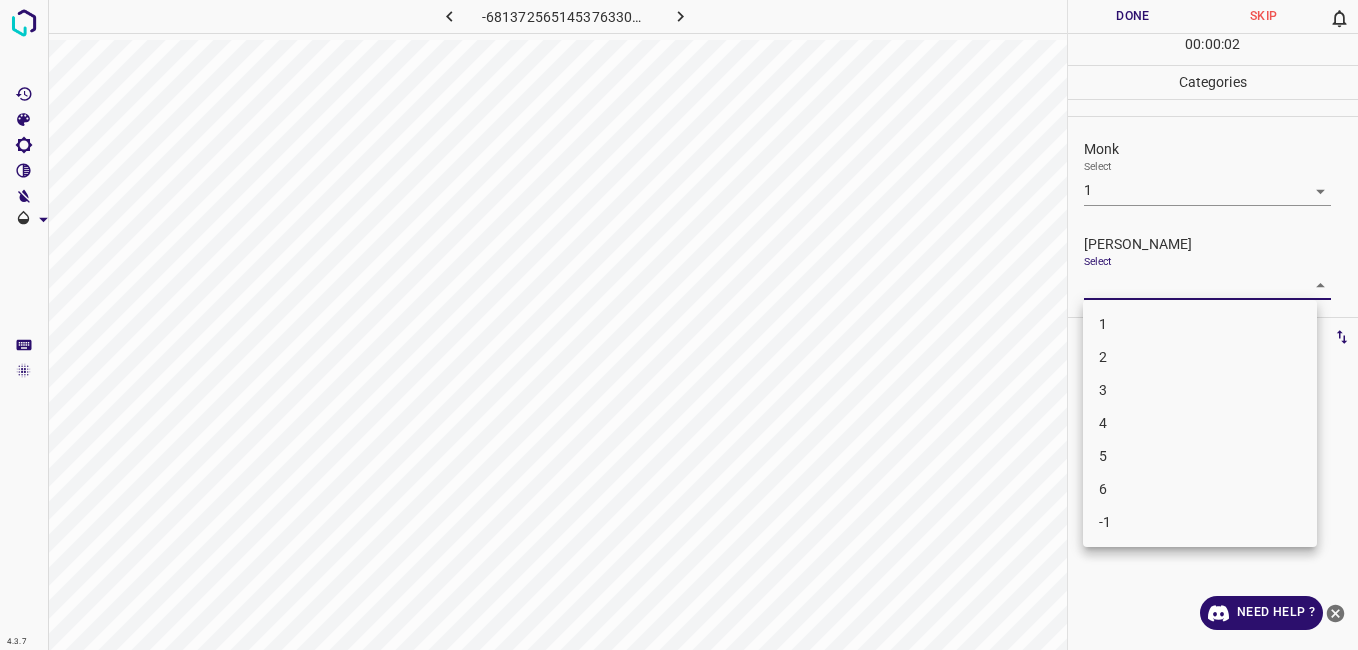 click on "1" at bounding box center [1200, 324] 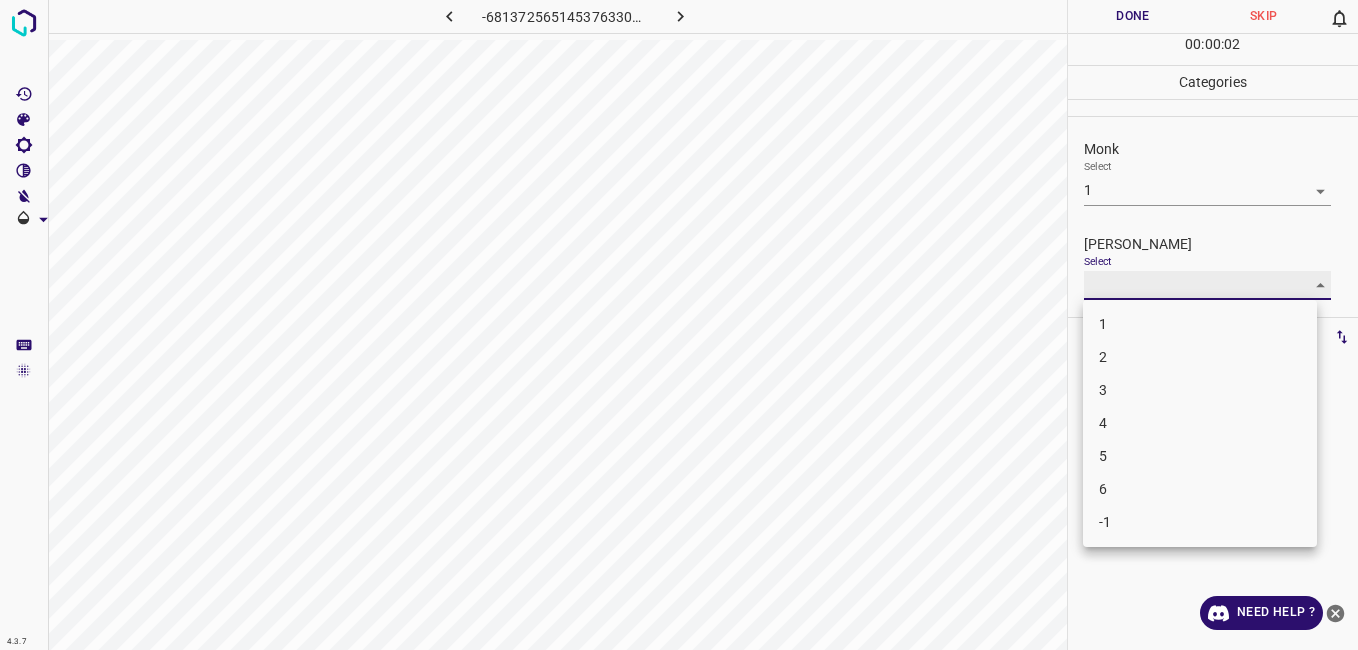 type on "1" 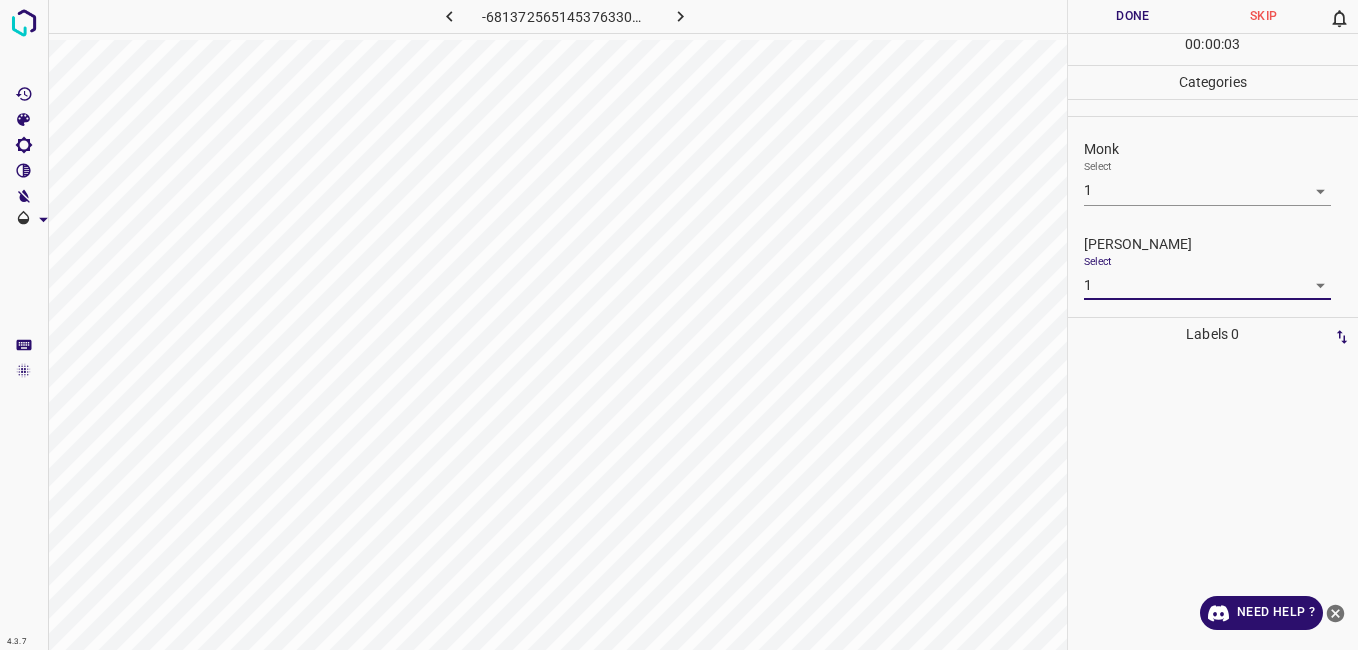 click on "Done" at bounding box center [1133, 16] 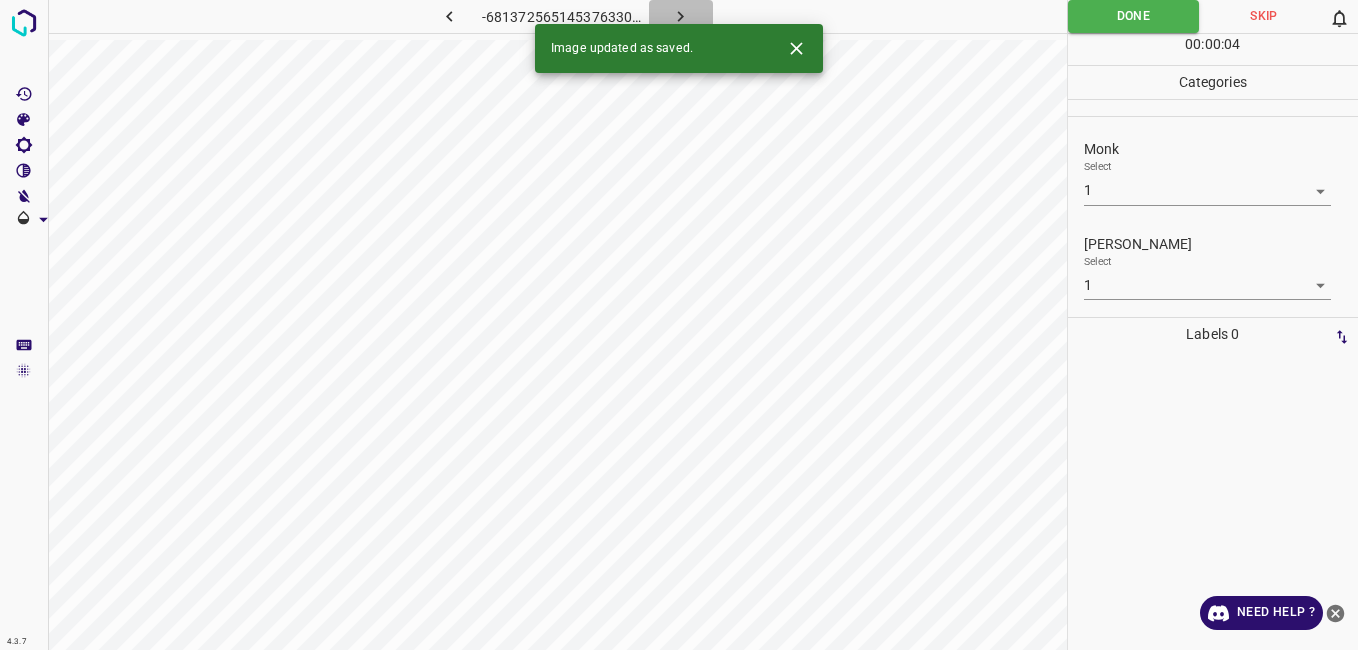 click 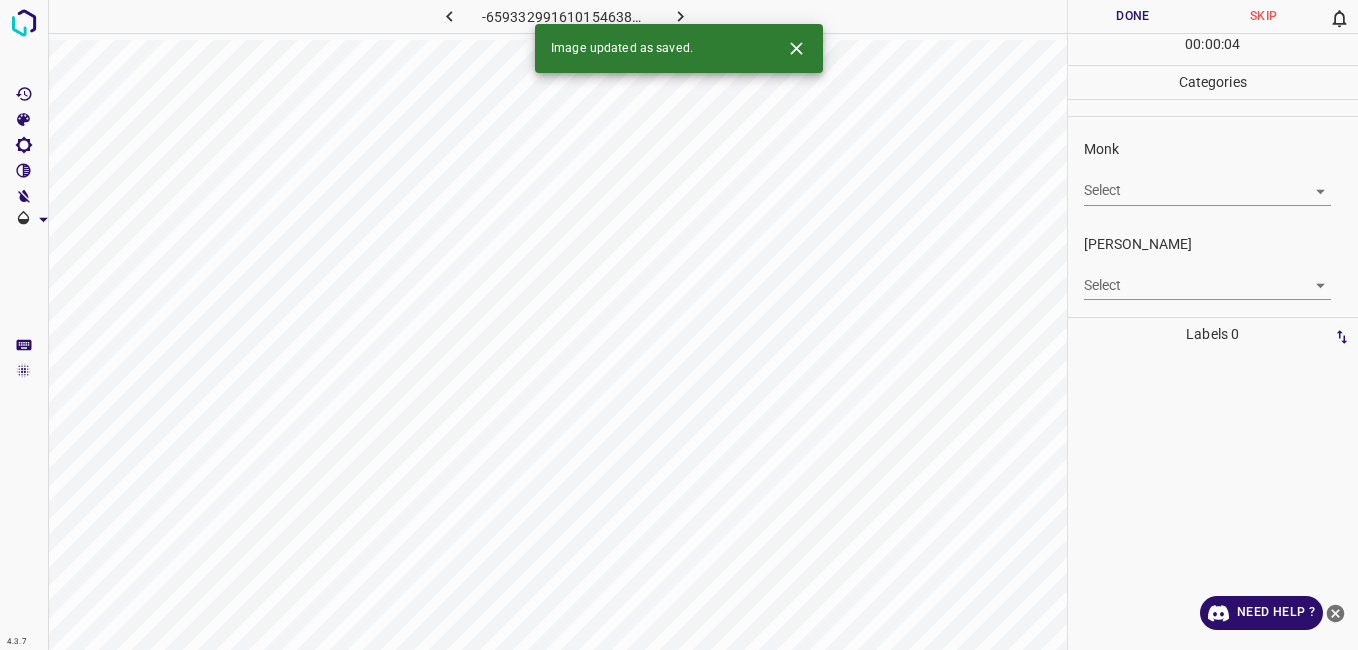 click on "4.3.7 -6593329916101546388.png Done Skip 0 00   : 00   : 04   Categories Monk   Select ​  Fitzpatrick   Select ​ Labels   0 Categories 1 Monk 2  Fitzpatrick Tools Space Change between modes (Draw & Edit) I Auto labeling R Restore zoom M Zoom in N Zoom out Delete Delete selecte label Filters Z Restore filters X Saturation filter C Brightness filter V Contrast filter B Gray scale filter General O Download Image updated as saved. Need Help ? - Text - Hide - Delete" at bounding box center [679, 325] 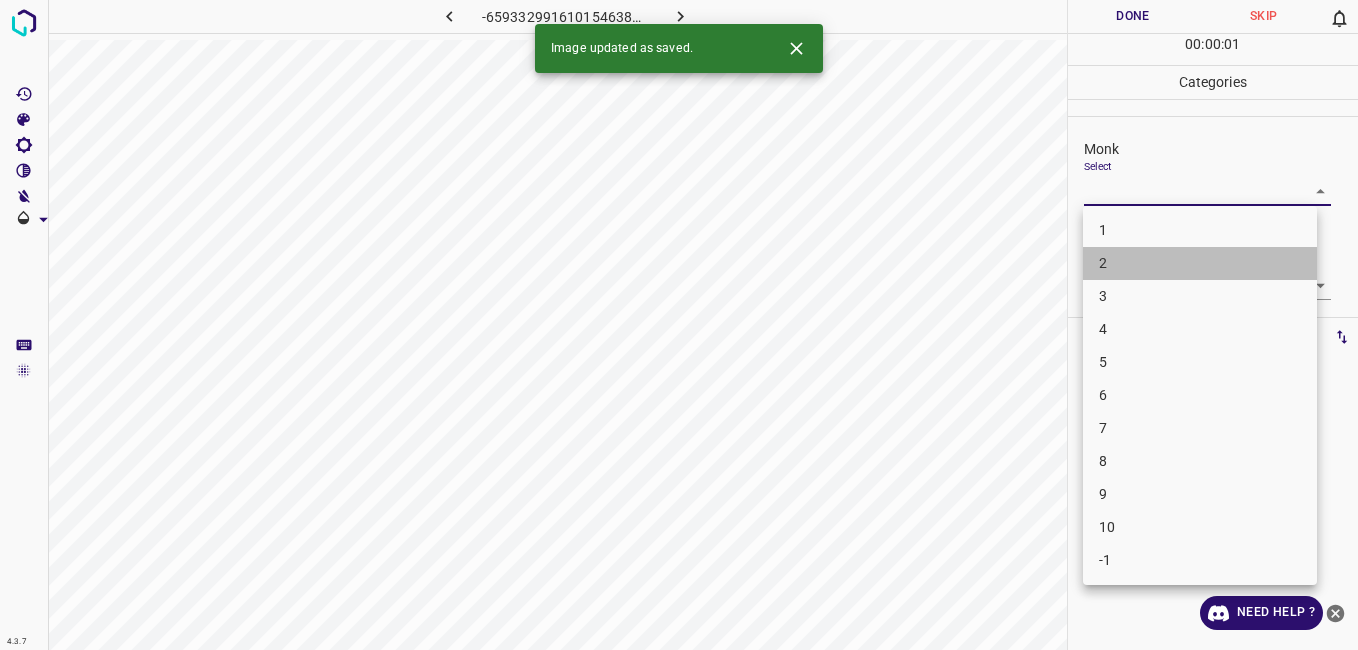 click on "2" at bounding box center [1200, 263] 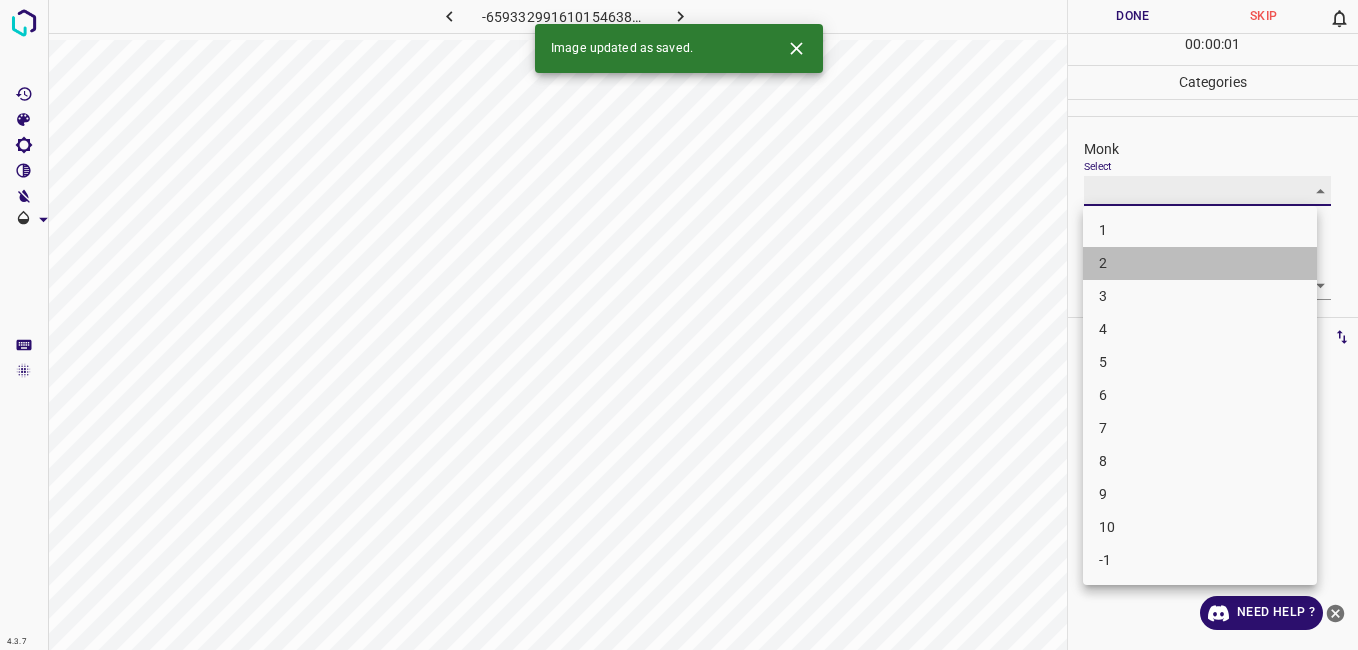 type on "2" 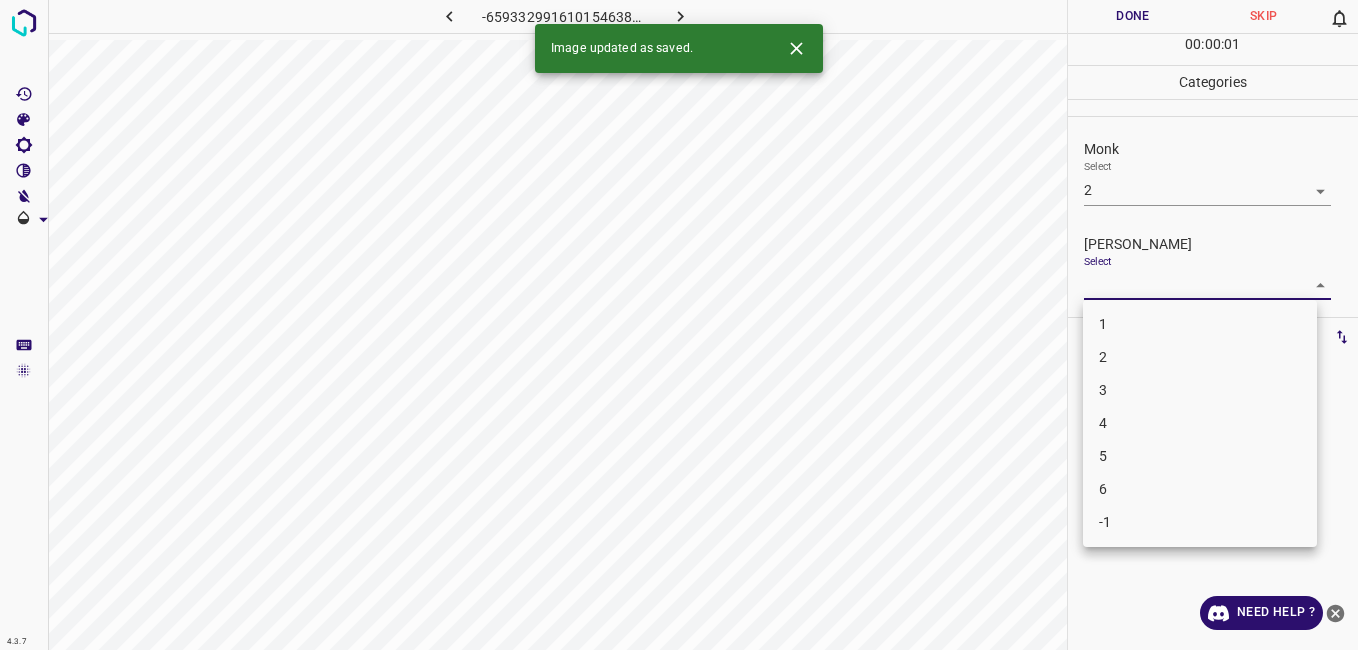 click on "4.3.7 -6593329916101546388.png Done Skip 0 00   : 00   : 01   Categories Monk   Select 2 2  Fitzpatrick   Select ​ Labels   0 Categories 1 Monk 2  Fitzpatrick Tools Space Change between modes (Draw & Edit) I Auto labeling R Restore zoom M Zoom in N Zoom out Delete Delete selecte label Filters Z Restore filters X Saturation filter C Brightness filter V Contrast filter B Gray scale filter General O Download Image updated as saved. Need Help ? - Text - Hide - Delete 1 2 3 4 5 6 -1" at bounding box center [679, 325] 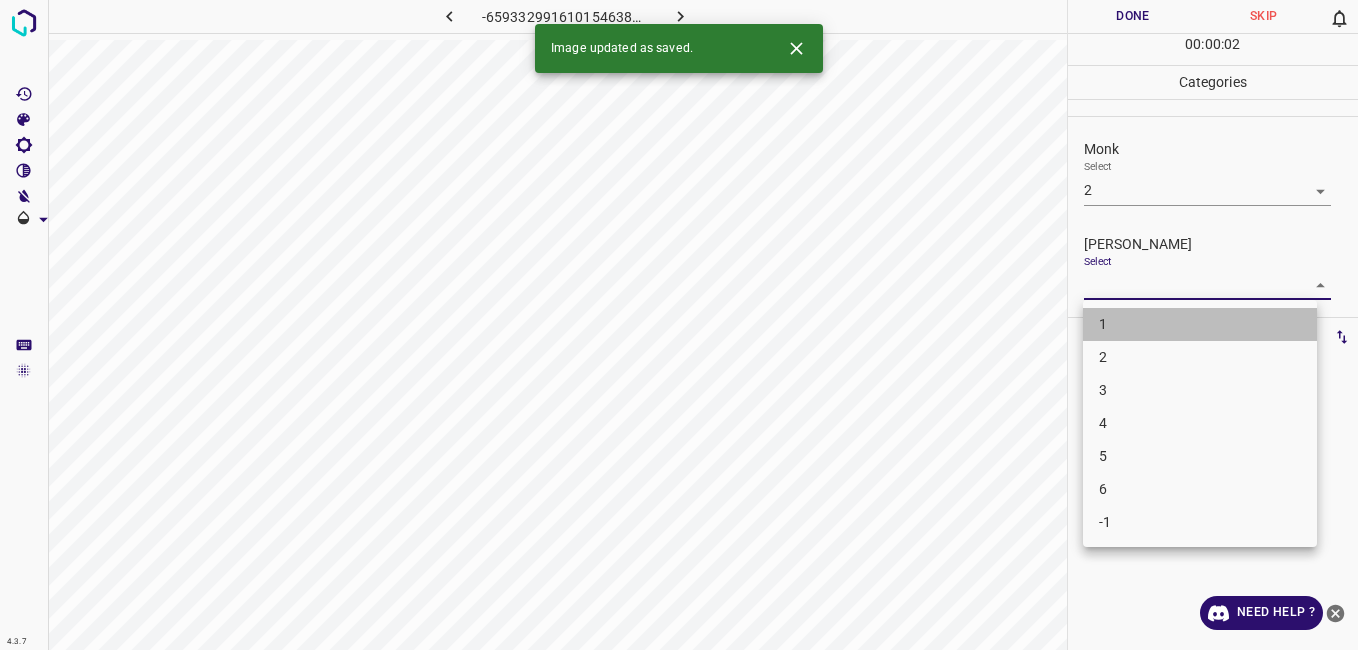 click on "1" at bounding box center [1200, 324] 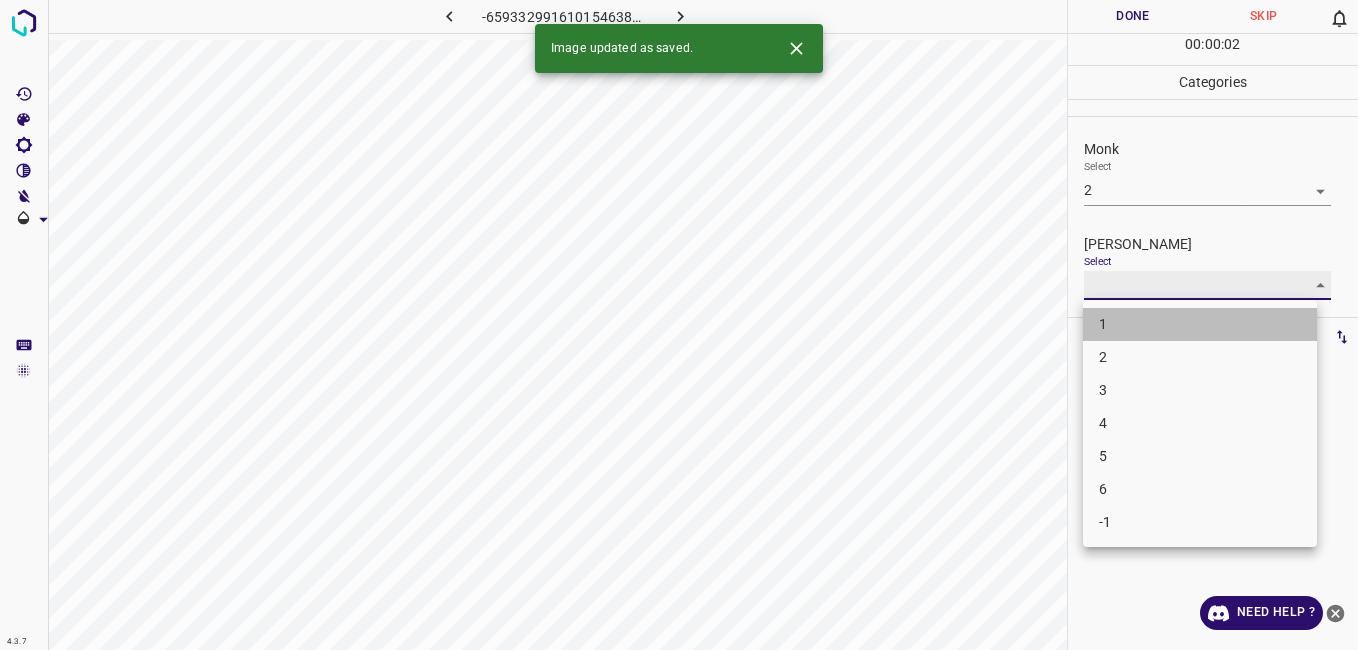 type on "1" 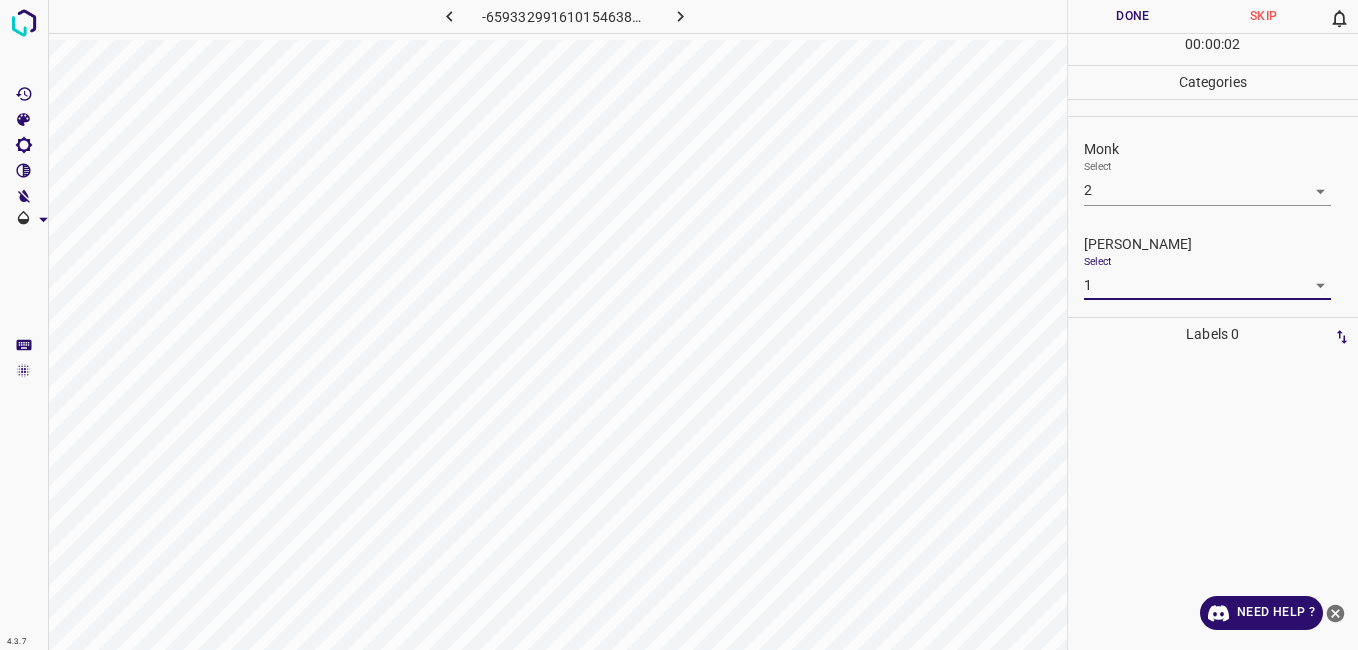 click on "Done" at bounding box center (1133, 16) 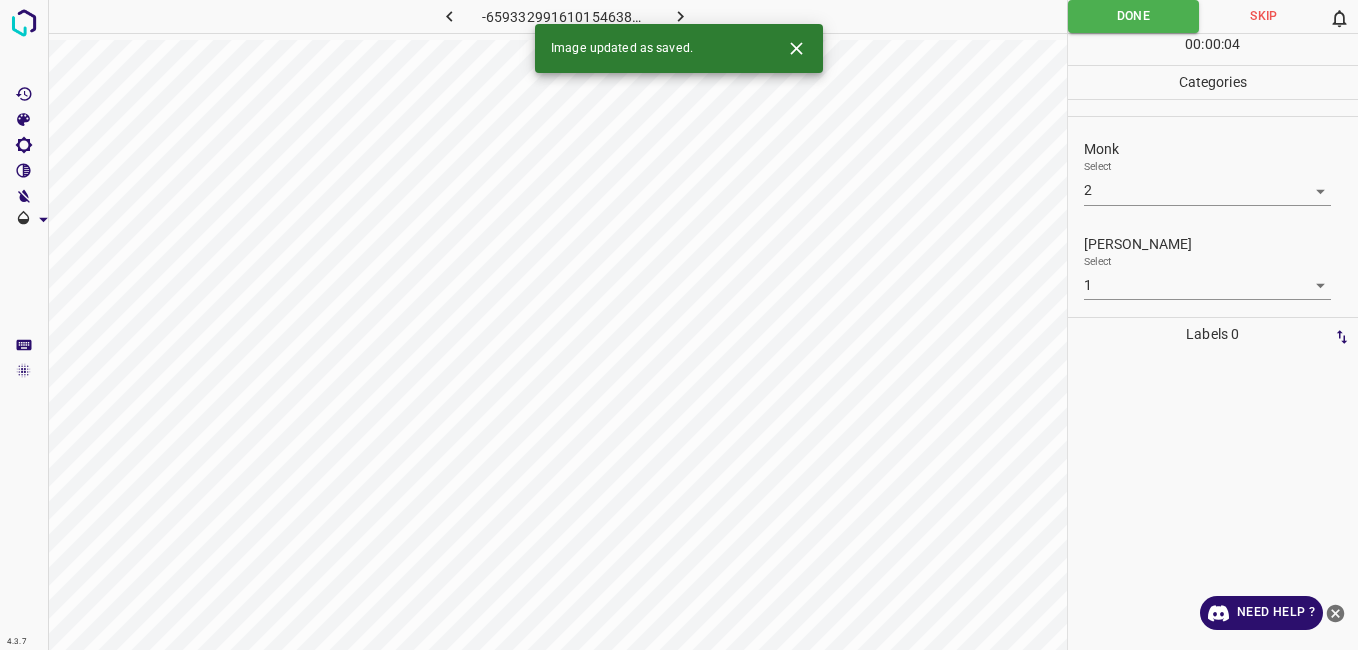 click at bounding box center [681, 16] 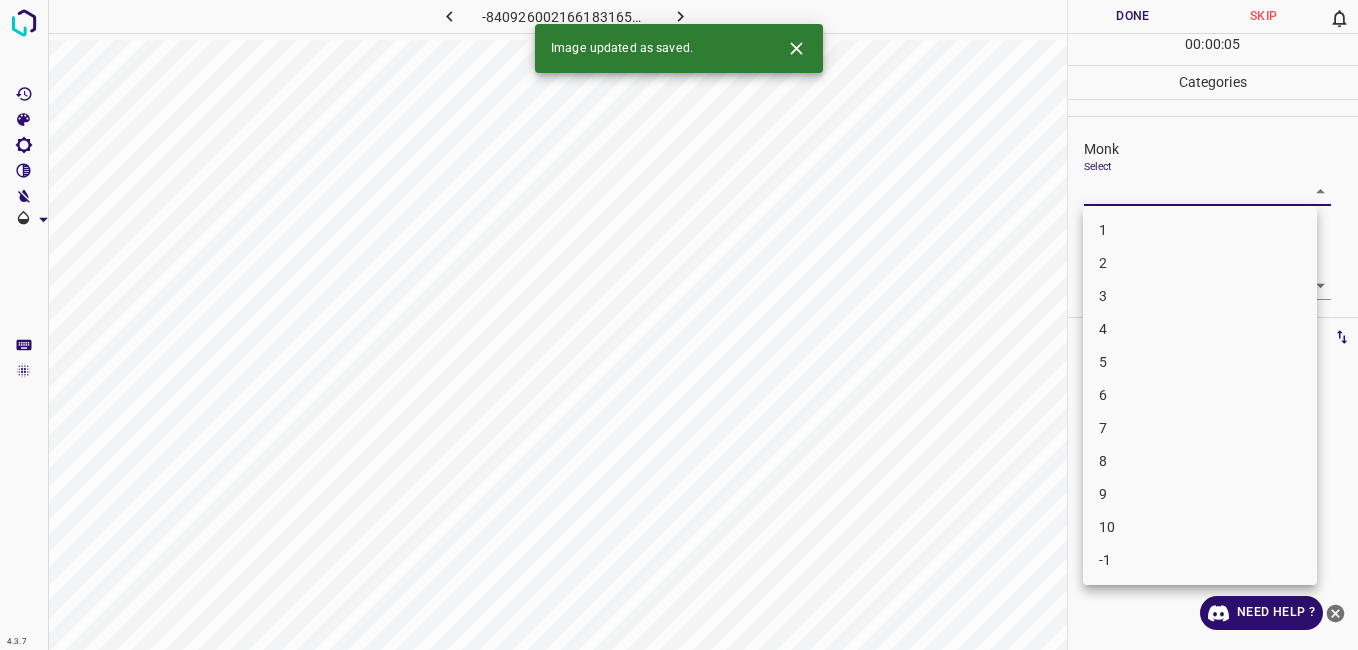 click on "4.3.7 -8409260021661831651.png Done Skip 0 00   : 00   : 05   Categories Monk   Select ​  Fitzpatrick   Select ​ Labels   0 Categories 1 Monk 2  Fitzpatrick Tools Space Change between modes (Draw & Edit) I Auto labeling R Restore zoom M Zoom in N Zoom out Delete Delete selecte label Filters Z Restore filters X Saturation filter C Brightness filter V Contrast filter B Gray scale filter General O Download Image updated as saved. Need Help ? - Text - Hide - Delete 1 2 3 4 5 6 7 8 9 10 -1" at bounding box center (679, 325) 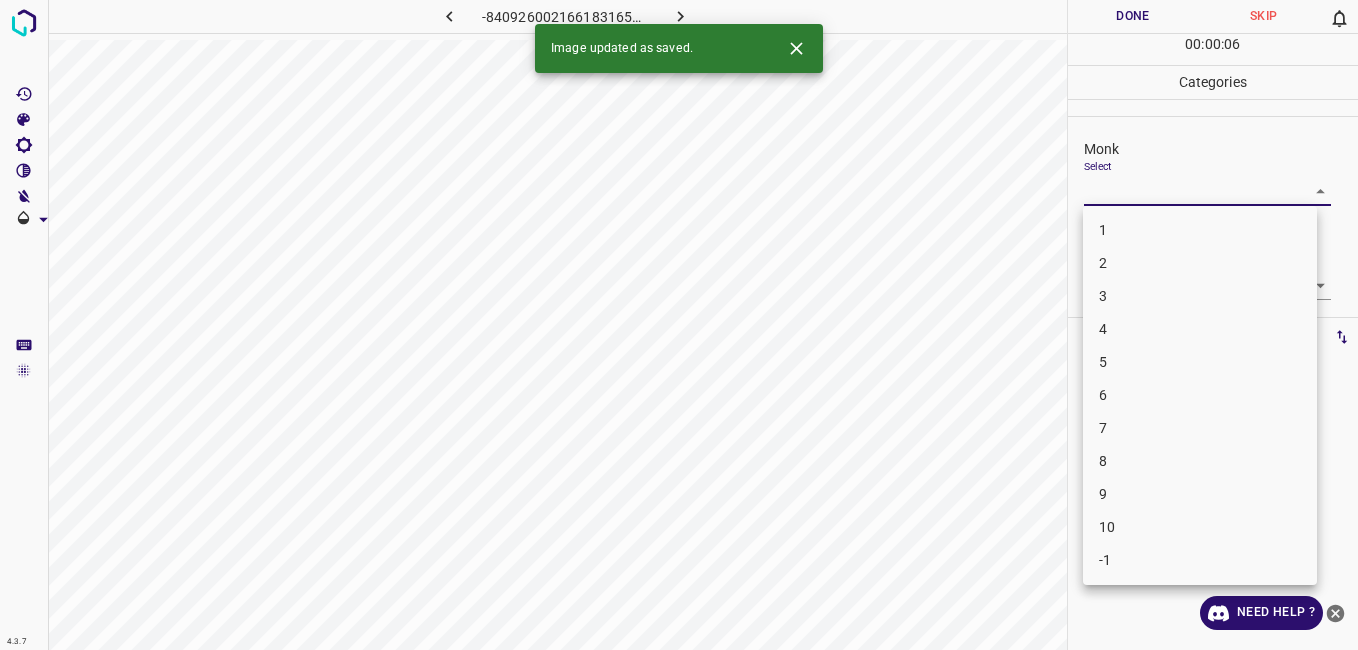 click on "4" at bounding box center [1200, 329] 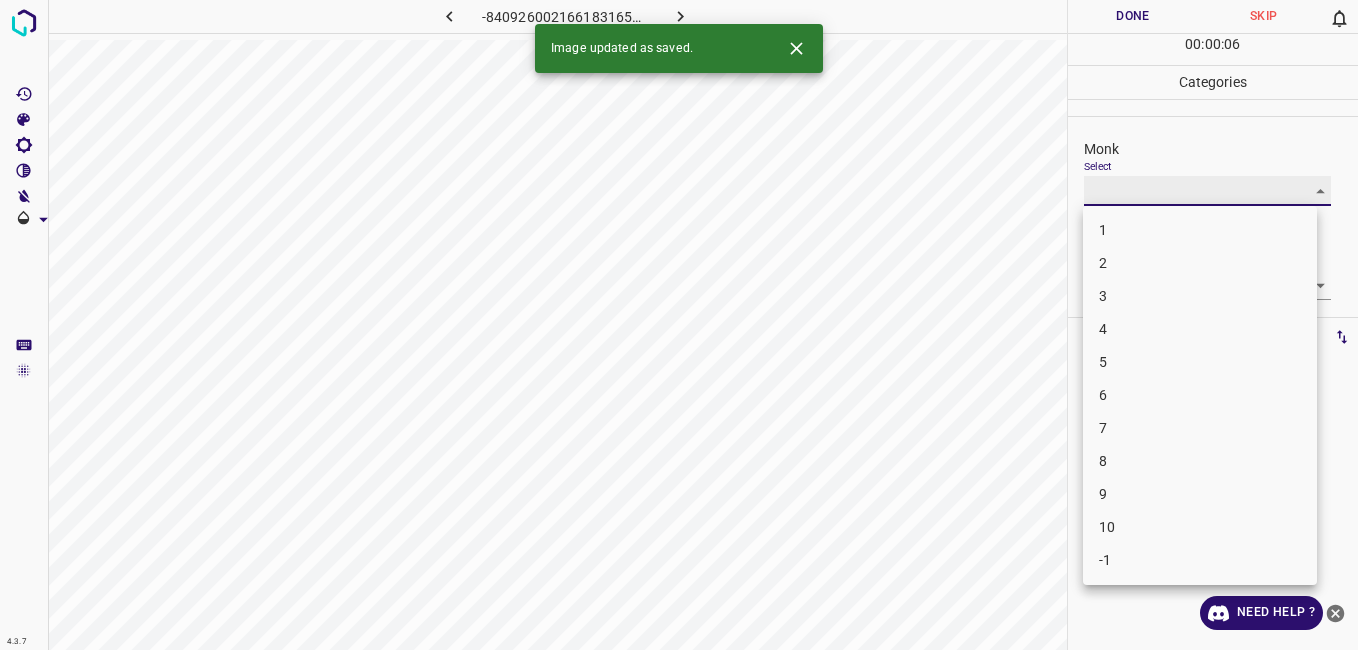 type on "4" 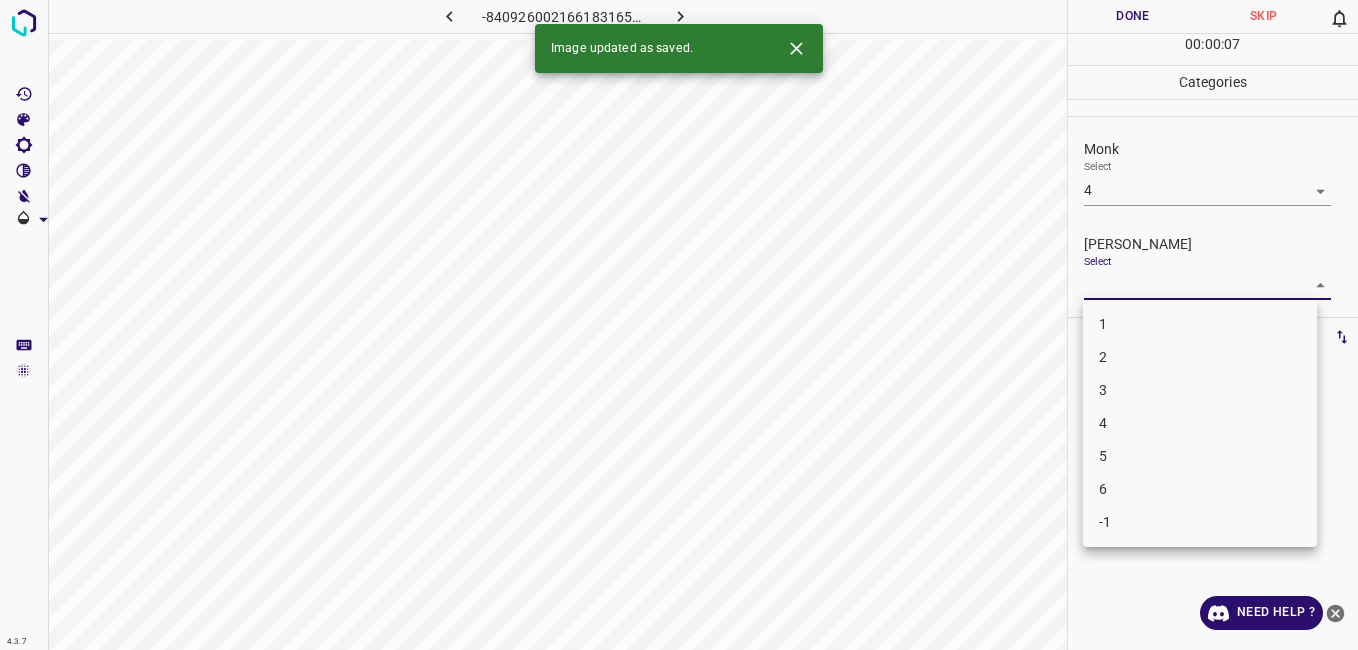 click on "4.3.7 -8409260021661831651.png Done Skip 0 00   : 00   : 07   Categories Monk   Select 4 4  Fitzpatrick   Select ​ Labels   0 Categories 1 Monk 2  Fitzpatrick Tools Space Change between modes (Draw & Edit) I Auto labeling R Restore zoom M Zoom in N Zoom out Delete Delete selecte label Filters Z Restore filters X Saturation filter C Brightness filter V Contrast filter B Gray scale filter General O Download Image updated as saved. Need Help ? - Text - Hide - Delete 1 2 3 4 5 6 -1" at bounding box center [679, 325] 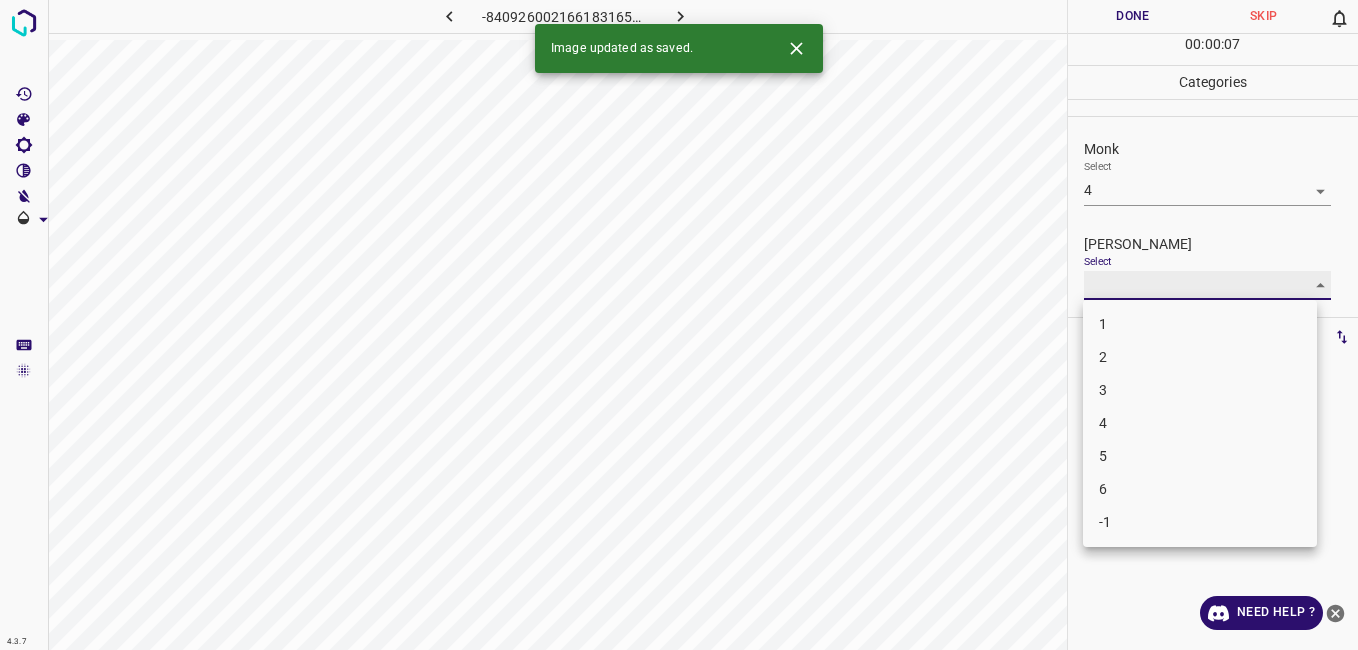 type on "3" 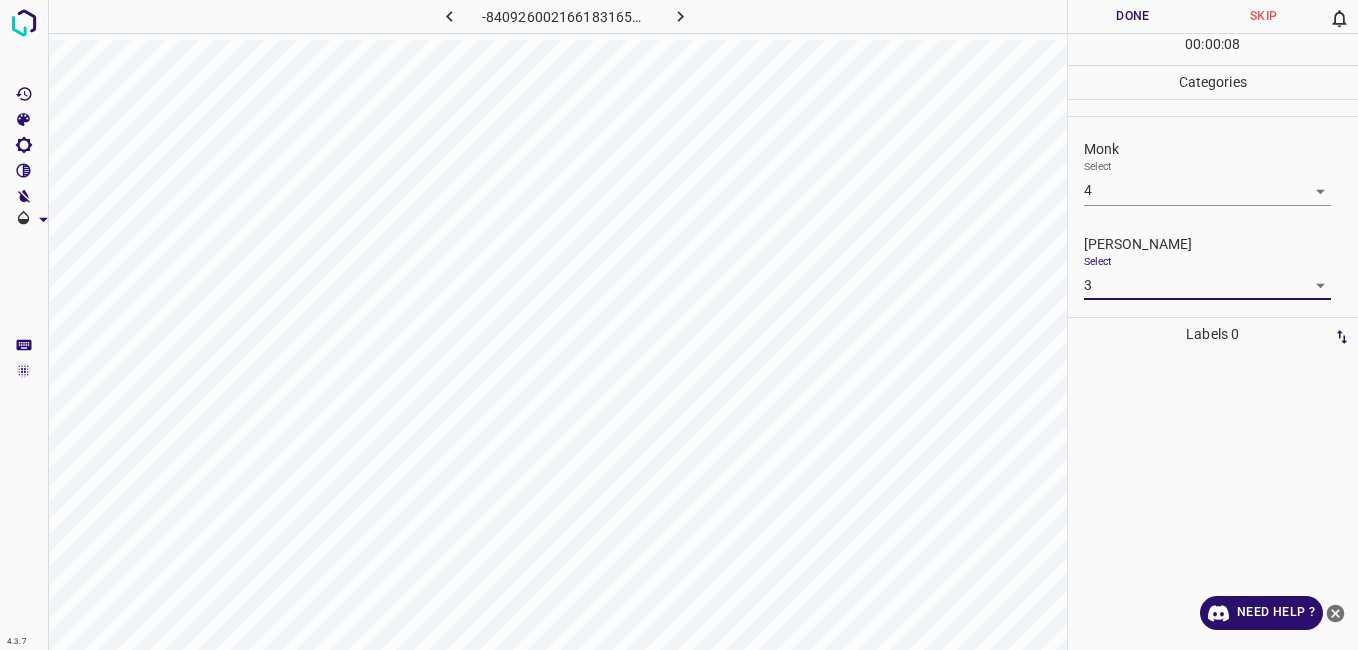 click on "Done" at bounding box center [1133, 16] 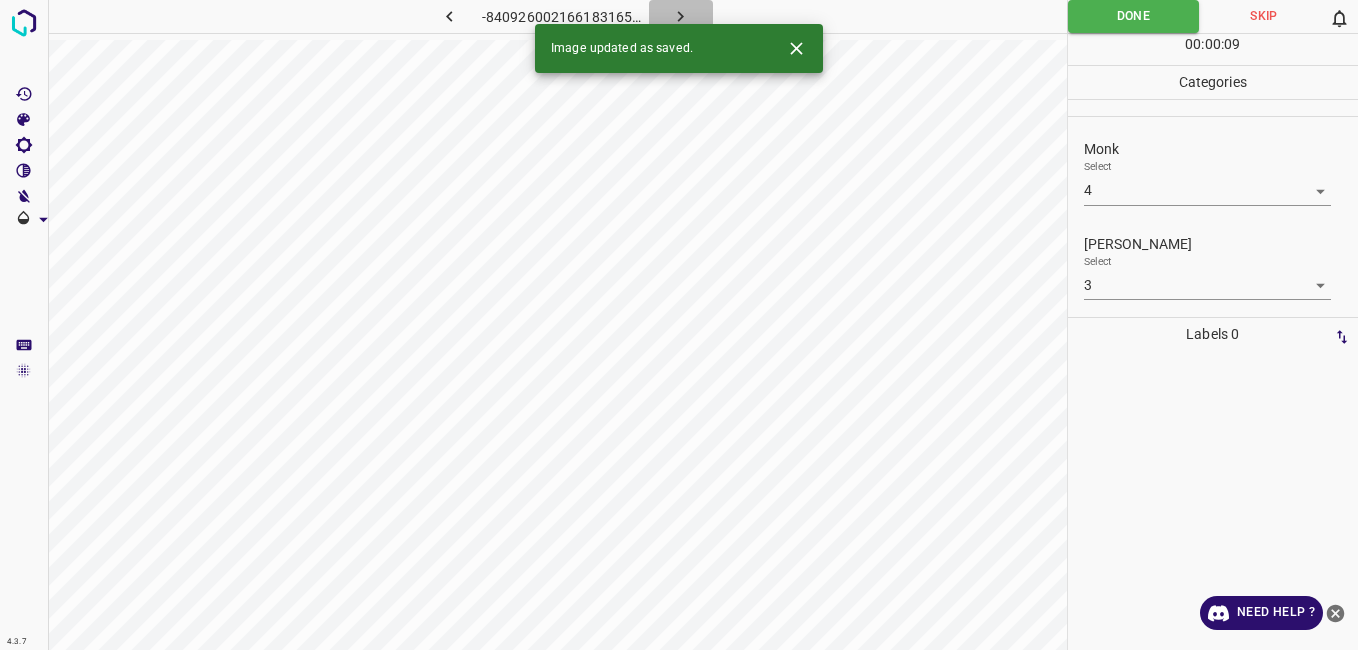 click at bounding box center (681, 16) 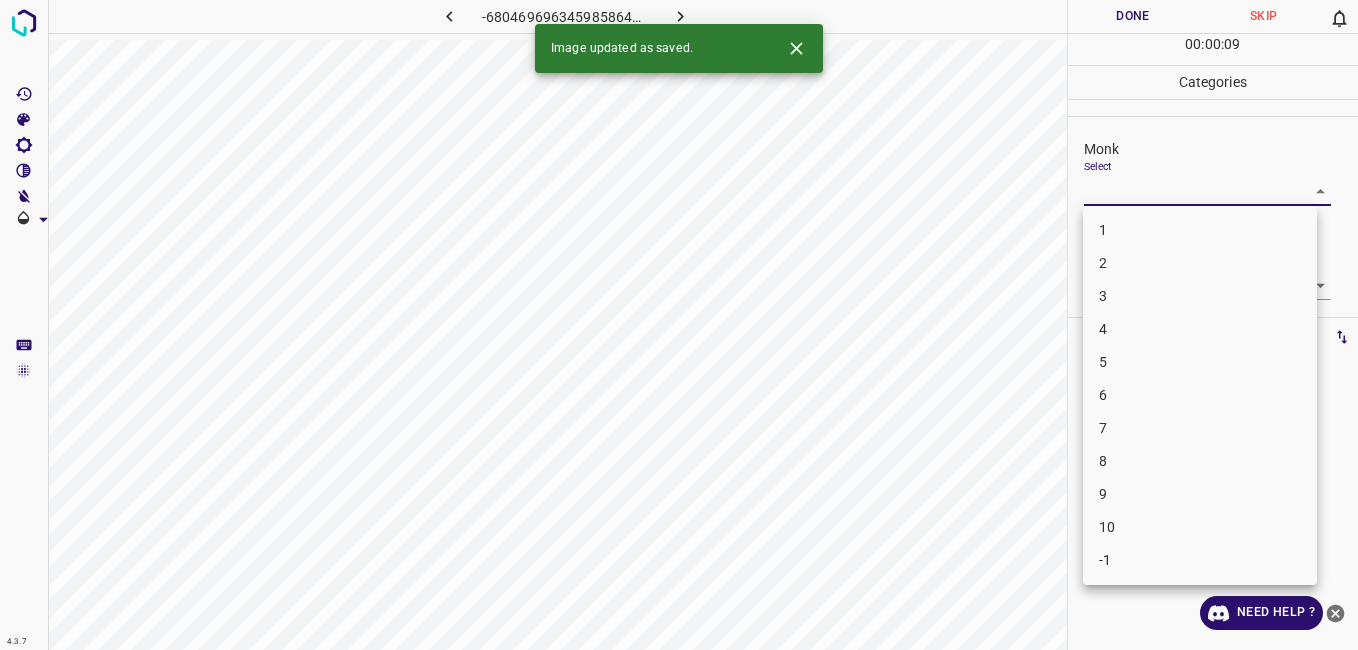 click on "4.3.7 -6804696963459858644.png Done Skip 0 00   : 00   : 09   Categories Monk   Select ​  Fitzpatrick   Select ​ Labels   0 Categories 1 Monk 2  Fitzpatrick Tools Space Change between modes (Draw & Edit) I Auto labeling R Restore zoom M Zoom in N Zoom out Delete Delete selecte label Filters Z Restore filters X Saturation filter C Brightness filter V Contrast filter B Gray scale filter General O Download Image updated as saved. Need Help ? - Text - Hide - Delete 1 2 3 4 5 6 7 8 9 10 -1" at bounding box center (679, 325) 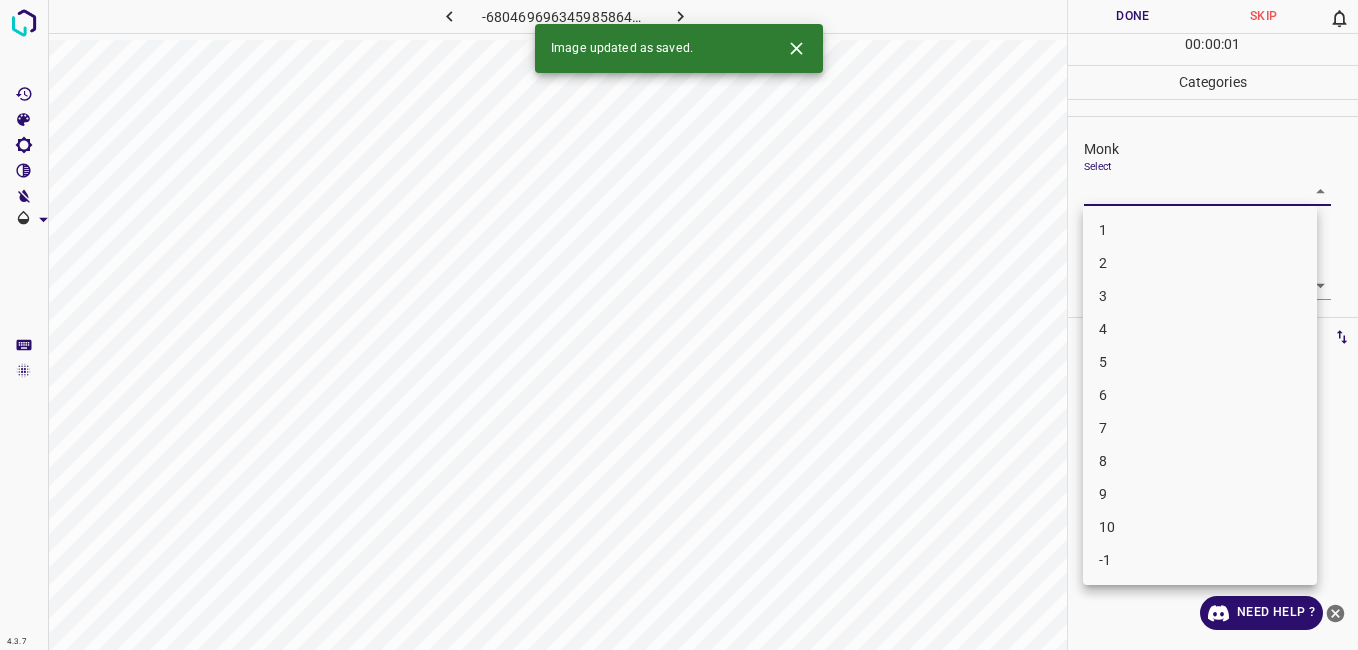 click on "3" at bounding box center (1200, 296) 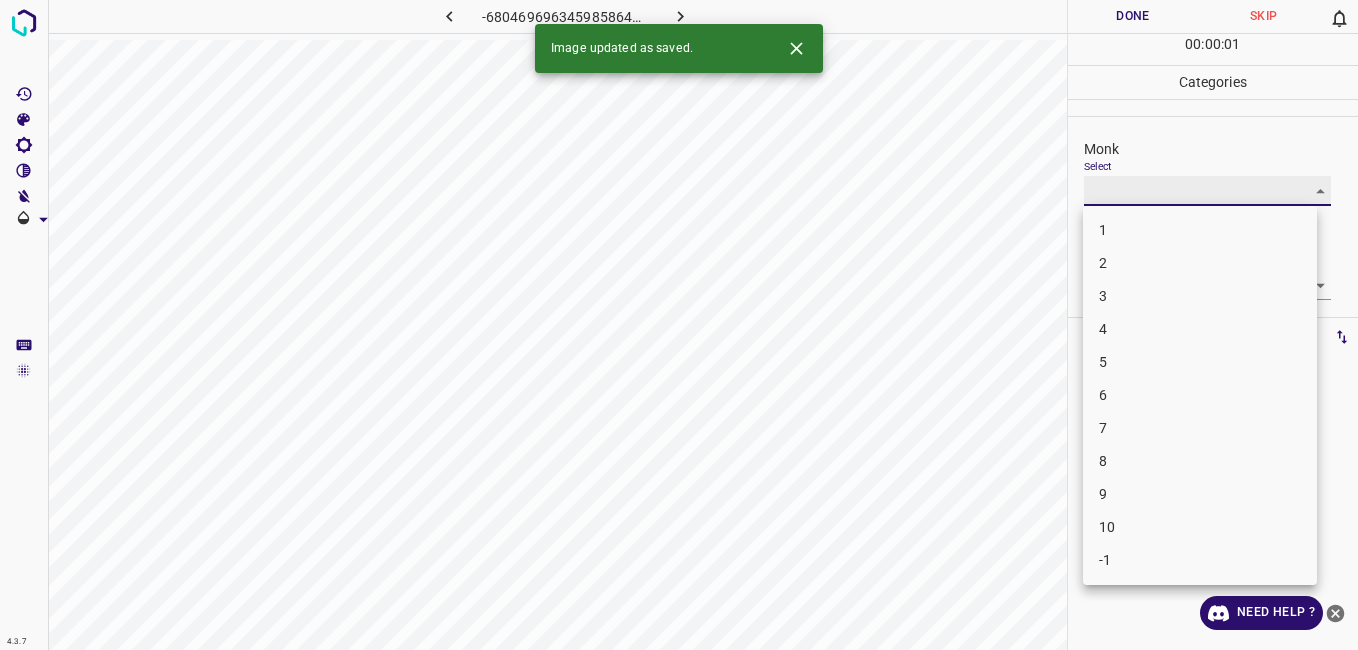 type on "3" 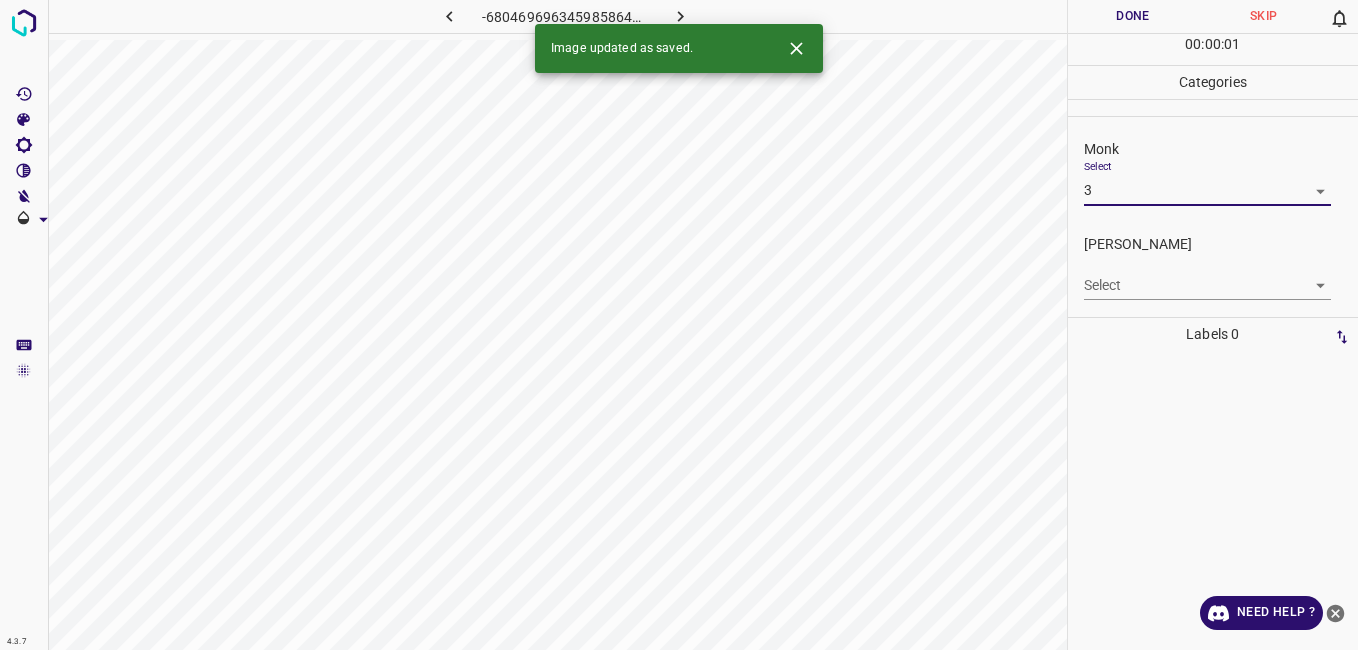 click on "4.3.7 -6804696963459858644.png Done Skip 0 00   : 00   : 01   Categories Monk   Select 3 3  Fitzpatrick   Select ​ Labels   0 Categories 1 Monk 2  Fitzpatrick Tools Space Change between modes (Draw & Edit) I Auto labeling R Restore zoom M Zoom in N Zoom out Delete Delete selecte label Filters Z Restore filters X Saturation filter C Brightness filter V Contrast filter B Gray scale filter General O Download Image updated as saved. Need Help ? - Text - Hide - Delete 1 2 3 4 5 6 7 8 9 10 -1" at bounding box center (679, 325) 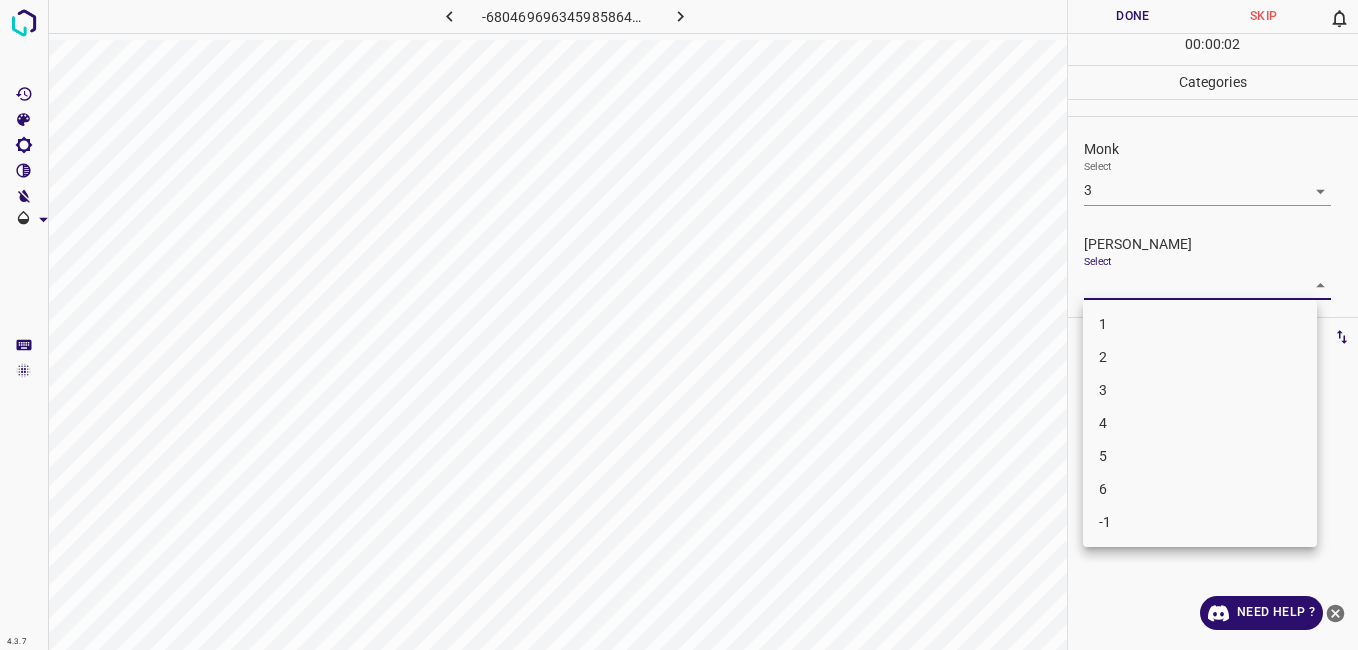 click on "2" at bounding box center [1200, 357] 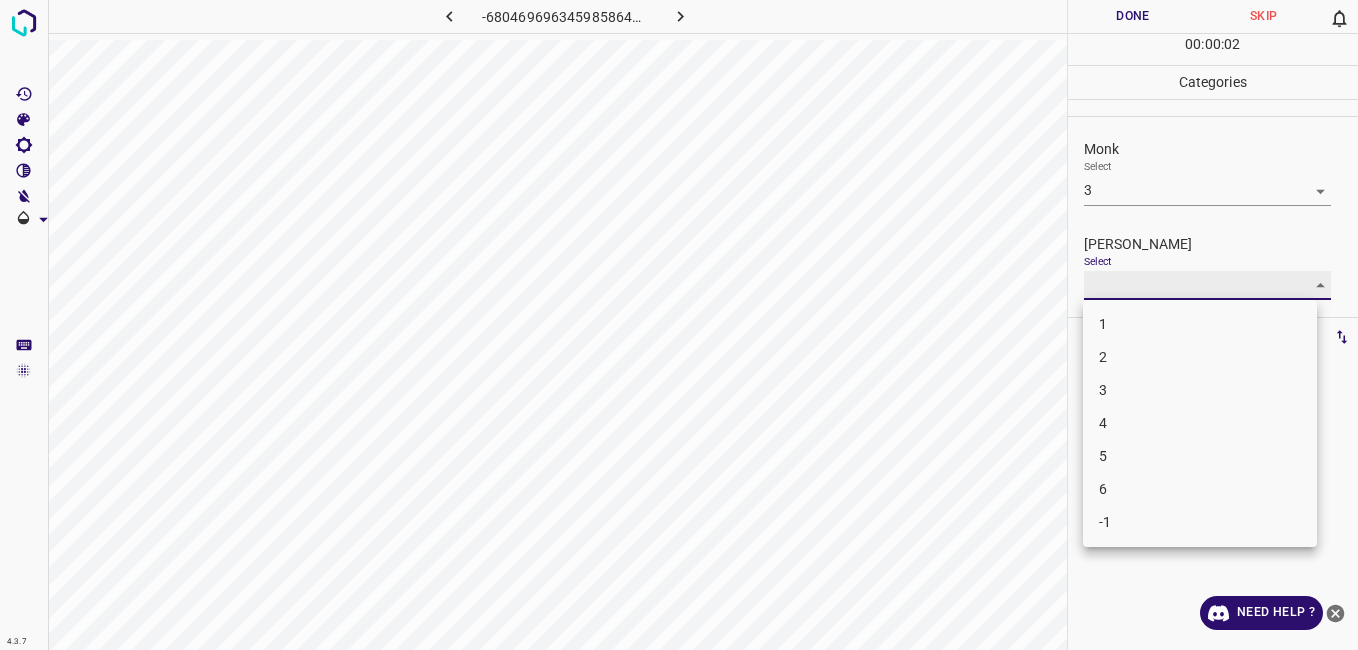 type on "2" 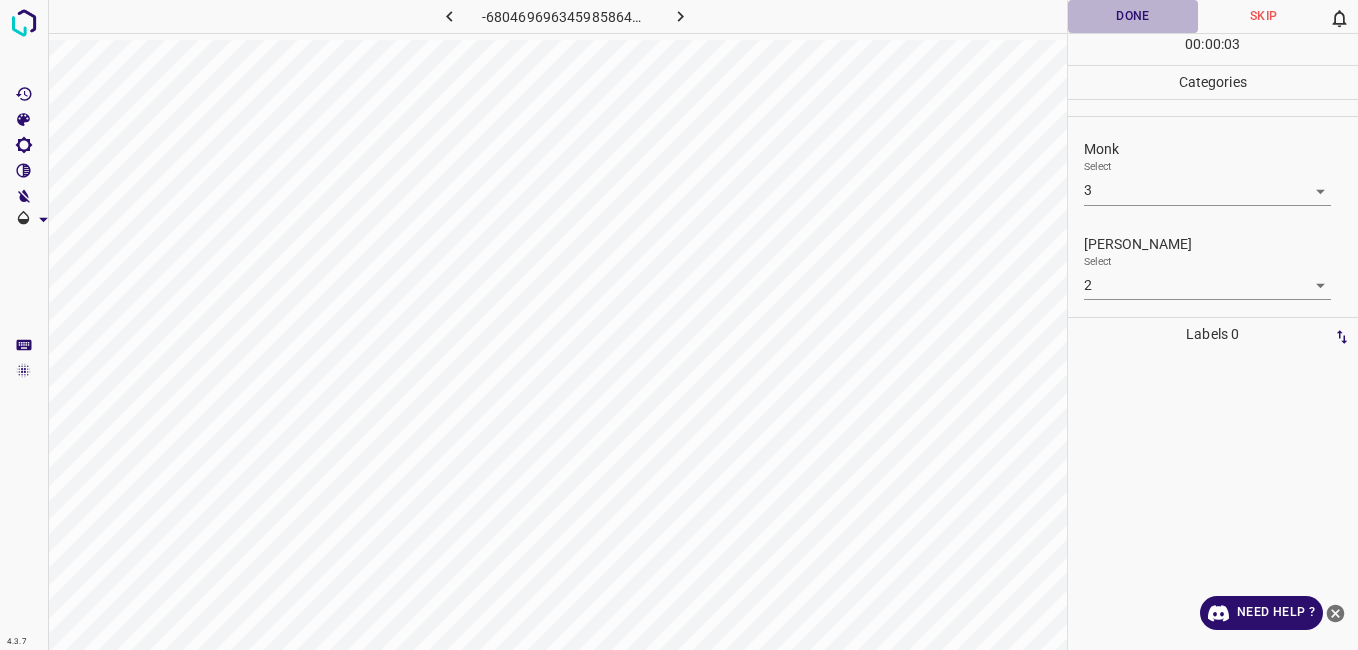 click on "Done" at bounding box center (1133, 16) 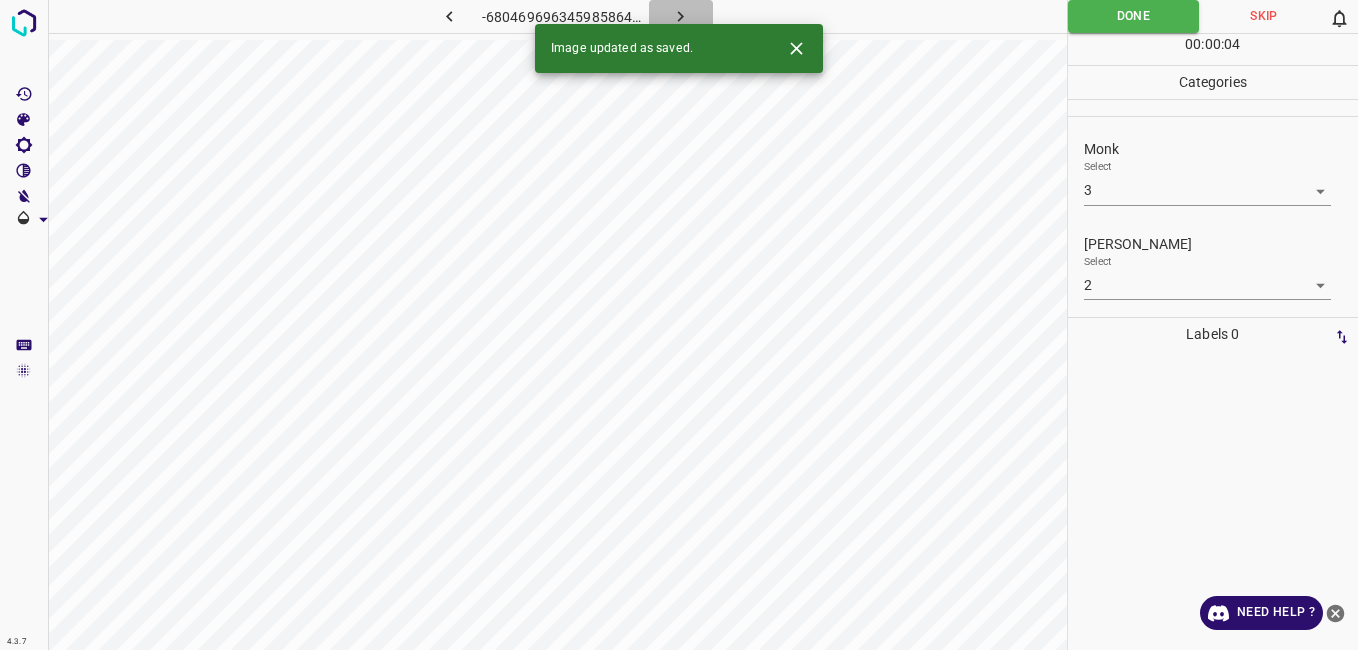 click 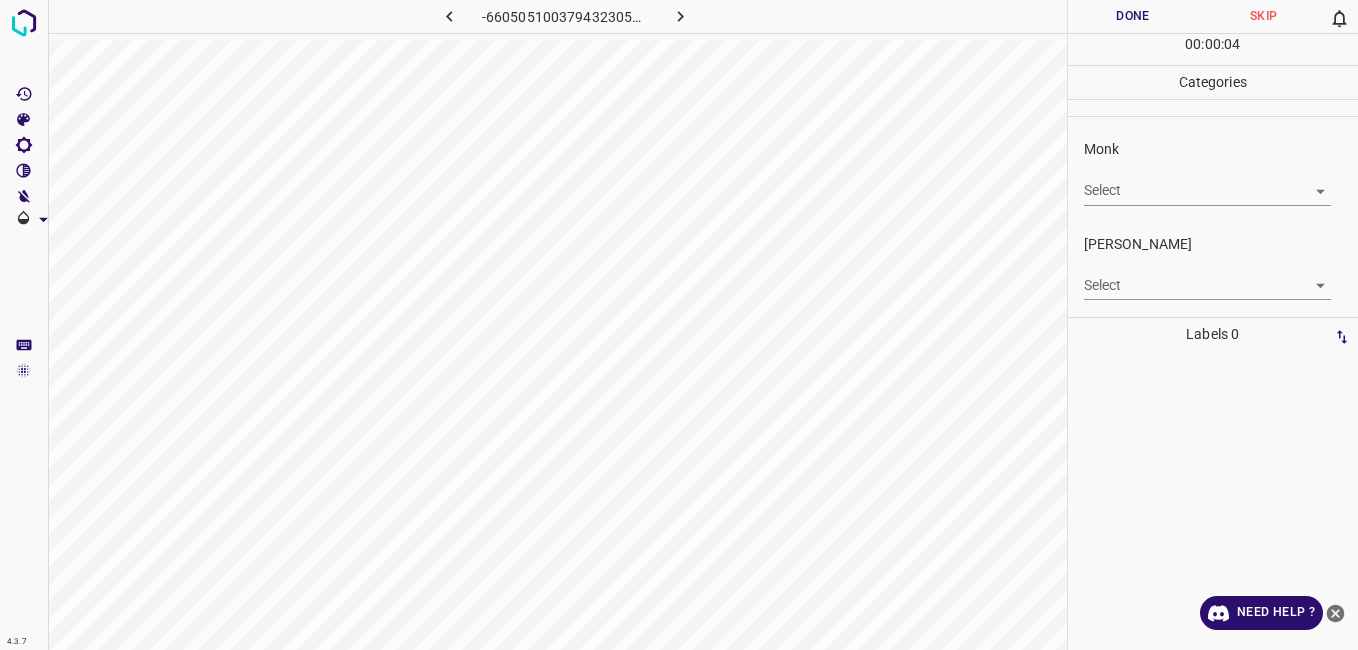 click on "Monk   Select ​" at bounding box center [1213, 172] 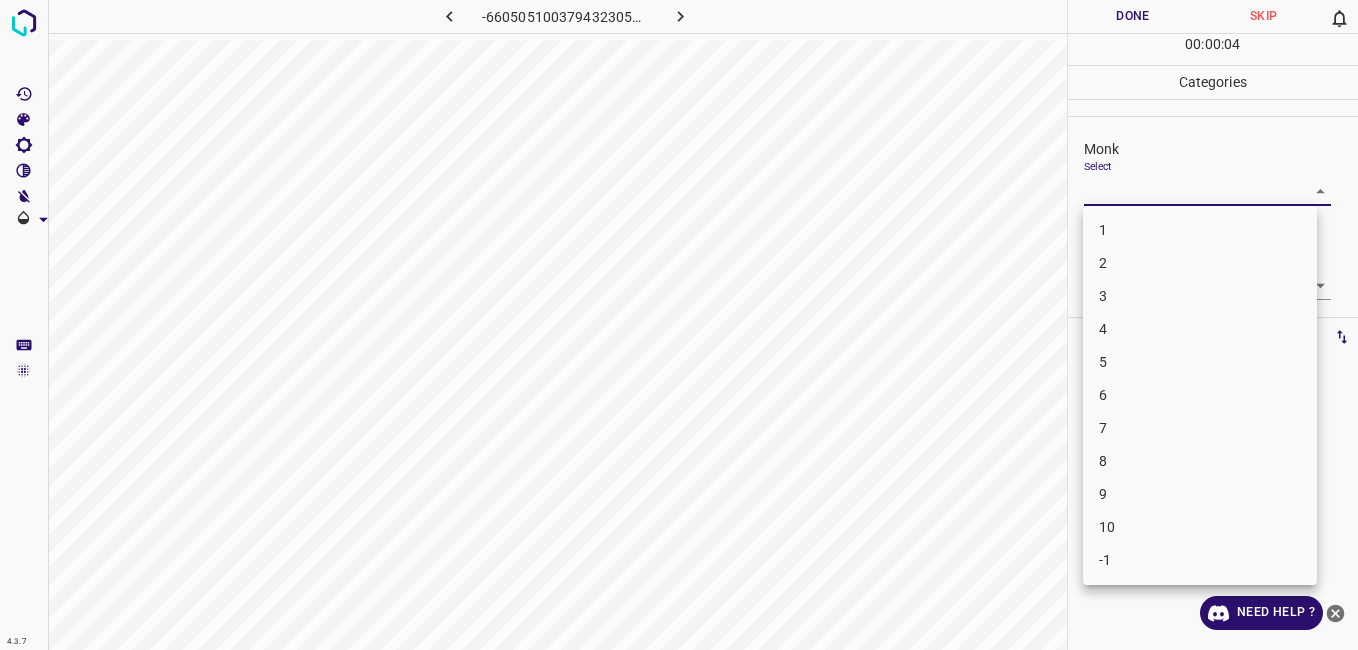 click on "4.3.7 -6605051003794323052.png Done Skip 0 00   : 00   : 04   Categories Monk   Select ​  Fitzpatrick   Select ​ Labels   0 Categories 1 Monk 2  Fitzpatrick Tools Space Change between modes (Draw & Edit) I Auto labeling R Restore zoom M Zoom in N Zoom out Delete Delete selecte label Filters Z Restore filters X Saturation filter C Brightness filter V Contrast filter B Gray scale filter General O Download Need Help ? - Text - Hide - Delete 1 2 3 4 5 6 7 8 9 10 -1" at bounding box center (679, 325) 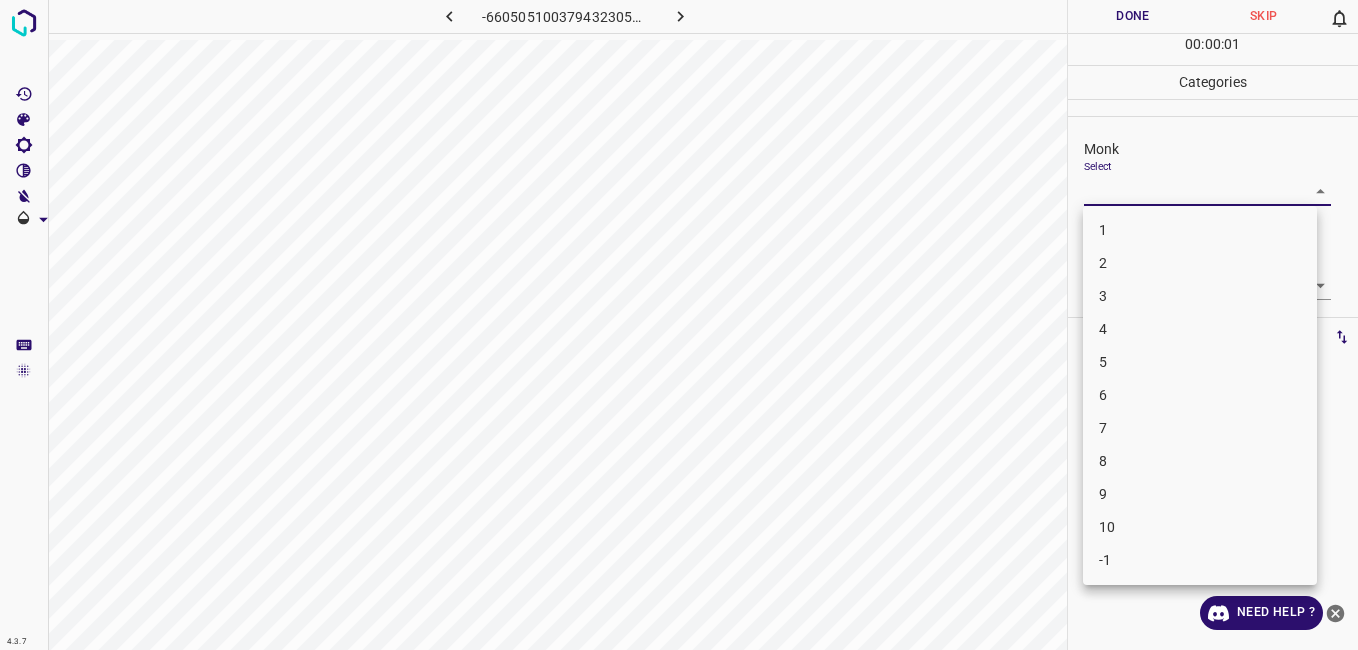 click on "4" at bounding box center (1200, 329) 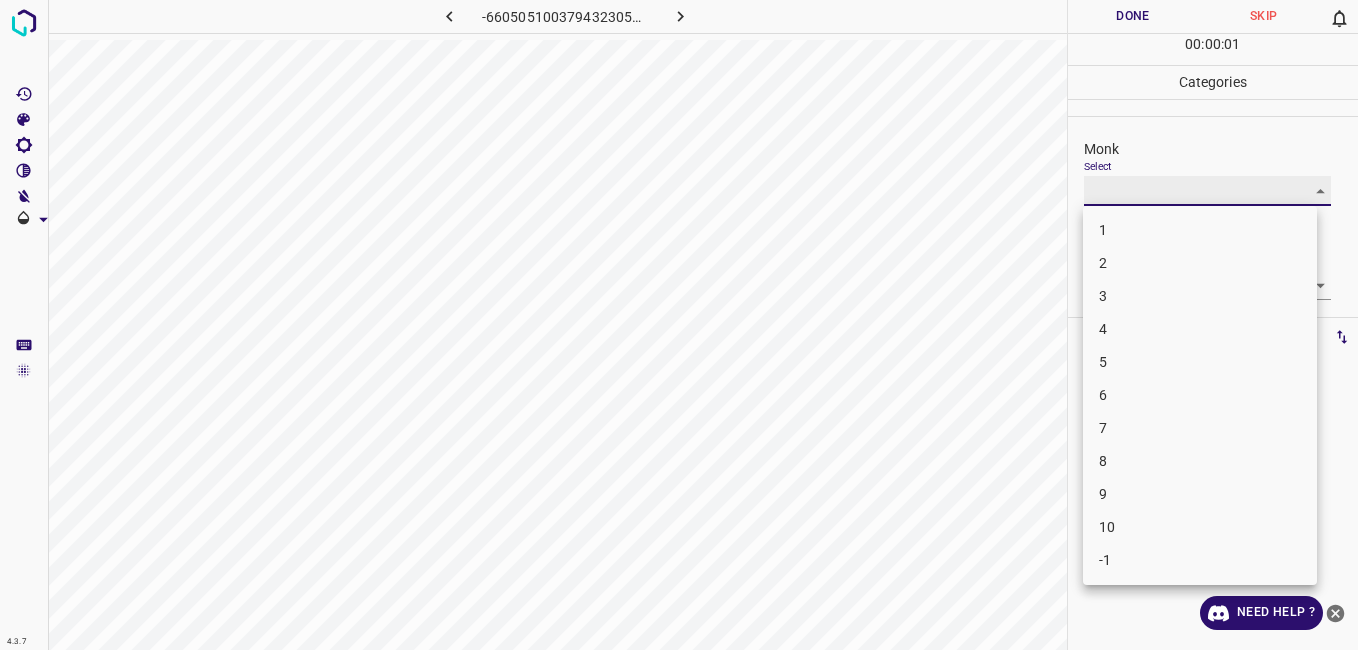 type on "4" 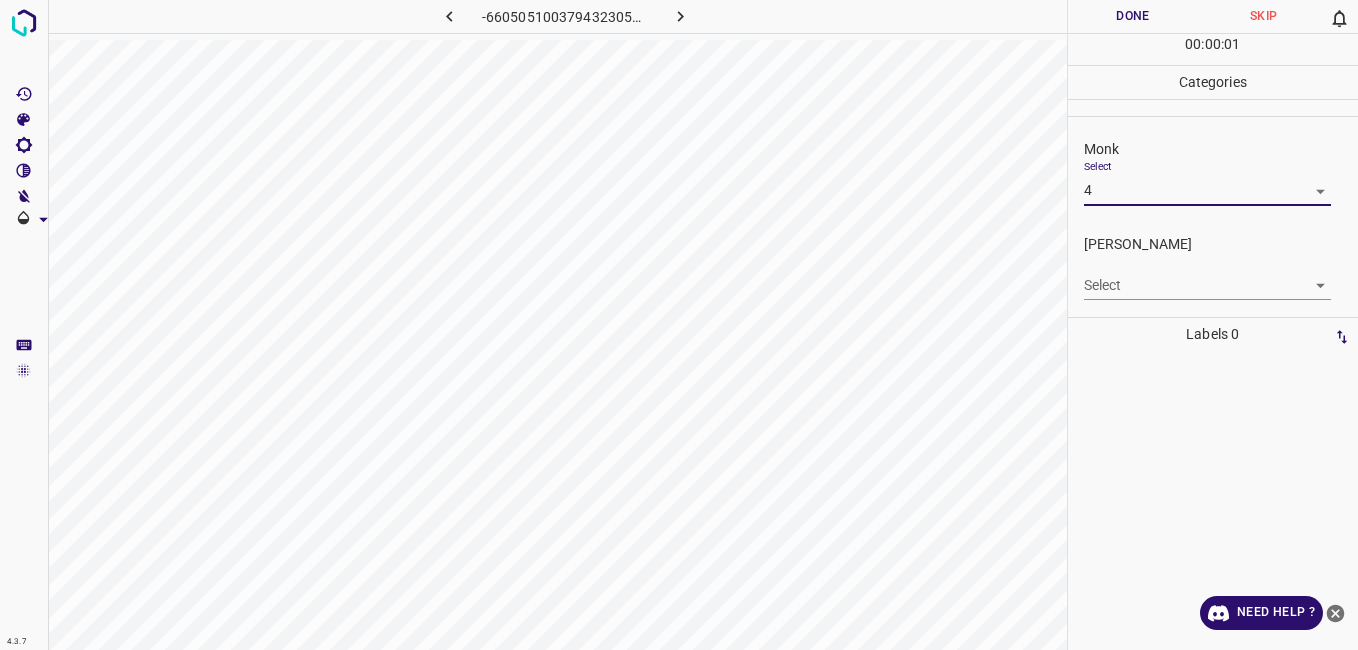 click on "Fitzpatrick   Select ​" at bounding box center (1213, 267) 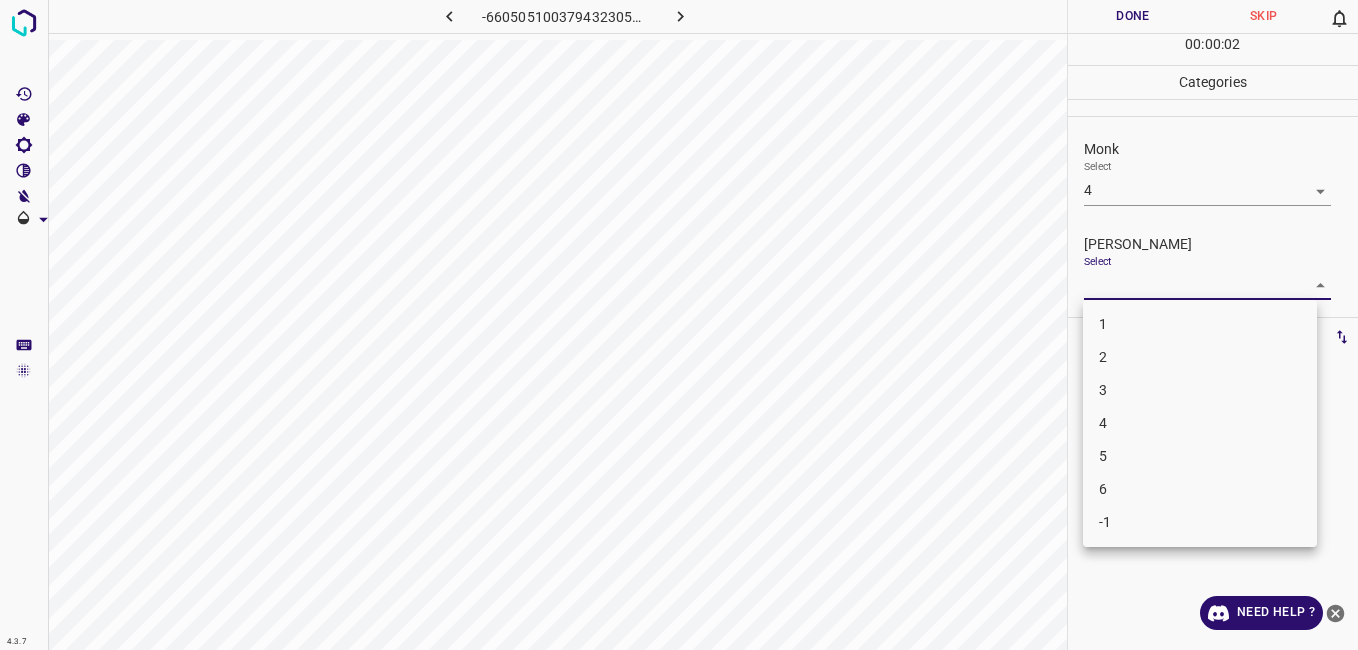 click on "4.3.7 -6605051003794323052.png Done Skip 0 00   : 00   : 02   Categories Monk   Select 4 4  Fitzpatrick   Select ​ Labels   0 Categories 1 Monk 2  Fitzpatrick Tools Space Change between modes (Draw & Edit) I Auto labeling R Restore zoom M Zoom in N Zoom out Delete Delete selecte label Filters Z Restore filters X Saturation filter C Brightness filter V Contrast filter B Gray scale filter General O Download Need Help ? - Text - Hide - Delete 1 2 3 4 5 6 -1" at bounding box center (679, 325) 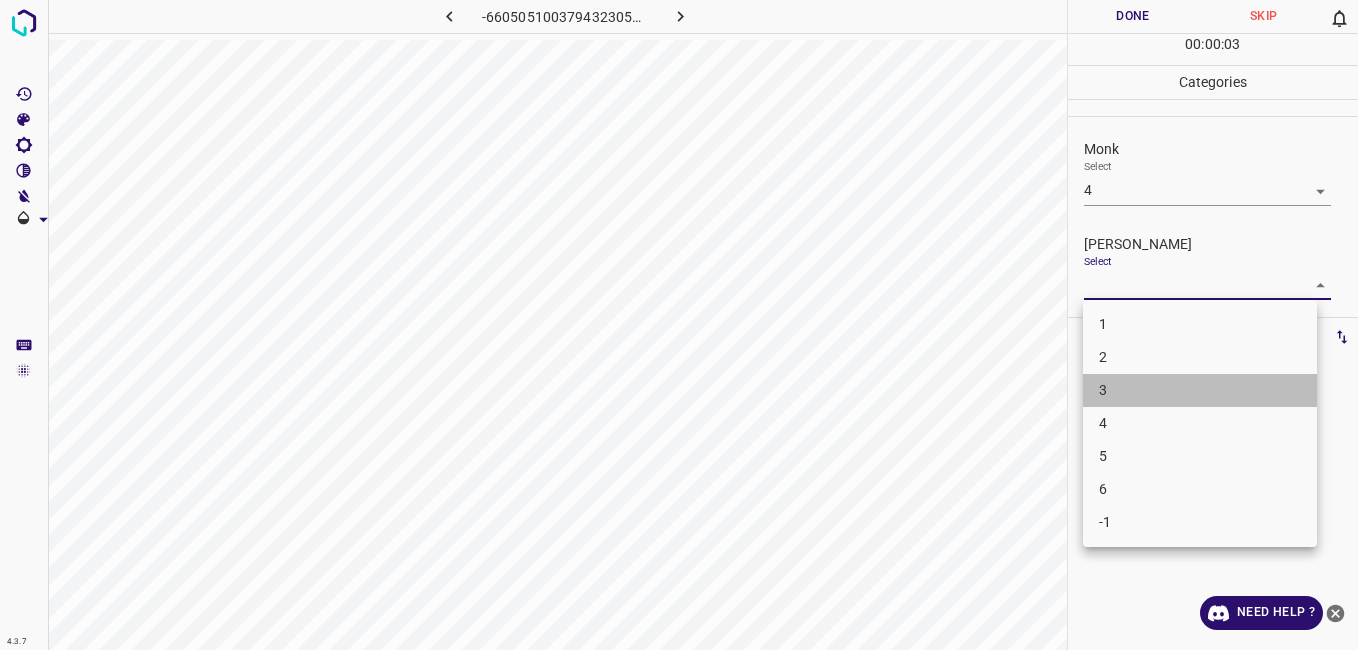 click on "3" at bounding box center [1200, 390] 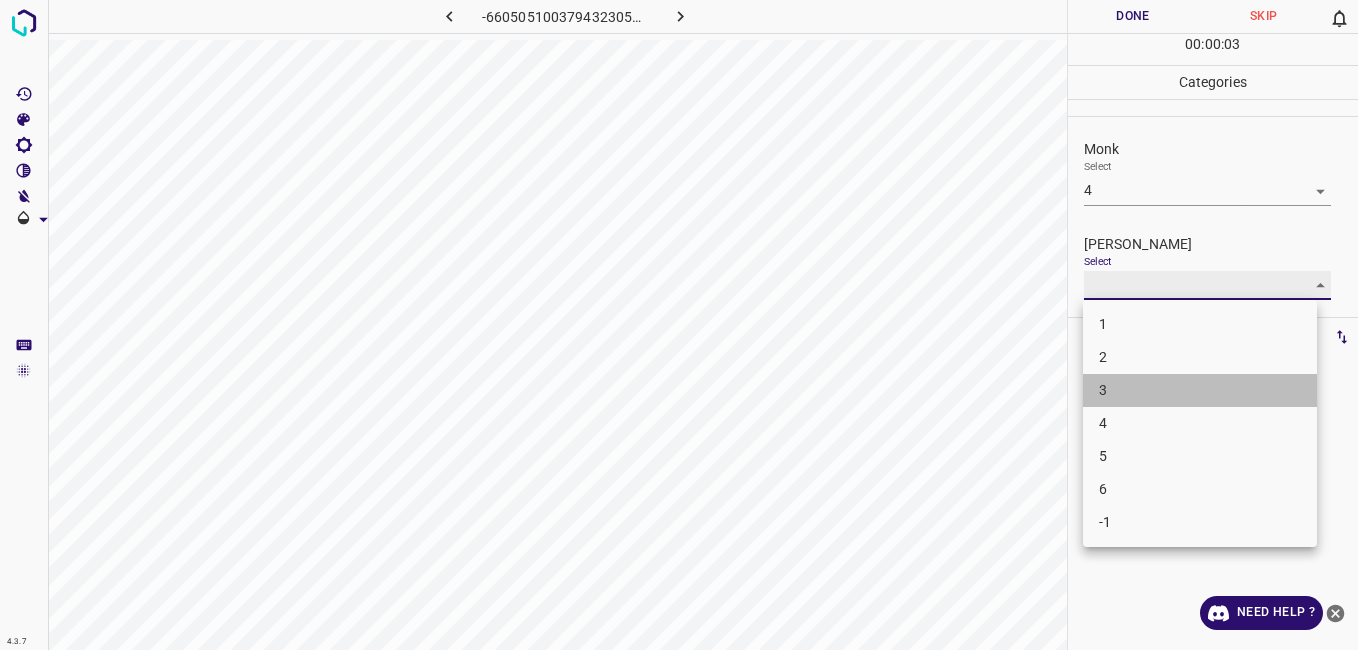 type on "3" 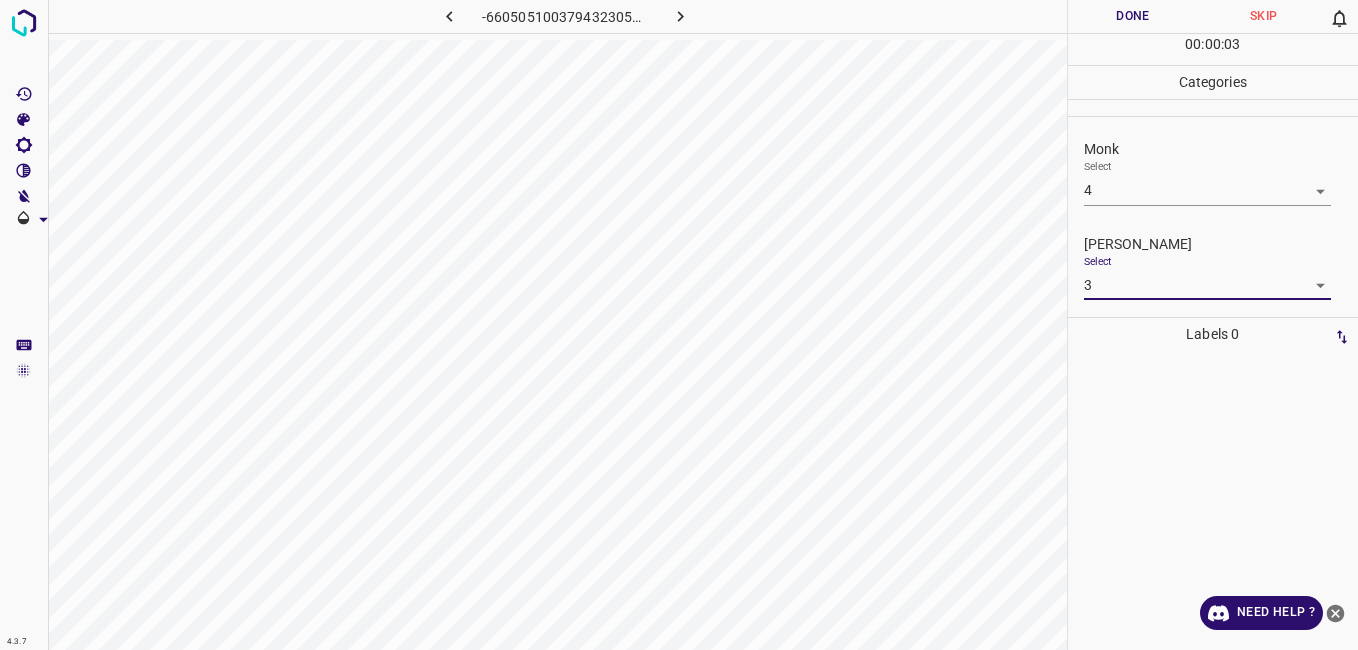 click at bounding box center (899, 16) 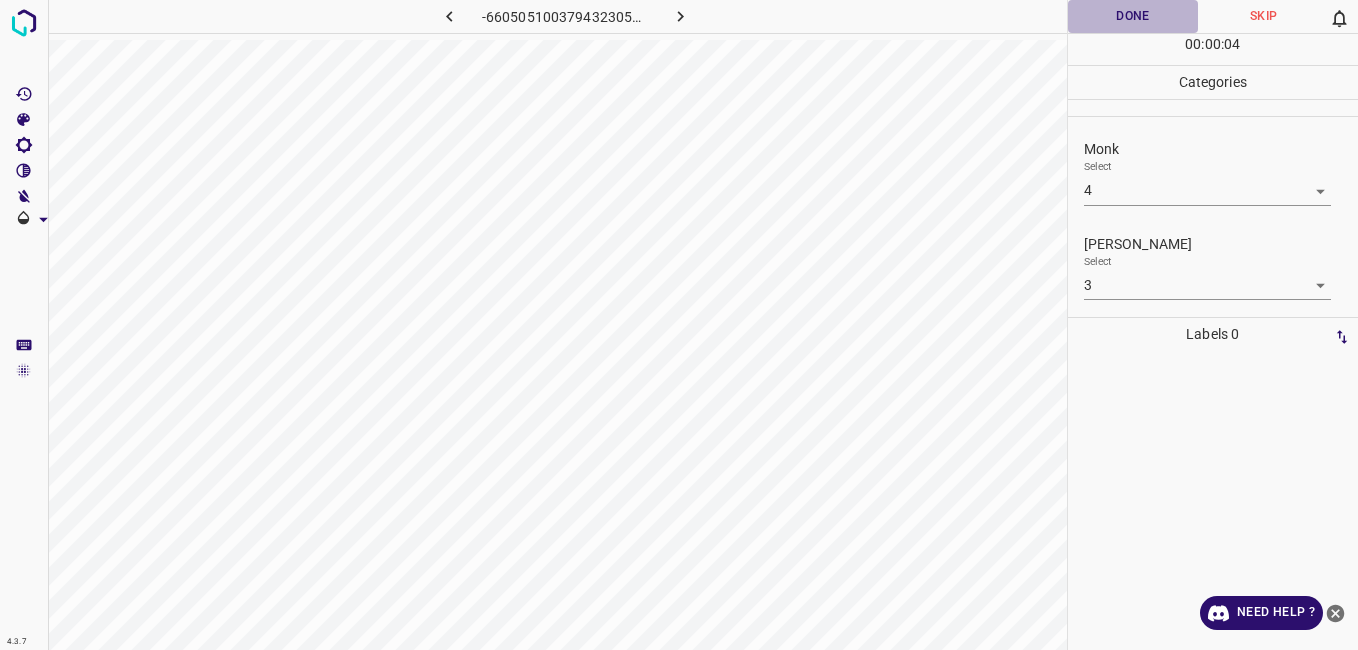 click on "Done" at bounding box center (1133, 16) 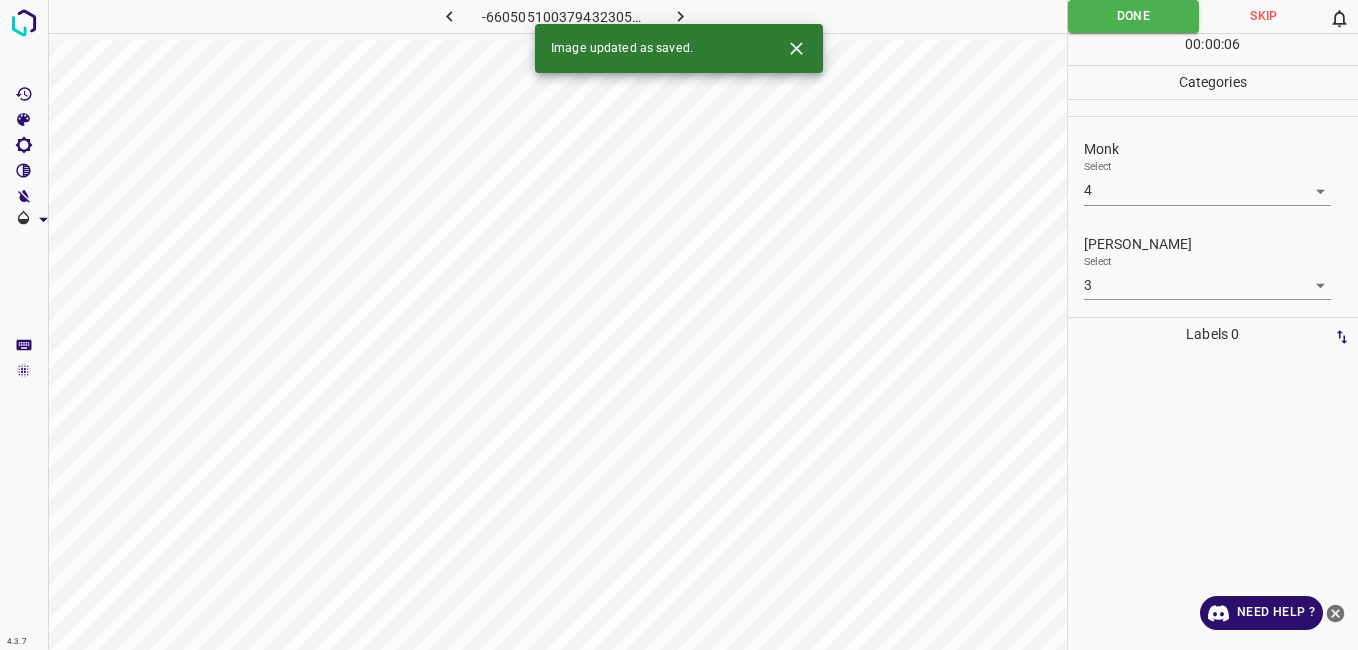 click at bounding box center (681, 16) 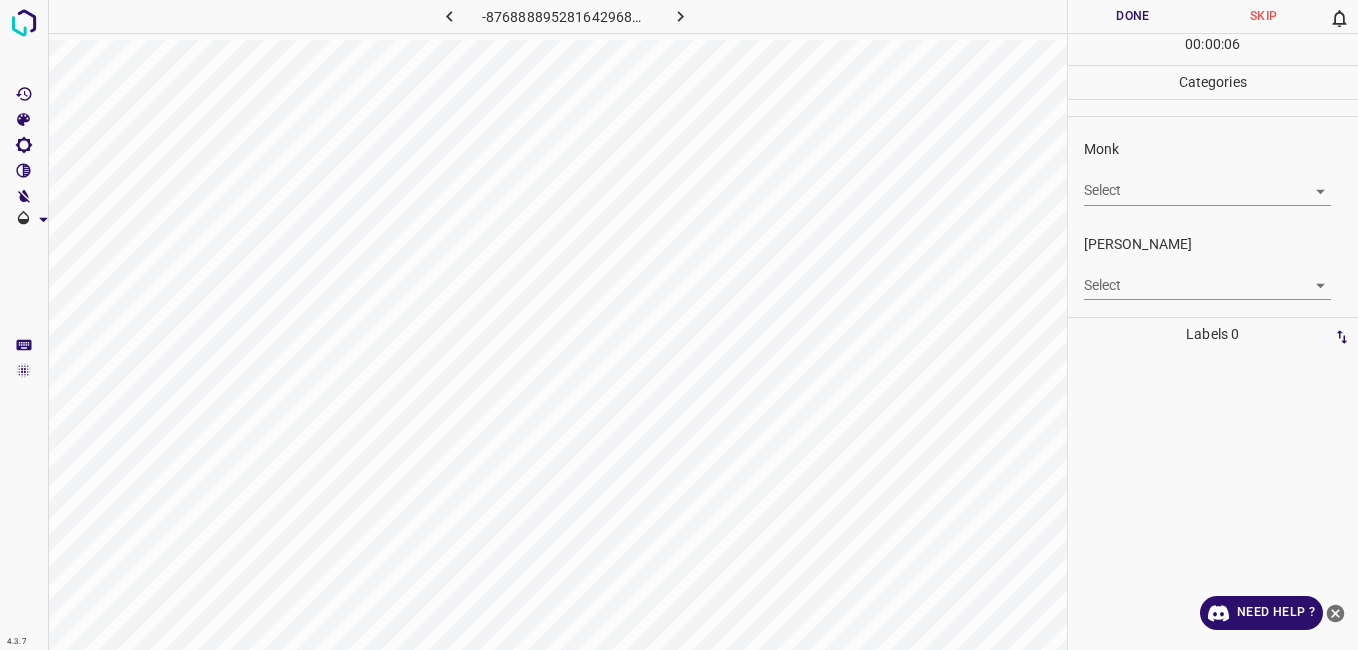 click on "4.3.7 -8768888952816429680.png Done Skip 0 00   : 00   : 06   Categories Monk   Select ​  Fitzpatrick   Select ​ Labels   0 Categories 1 Monk 2  Fitzpatrick Tools Space Change between modes (Draw & Edit) I Auto labeling R Restore zoom M Zoom in N Zoom out Delete Delete selecte label Filters Z Restore filters X Saturation filter C Brightness filter V Contrast filter B Gray scale filter General O Download Need Help ? - Text - Hide - Delete" at bounding box center (679, 325) 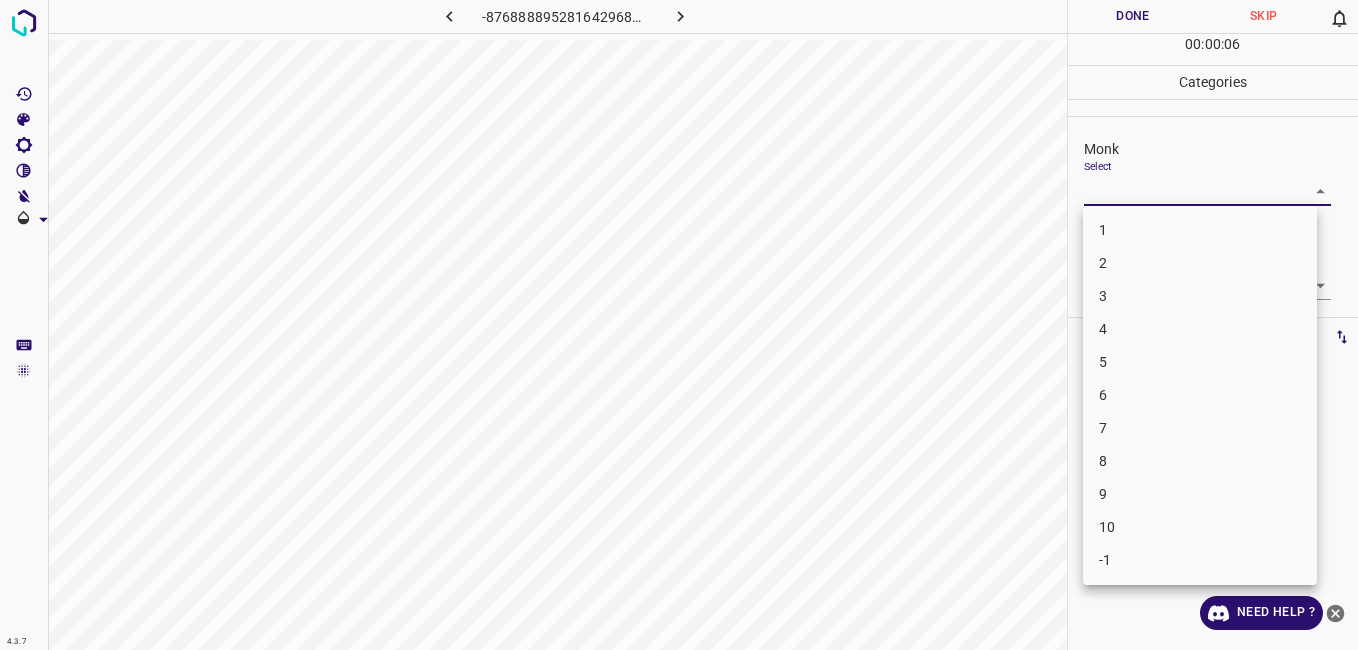 click on "1" at bounding box center (1200, 230) 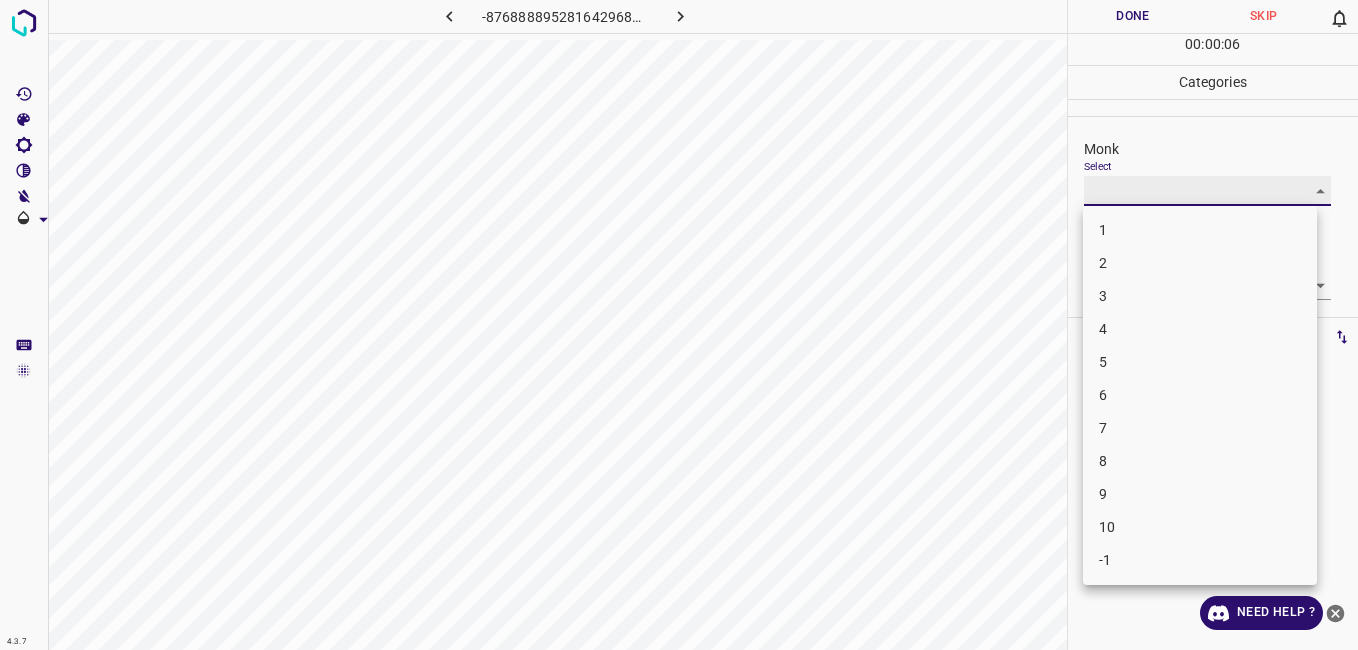type on "1" 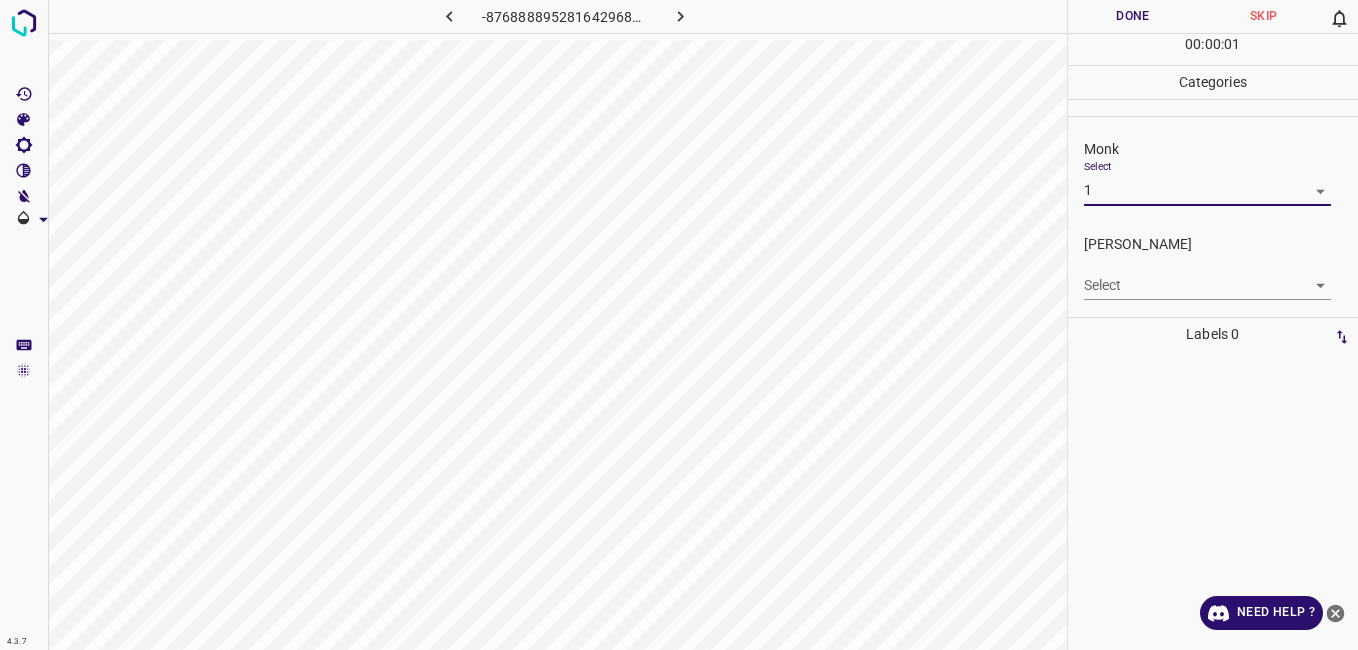 click on "4.3.7 -8768888952816429680.png Done Skip 0 00   : 00   : 01   Categories Monk   Select 1 1  Fitzpatrick   Select ​ Labels   0 Categories 1 Monk 2  Fitzpatrick Tools Space Change between modes (Draw & Edit) I Auto labeling R Restore zoom M Zoom in N Zoom out Delete Delete selecte label Filters Z Restore filters X Saturation filter C Brightness filter V Contrast filter B Gray scale filter General O Download Need Help ? - Text - Hide - Delete 1 2 3 4 5 6 7 8 9 10 -1" at bounding box center (679, 325) 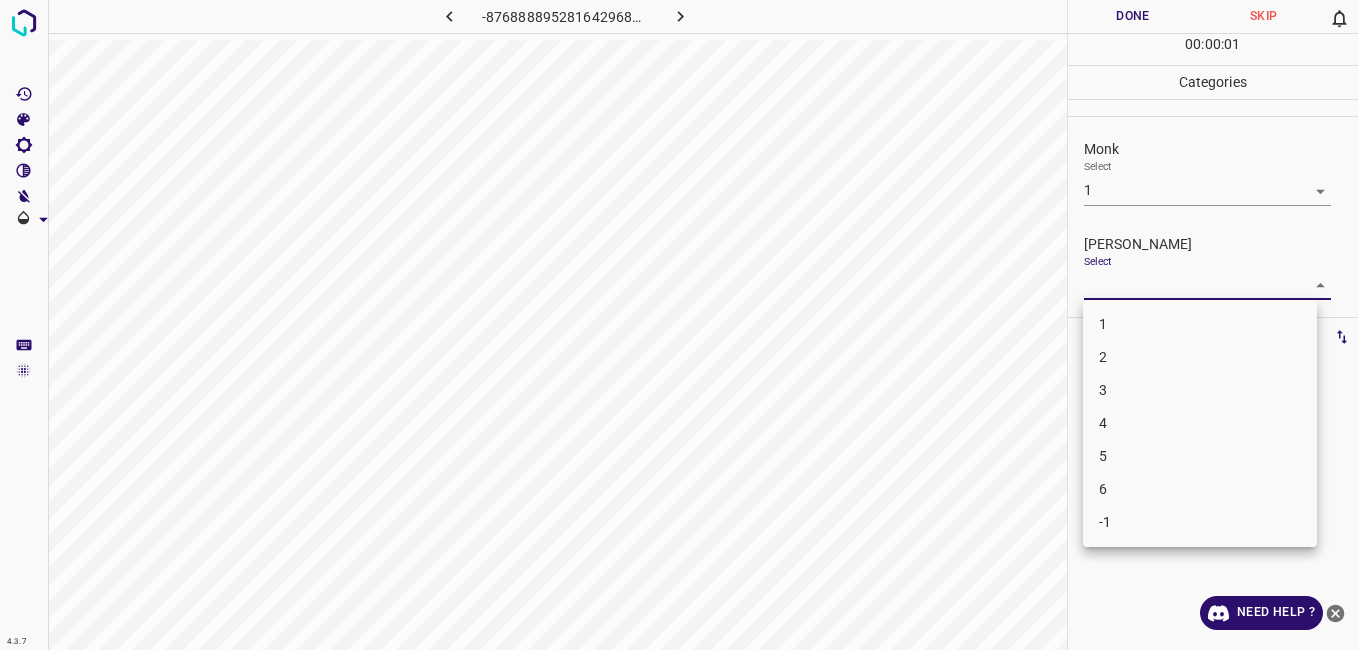 click on "1" at bounding box center [1200, 324] 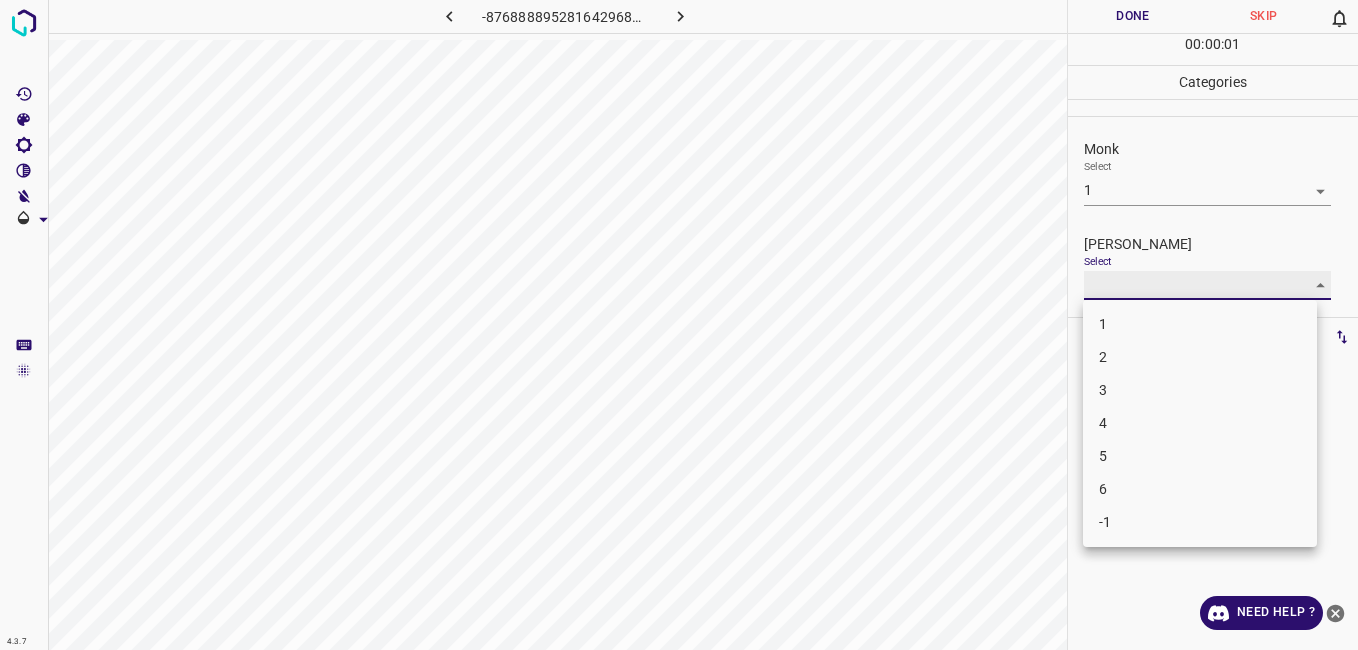 type on "1" 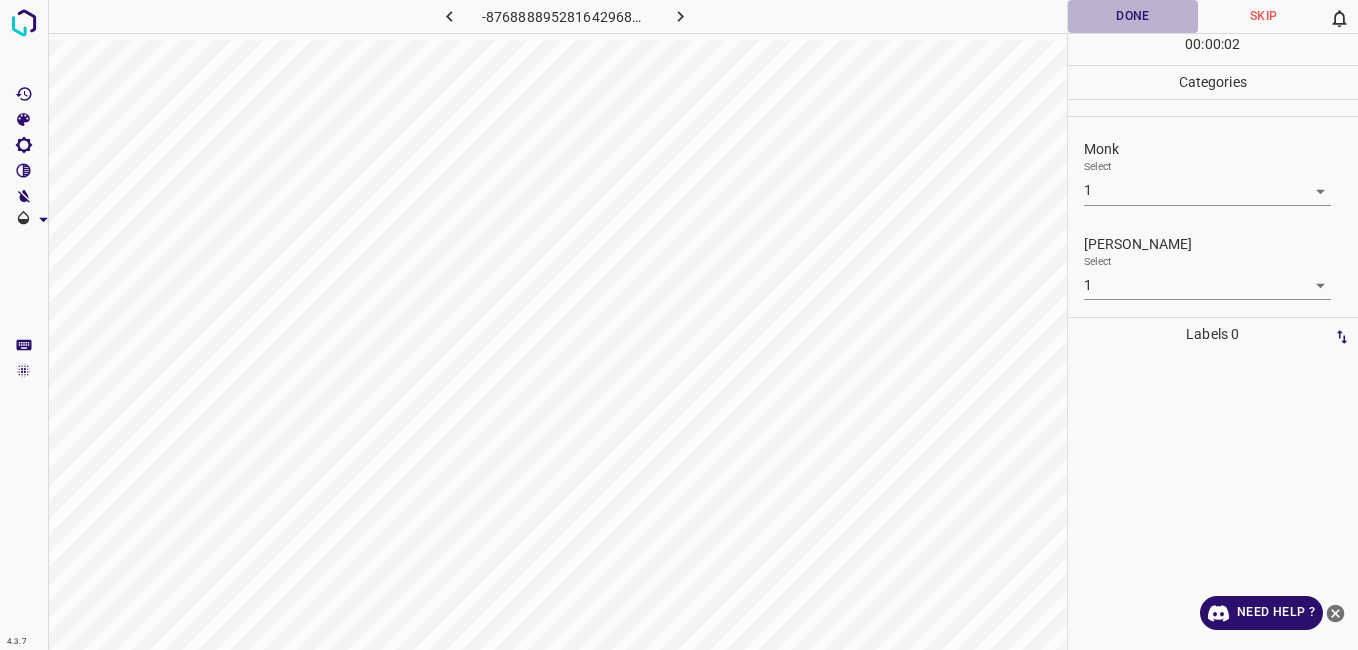 drag, startPoint x: 1119, startPoint y: 22, endPoint x: 1101, endPoint y: 21, distance: 18.027756 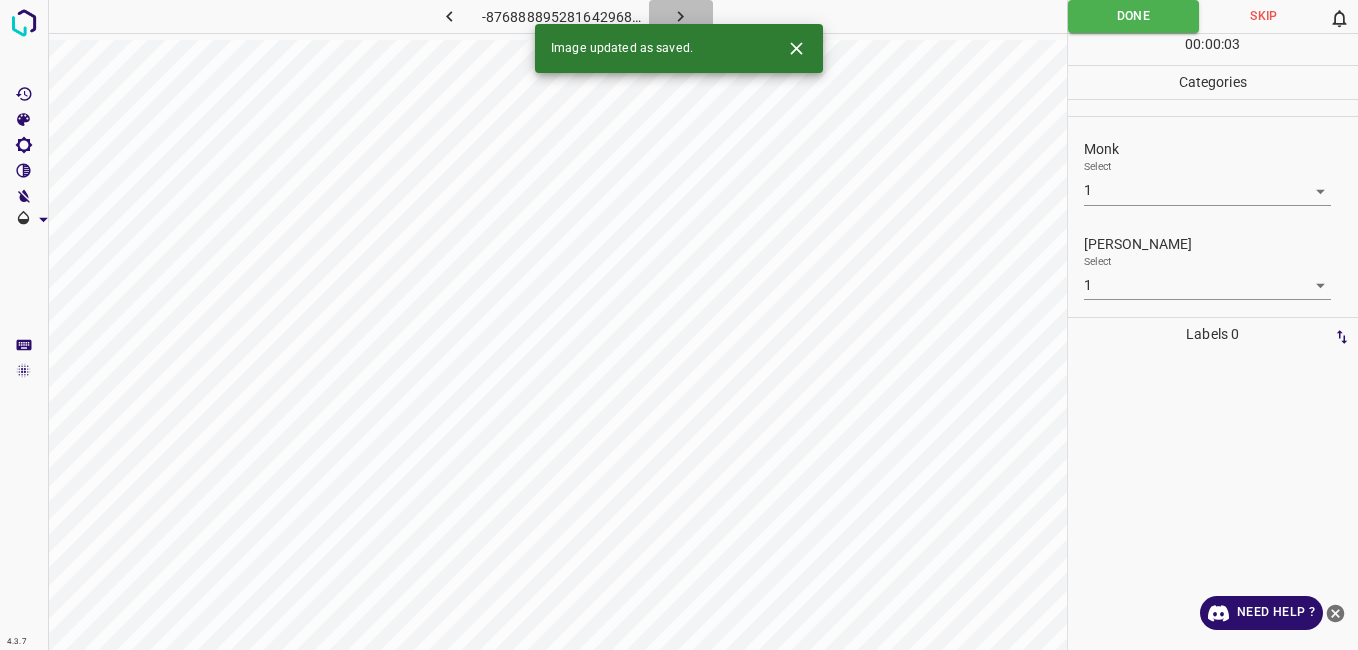 click 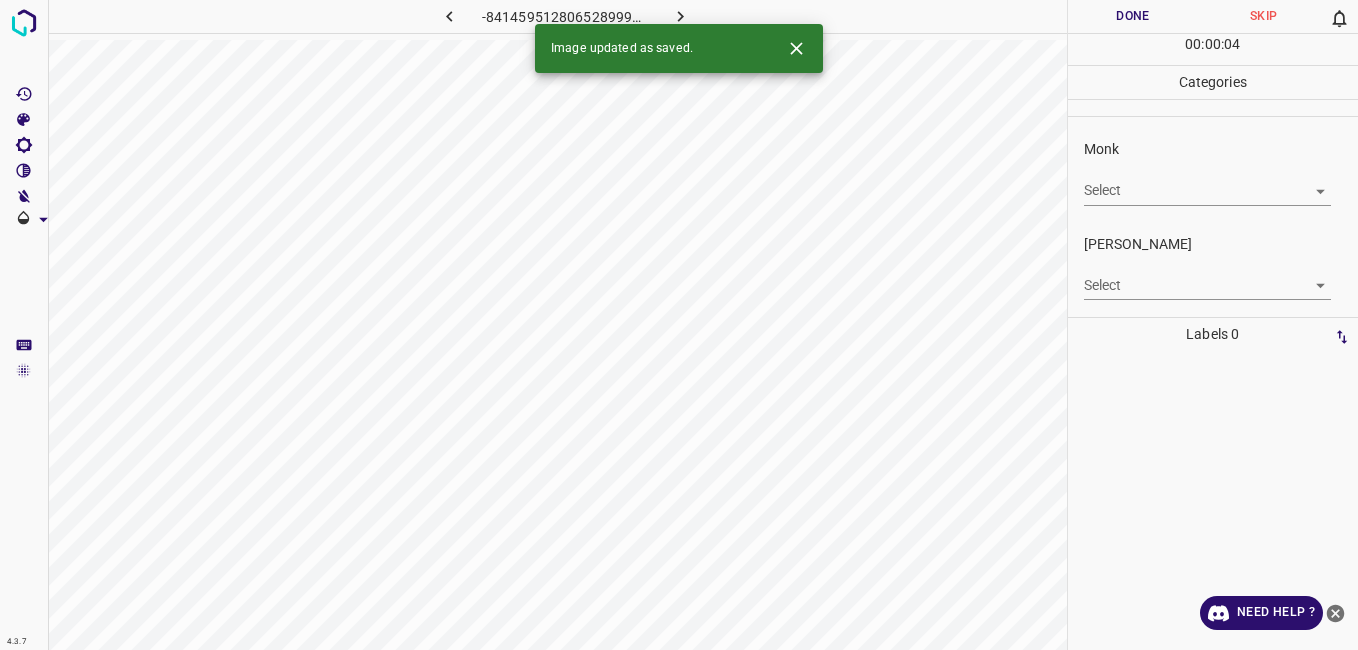 click on "4.3.7 -8414595128065289994.png Done Skip 0 00   : 00   : 04   Categories Monk   Select ​  Fitzpatrick   Select ​ Labels   0 Categories 1 Monk 2  Fitzpatrick Tools Space Change between modes (Draw & Edit) I Auto labeling R Restore zoom M Zoom in N Zoom out Delete Delete selecte label Filters Z Restore filters X Saturation filter C Brightness filter V Contrast filter B Gray scale filter General O Download Image updated as saved. Need Help ? - Text - Hide - Delete" at bounding box center (679, 325) 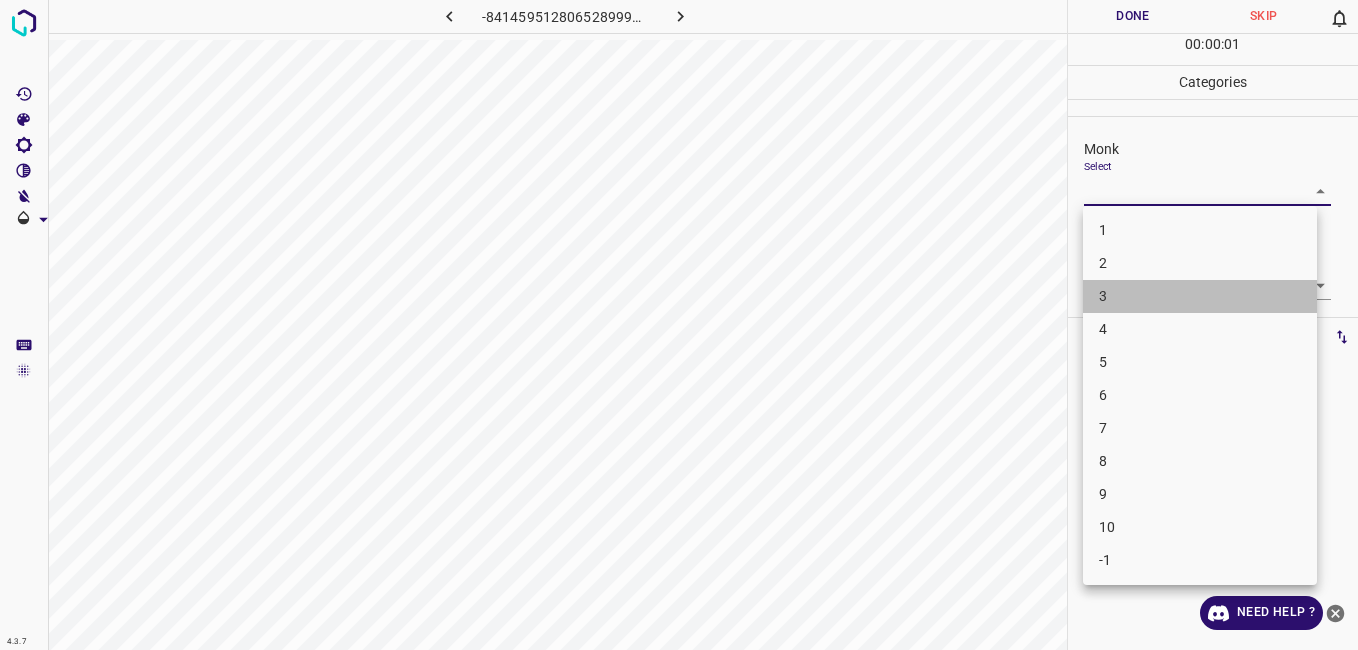 click on "3" at bounding box center (1200, 296) 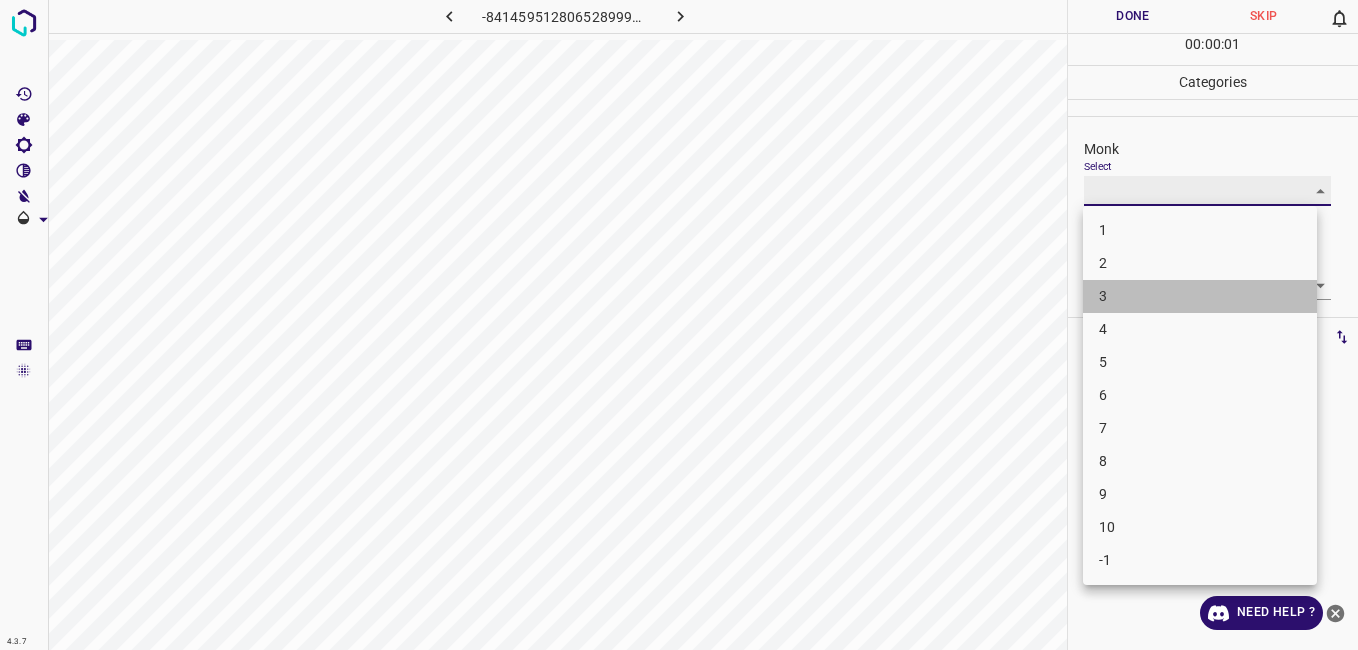 type on "3" 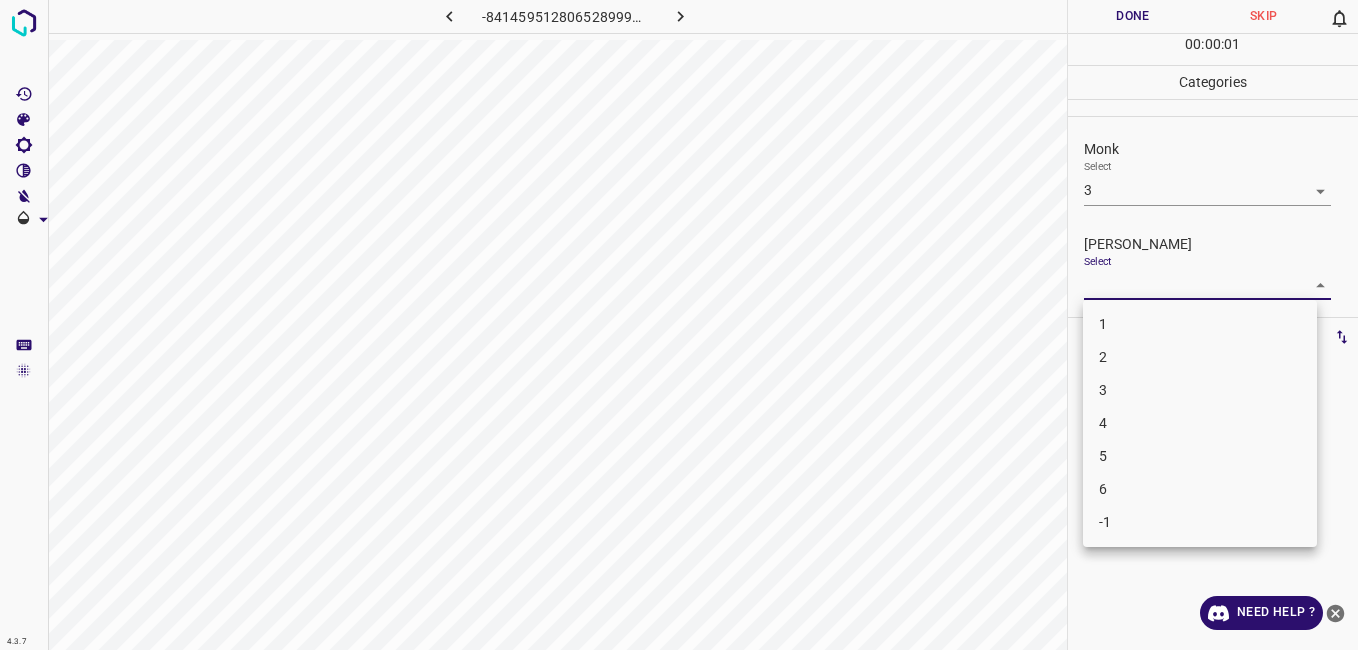 click on "4.3.7 -8414595128065289994.png Done Skip 0 00   : 00   : 01   Categories Monk   Select 3 3  Fitzpatrick   Select ​ Labels   0 Categories 1 Monk 2  Fitzpatrick Tools Space Change between modes (Draw & Edit) I Auto labeling R Restore zoom M Zoom in N Zoom out Delete Delete selecte label Filters Z Restore filters X Saturation filter C Brightness filter V Contrast filter B Gray scale filter General O Download Need Help ? - Text - Hide - Delete 1 2 3 4 5 6 -1" at bounding box center [679, 325] 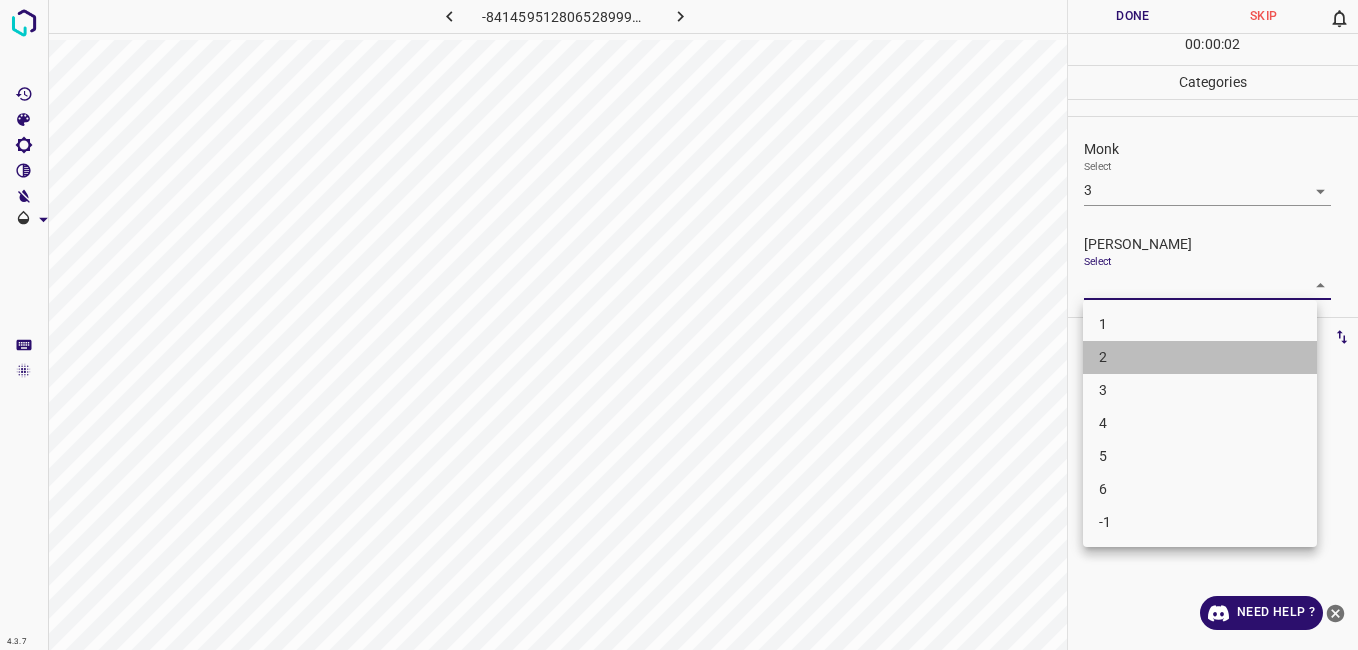 click on "2" at bounding box center (1200, 357) 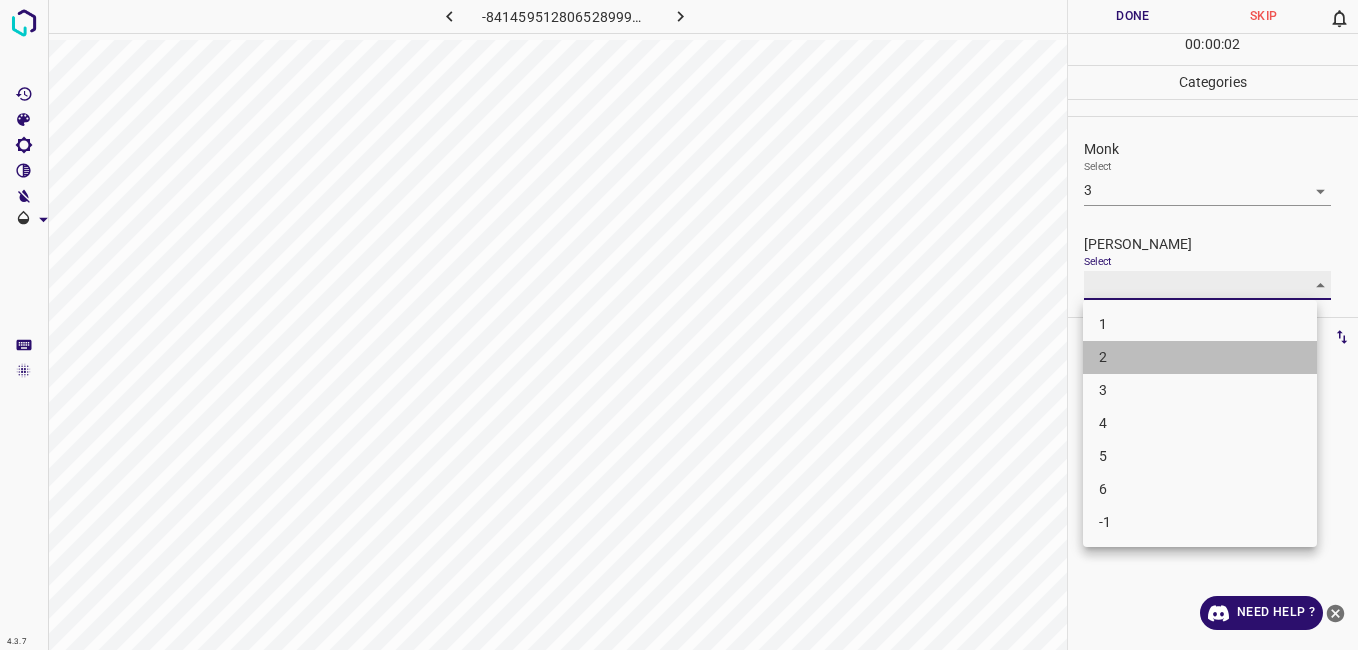 type on "2" 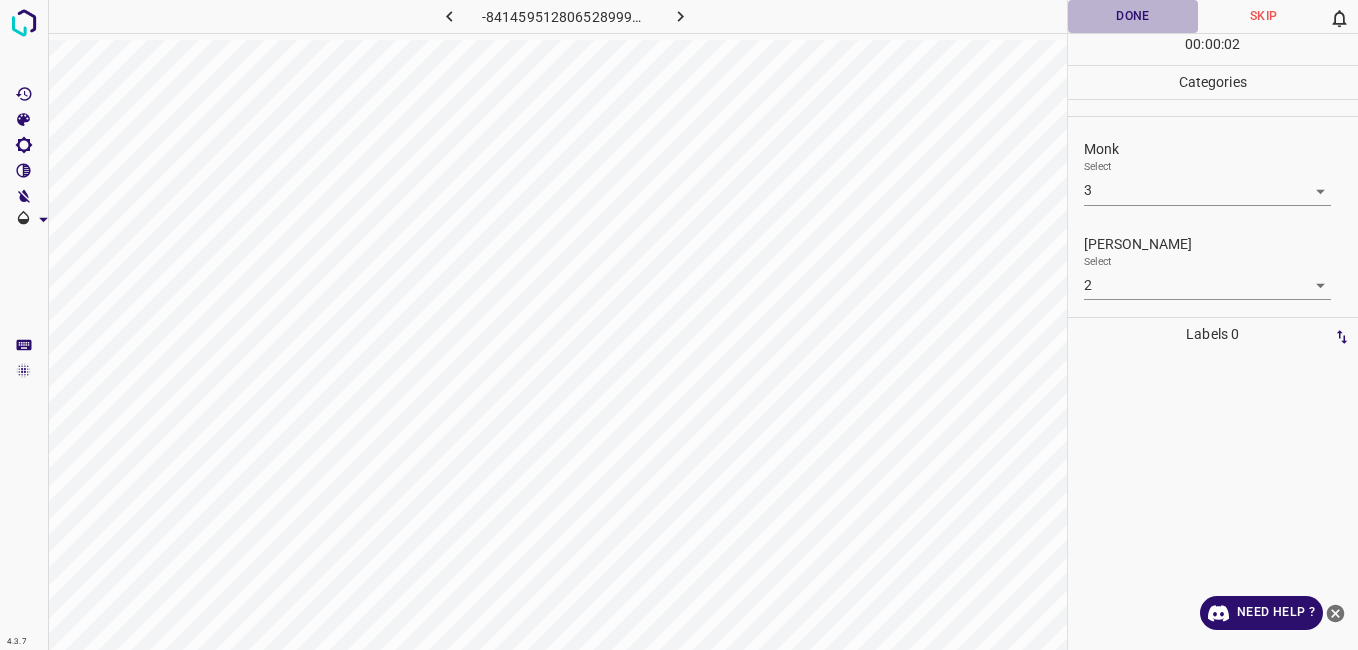 click on "Done" at bounding box center [1133, 16] 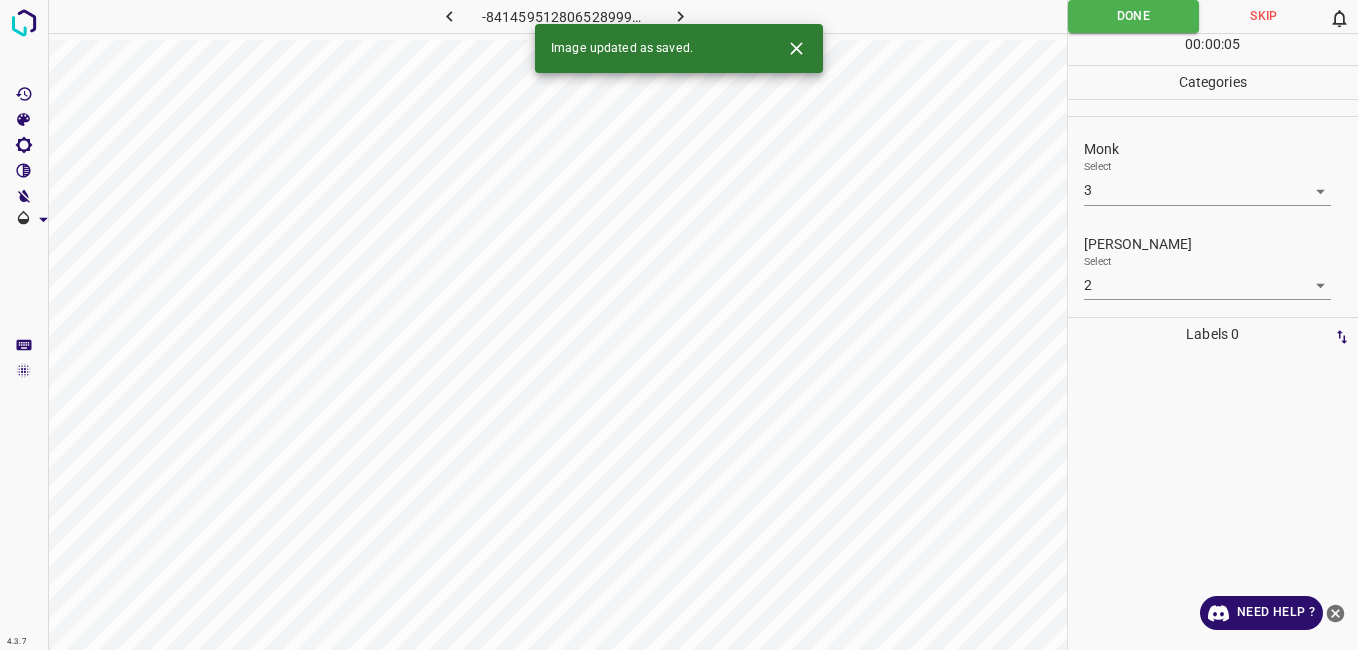 click at bounding box center (681, 16) 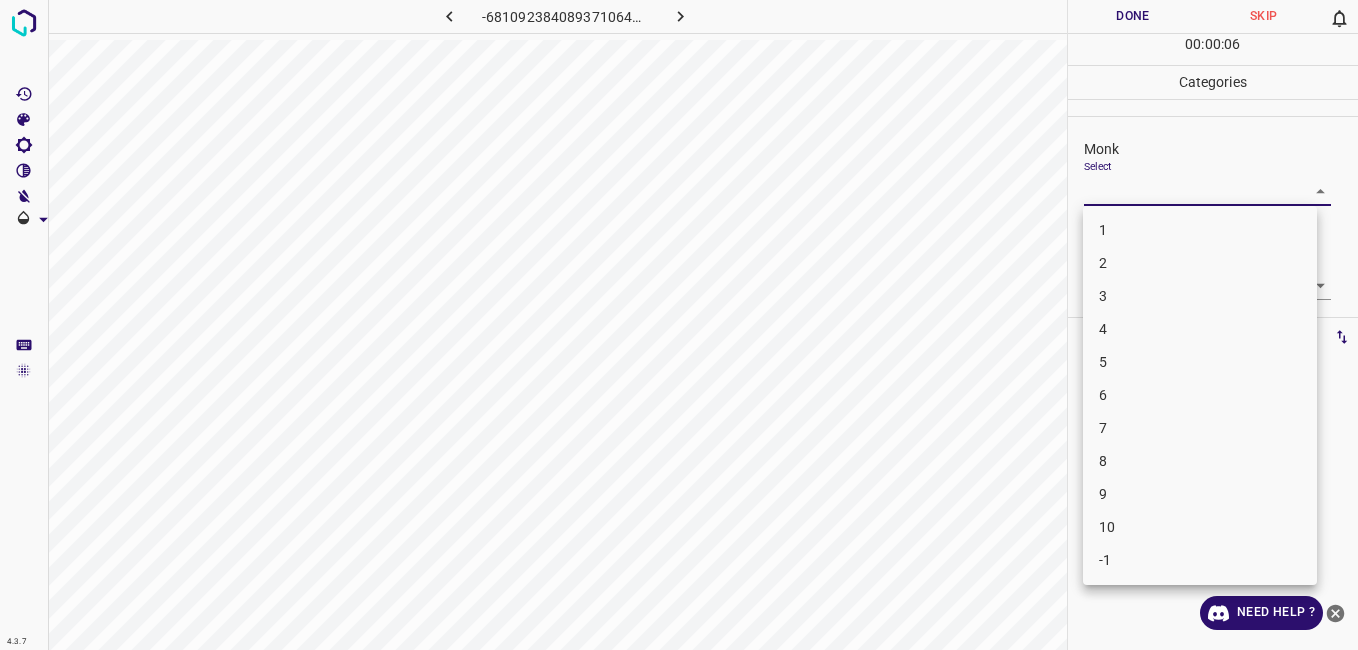 click on "4.3.7 -6810923840893710642.png Done Skip 0 00   : 00   : 06   Categories Monk   Select ​  Fitzpatrick   Select ​ Labels   0 Categories 1 Monk 2  Fitzpatrick Tools Space Change between modes (Draw & Edit) I Auto labeling R Restore zoom M Zoom in N Zoom out Delete Delete selecte label Filters Z Restore filters X Saturation filter C Brightness filter V Contrast filter B Gray scale filter General O Download Need Help ? - Text - Hide - Delete 1 2 3 4 5 6 7 8 9 10 -1" at bounding box center (679, 325) 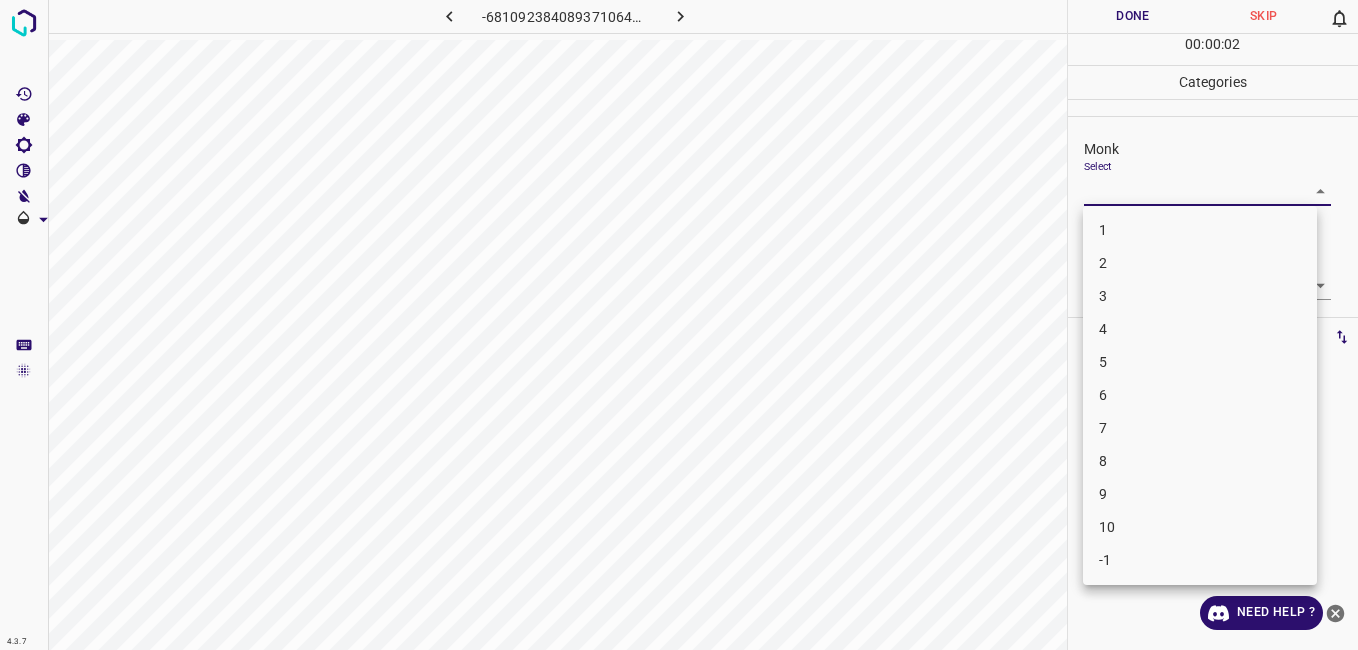 click on "9" at bounding box center [1200, 494] 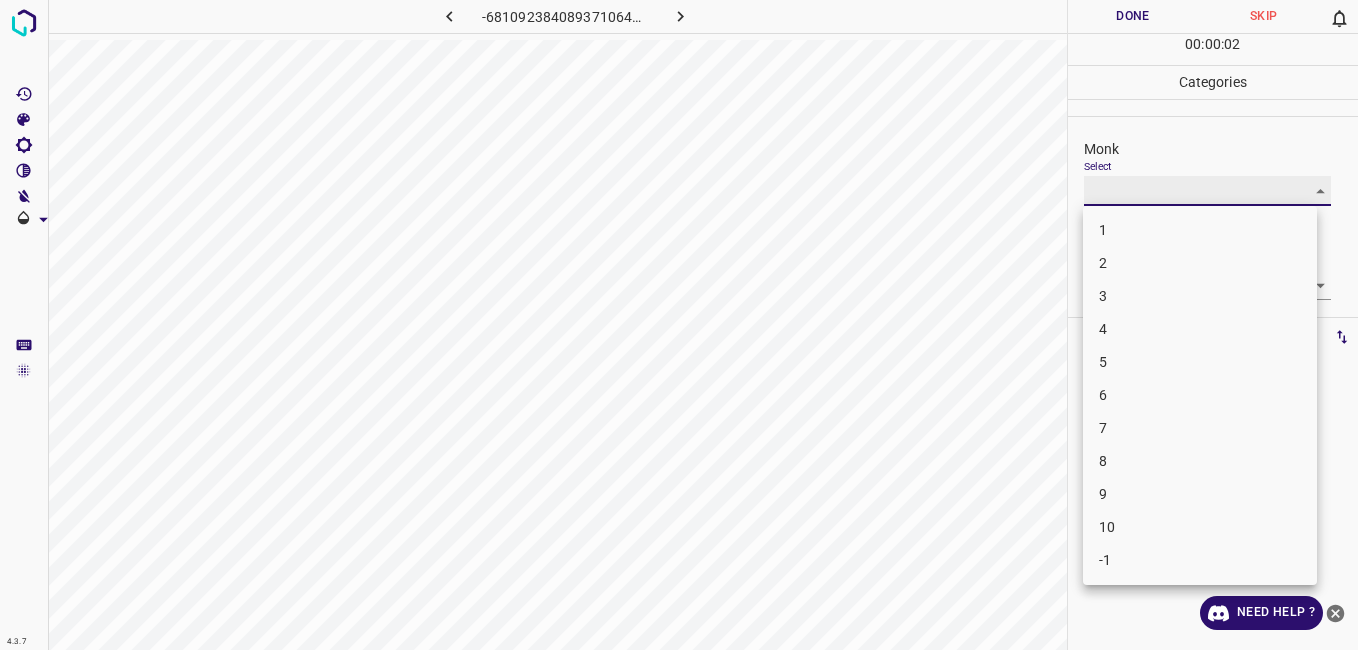 type on "9" 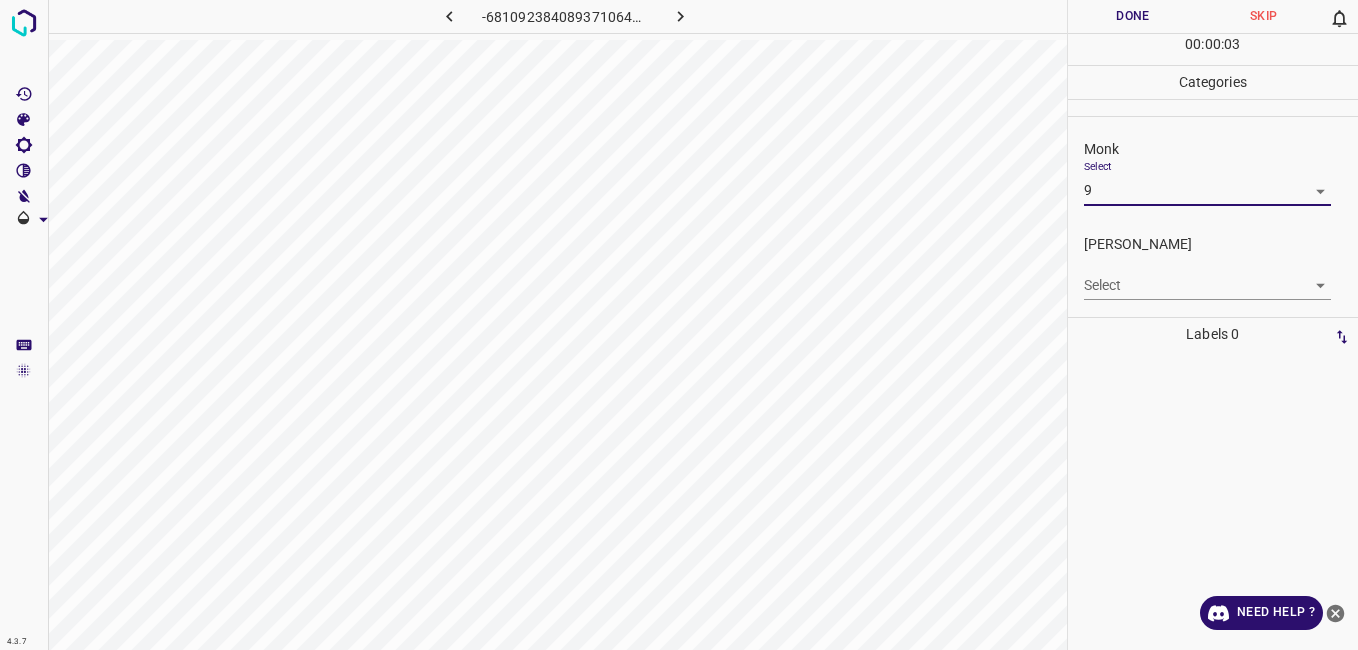 click on "Select ​" at bounding box center [1207, 277] 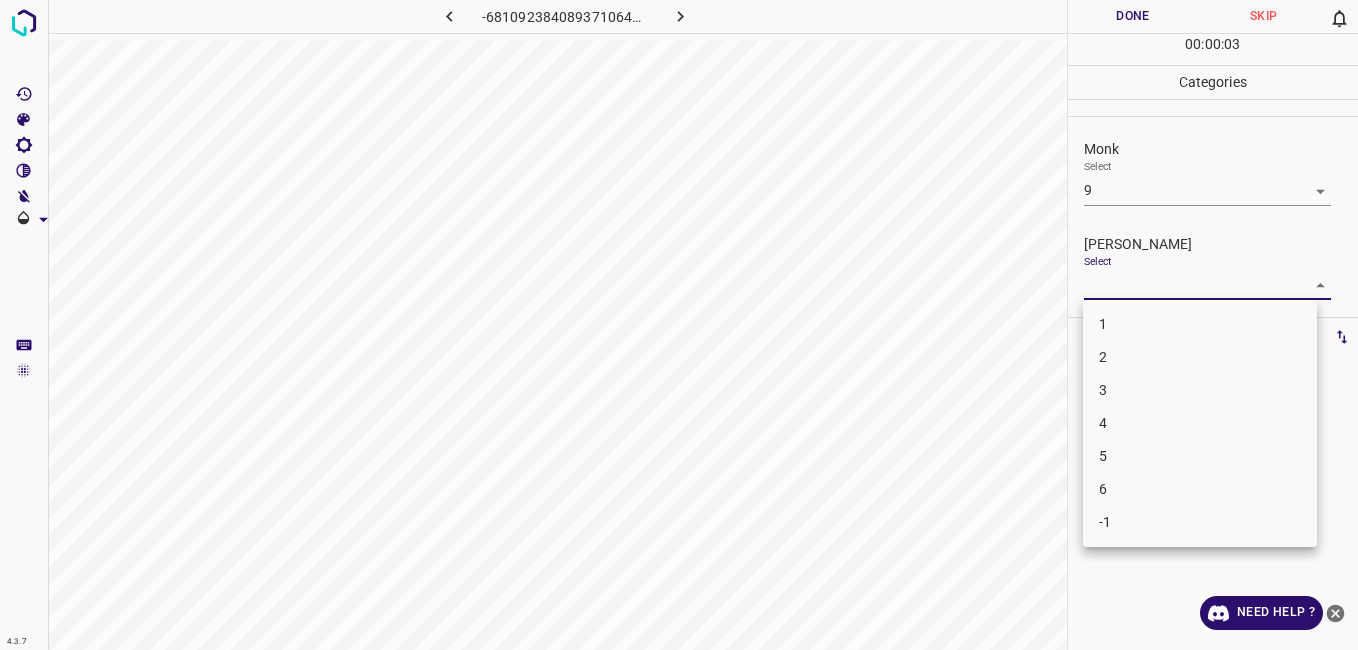 click on "4.3.7 -6810923840893710642.png Done Skip 0 00   : 00   : 03   Categories Monk   Select 9 9  Fitzpatrick   Select ​ Labels   0 Categories 1 Monk 2  Fitzpatrick Tools Space Change between modes (Draw & Edit) I Auto labeling R Restore zoom M Zoom in N Zoom out Delete Delete selecte label Filters Z Restore filters X Saturation filter C Brightness filter V Contrast filter B Gray scale filter General O Download Need Help ? - Text - Hide - Delete 1 2 3 4 5 6 -1" at bounding box center (679, 325) 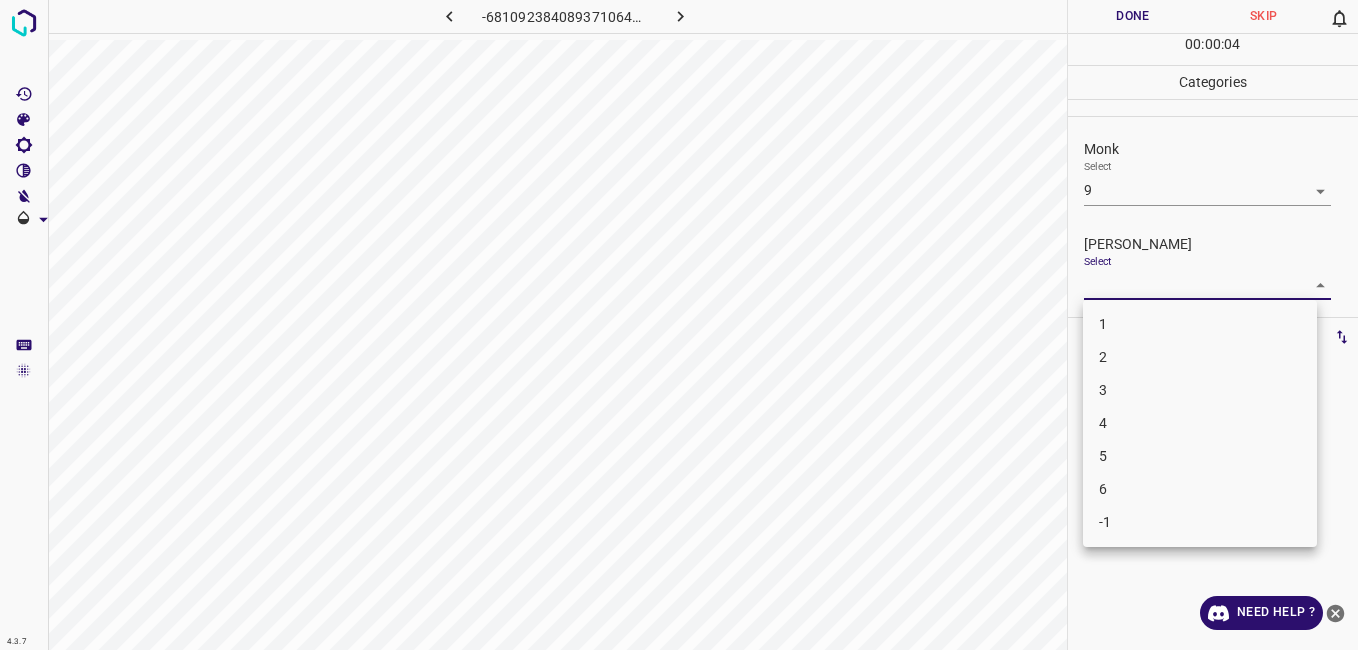 click on "6" at bounding box center (1200, 489) 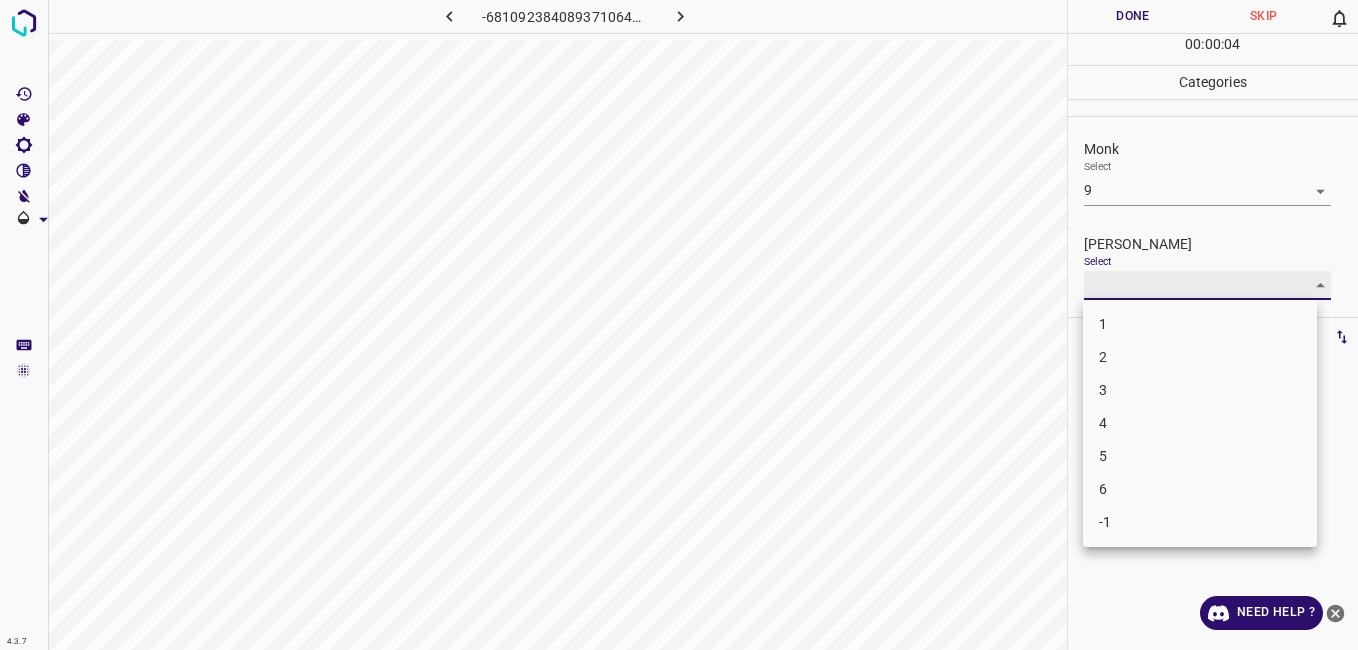 type on "6" 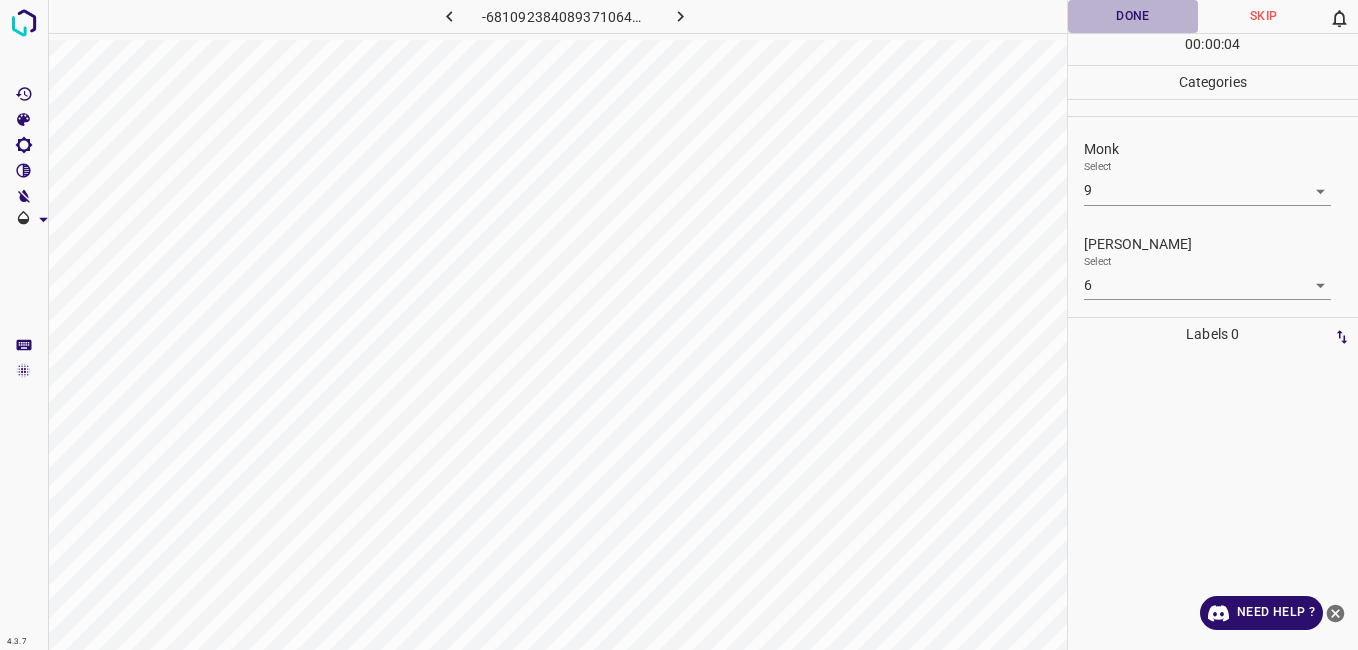 click on "Done" at bounding box center [1133, 16] 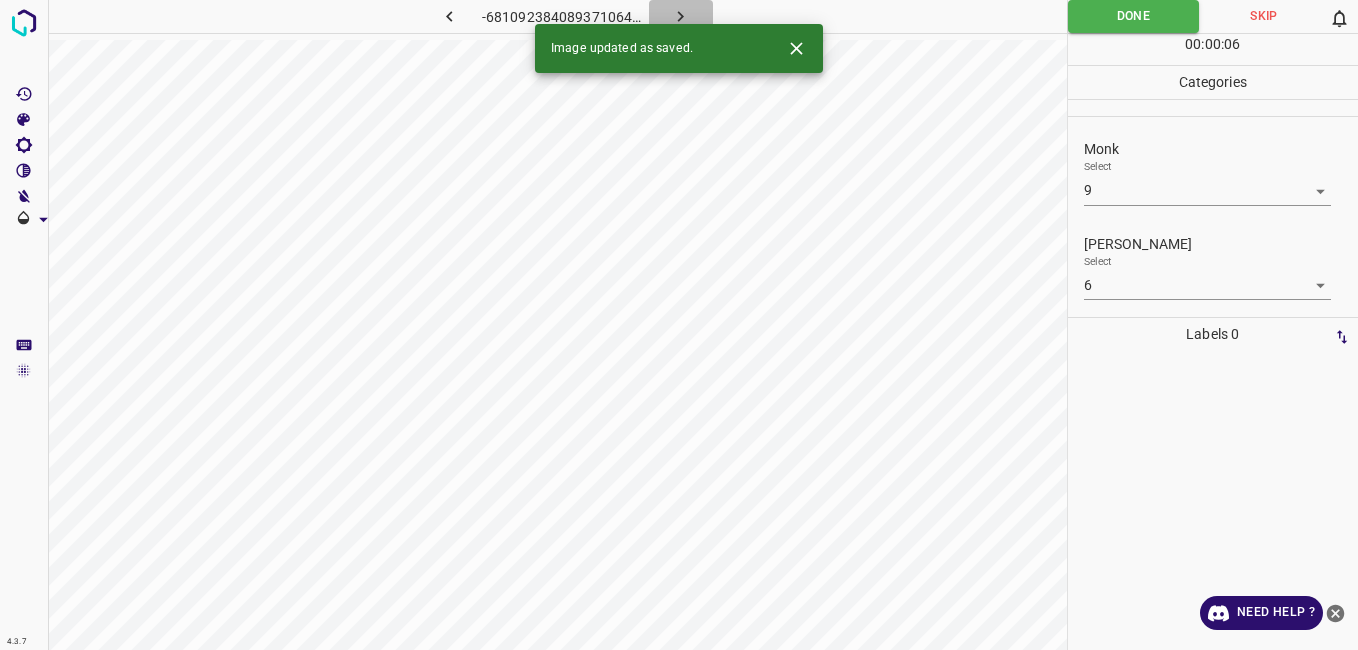 click 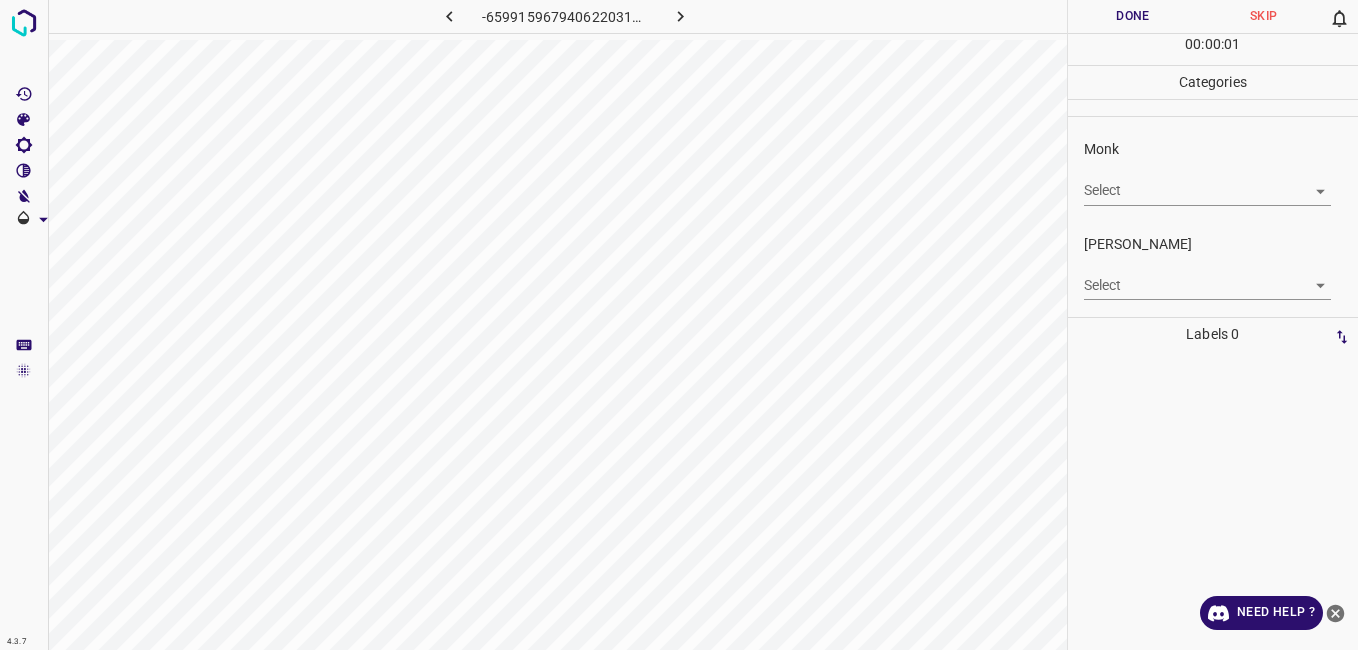 click on "4.3.7 -6599159679406220316.png Done Skip 0 00   : 00   : 01   Categories Monk   Select ​  Fitzpatrick   Select ​ Labels   0 Categories 1 Monk 2  Fitzpatrick Tools Space Change between modes (Draw & Edit) I Auto labeling R Restore zoom M Zoom in N Zoom out Delete Delete selecte label Filters Z Restore filters X Saturation filter C Brightness filter V Contrast filter B Gray scale filter General O Download Need Help ? - Text - Hide - Delete" at bounding box center (679, 325) 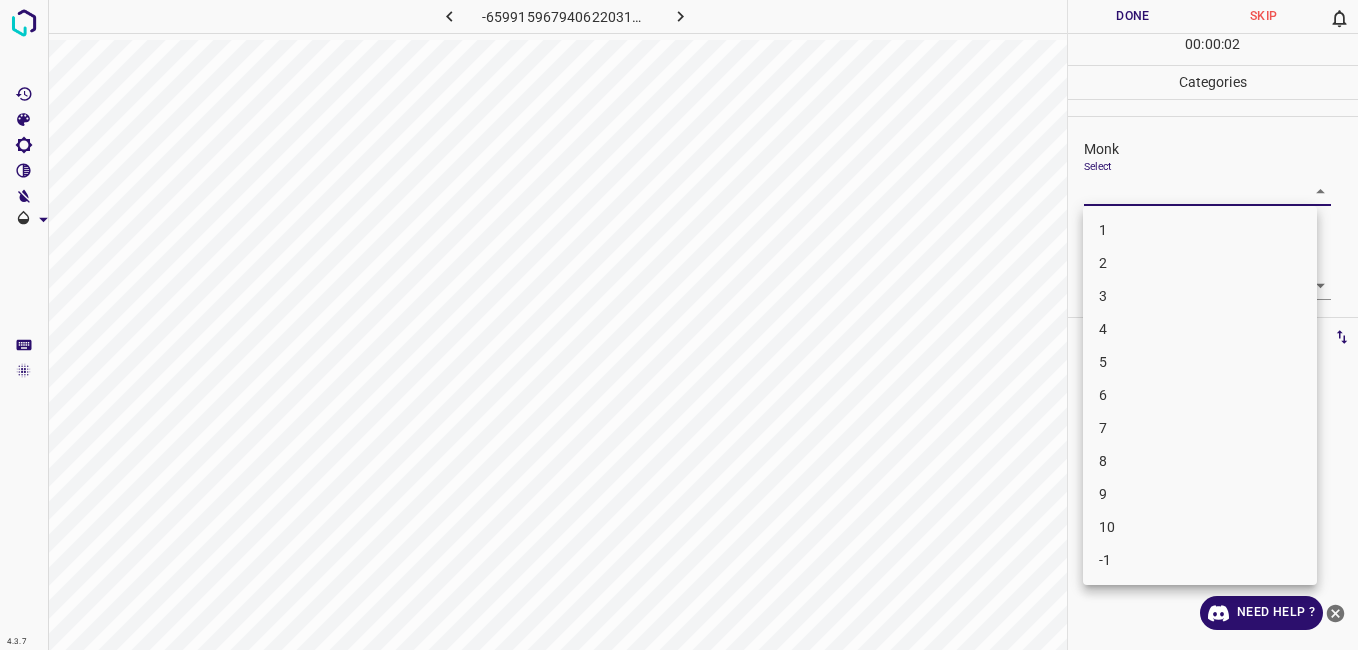 click on "2" at bounding box center (1200, 263) 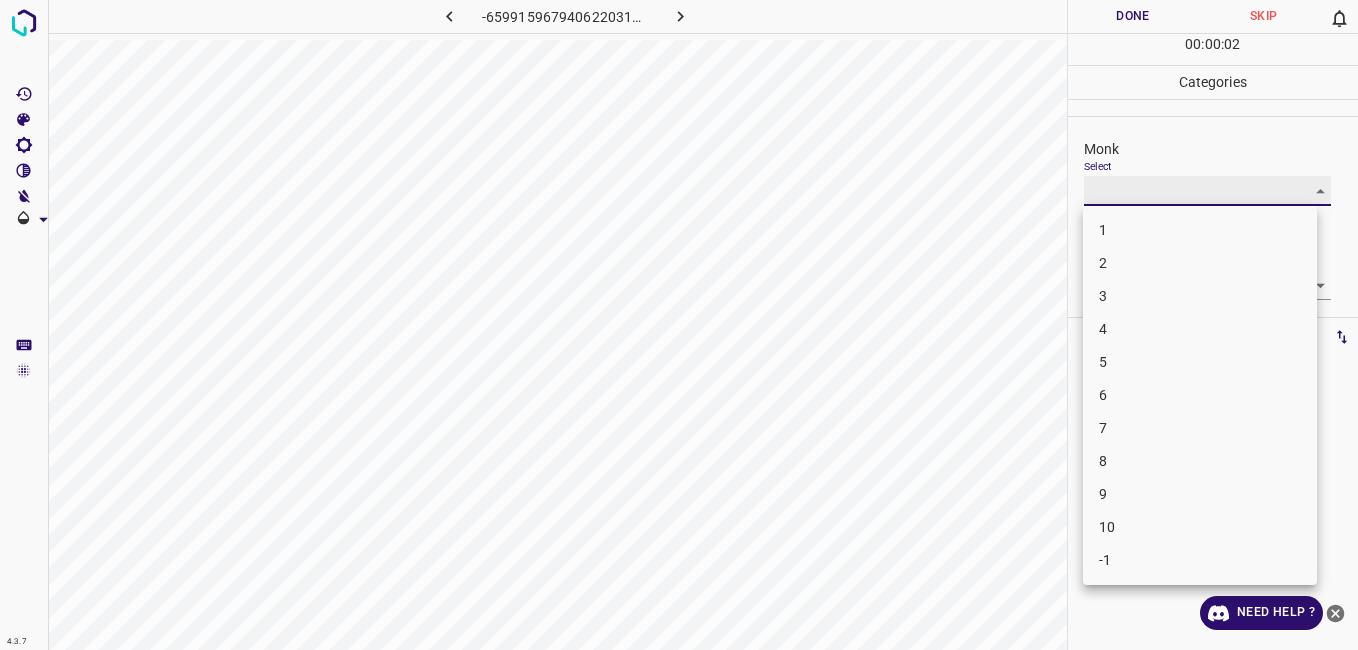 type on "2" 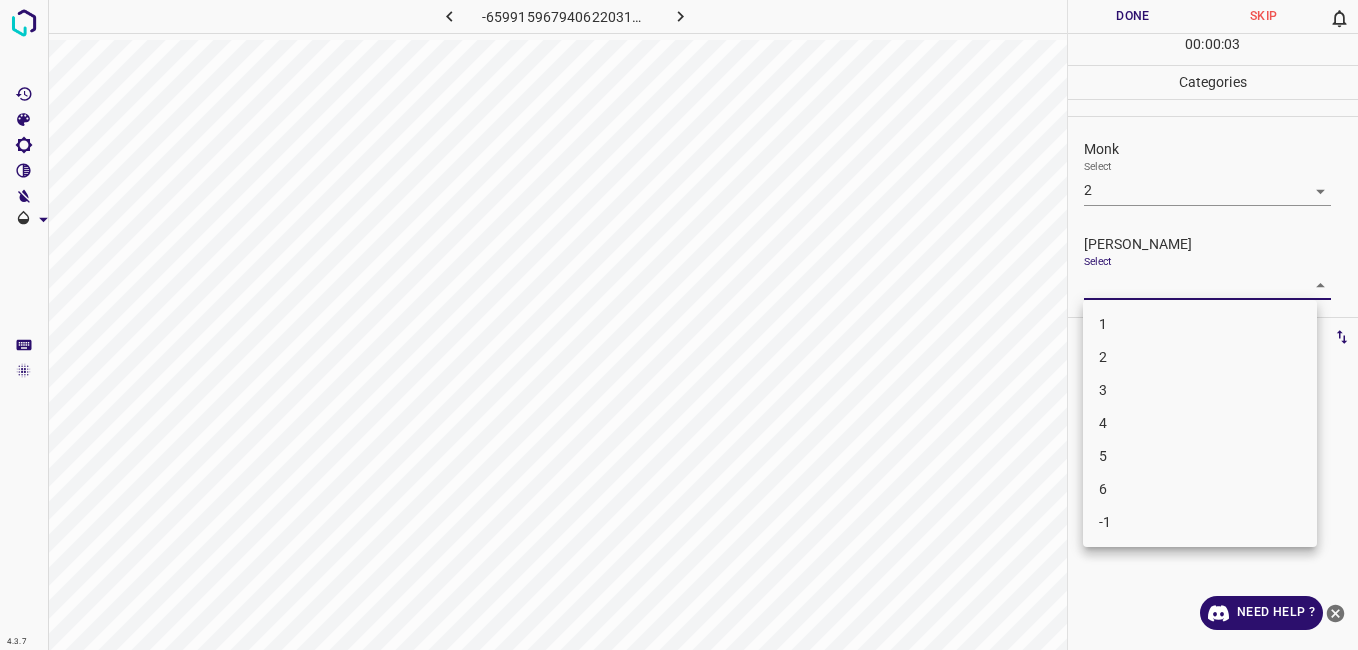 click on "4.3.7 -6599159679406220316.png Done Skip 0 00   : 00   : 03   Categories Monk   Select 2 2  Fitzpatrick   Select ​ Labels   0 Categories 1 Monk 2  Fitzpatrick Tools Space Change between modes (Draw & Edit) I Auto labeling R Restore zoom M Zoom in N Zoom out Delete Delete selecte label Filters Z Restore filters X Saturation filter C Brightness filter V Contrast filter B Gray scale filter General O Download Need Help ? - Text - Hide - Delete 1 2 3 4 5 6 -1" at bounding box center [679, 325] 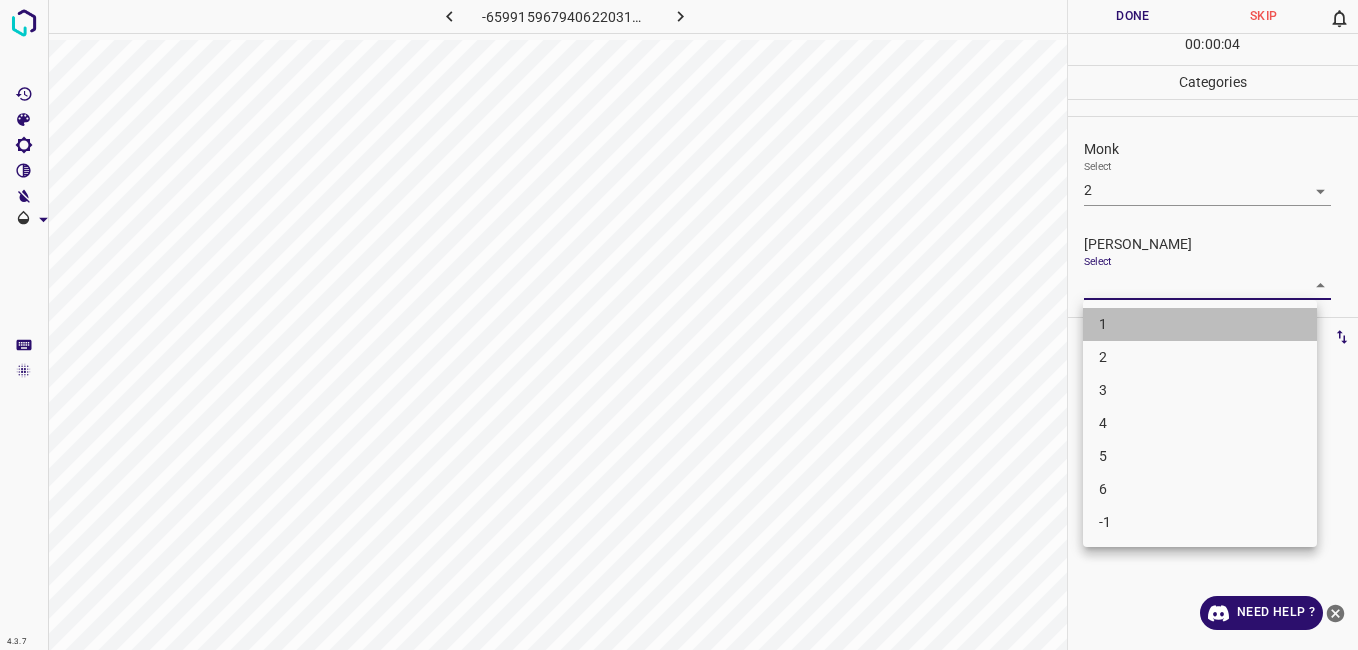 click on "1" at bounding box center (1200, 324) 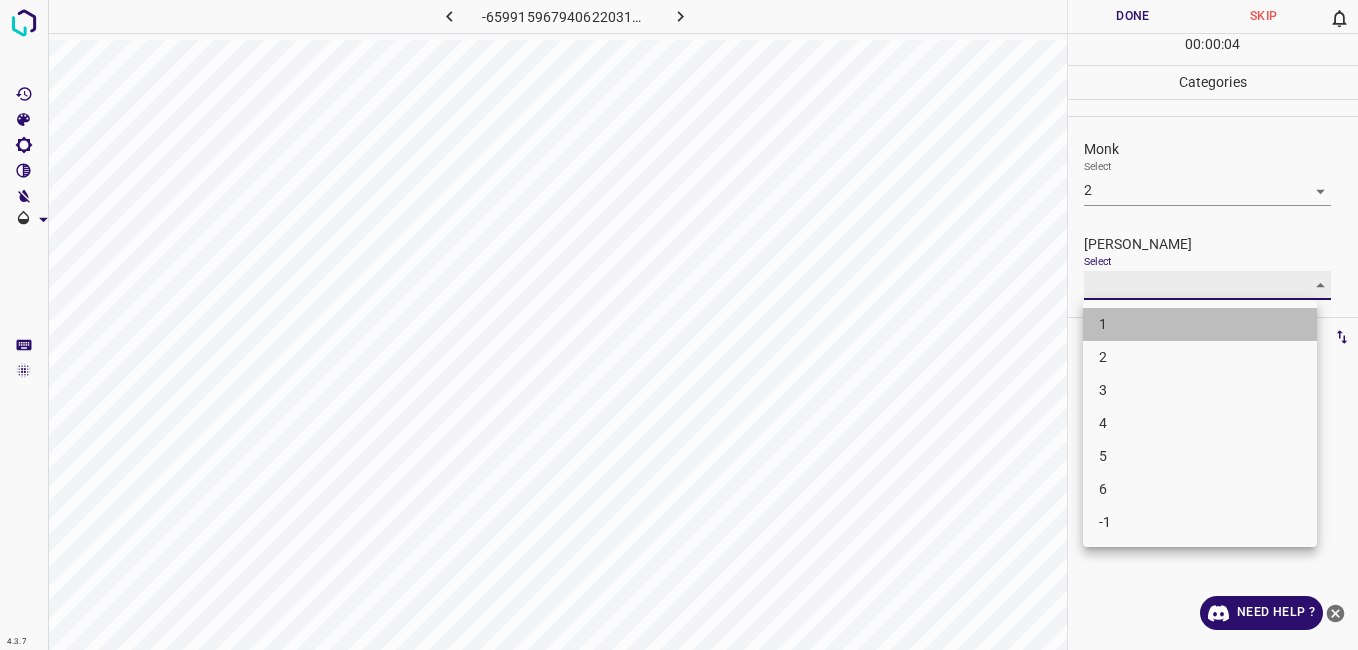 type on "1" 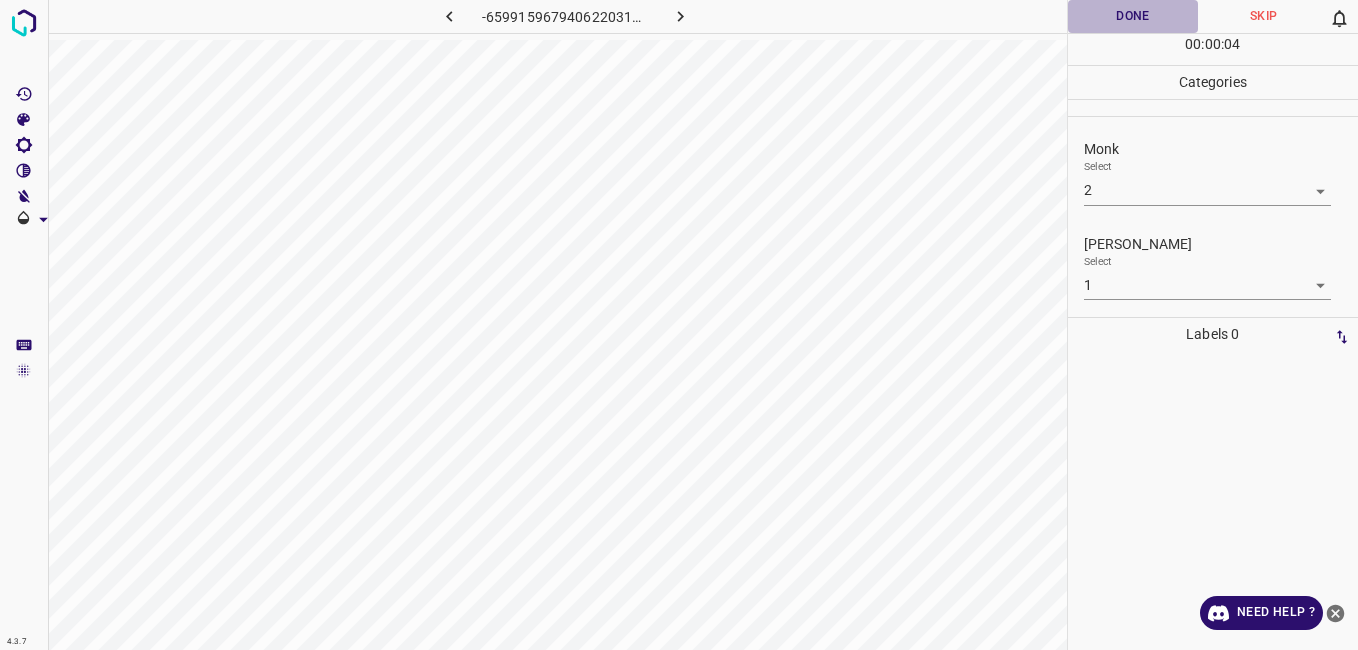 click on "Done" at bounding box center [1133, 16] 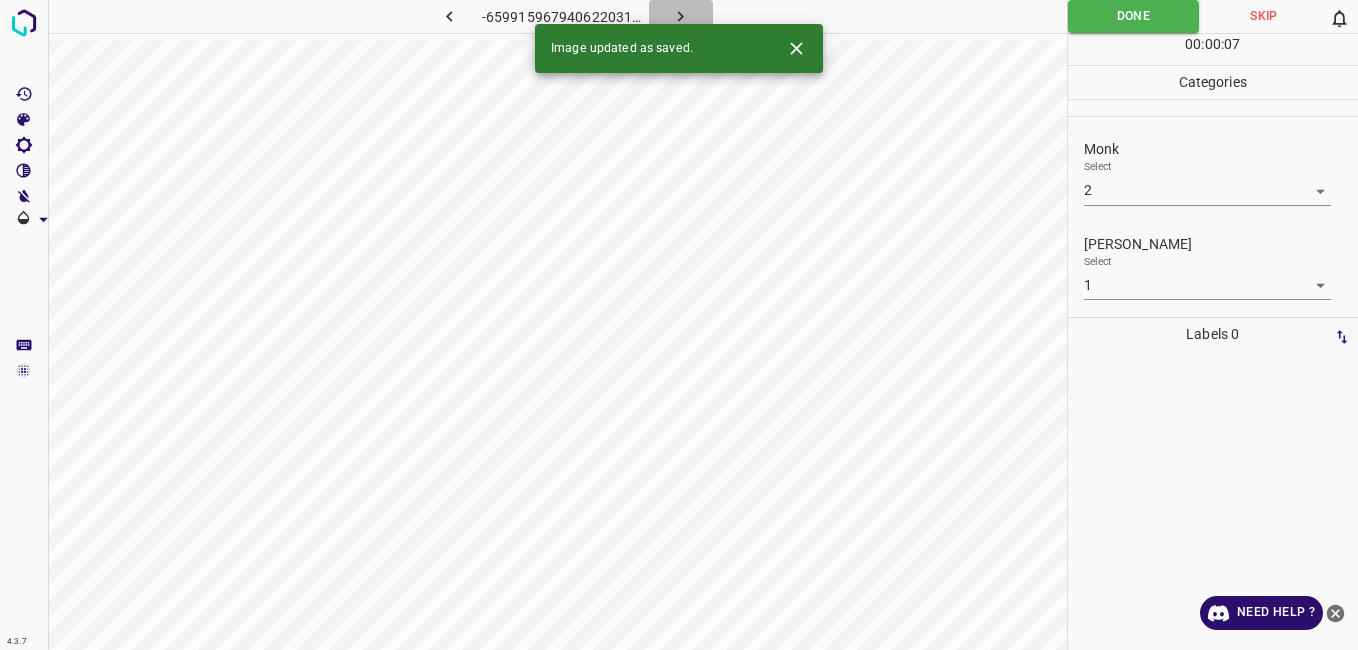 click at bounding box center [681, 16] 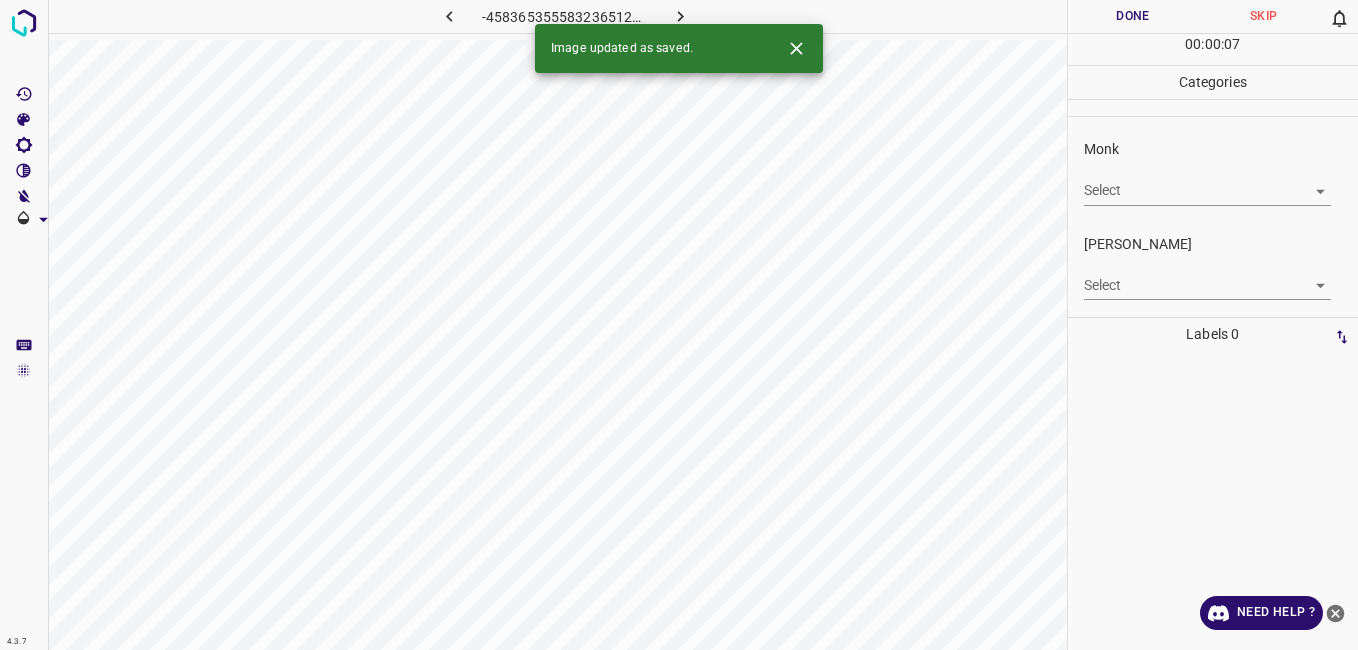 click on "4.3.7 -4583653555832365127.png Done Skip 0 00   : 00   : 07   Categories Monk   Select ​  Fitzpatrick   Select ​ Labels   0 Categories 1 Monk 2  Fitzpatrick Tools Space Change between modes (Draw & Edit) I Auto labeling R Restore zoom M Zoom in N Zoom out Delete Delete selecte label Filters Z Restore filters X Saturation filter C Brightness filter V Contrast filter B Gray scale filter General O Download Image updated as saved. Need Help ? - Text - Hide - Delete" at bounding box center [679, 325] 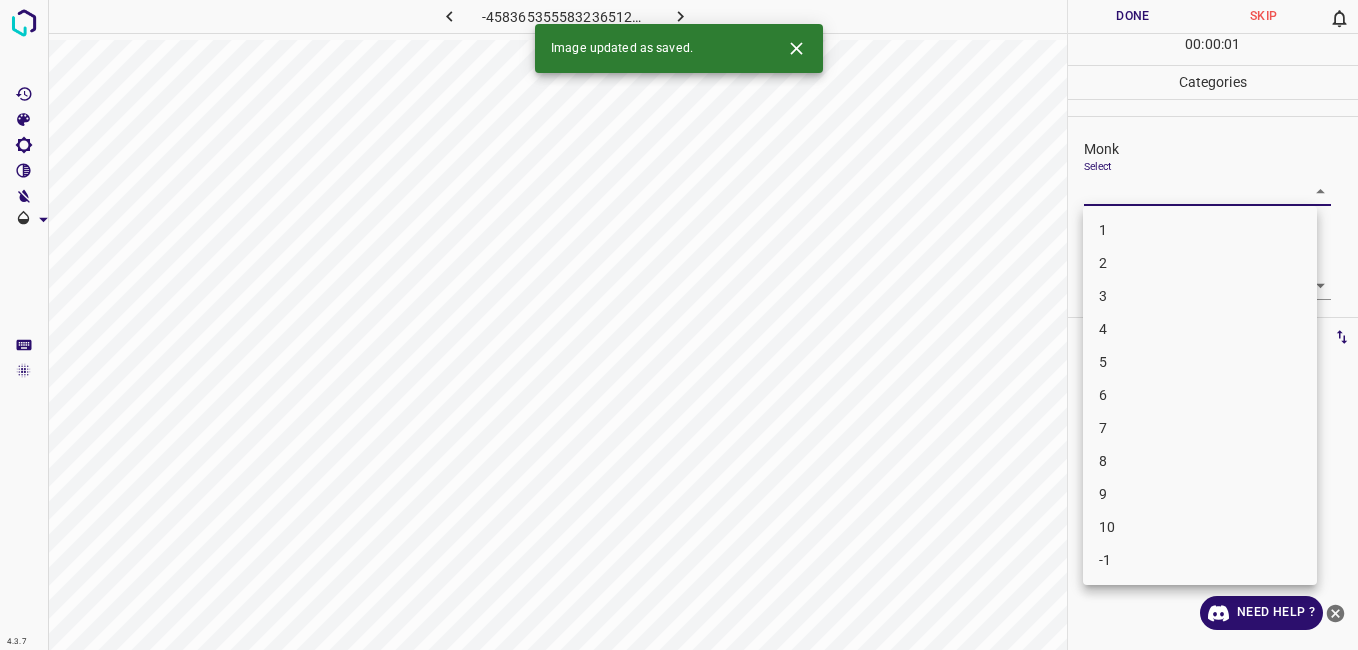 click on "3" at bounding box center [1200, 296] 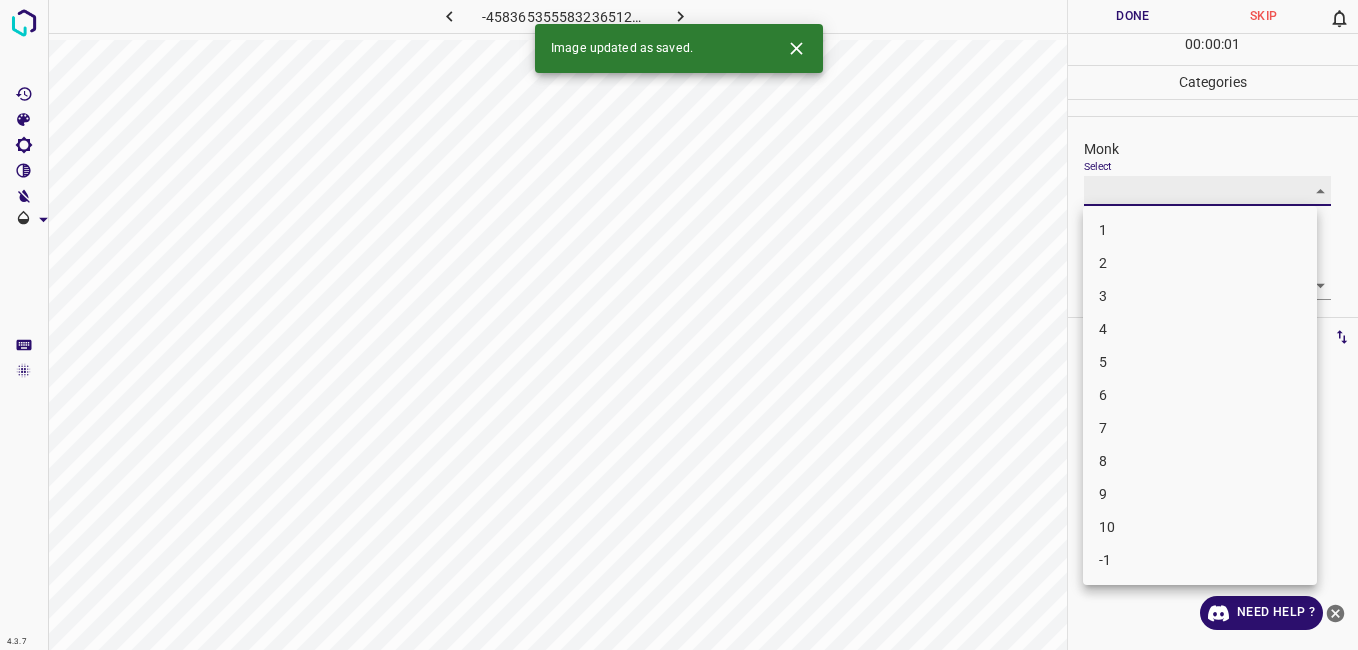 type on "3" 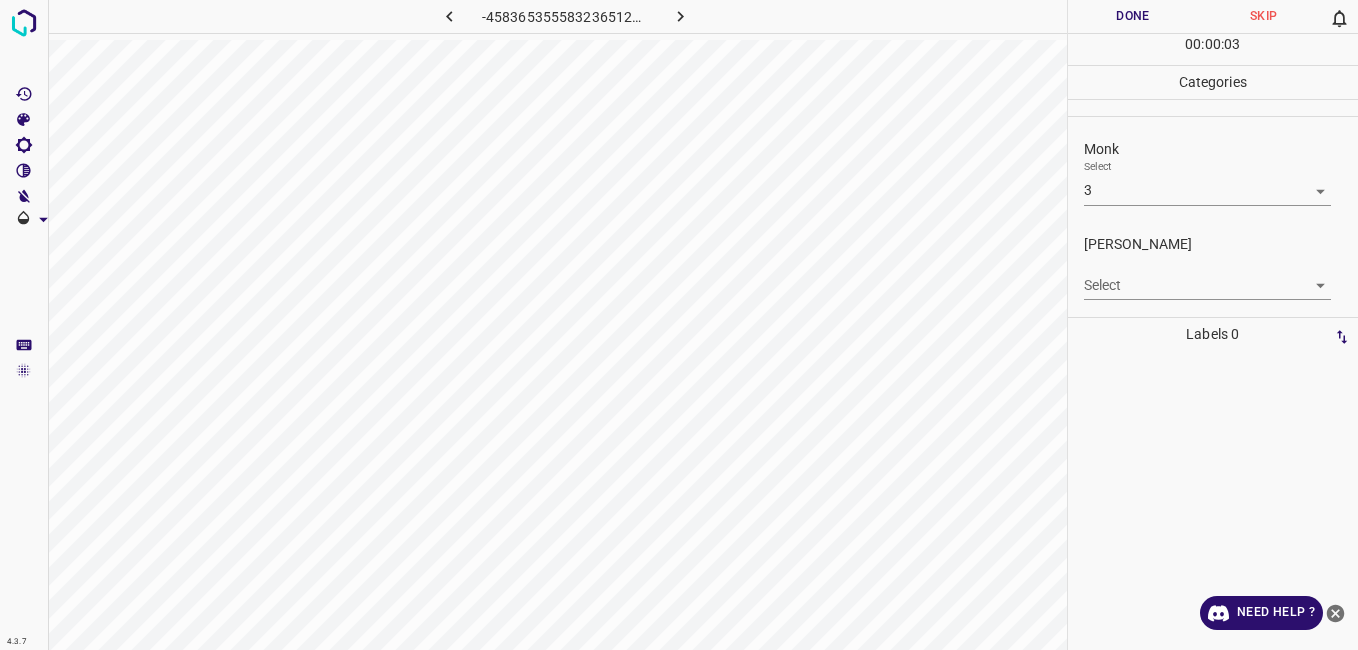 click on "4.3.7 -4583653555832365127.png Done Skip 0 00   : 00   : 03   Categories Monk   Select 3 3  Fitzpatrick   Select ​ Labels   0 Categories 1 Monk 2  Fitzpatrick Tools Space Change between modes (Draw & Edit) I Auto labeling R Restore zoom M Zoom in N Zoom out Delete Delete selecte label Filters Z Restore filters X Saturation filter C Brightness filter V Contrast filter B Gray scale filter General O Download Need Help ? - Text - Hide - Delete" at bounding box center [679, 325] 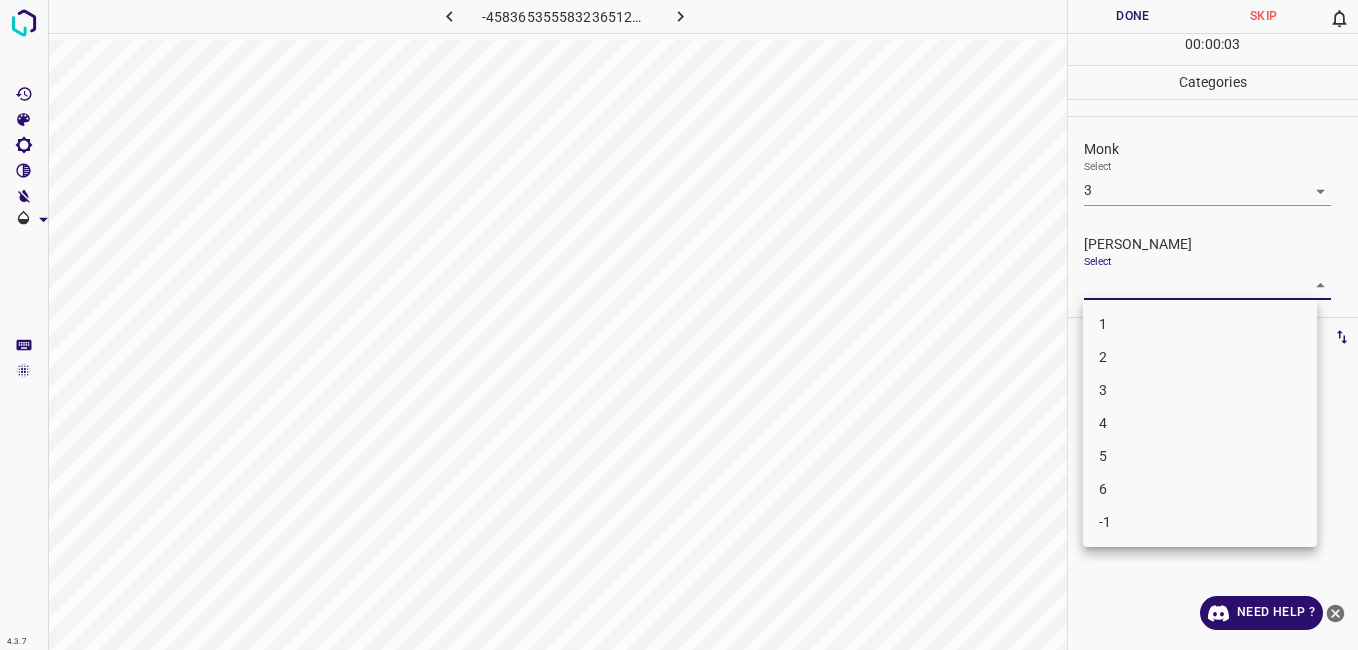 click on "2" at bounding box center (1200, 357) 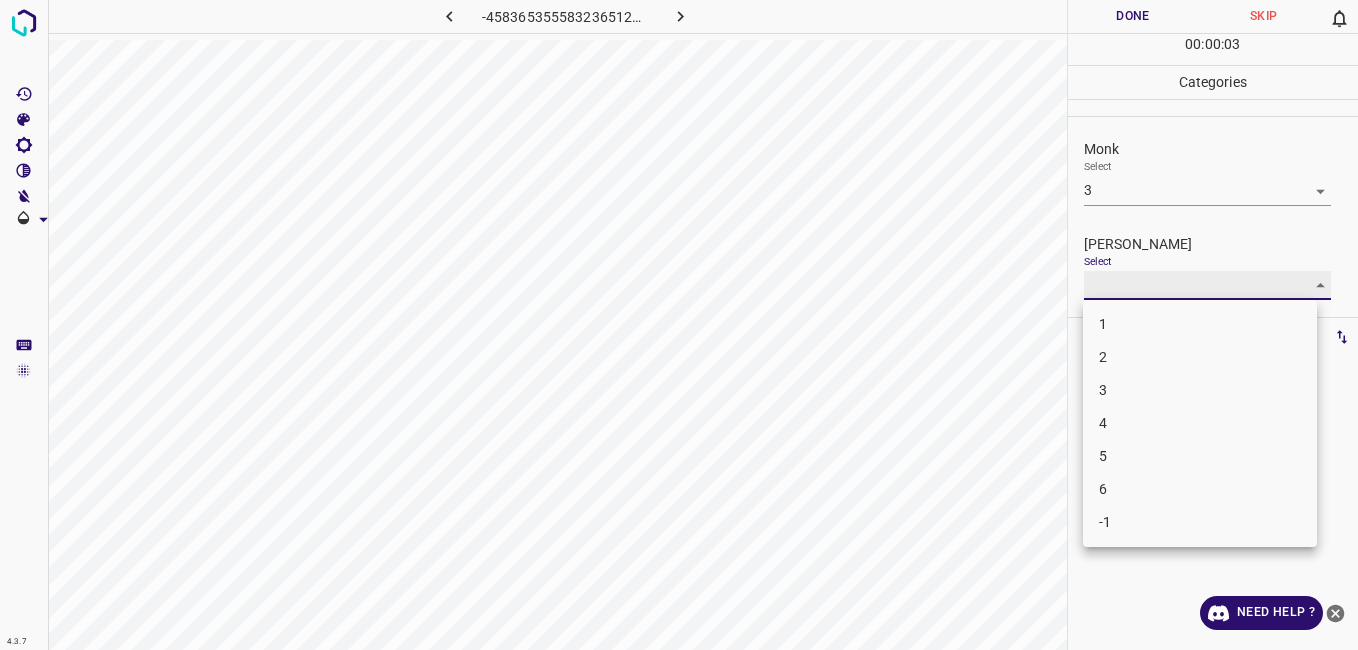 type on "2" 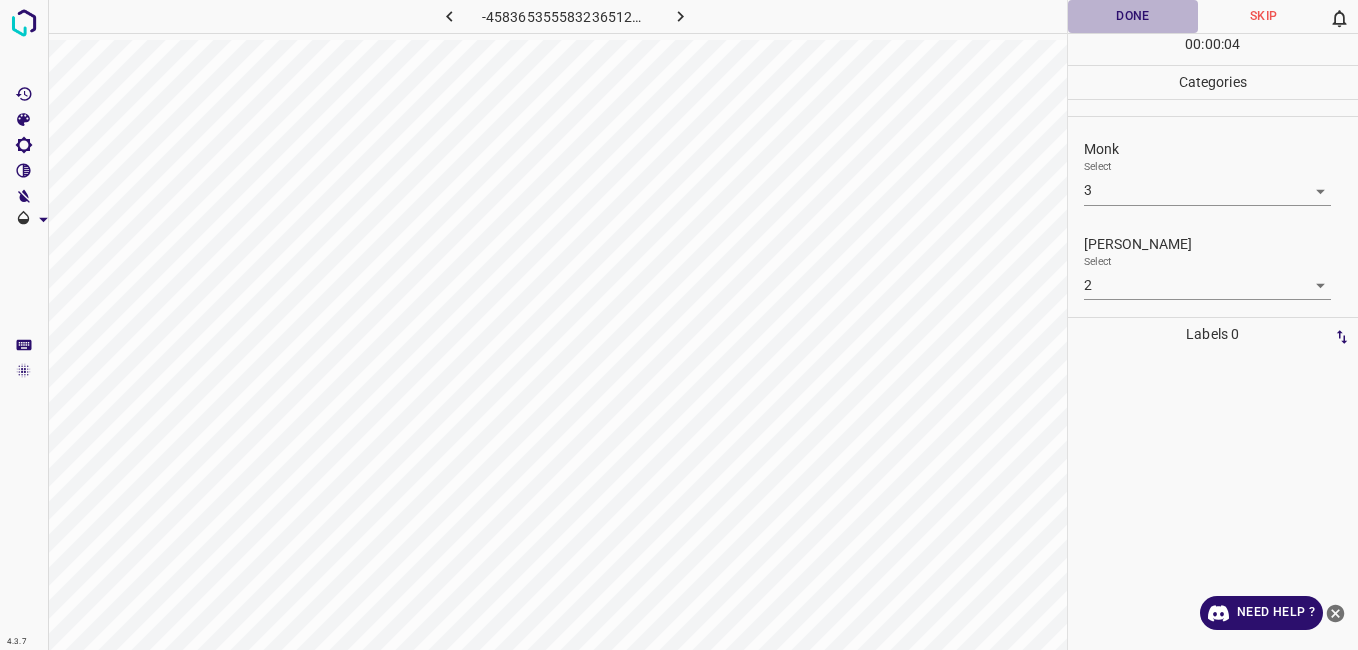 click on "Done" at bounding box center [1133, 16] 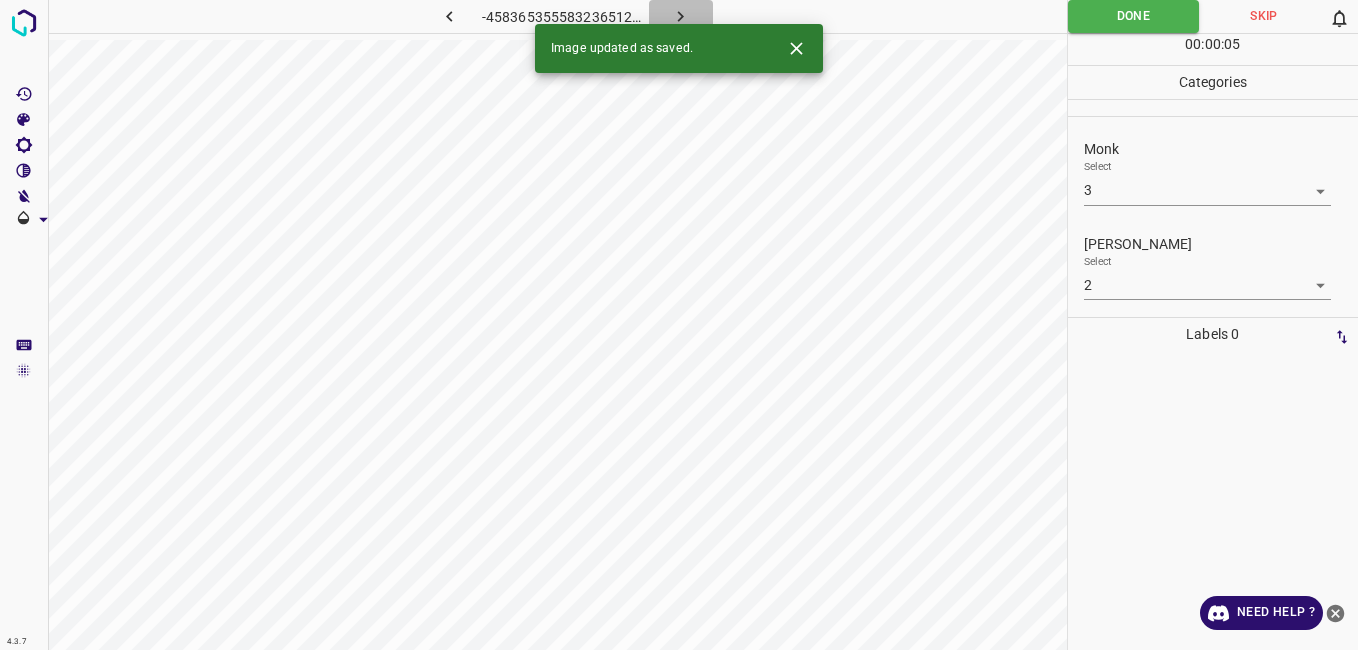 click 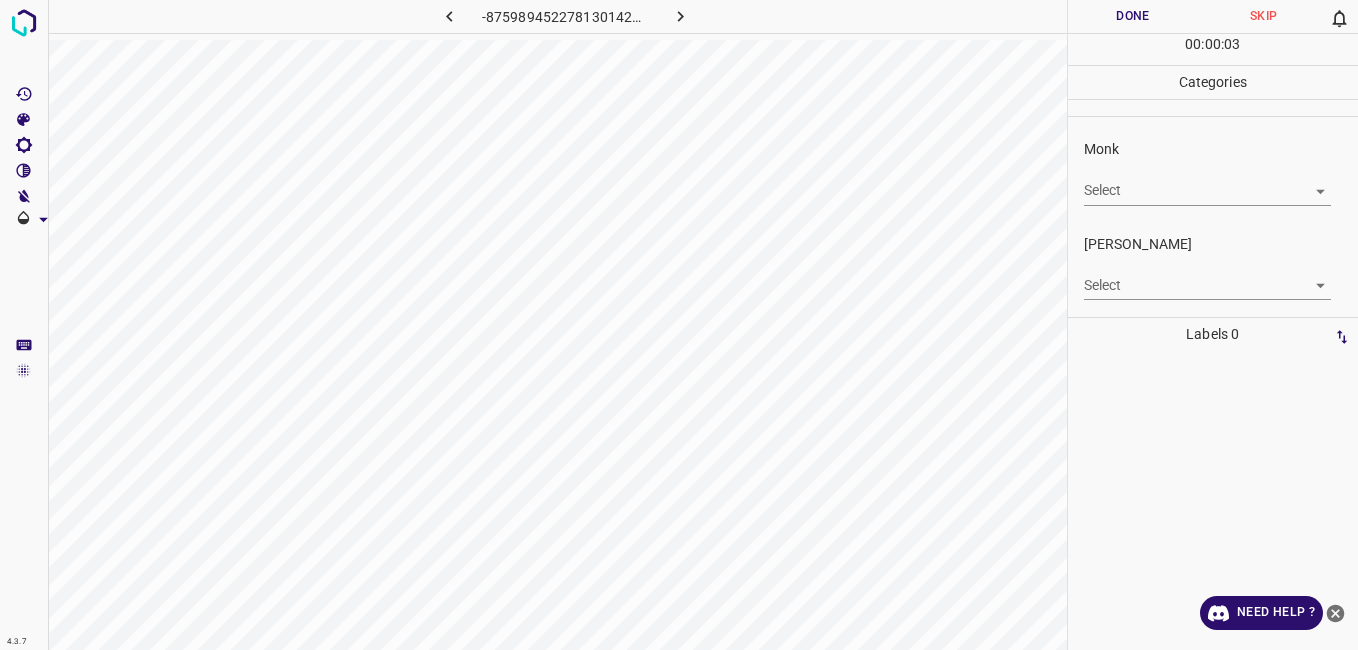 click on "4.3.7 -8759894522781301423.png Done Skip 0 00   : 00   : 03   Categories Monk   Select ​  Fitzpatrick   Select ​ Labels   0 Categories 1 Monk 2  Fitzpatrick Tools Space Change between modes (Draw & Edit) I Auto labeling R Restore zoom M Zoom in N Zoom out Delete Delete selecte label Filters Z Restore filters X Saturation filter C Brightness filter V Contrast filter B Gray scale filter General O Download Need Help ? - Text - Hide - Delete" at bounding box center [679, 325] 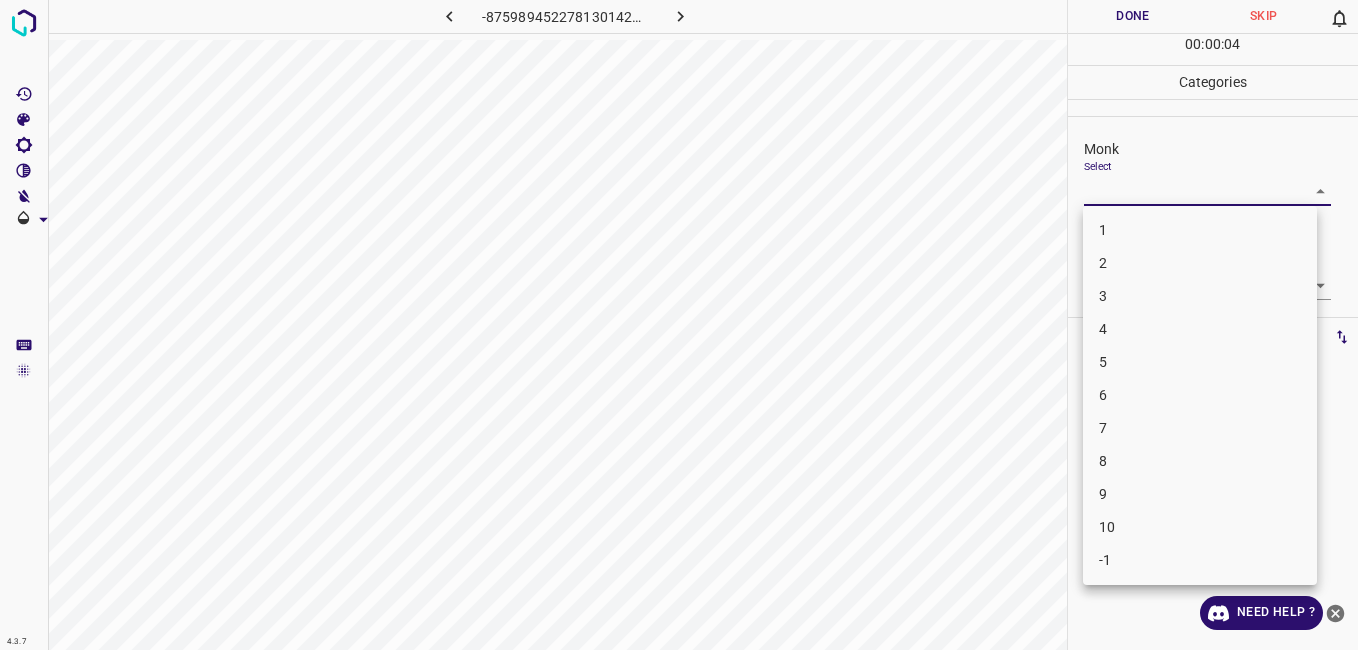 drag, startPoint x: 1117, startPoint y: 451, endPoint x: 1125, endPoint y: 391, distance: 60.530983 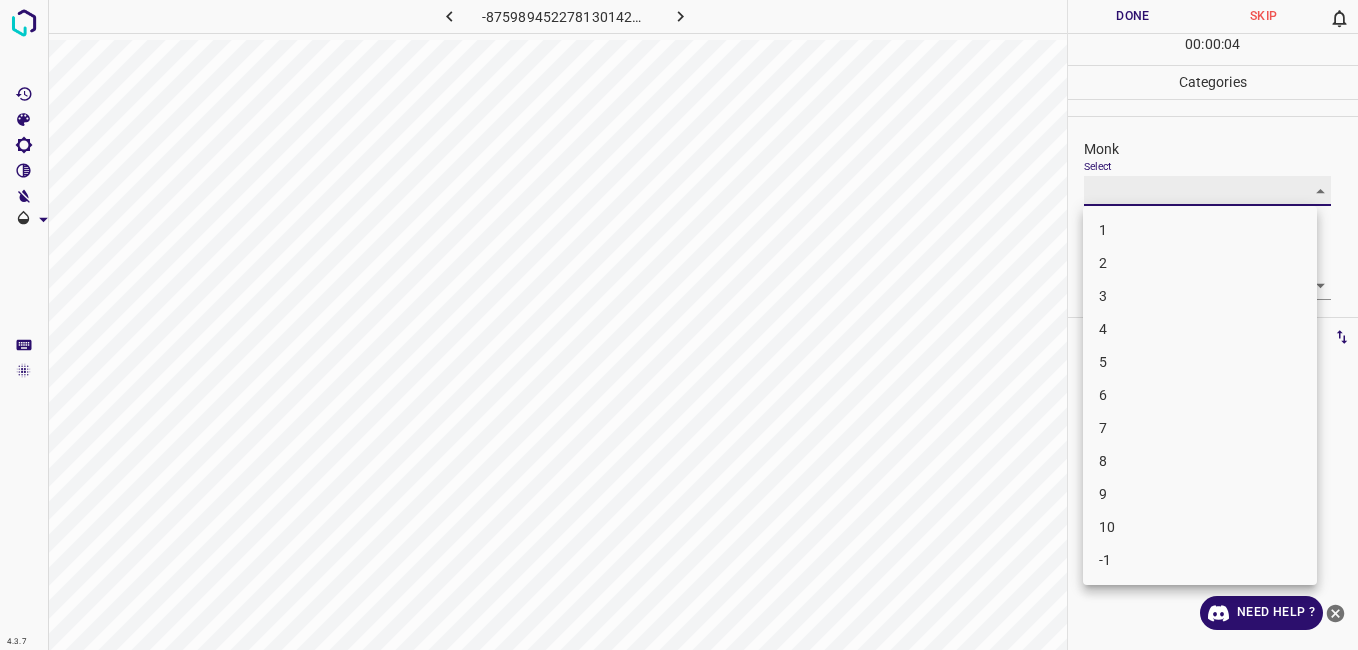 type on "8" 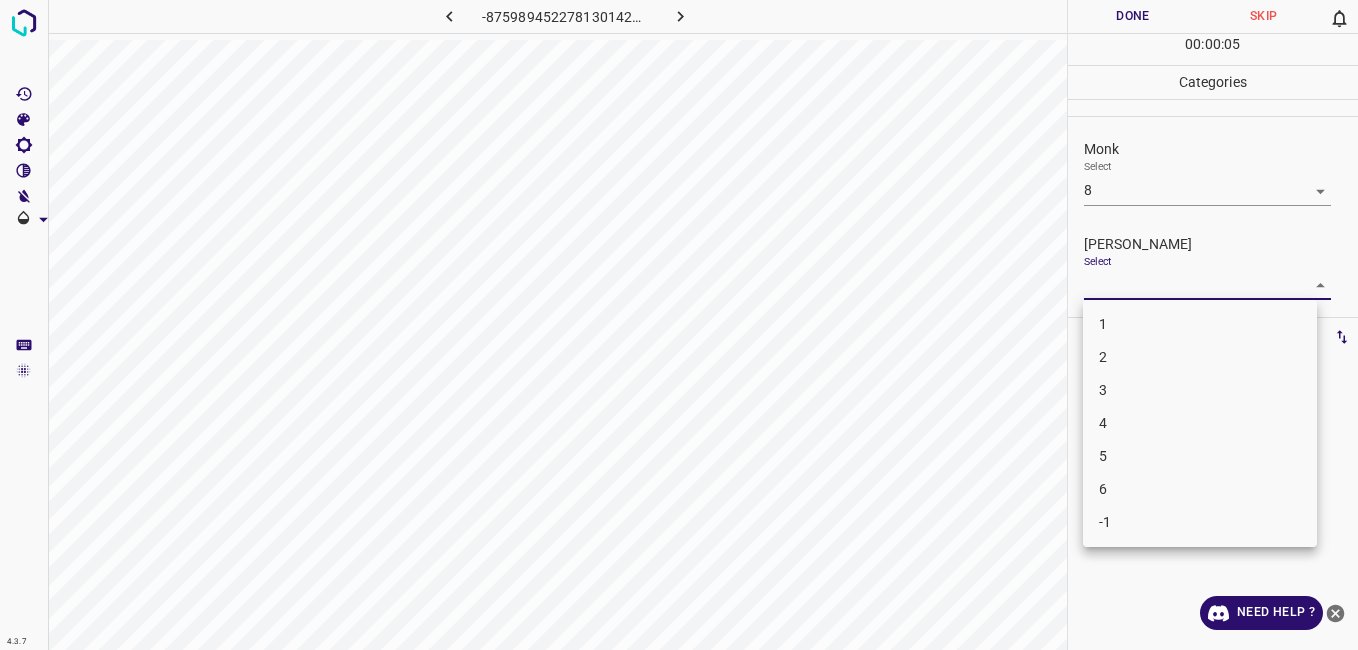 click on "4.3.7 -8759894522781301423.png Done Skip 0 00   : 00   : 05   Categories Monk   Select 8 8  Fitzpatrick   Select ​ Labels   0 Categories 1 Monk 2  Fitzpatrick Tools Space Change between modes (Draw & Edit) I Auto labeling R Restore zoom M Zoom in N Zoom out Delete Delete selecte label Filters Z Restore filters X Saturation filter C Brightness filter V Contrast filter B Gray scale filter General O Download Need Help ? - Text - Hide - Delete 1 2 3 4 5 6 -1" at bounding box center (679, 325) 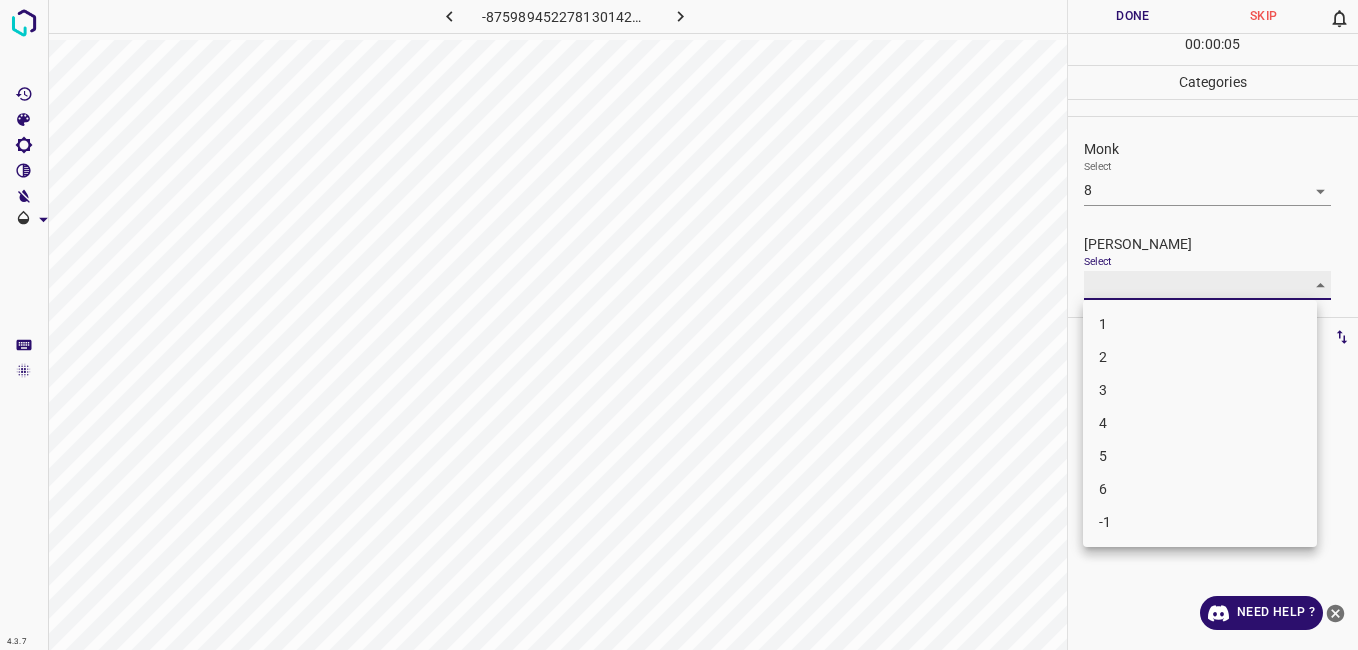 type on "5" 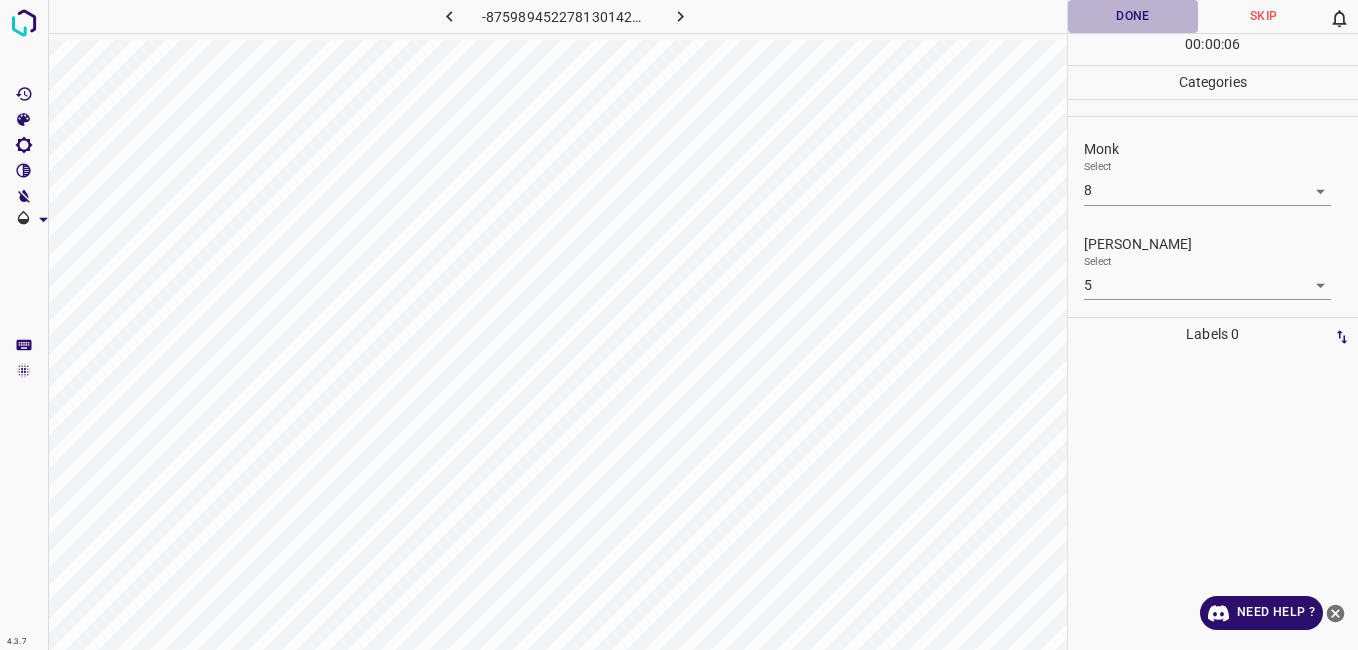 click on "Done" at bounding box center [1133, 16] 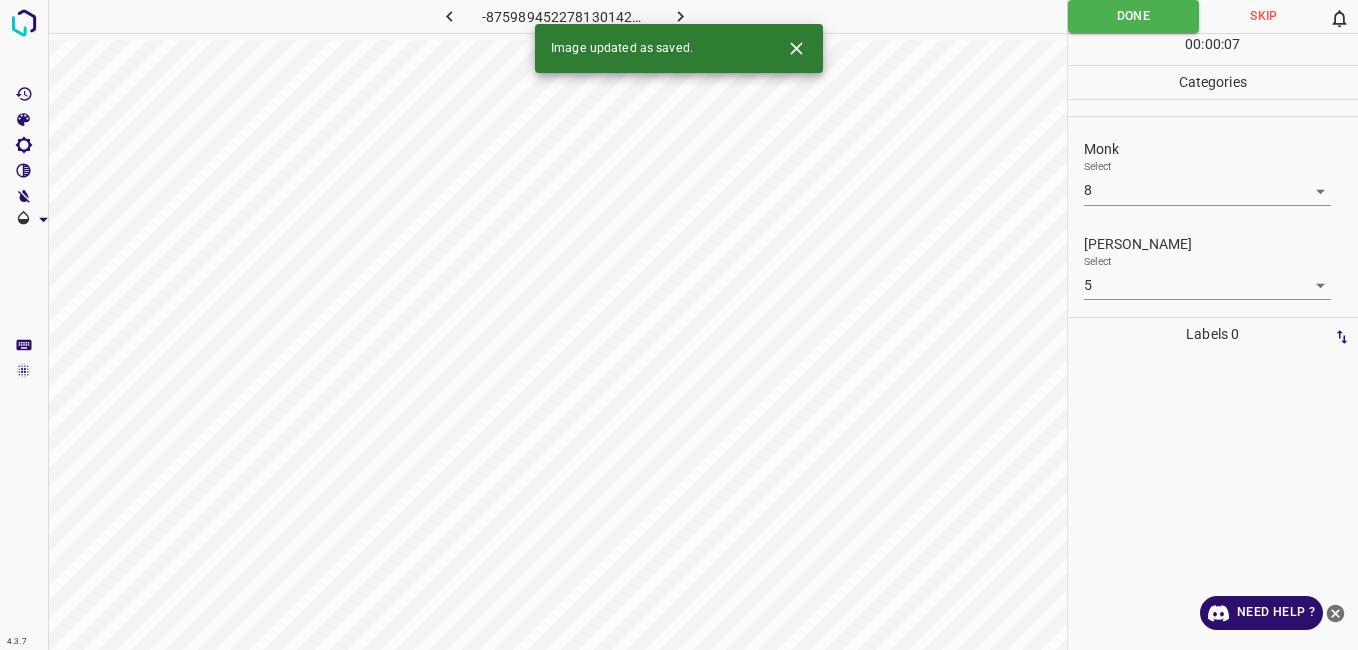 click 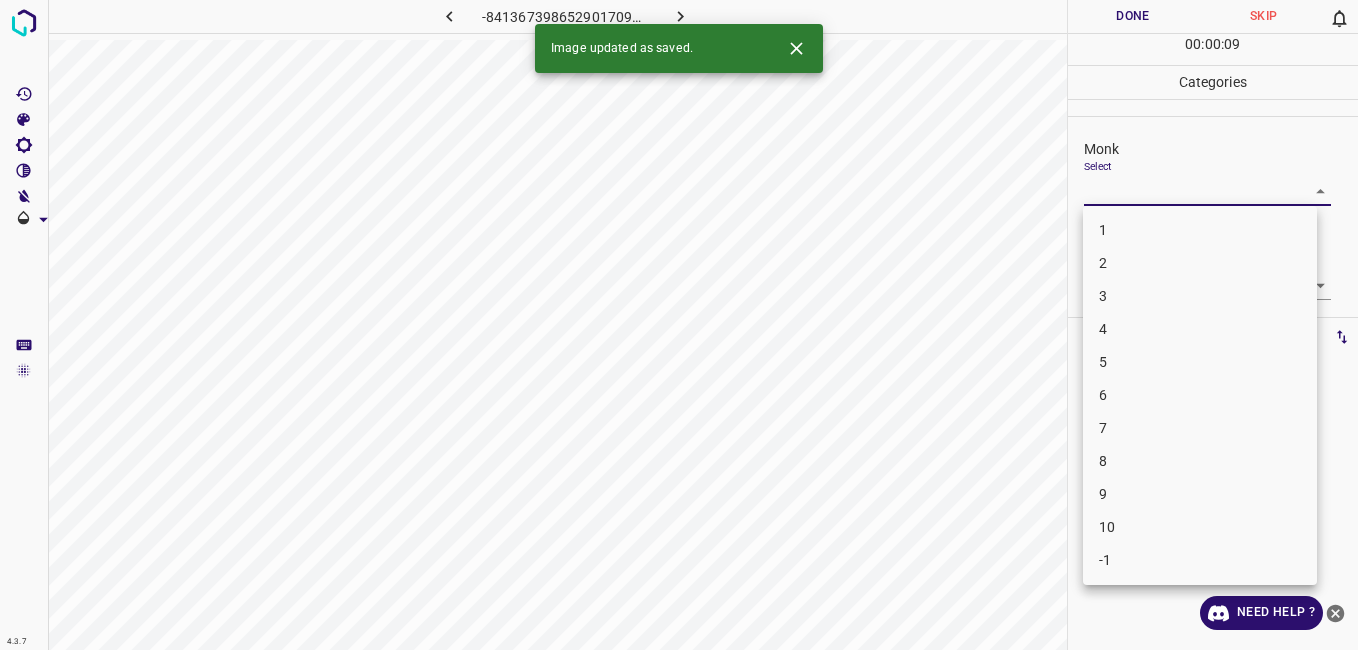 click on "4.3.7 -8413673986529017090.png Done Skip 0 00   : 00   : 09   Categories Monk   Select ​  Fitzpatrick   Select ​ Labels   0 Categories 1 Monk 2  Fitzpatrick Tools Space Change between modes (Draw & Edit) I Auto labeling R Restore zoom M Zoom in N Zoom out Delete Delete selecte label Filters Z Restore filters X Saturation filter C Brightness filter V Contrast filter B Gray scale filter General O Download Image updated as saved. Need Help ? - Text - Hide - Delete 1 2 3 4 5 6 7 8 9 10 -1" at bounding box center (679, 325) 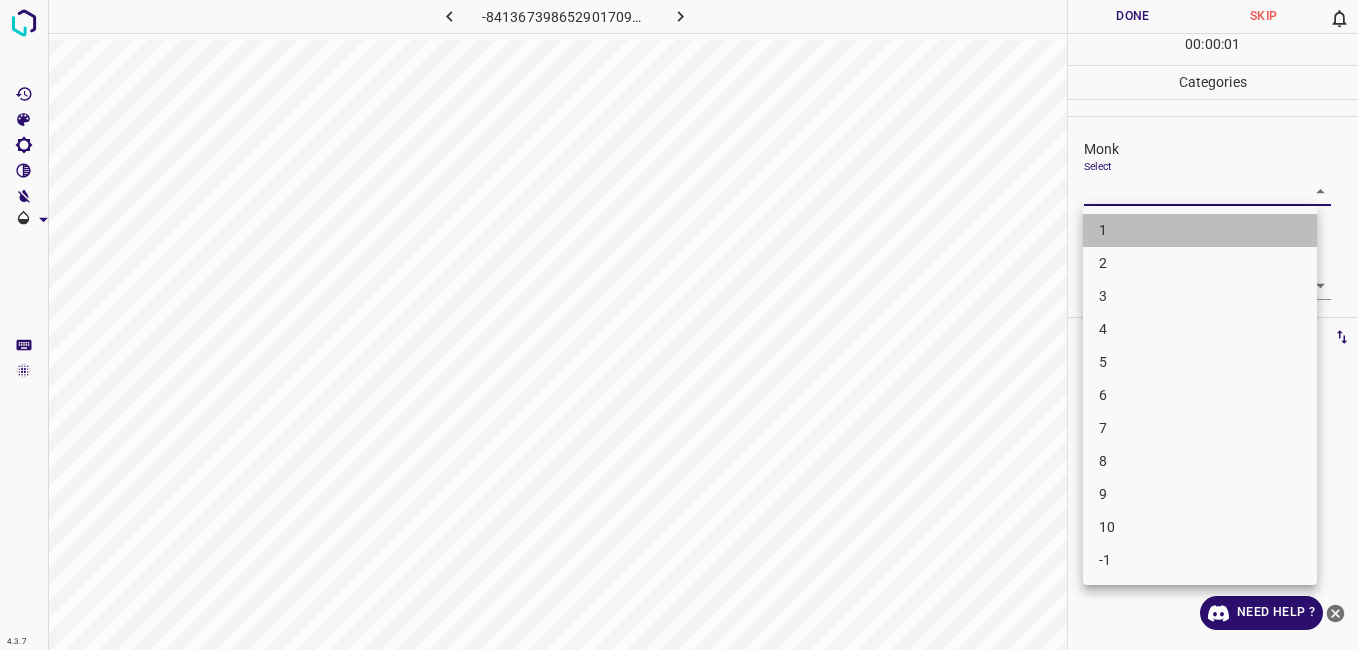 click on "1" at bounding box center (1200, 230) 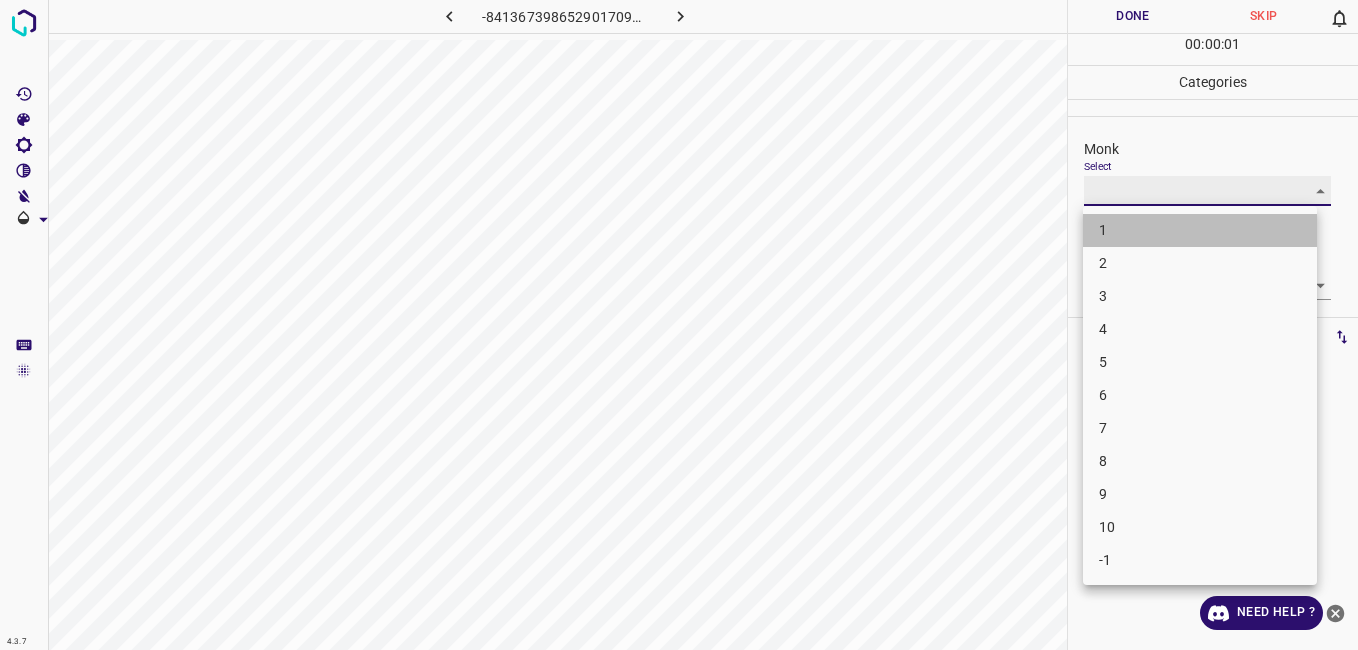 type on "1" 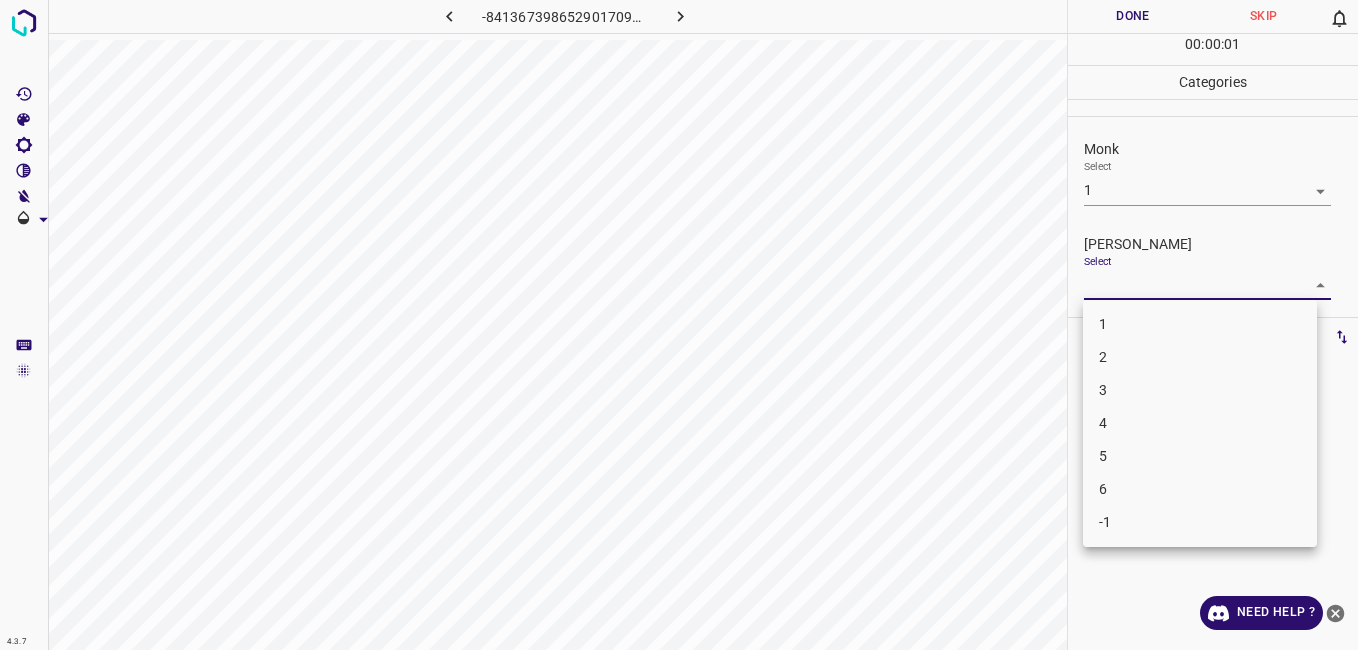 click on "4.3.7 -8413673986529017090.png Done Skip 0 00   : 00   : 01   Categories Monk   Select 1 1  Fitzpatrick   Select ​ Labels   0 Categories 1 Monk 2  Fitzpatrick Tools Space Change between modes (Draw & Edit) I Auto labeling R Restore zoom M Zoom in N Zoom out Delete Delete selecte label Filters Z Restore filters X Saturation filter C Brightness filter V Contrast filter B Gray scale filter General O Download Need Help ? - Text - Hide - Delete 1 2 3 4 5 6 -1" at bounding box center (679, 325) 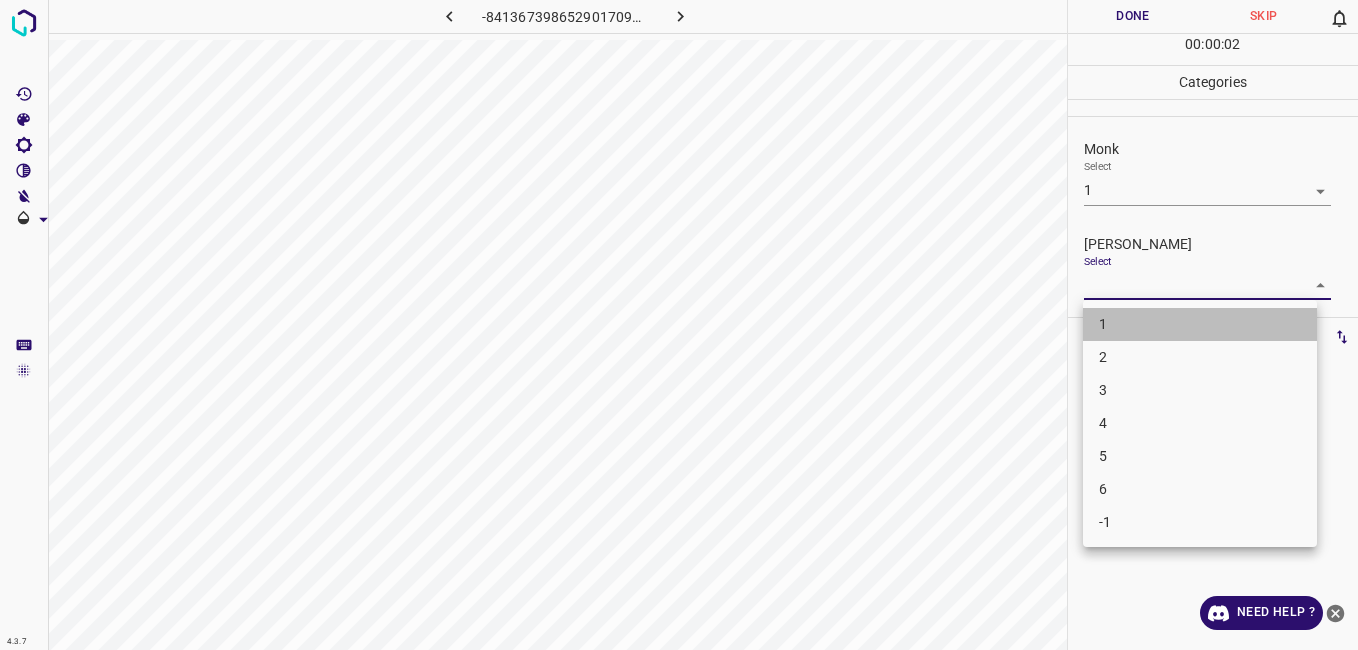 click on "1" at bounding box center [1200, 324] 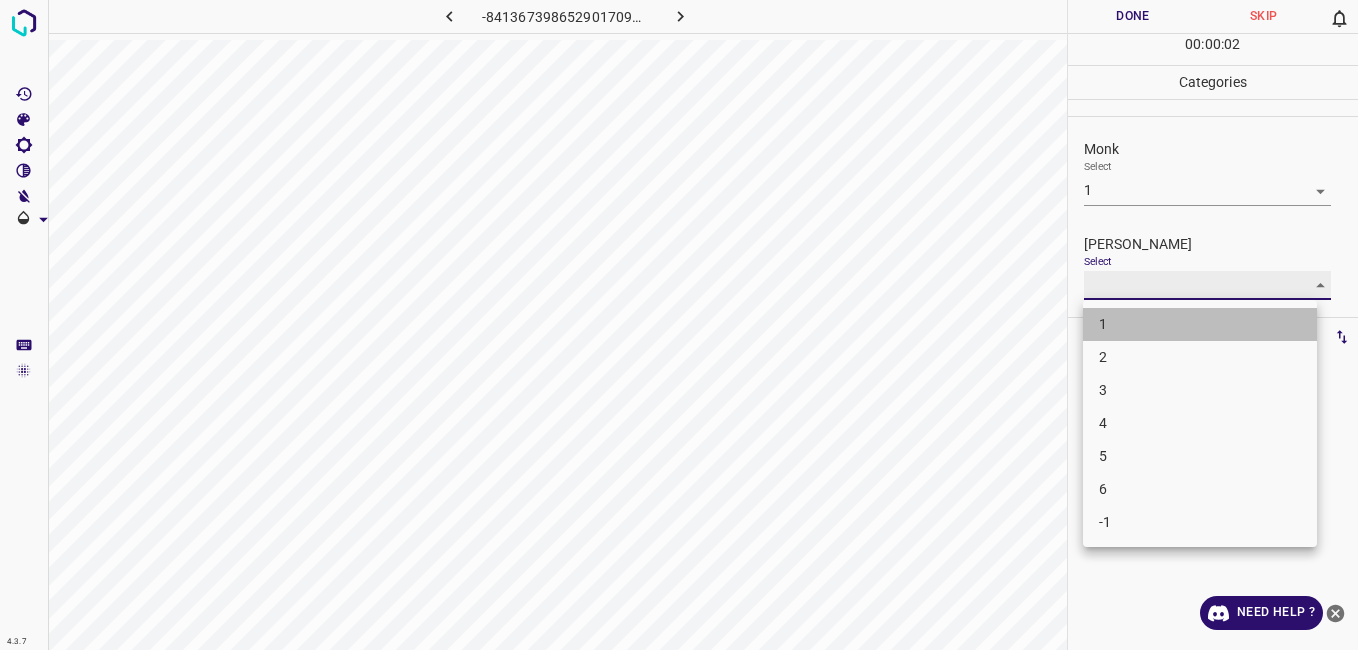 type on "1" 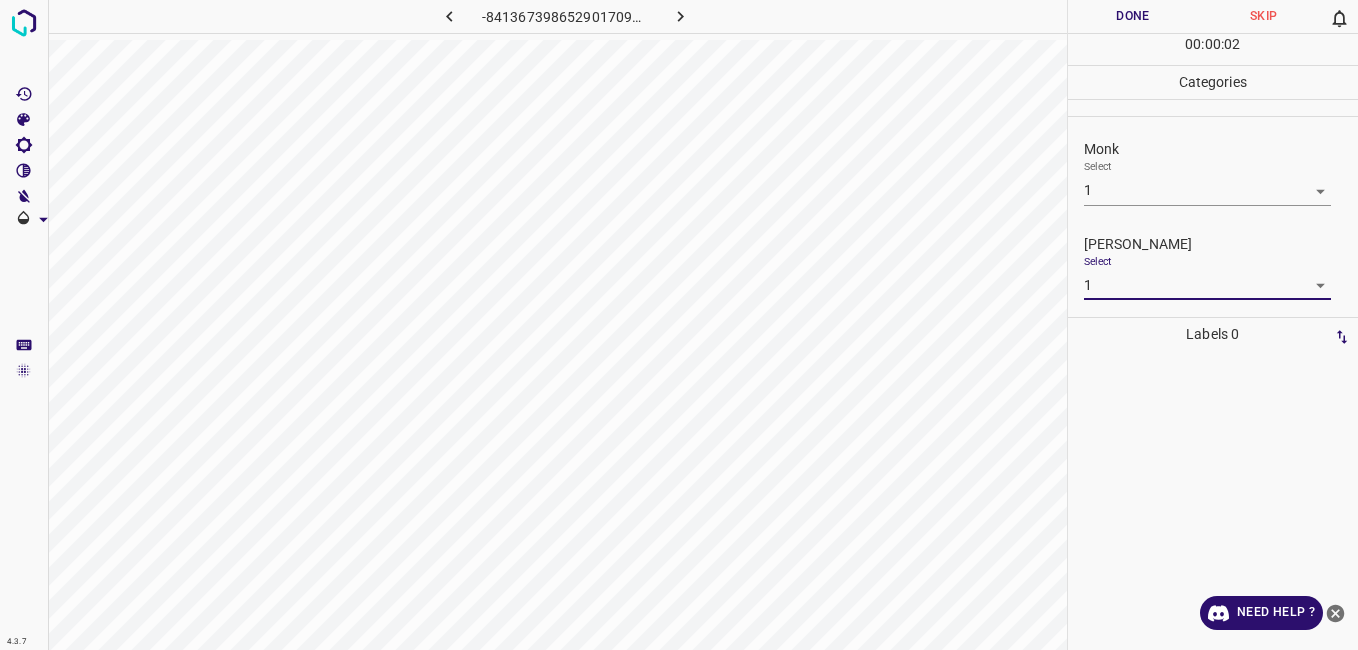click on "Done" at bounding box center [1133, 16] 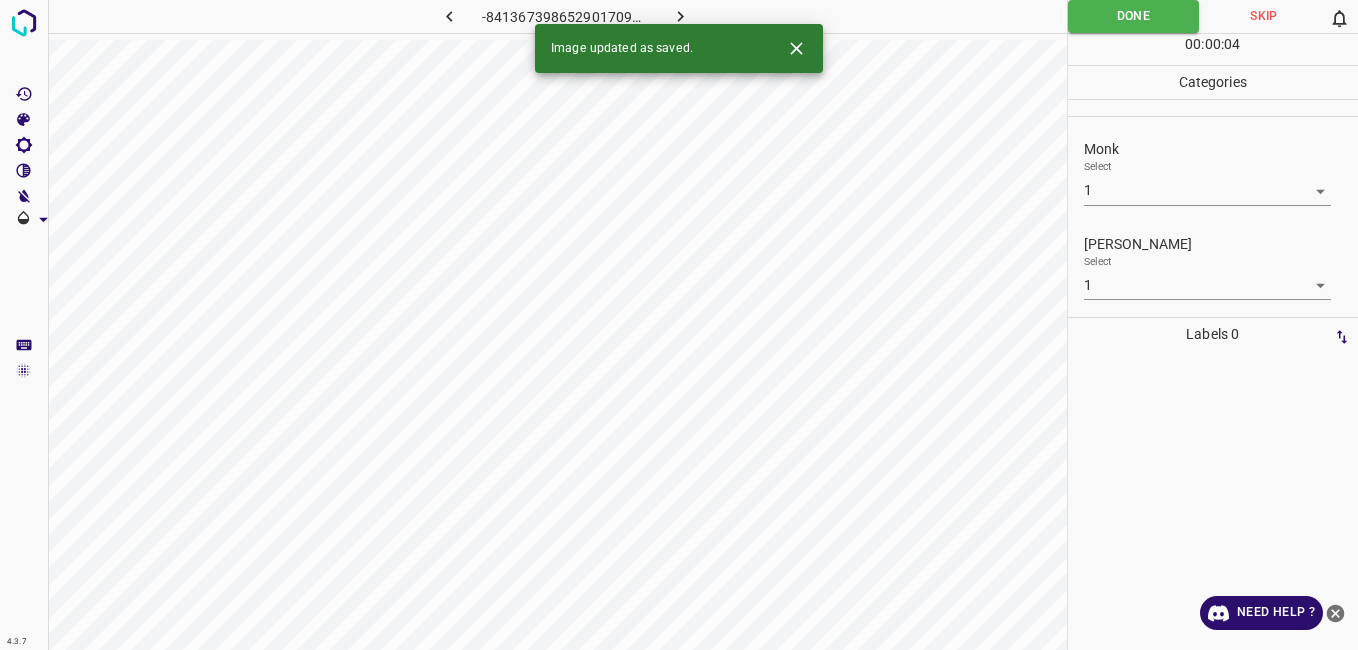 click at bounding box center (681, 16) 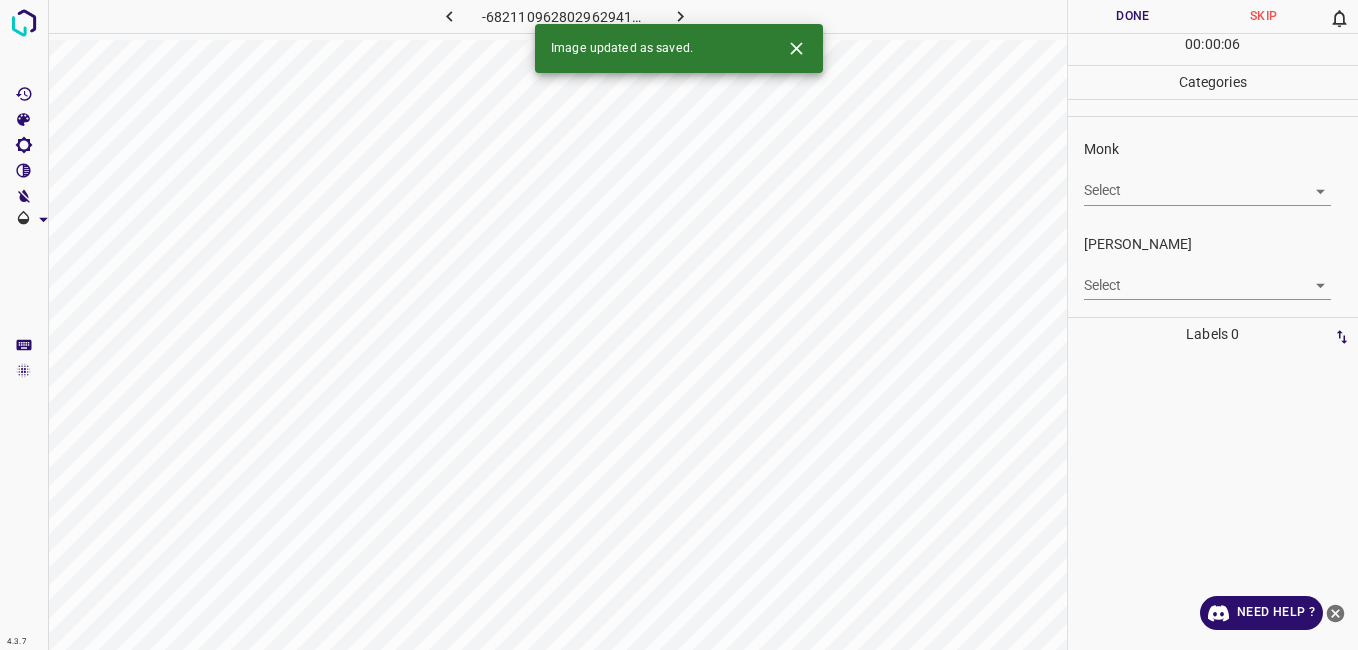 click on "Monk   Select ​" at bounding box center (1213, 172) 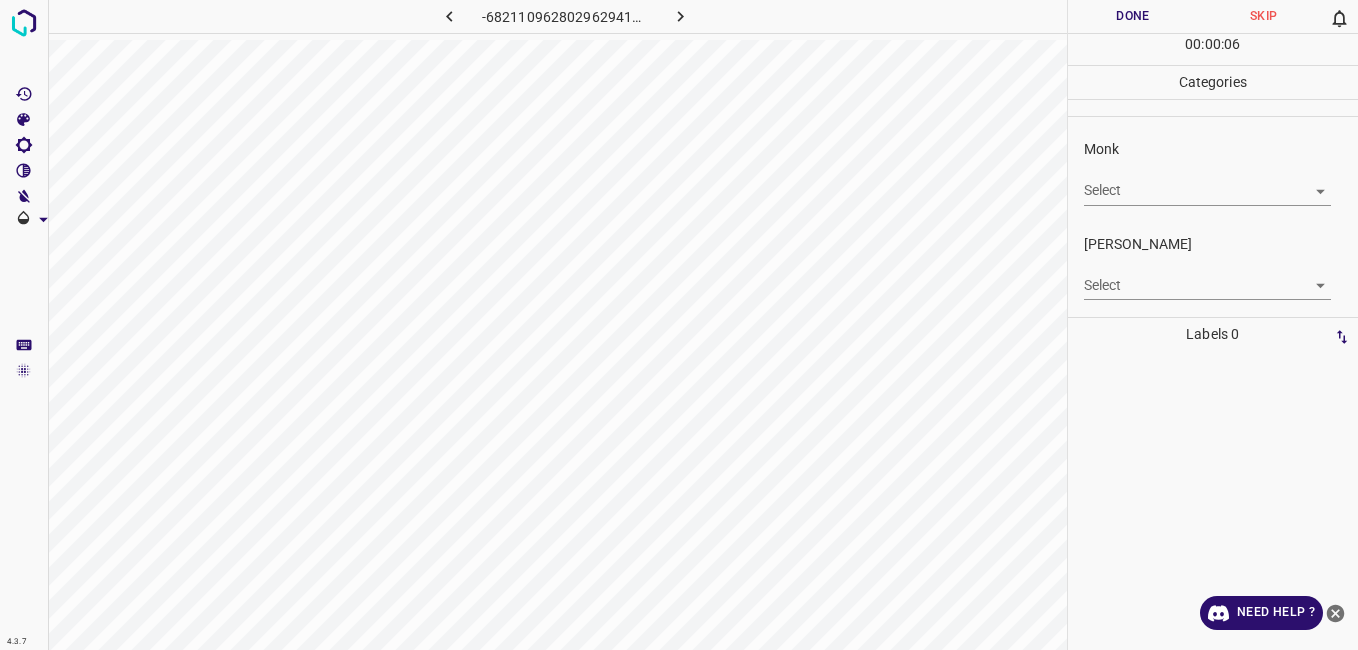 click on "4.3.7 -6821109628029629416.png Done Skip 0 00   : 00   : 06   Categories Monk   Select ​  Fitzpatrick   Select ​ Labels   0 Categories 1 Monk 2  Fitzpatrick Tools Space Change between modes (Draw & Edit) I Auto labeling R Restore zoom M Zoom in N Zoom out Delete Delete selecte label Filters Z Restore filters X Saturation filter C Brightness filter V Contrast filter B Gray scale filter General O Download Need Help ? - Text - Hide - Delete" at bounding box center (679, 325) 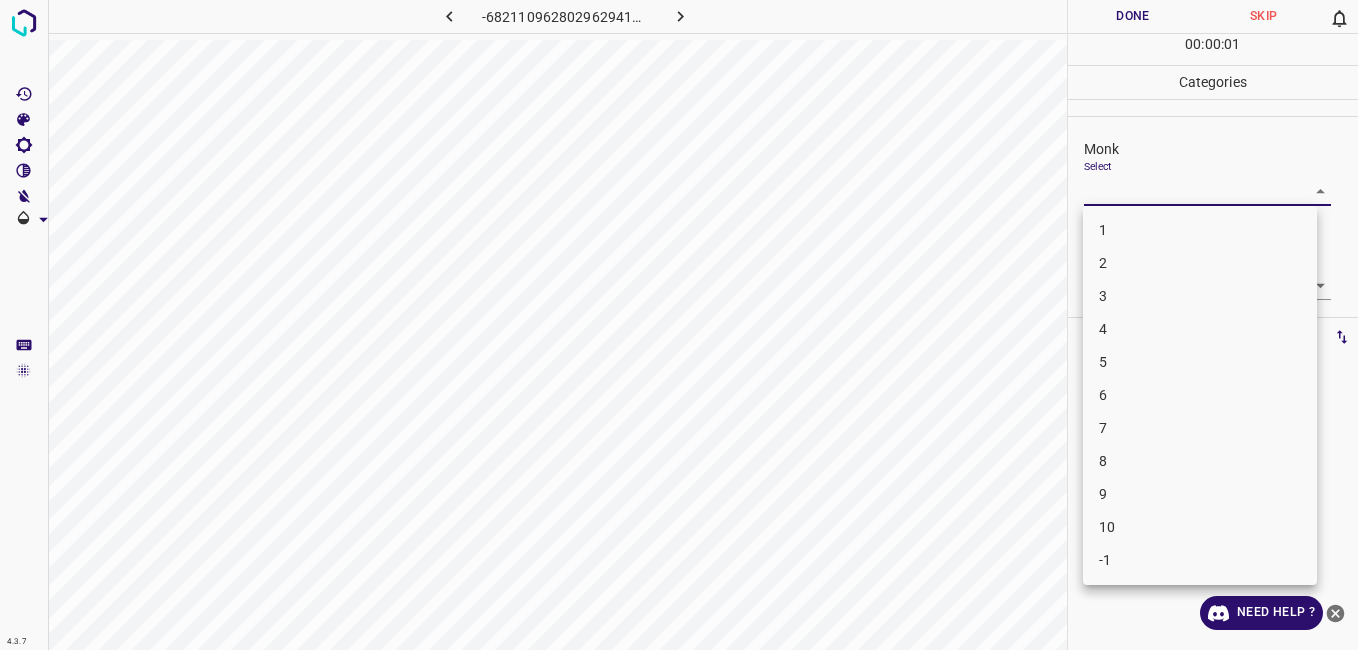 click on "2" at bounding box center [1200, 263] 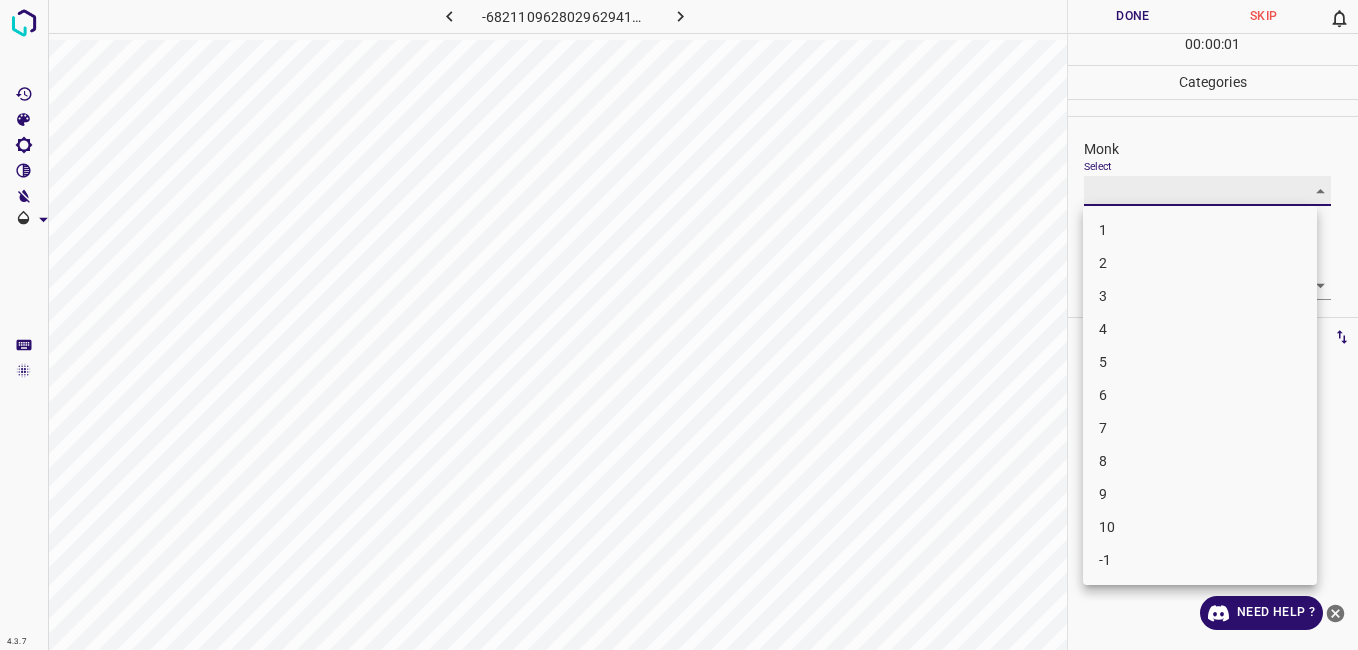 type on "2" 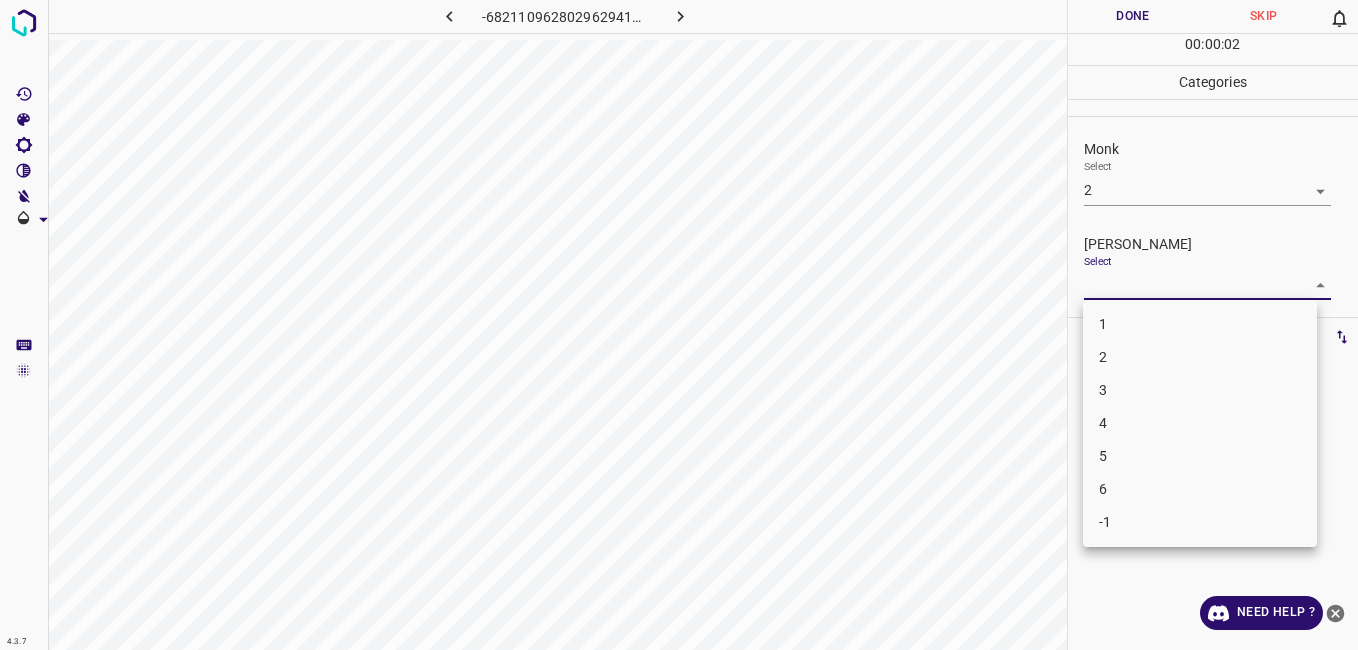 click on "4.3.7 -6821109628029629416.png Done Skip 0 00   : 00   : 02   Categories Monk   Select 2 2  Fitzpatrick   Select ​ Labels   0 Categories 1 Monk 2  Fitzpatrick Tools Space Change between modes (Draw & Edit) I Auto labeling R Restore zoom M Zoom in N Zoom out Delete Delete selecte label Filters Z Restore filters X Saturation filter C Brightness filter V Contrast filter B Gray scale filter General O Download Need Help ? - Text - Hide - Delete 1 2 3 4 5 6 -1" at bounding box center [679, 325] 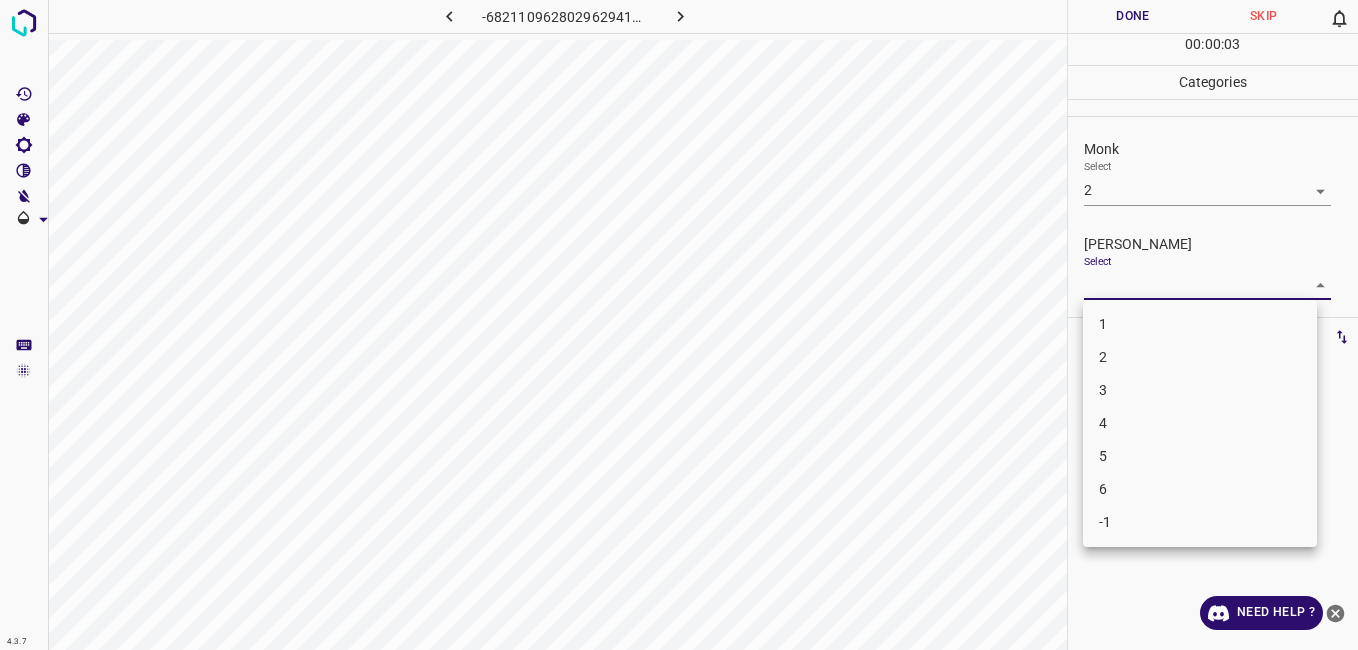 click on "1" at bounding box center (1200, 324) 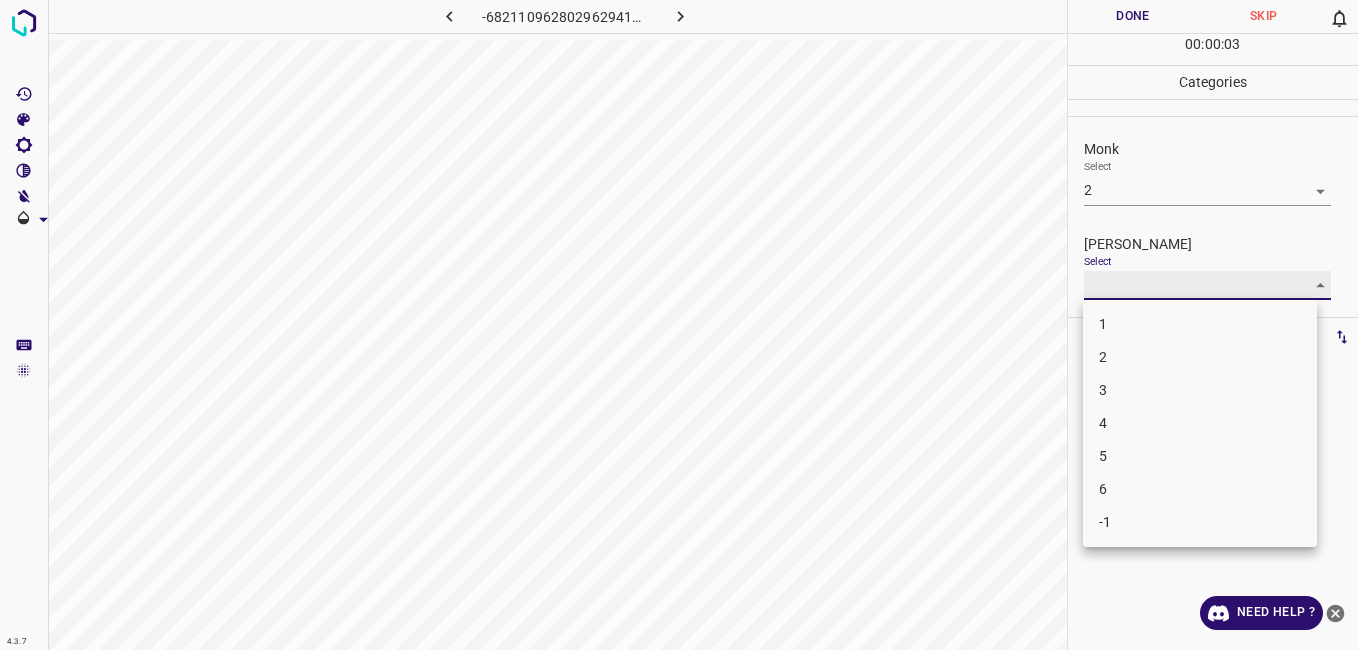 type on "1" 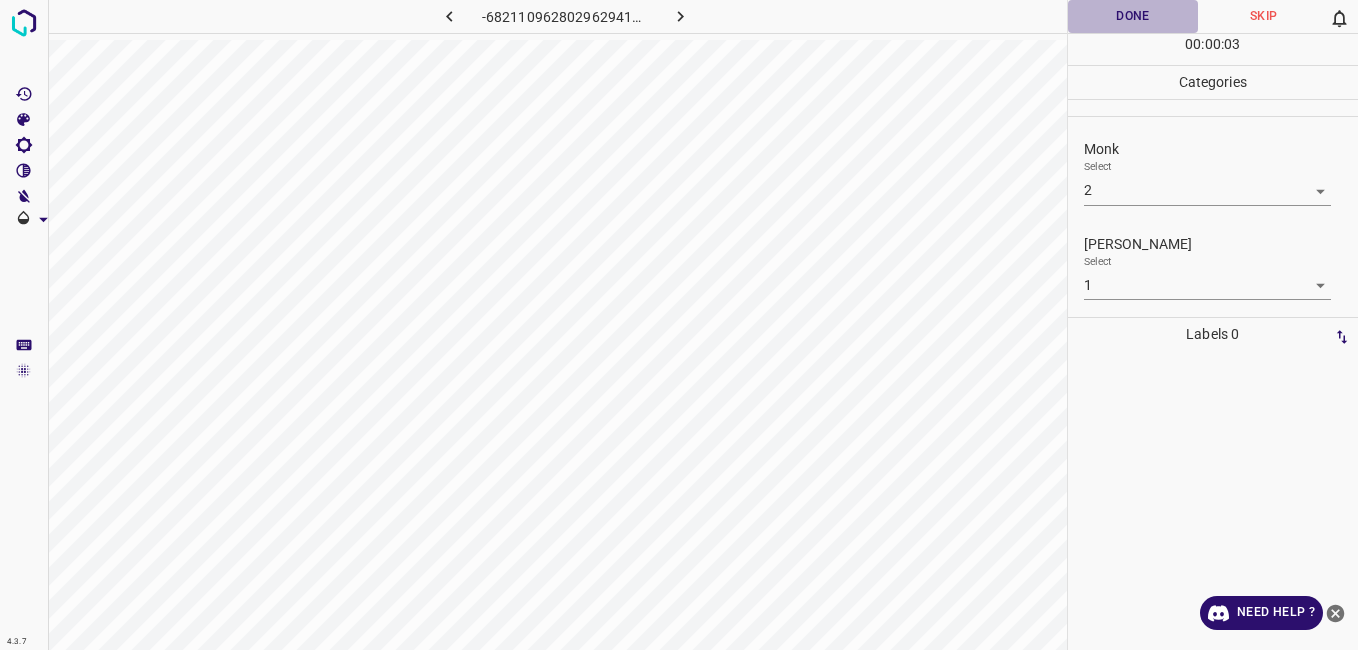 click on "Done" at bounding box center [1133, 16] 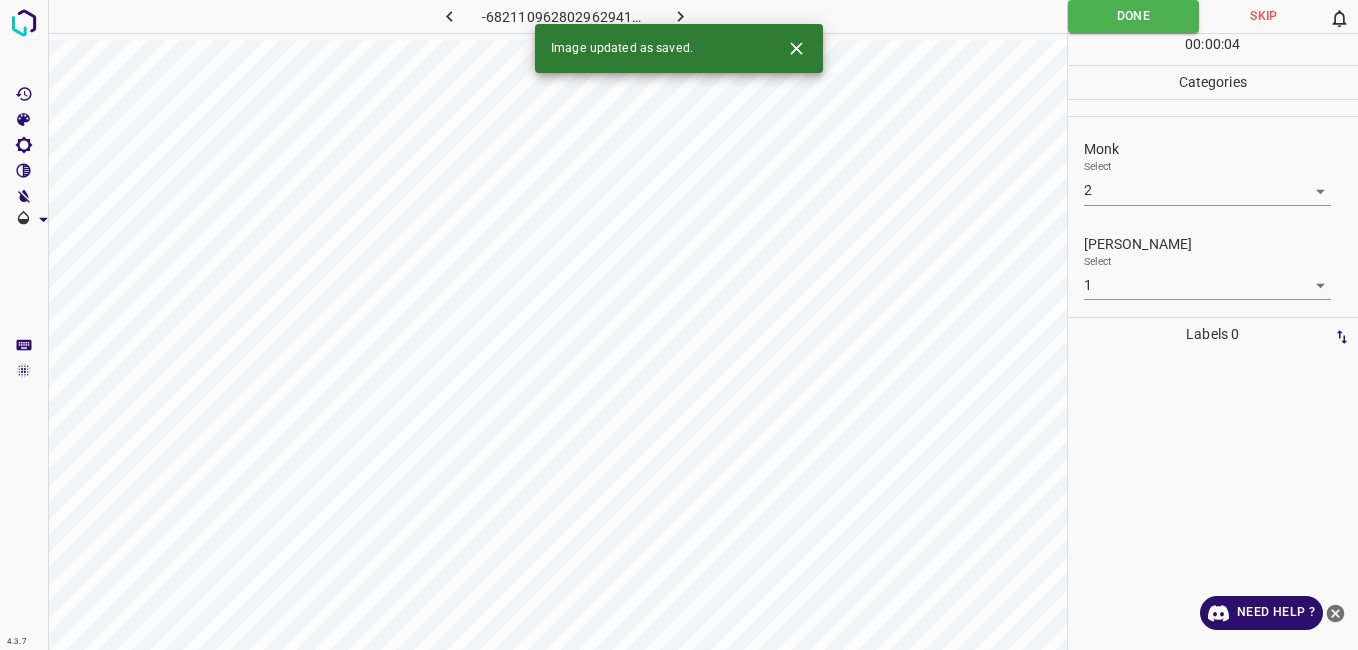 click 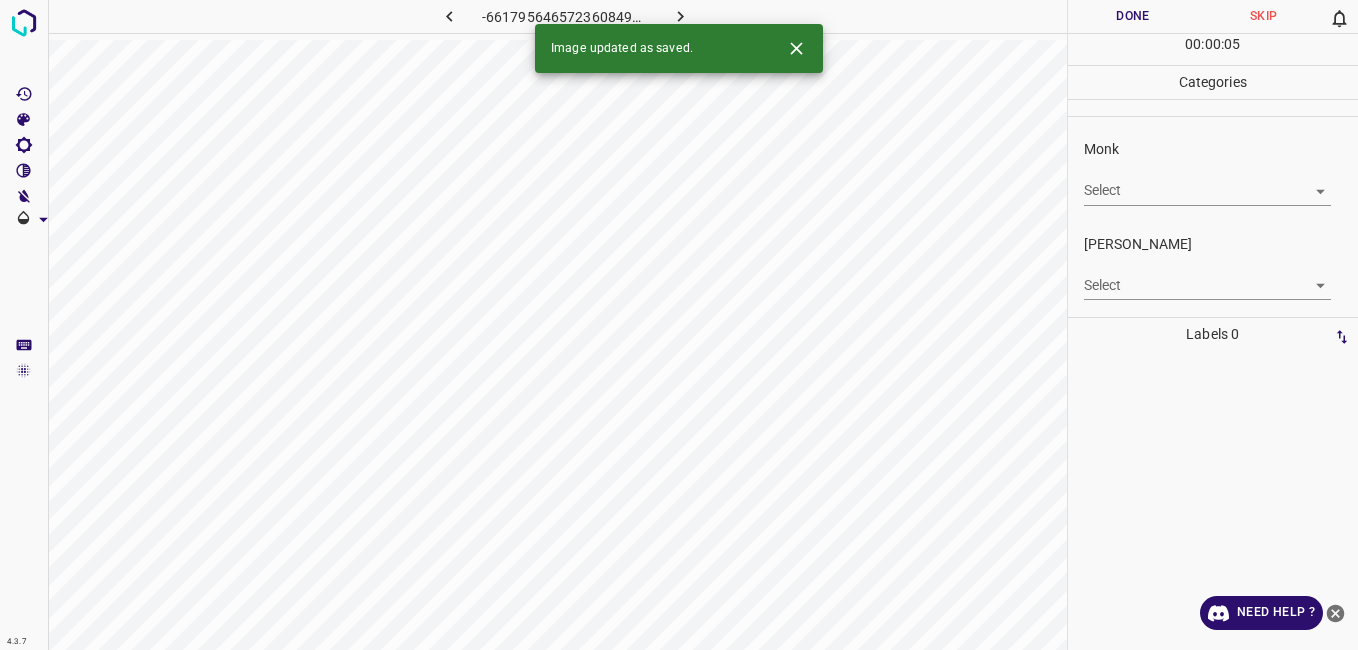 drag, startPoint x: 1120, startPoint y: 143, endPoint x: 1120, endPoint y: 163, distance: 20 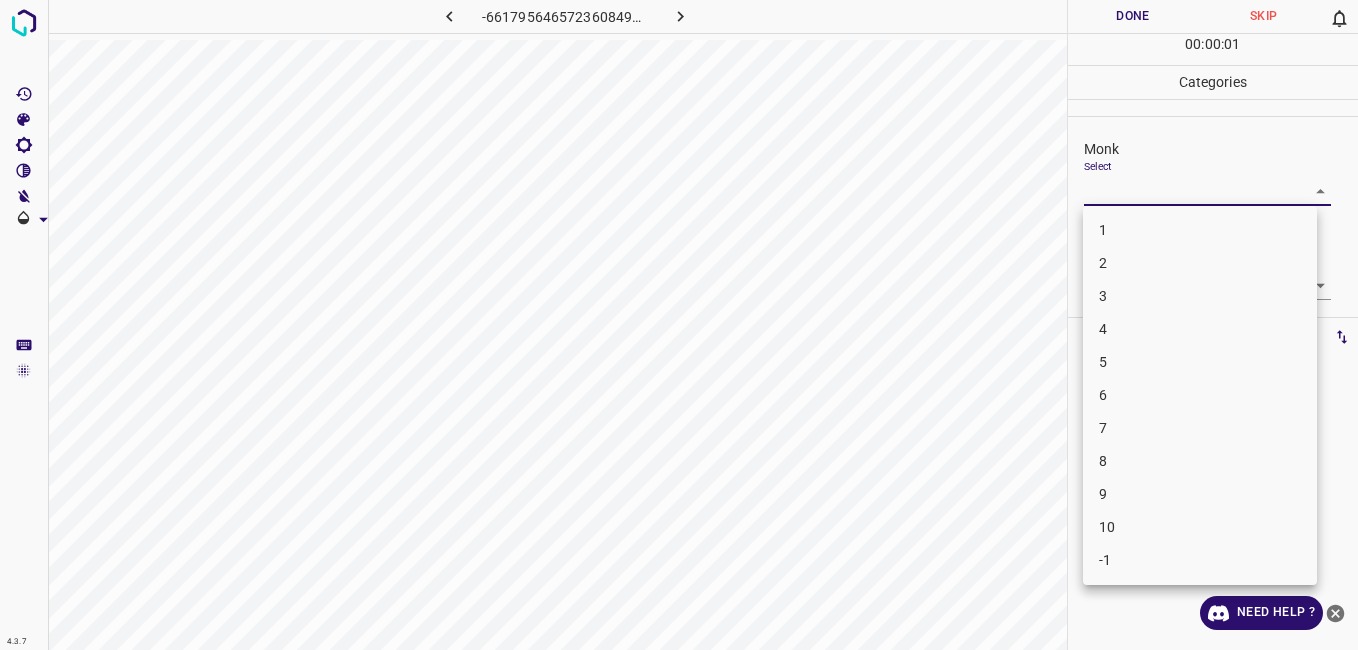 click on "2" at bounding box center (1200, 263) 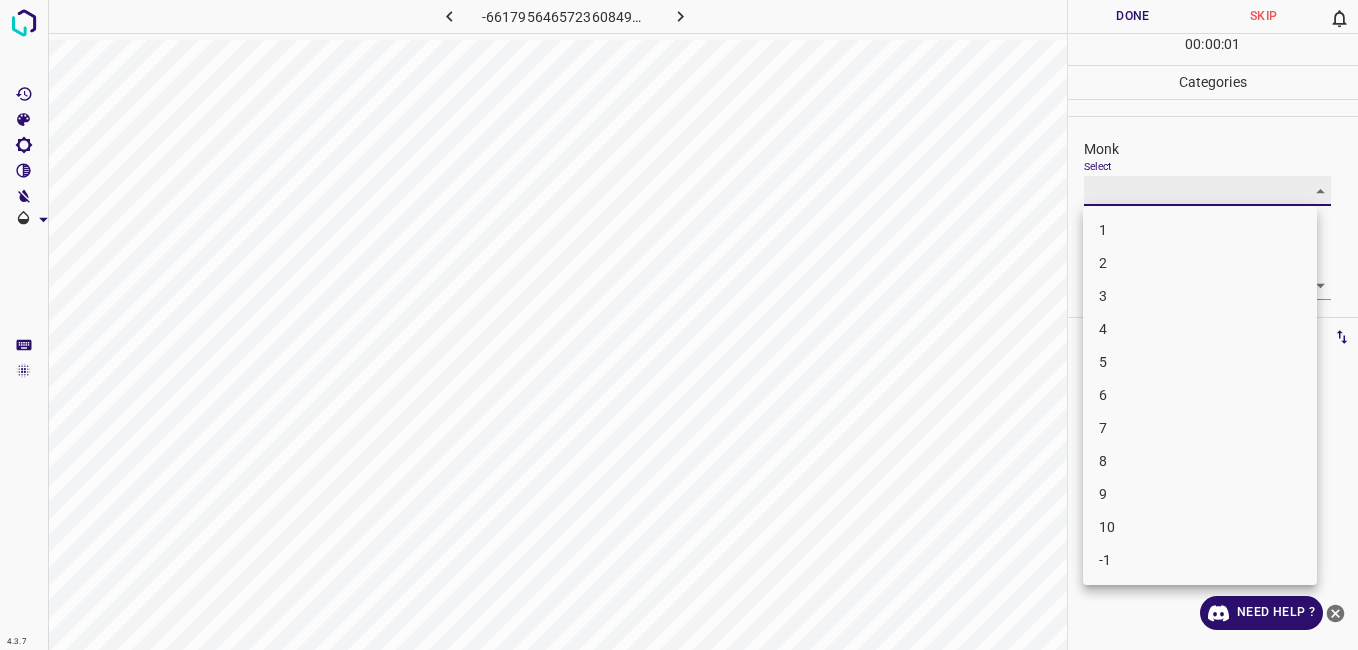 type on "2" 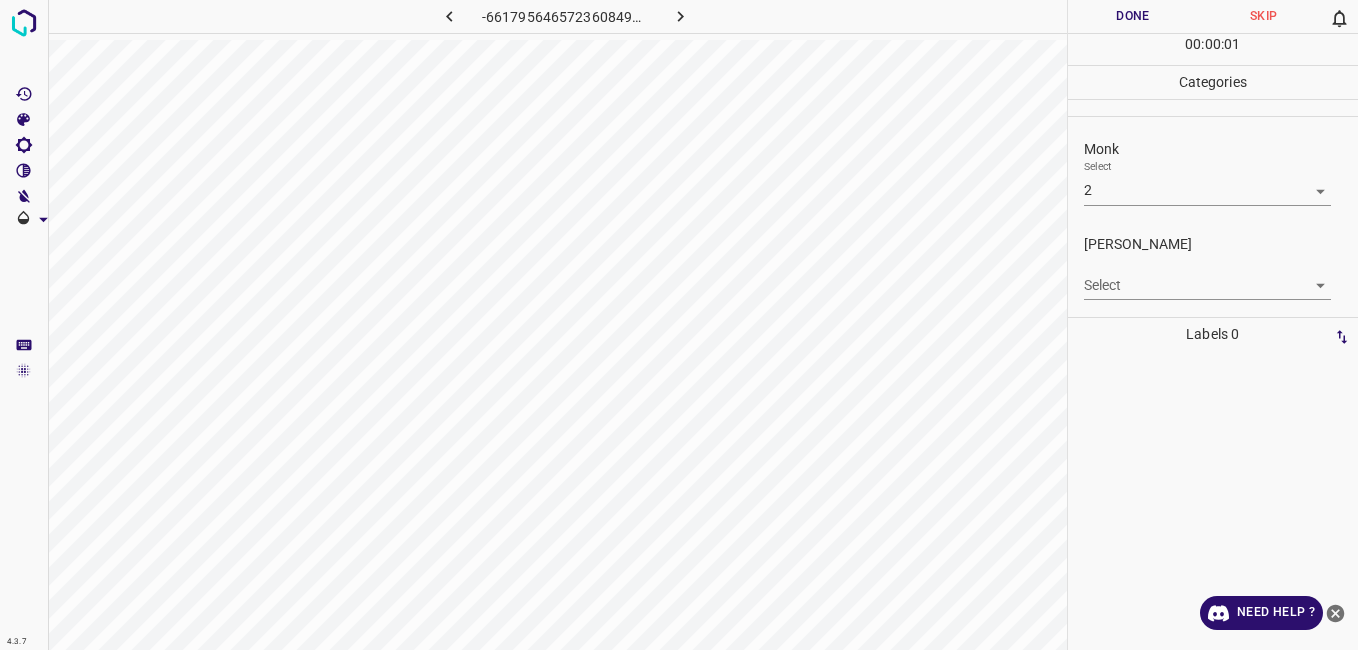 click on "Select ​" at bounding box center [1207, 277] 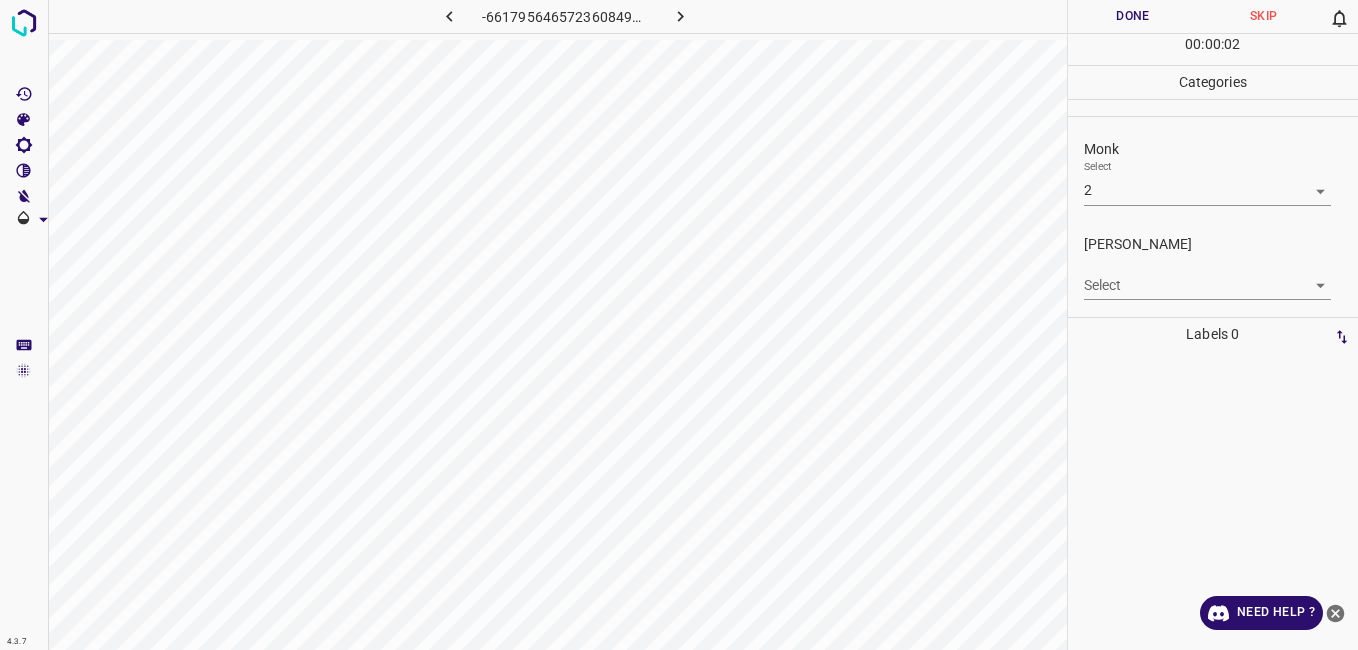click on "Select ​" at bounding box center (1207, 277) 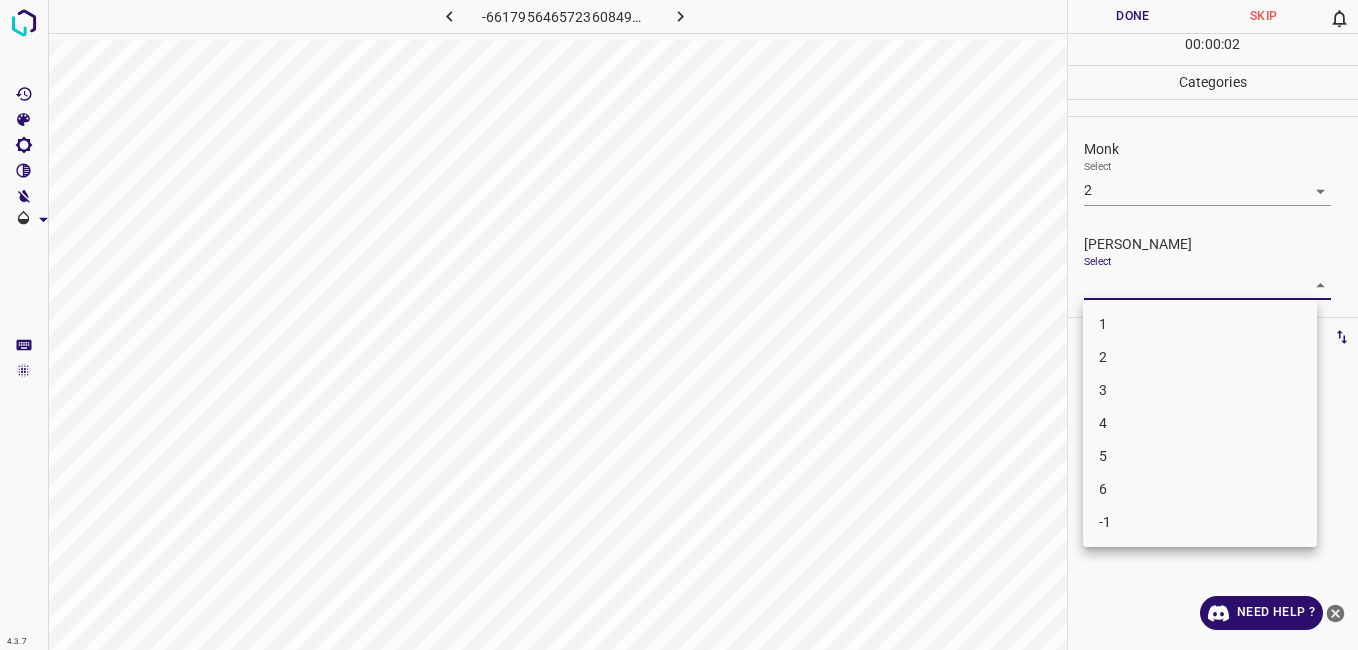 click on "4.3.7 -6617956465723608493.png Done Skip 0 00   : 00   : 02   Categories Monk   Select 2 2  Fitzpatrick   Select ​ Labels   0 Categories 1 Monk 2  Fitzpatrick Tools Space Change between modes (Draw & Edit) I Auto labeling R Restore zoom M Zoom in N Zoom out Delete Delete selecte label Filters Z Restore filters X Saturation filter C Brightness filter V Contrast filter B Gray scale filter General O Download Need Help ? - Text - Hide - Delete 1 2 3 4 5 6 -1" at bounding box center [679, 325] 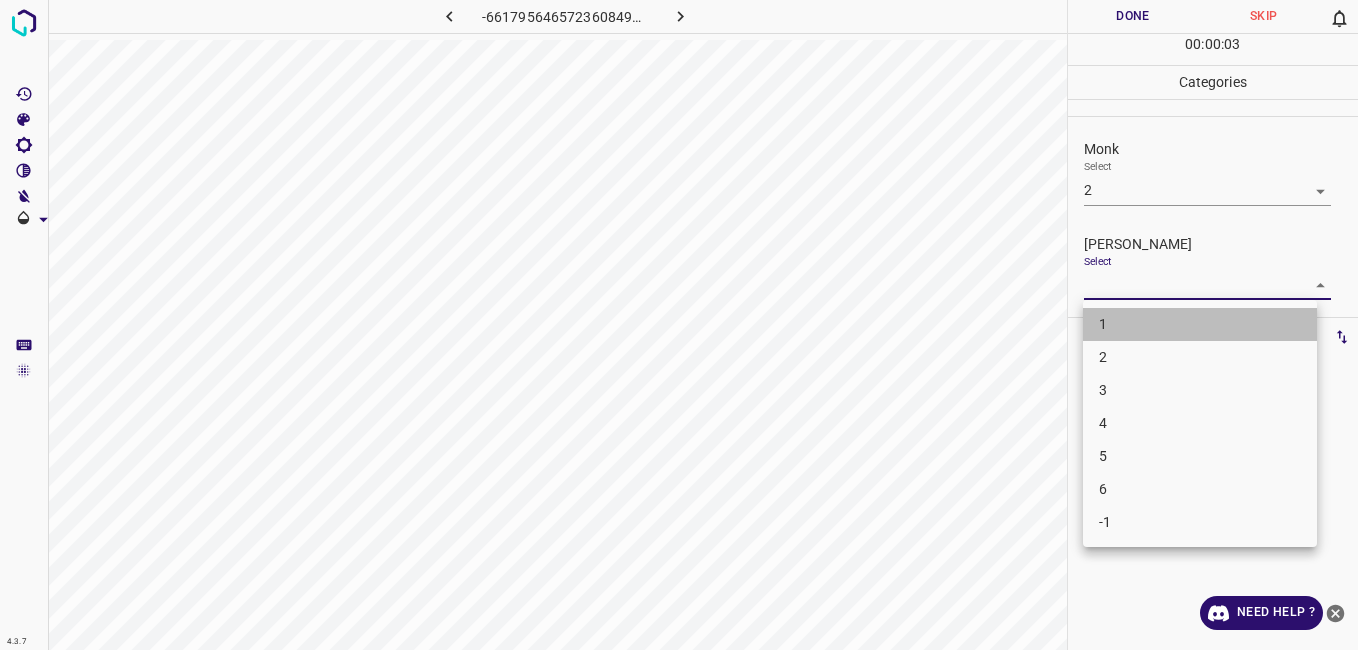 click on "1" at bounding box center (1200, 324) 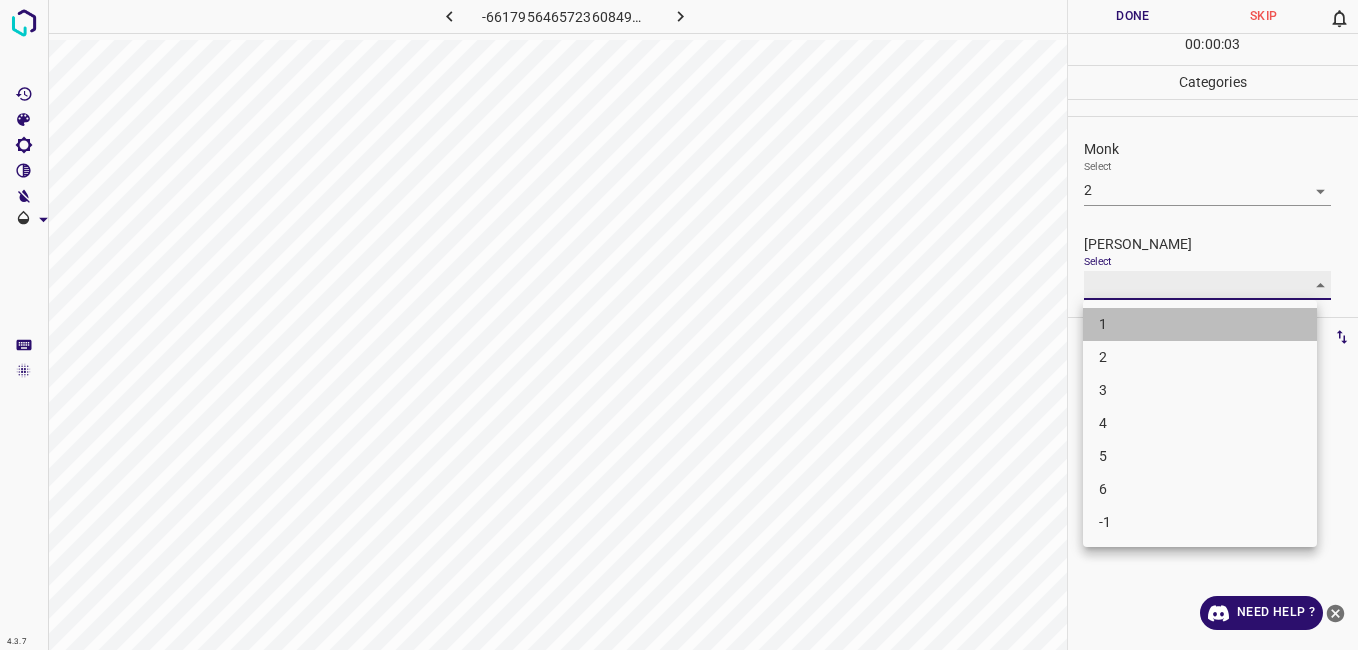 type on "1" 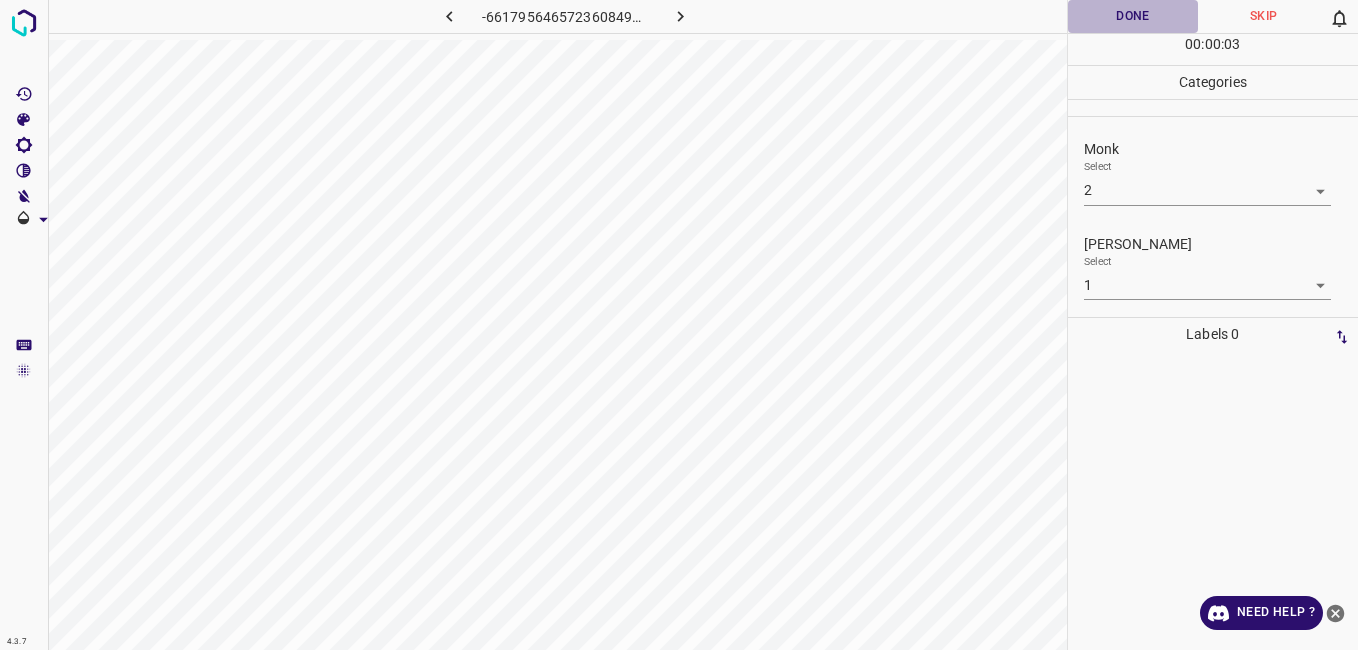 click on "Done" at bounding box center (1133, 16) 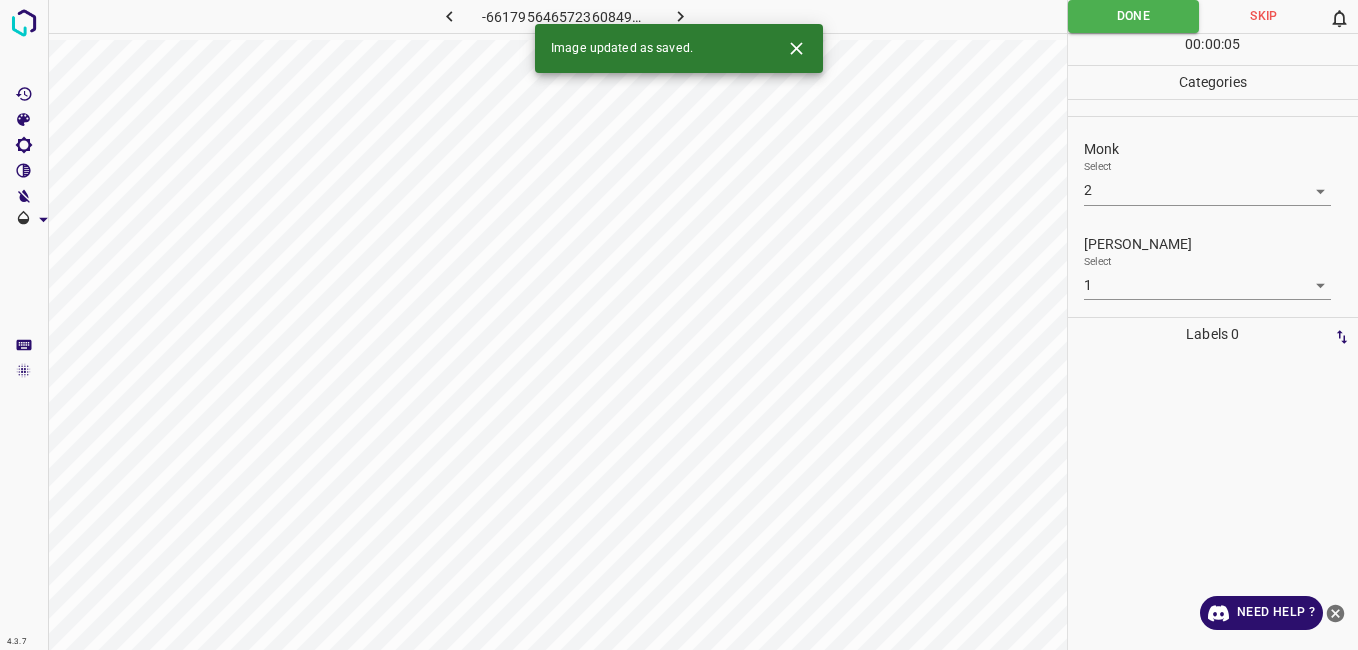 click 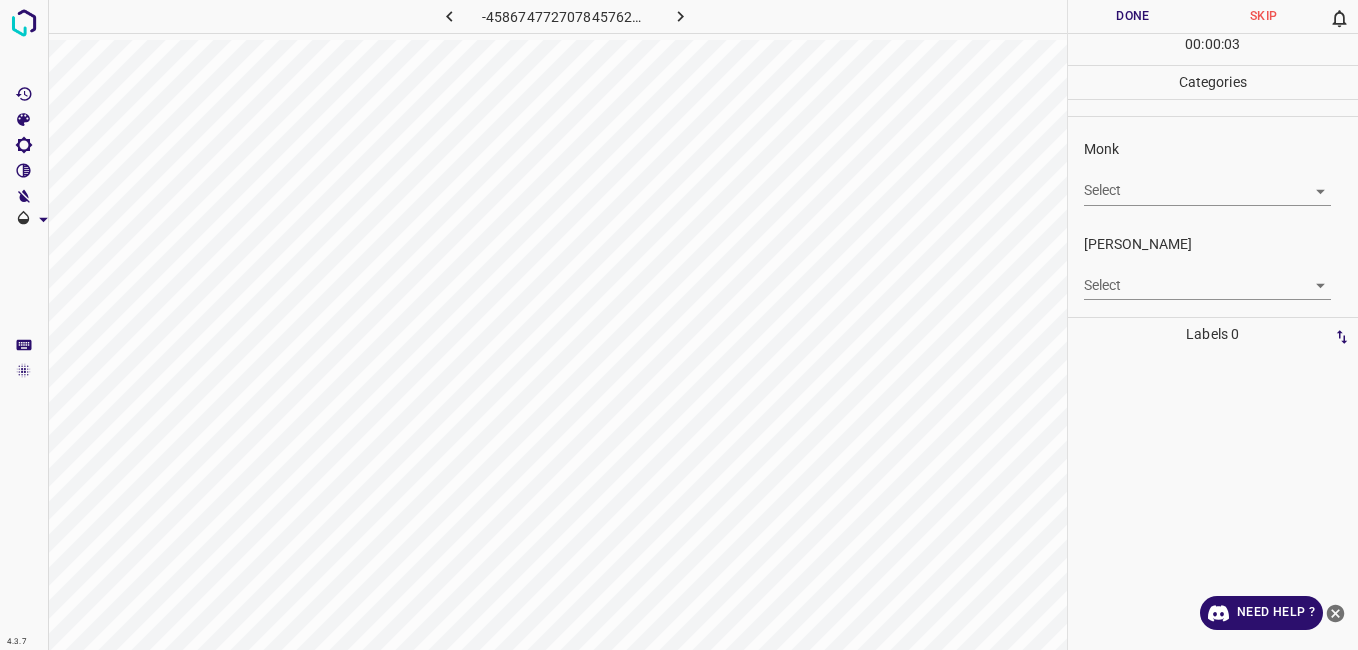 click on "4.3.7 -4586747727078457620.png Done Skip 0 00   : 00   : 03   Categories Monk   Select ​  Fitzpatrick   Select ​ Labels   0 Categories 1 Monk 2  Fitzpatrick Tools Space Change between modes (Draw & Edit) I Auto labeling R Restore zoom M Zoom in N Zoom out Delete Delete selecte label Filters Z Restore filters X Saturation filter C Brightness filter V Contrast filter B Gray scale filter General O Download Need Help ? - Text - Hide - Delete" at bounding box center (679, 325) 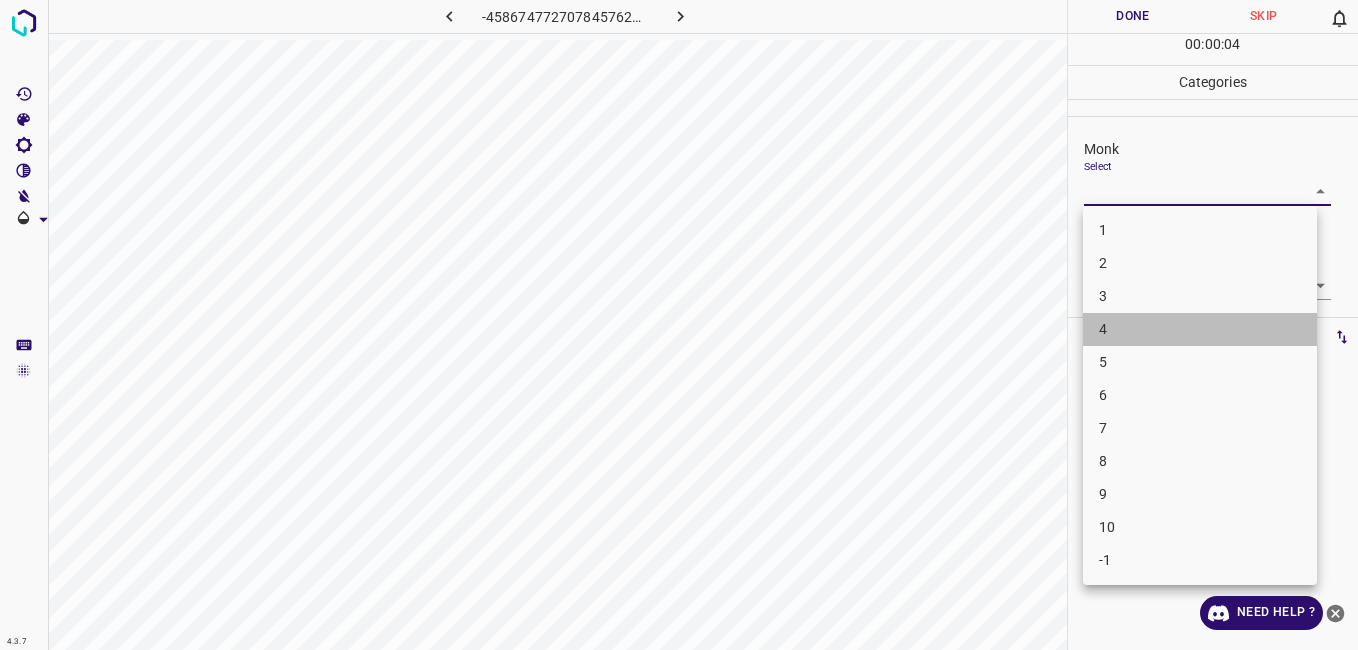 click on "4" at bounding box center [1200, 329] 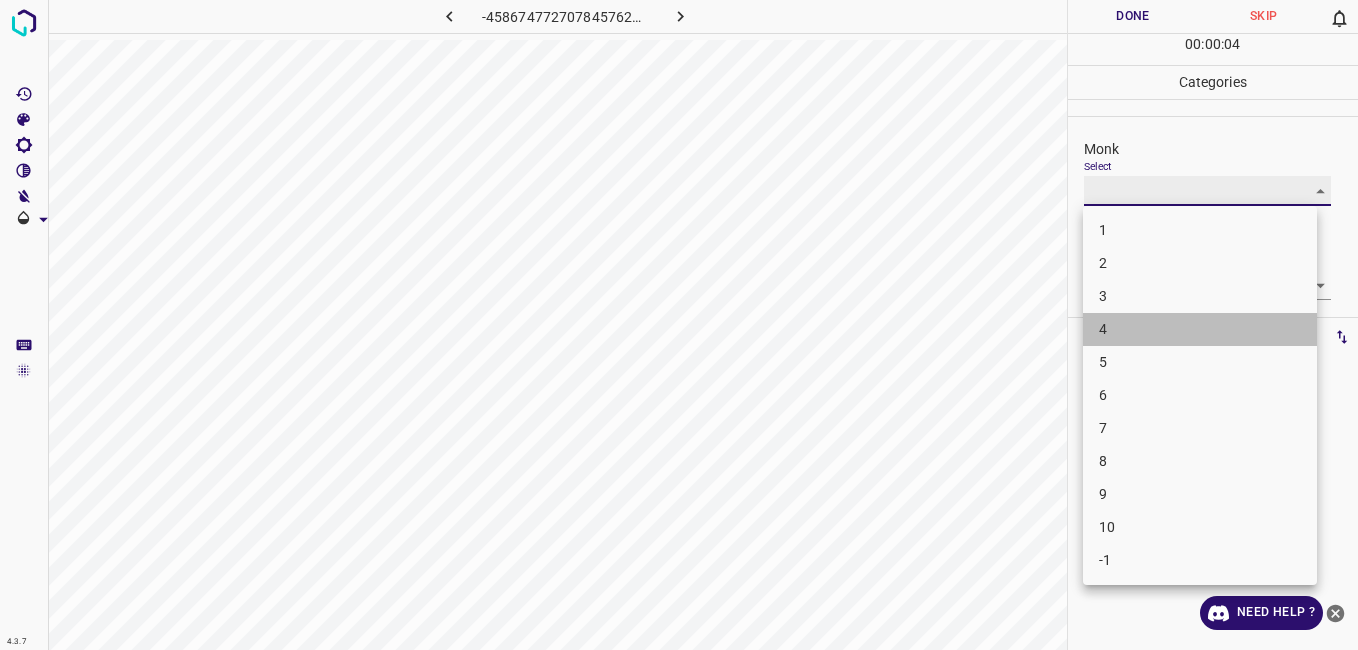 type on "4" 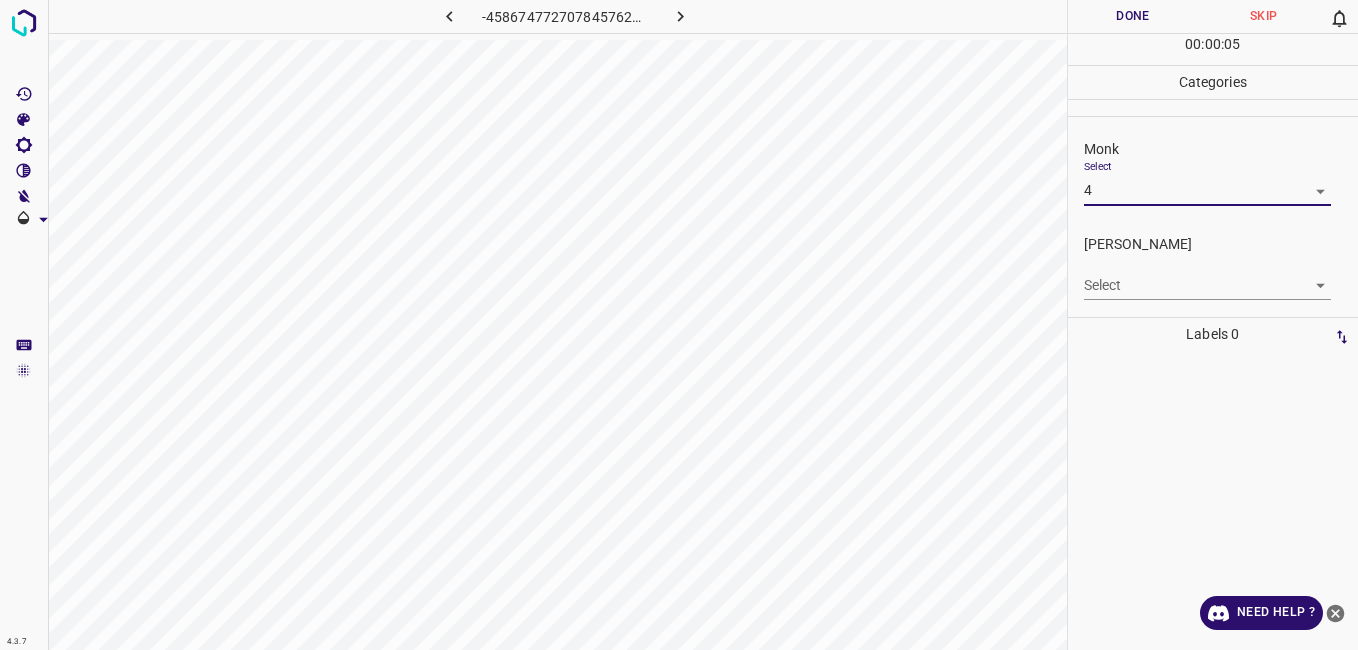 drag, startPoint x: 1099, startPoint y: 306, endPoint x: 1102, endPoint y: 296, distance: 10.440307 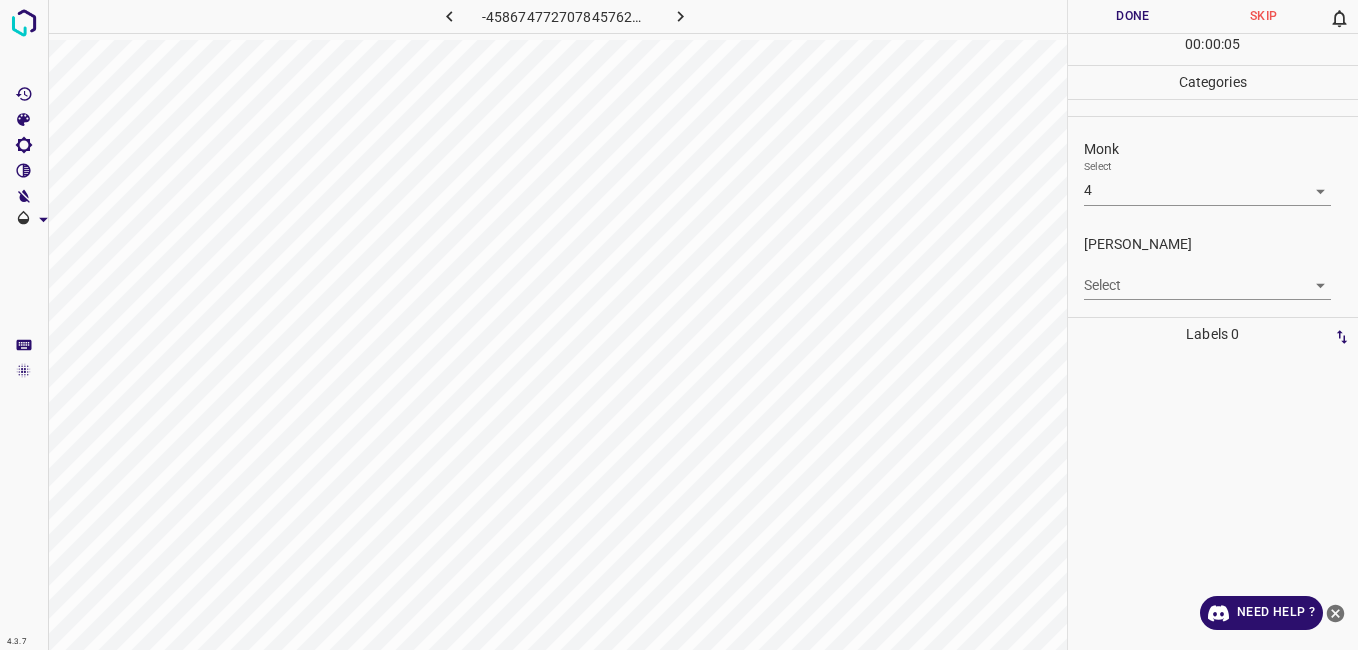 click on "4.3.7 -4586747727078457620.png Done Skip 0 00   : 00   : 05   Categories Monk   Select 4 4  Fitzpatrick   Select ​ Labels   0 Categories 1 Monk 2  Fitzpatrick Tools Space Change between modes (Draw & Edit) I Auto labeling R Restore zoom M Zoom in N Zoom out Delete Delete selecte label Filters Z Restore filters X Saturation filter C Brightness filter V Contrast filter B Gray scale filter General O Download Need Help ? - Text - Hide - Delete" at bounding box center (679, 325) 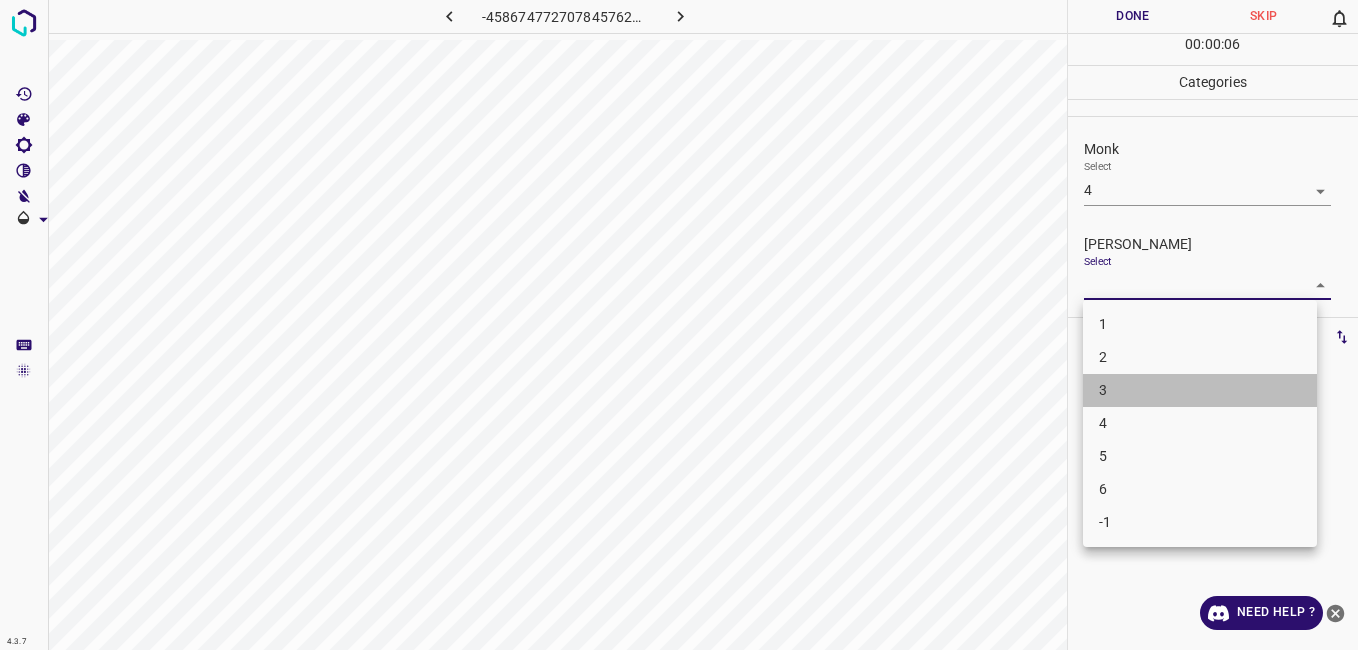 click on "3" at bounding box center [1200, 390] 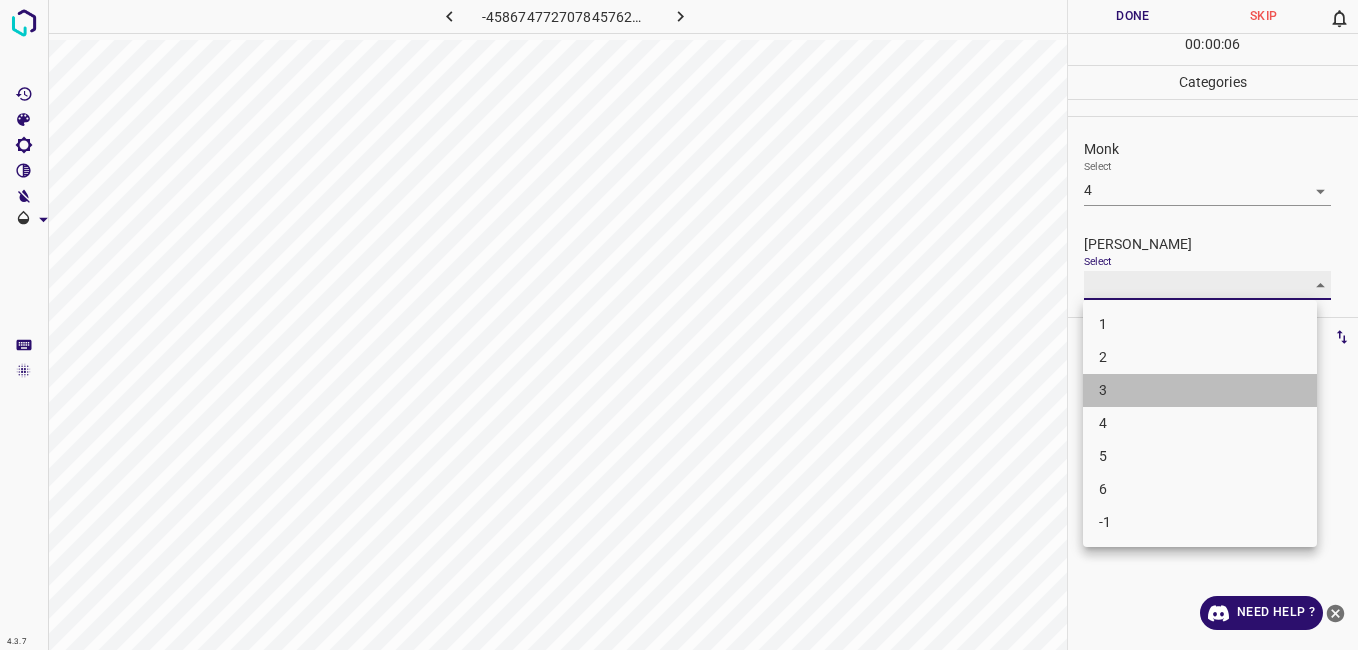 type on "3" 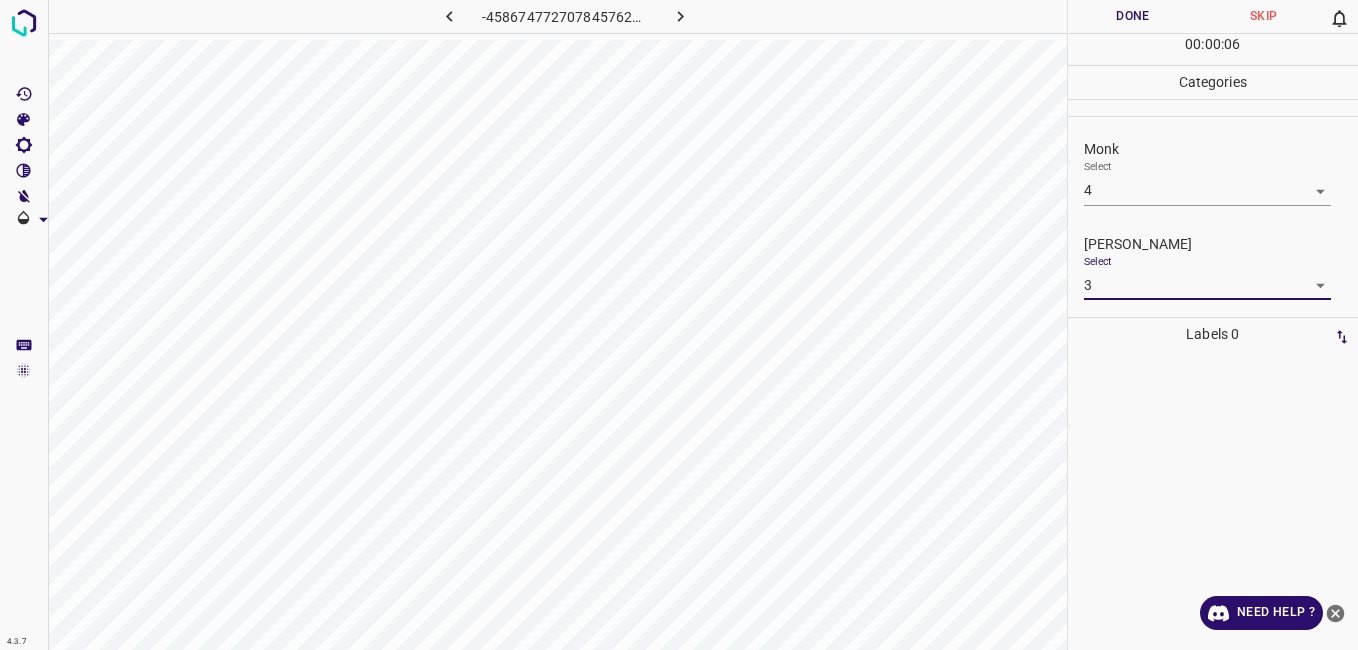 click on "Done" at bounding box center [1133, 16] 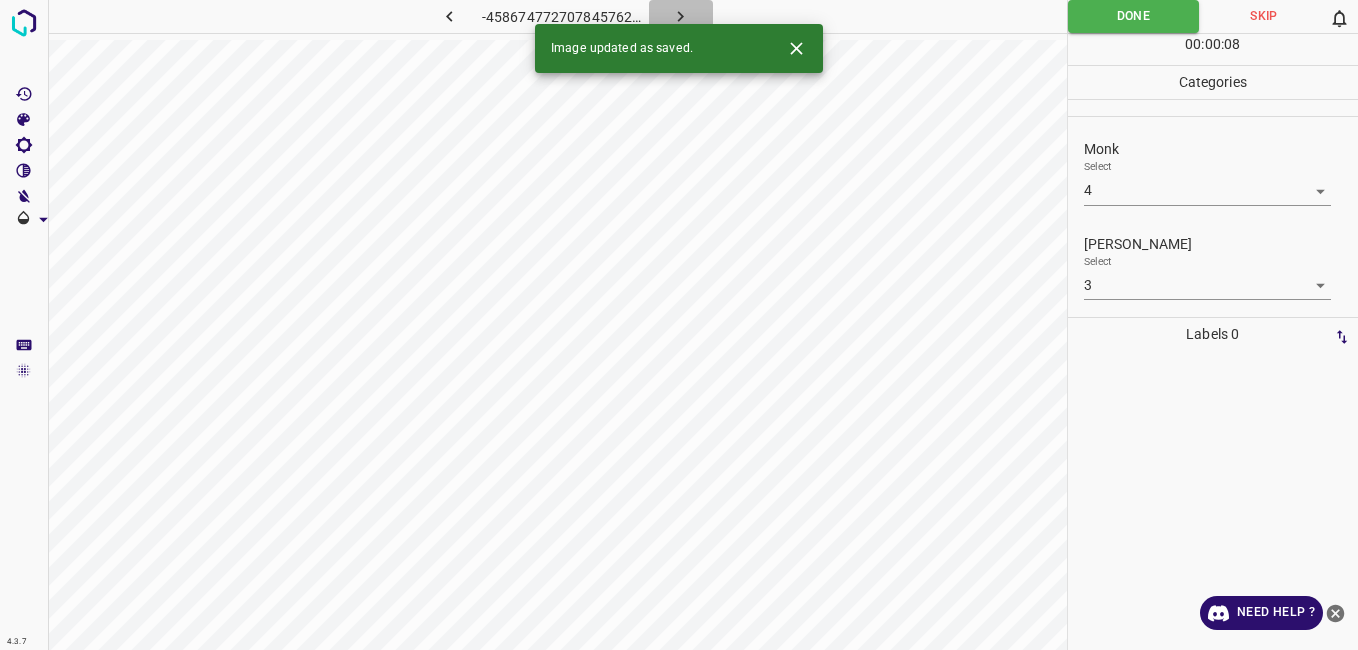 click 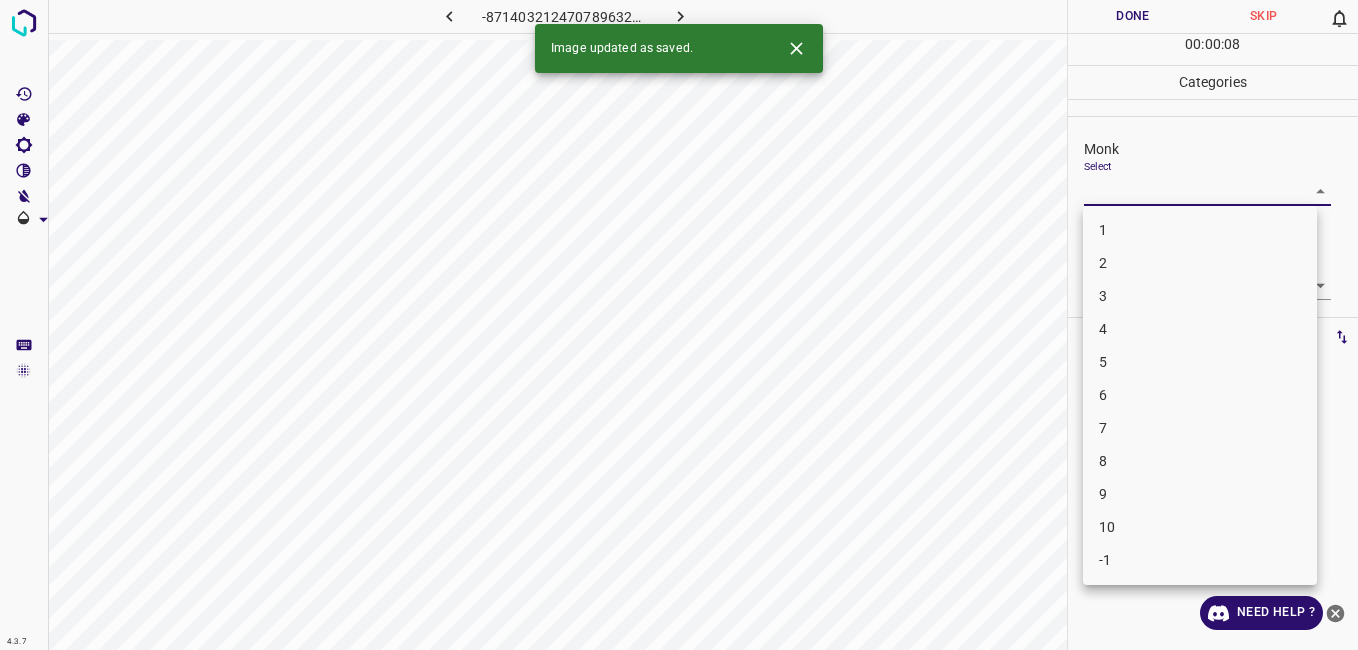 click on "4.3.7 -8714032124707896325.png Done Skip 0 00   : 00   : 08   Categories Monk   Select ​  Fitzpatrick   Select ​ Labels   0 Categories 1 Monk 2  Fitzpatrick Tools Space Change between modes (Draw & Edit) I Auto labeling R Restore zoom M Zoom in N Zoom out Delete Delete selecte label Filters Z Restore filters X Saturation filter C Brightness filter V Contrast filter B Gray scale filter General O Download Image updated as saved. Need Help ? - Text - Hide - Delete 1 2 3 4 5 6 7 8 9 10 -1" at bounding box center [679, 325] 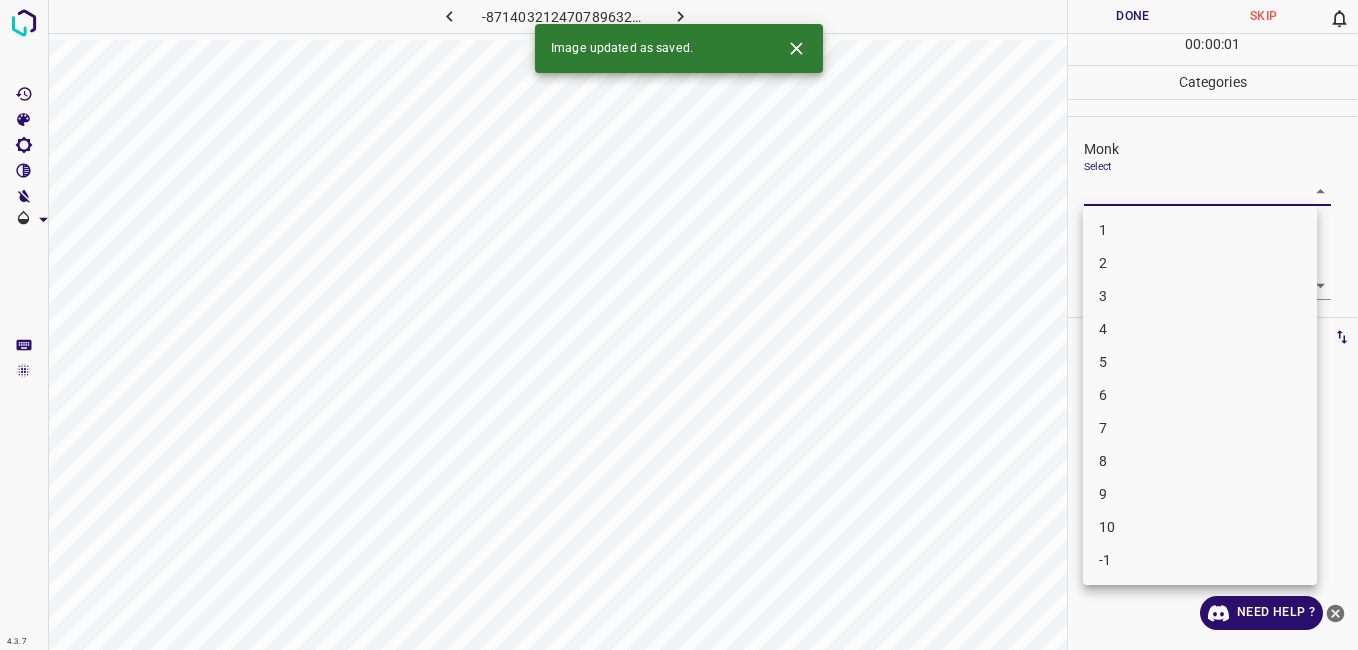 click on "4" at bounding box center [1200, 329] 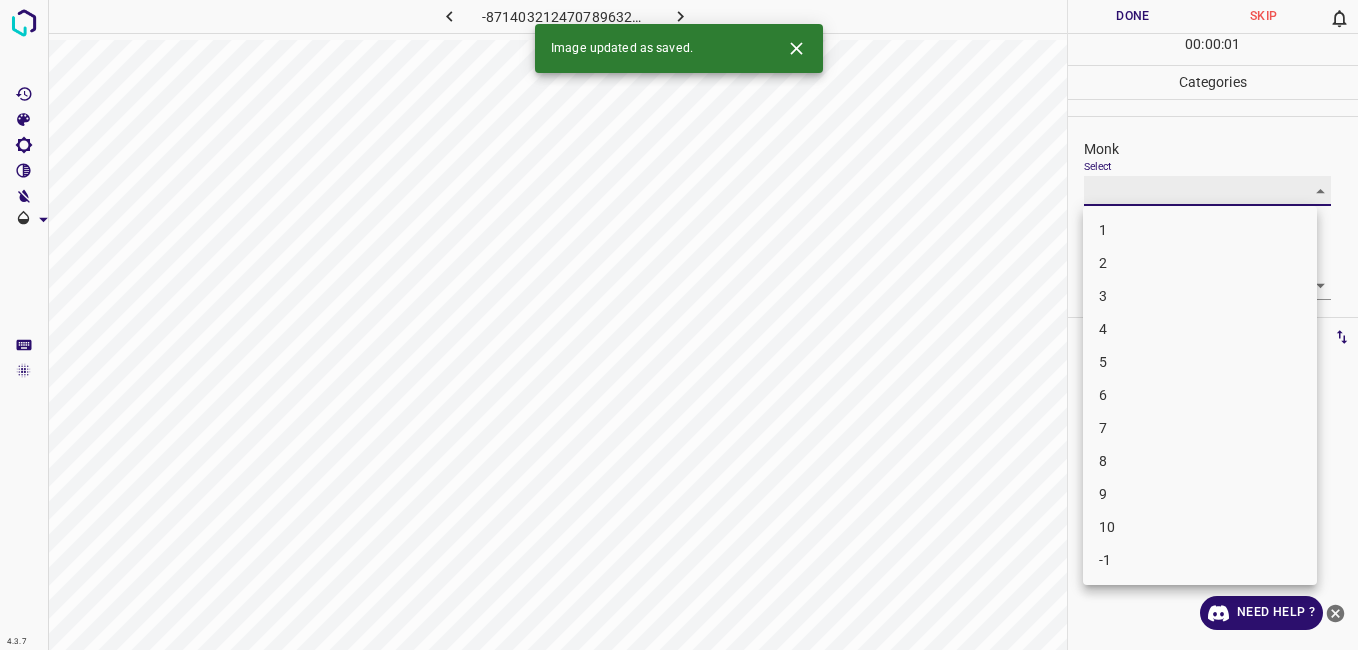 type on "4" 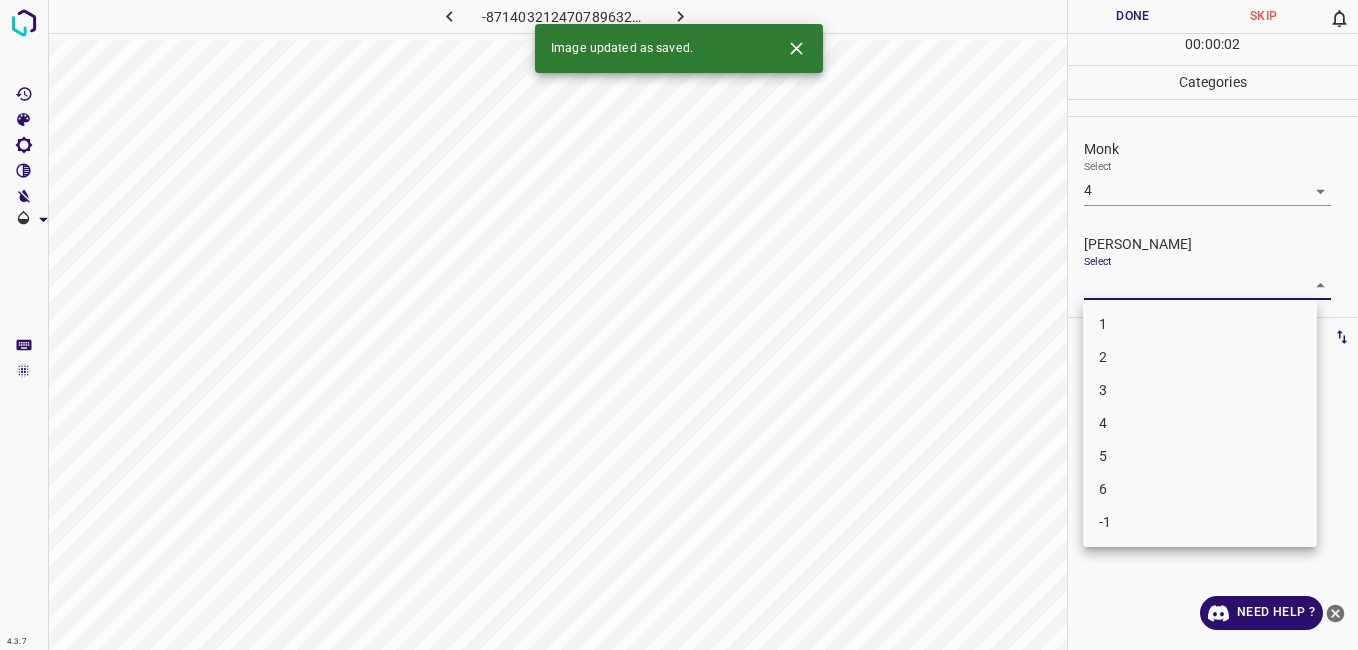 click on "4.3.7 -8714032124707896325.png Done Skip 0 00   : 00   : 02   Categories Monk   Select 4 4  Fitzpatrick   Select ​ Labels   0 Categories 1 Monk 2  Fitzpatrick Tools Space Change between modes (Draw & Edit) I Auto labeling R Restore zoom M Zoom in N Zoom out Delete Delete selecte label Filters Z Restore filters X Saturation filter C Brightness filter V Contrast filter B Gray scale filter General O Download Image updated as saved. Need Help ? - Text - Hide - Delete 1 2 3 4 5 6 -1" at bounding box center (679, 325) 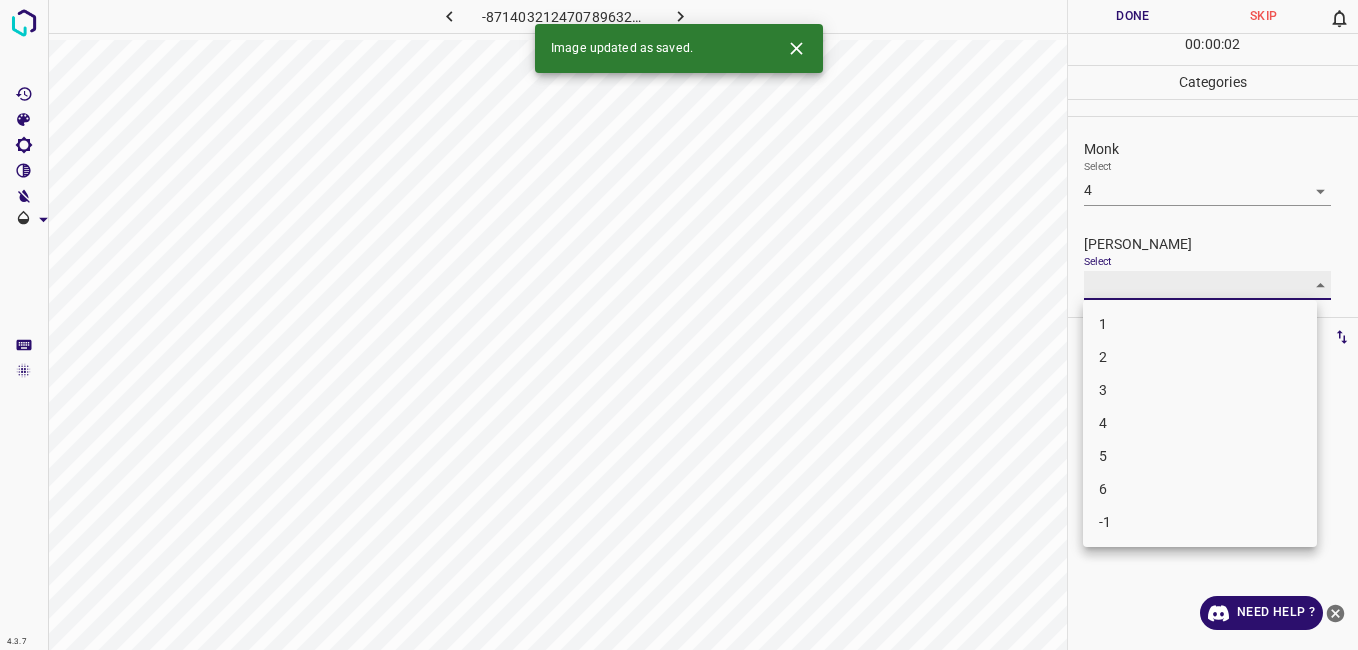type on "3" 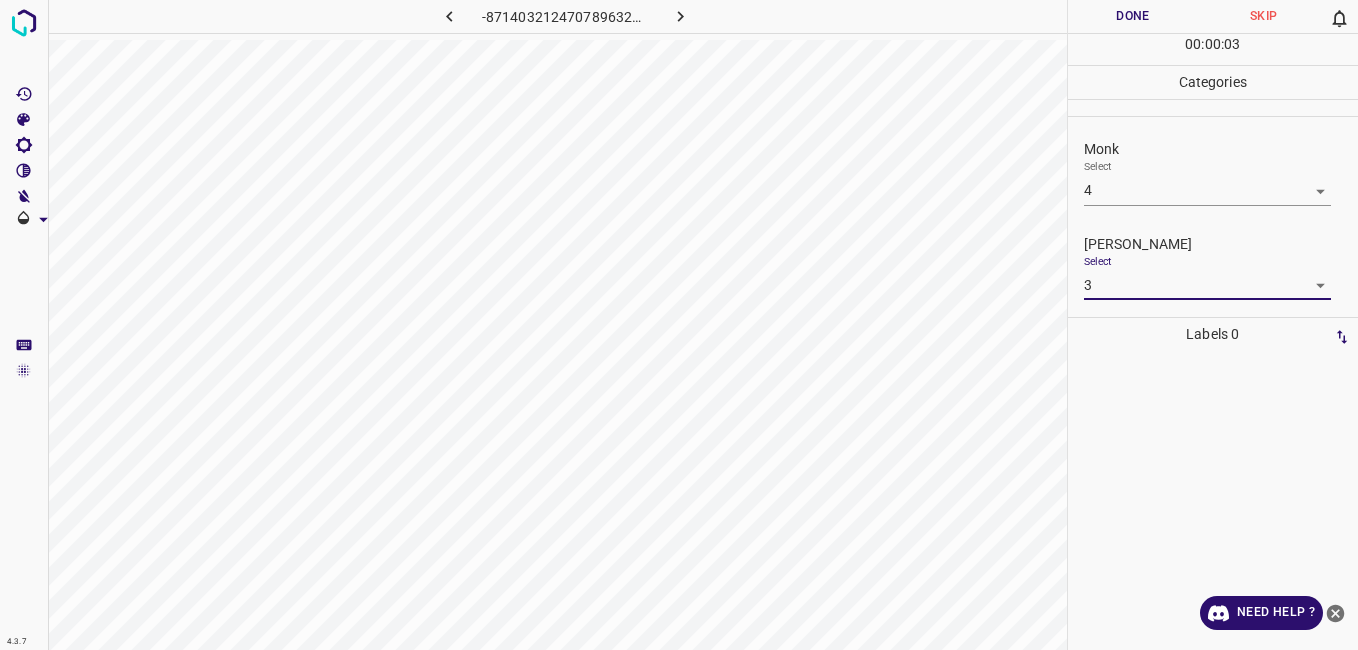 click on "Done" at bounding box center (1133, 16) 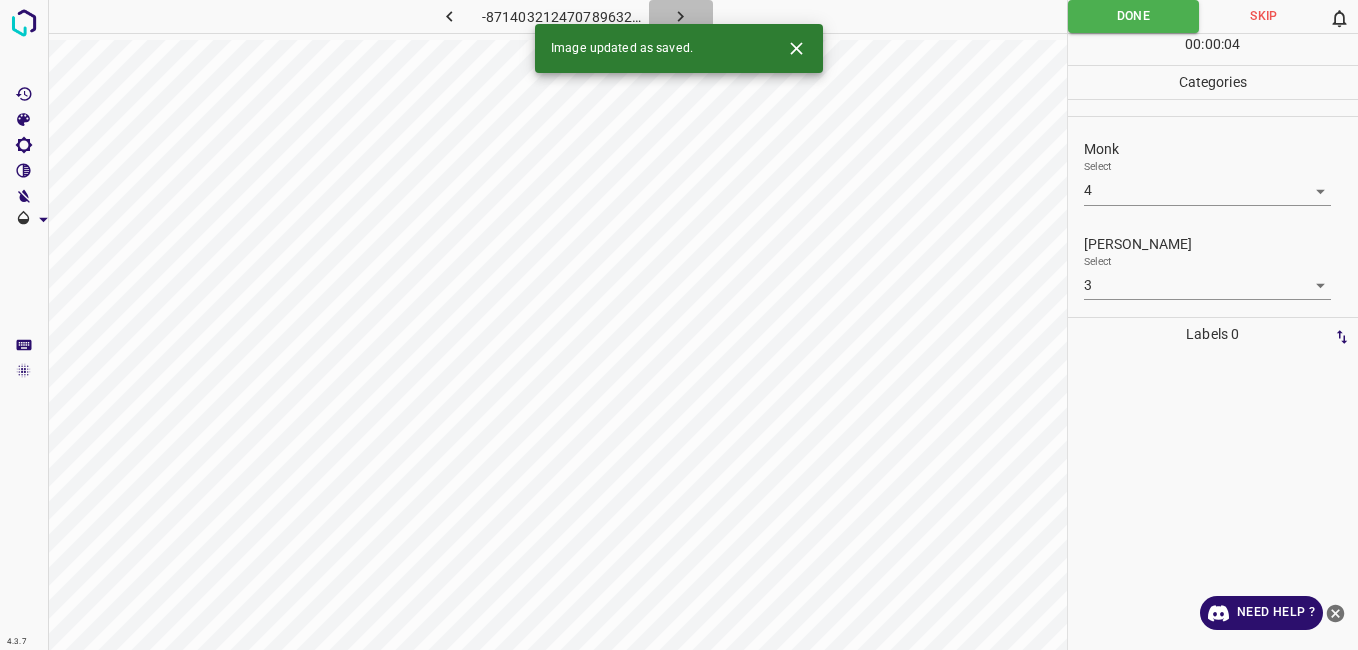 click at bounding box center (681, 16) 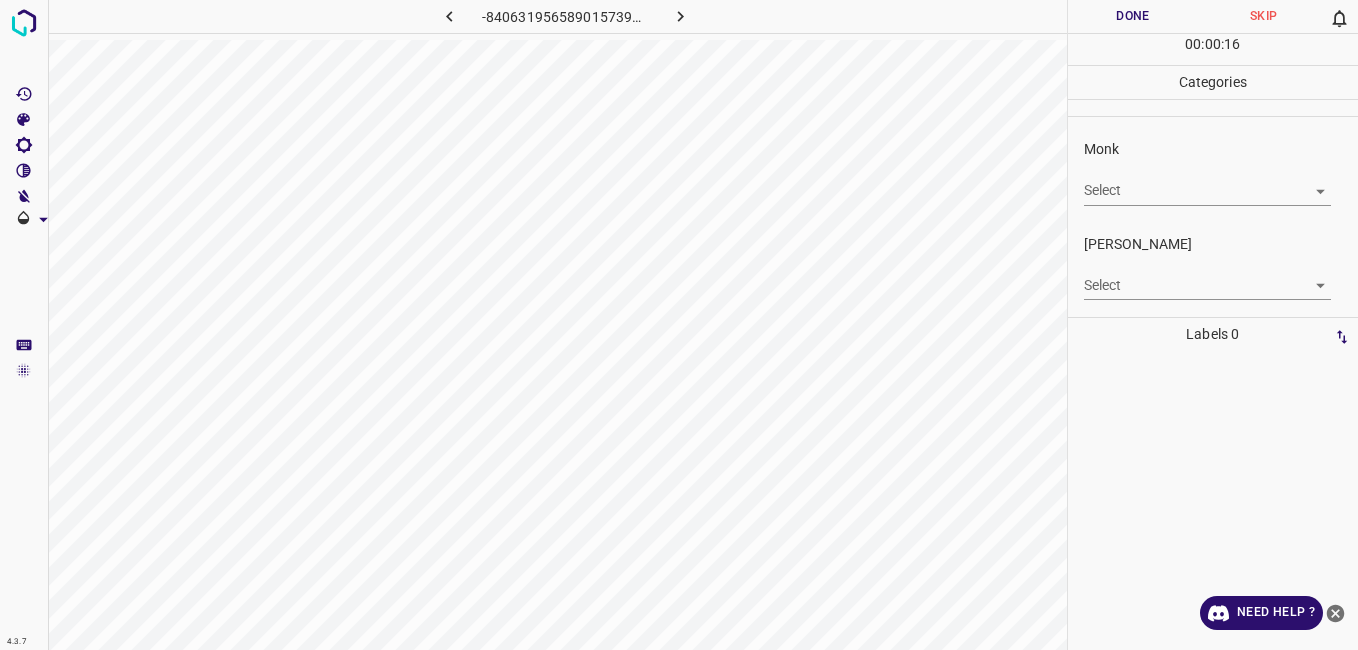 click on "4.3.7 -8406319565890157390.png Done Skip 0 00   : 00   : 16   Categories Monk   Select ​  Fitzpatrick   Select ​ Labels   0 Categories 1 Monk 2  Fitzpatrick Tools Space Change between modes (Draw & Edit) I Auto labeling R Restore zoom M Zoom in N Zoom out Delete Delete selecte label Filters Z Restore filters X Saturation filter C Brightness filter V Contrast filter B Gray scale filter General O Download Need Help ? - Text - Hide - Delete" at bounding box center (679, 325) 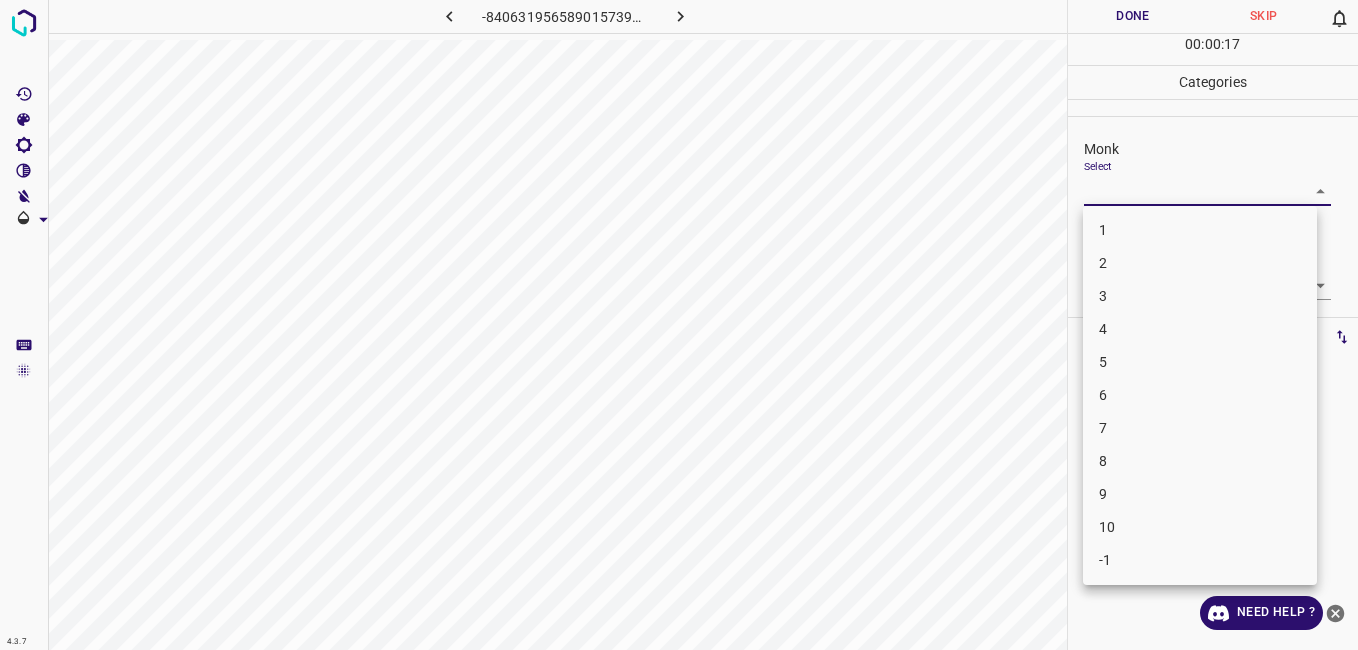 click on "4" at bounding box center (1200, 329) 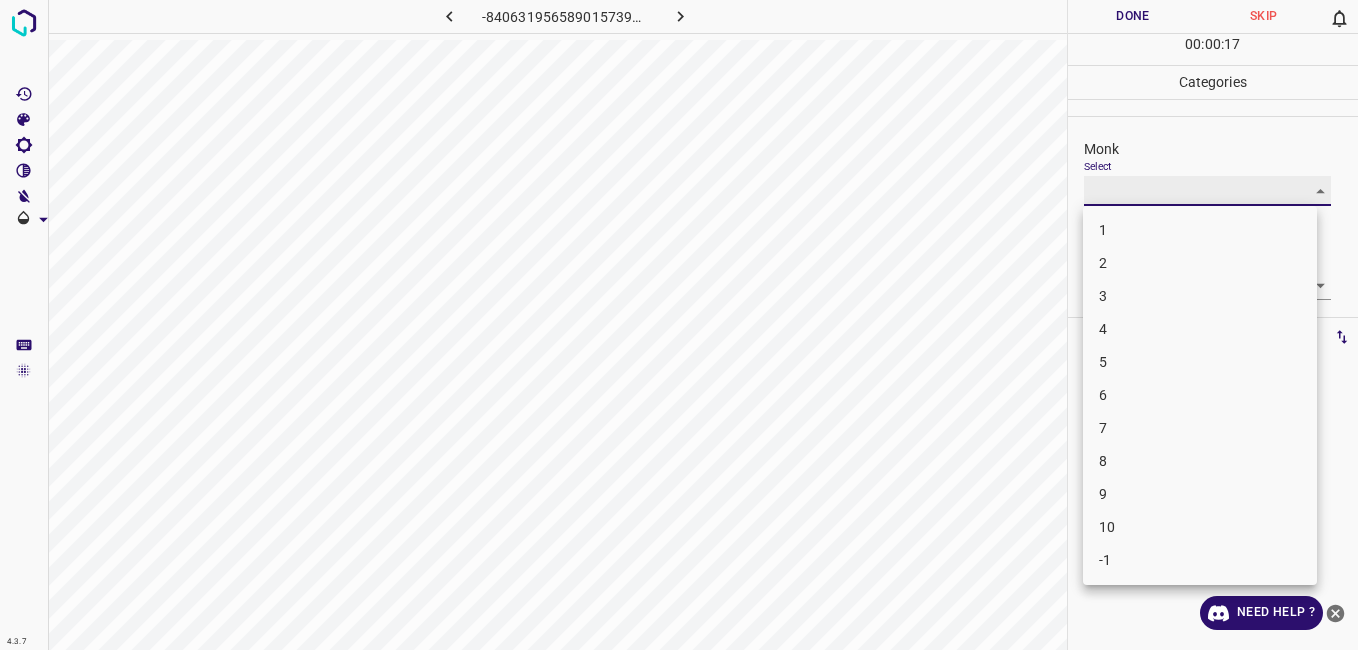 type on "4" 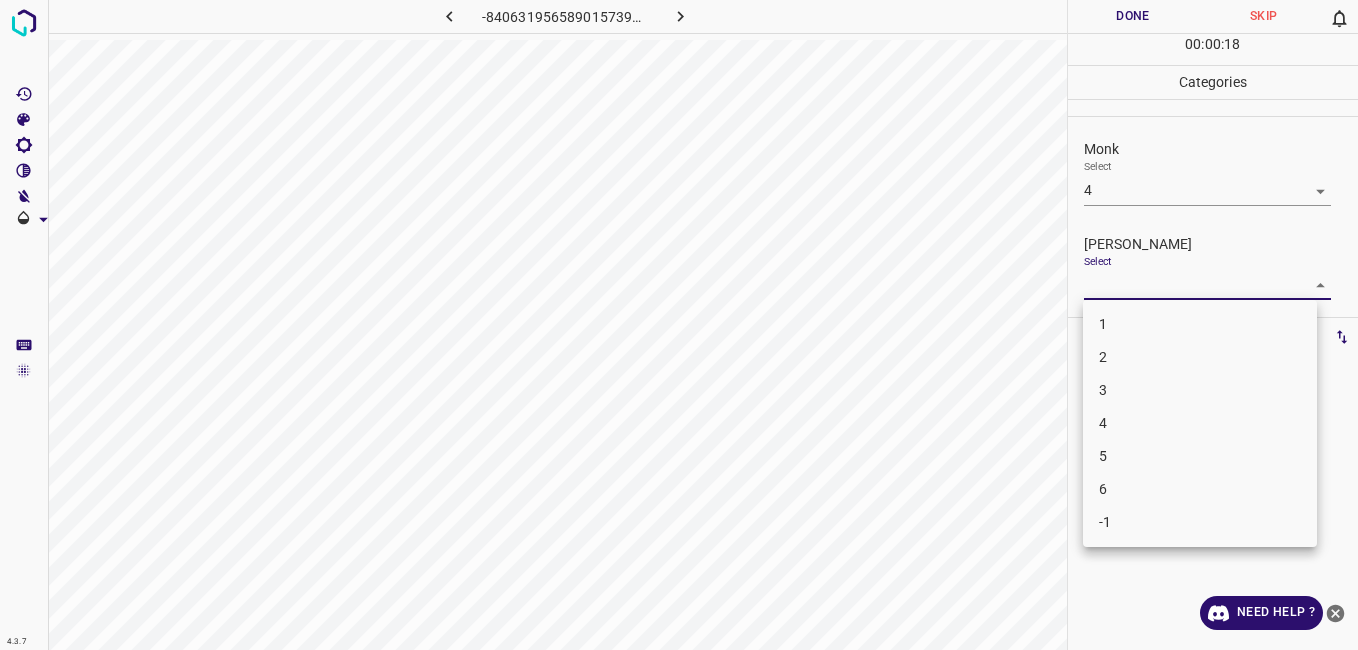 click on "4.3.7 -8406319565890157390.png Done Skip 0 00   : 00   : 18   Categories Monk   Select 4 4  Fitzpatrick   Select ​ Labels   0 Categories 1 Monk 2  Fitzpatrick Tools Space Change between modes (Draw & Edit) I Auto labeling R Restore zoom M Zoom in N Zoom out Delete Delete selecte label Filters Z Restore filters X Saturation filter C Brightness filter V Contrast filter B Gray scale filter General O Download Need Help ? - Text - Hide - Delete 1 2 3 4 5 6 -1" at bounding box center [679, 325] 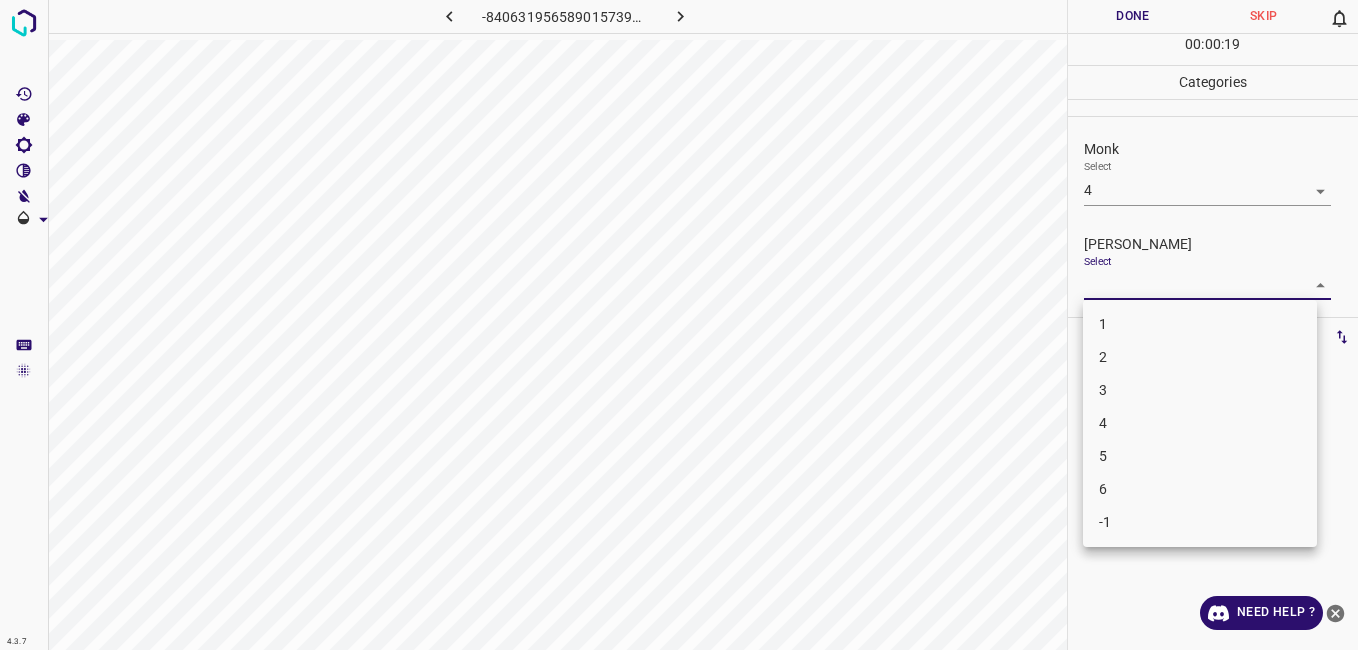 click on "3" at bounding box center (1200, 390) 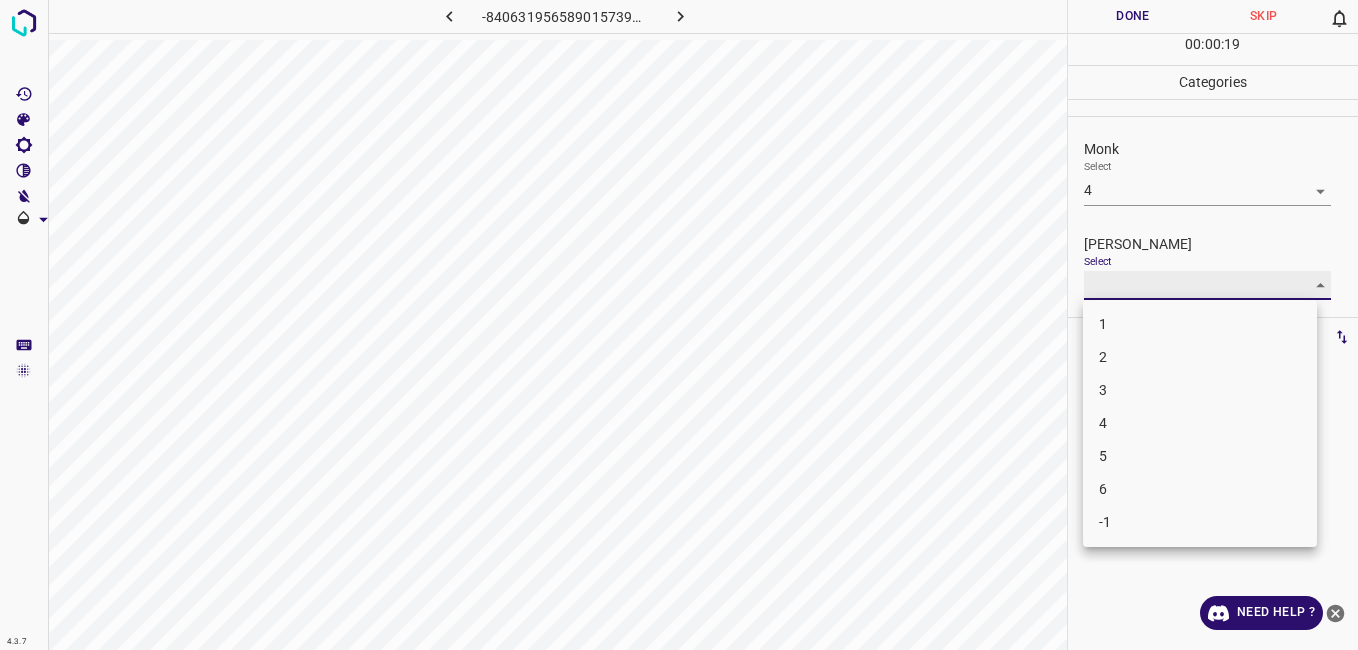 type on "3" 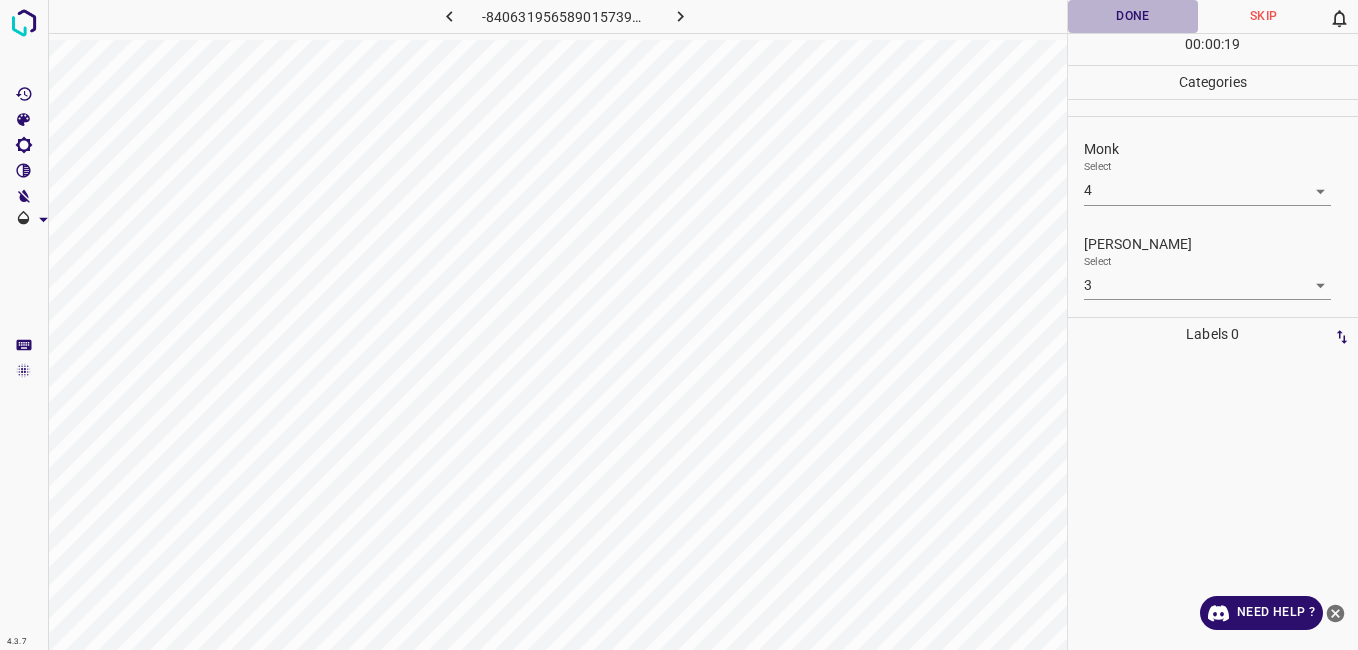 click on "Done" at bounding box center [1133, 16] 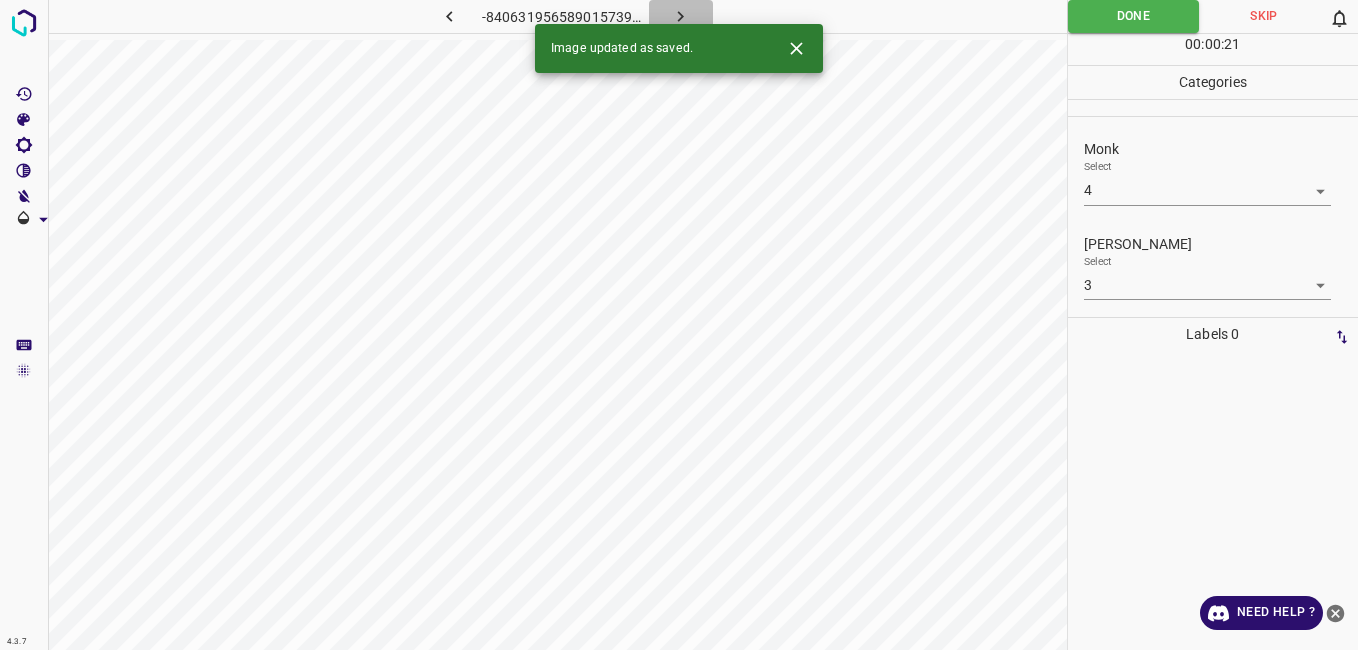 click 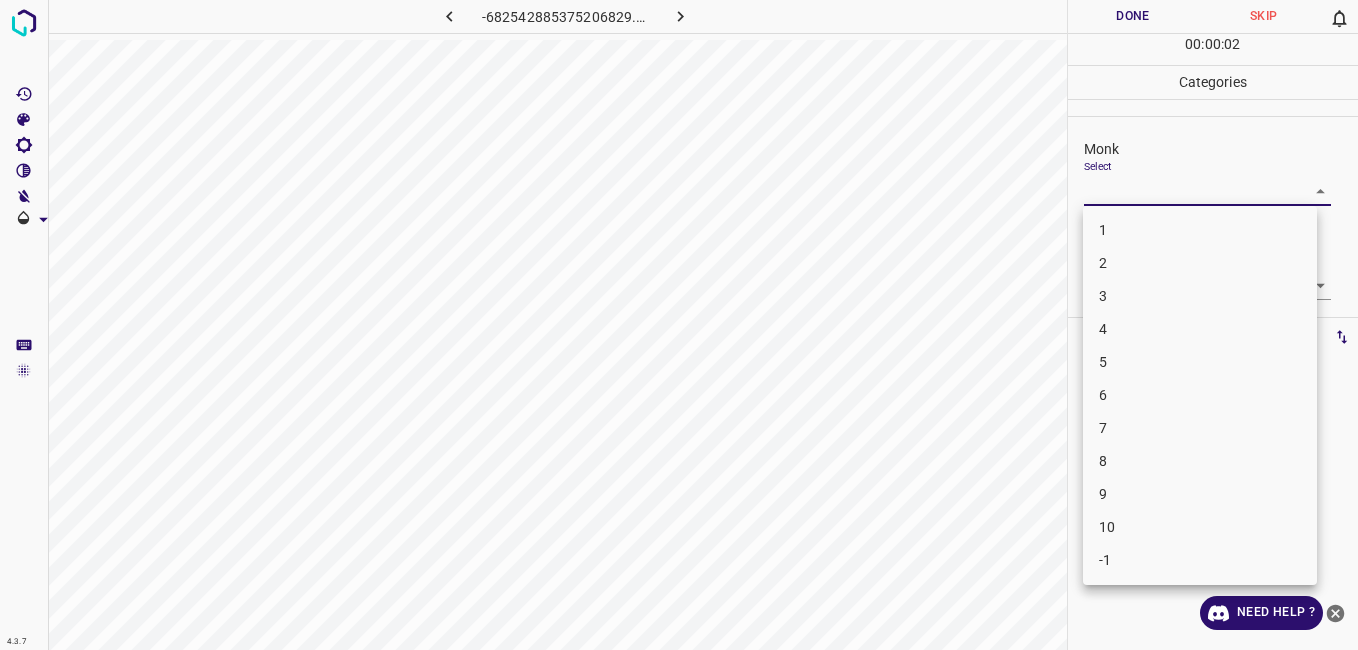 click on "4.3.7 -682542885375206829.png Done Skip 0 00   : 00   : 02   Categories Monk   Select ​  Fitzpatrick   Select ​ Labels   0 Categories 1 Monk 2  Fitzpatrick Tools Space Change between modes (Draw & Edit) I Auto labeling R Restore zoom M Zoom in N Zoom out Delete Delete selecte label Filters Z Restore filters X Saturation filter C Brightness filter V Contrast filter B Gray scale filter General O Download Need Help ? - Text - Hide - Delete 1 2 3 4 5 6 7 8 9 10 -1" at bounding box center (679, 325) 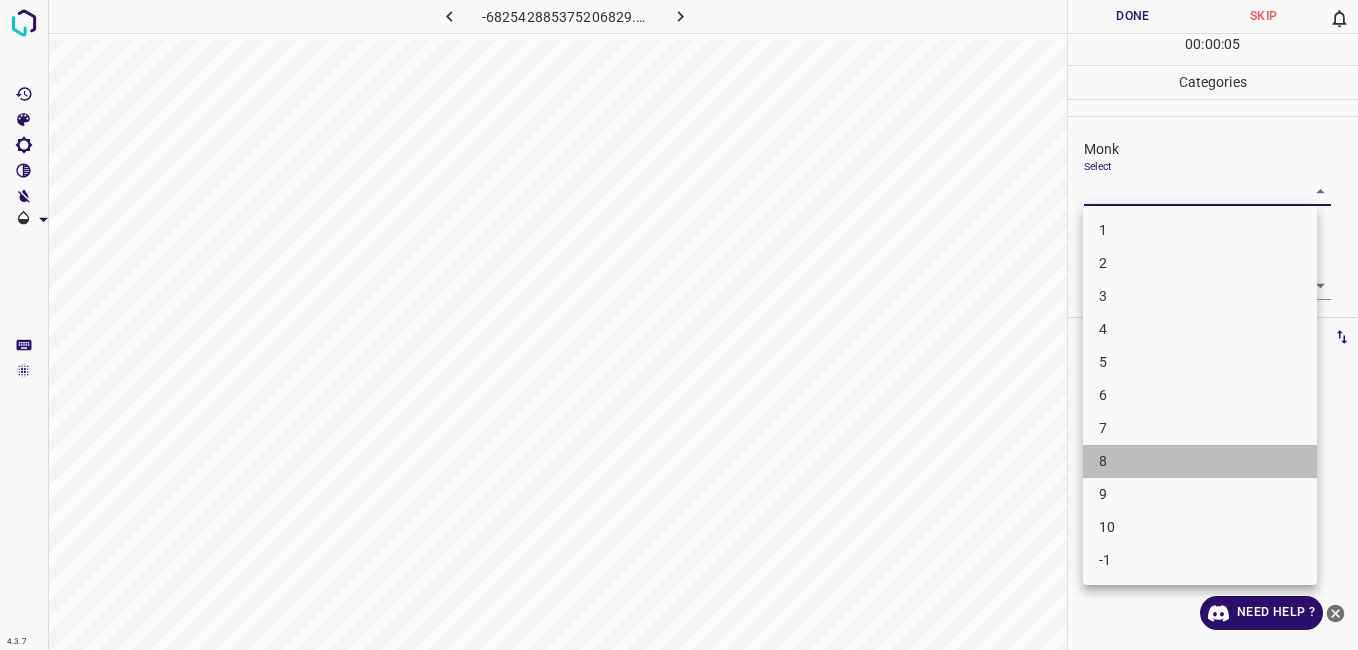 click on "8" at bounding box center (1200, 461) 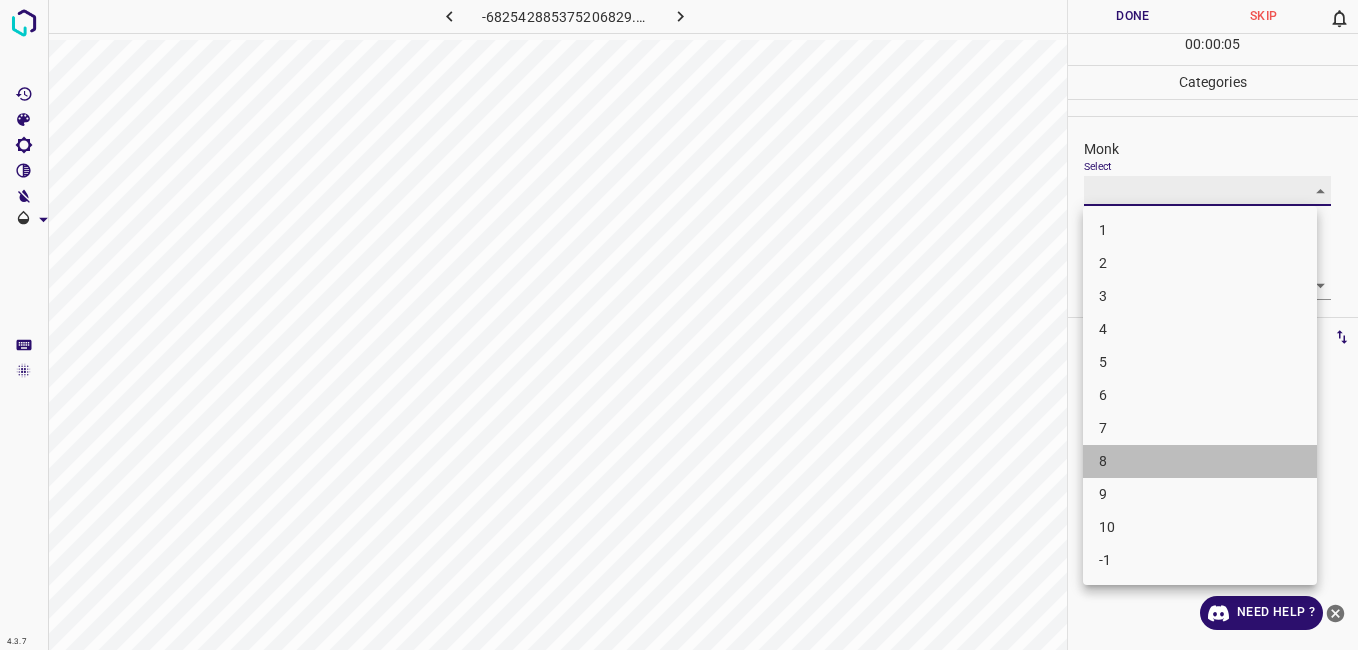 type on "8" 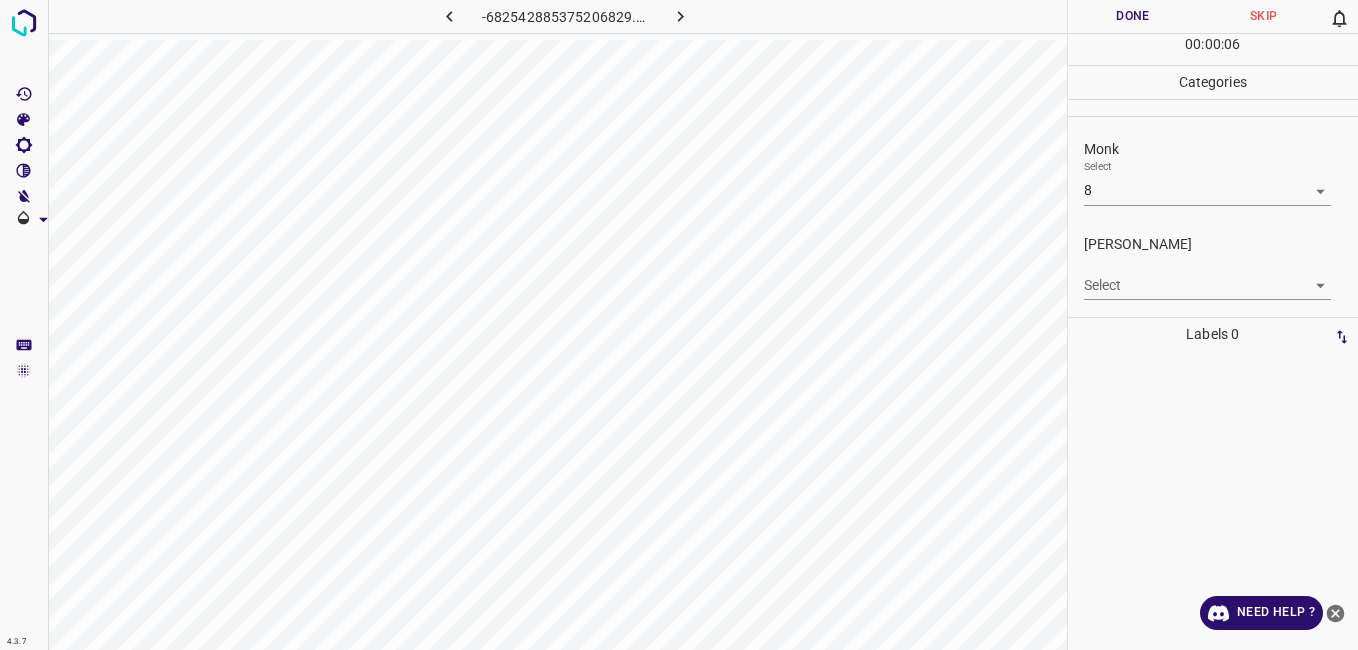 click on "Select ​" at bounding box center [1207, 277] 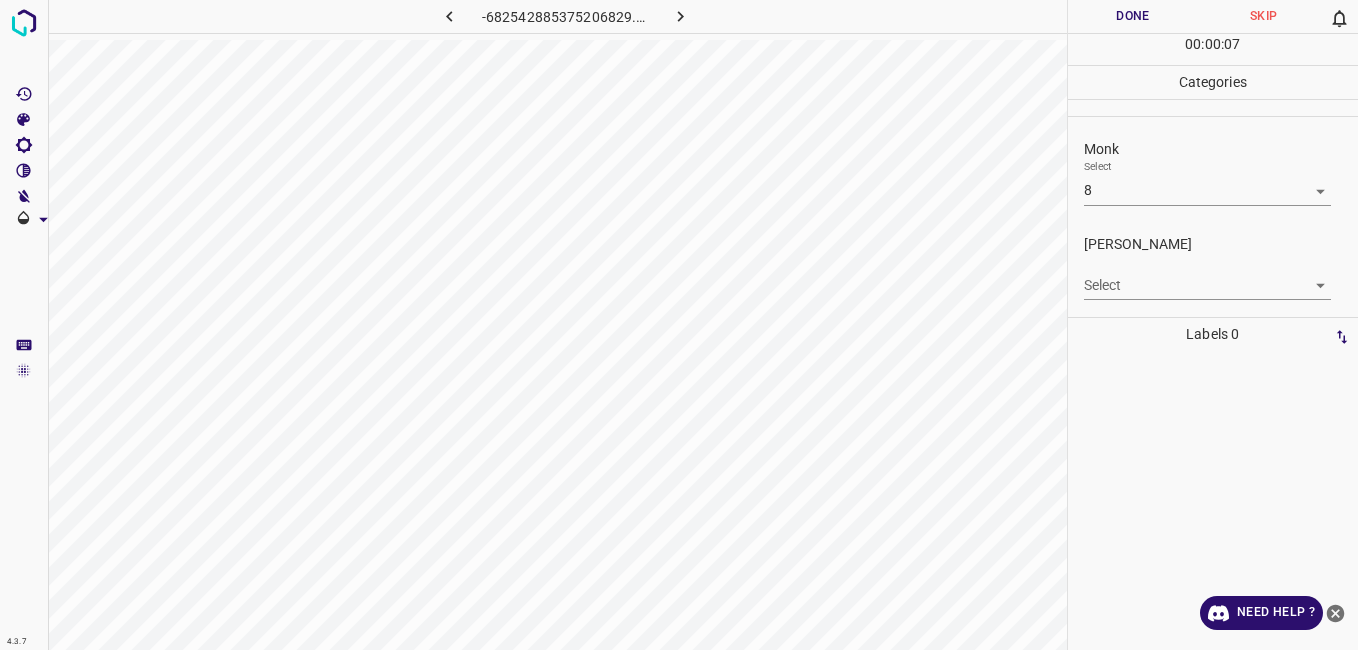 click on "4.3.7 -682542885375206829.png Done Skip 0 00   : 00   : 07   Categories Monk   Select 8 8  Fitzpatrick   Select ​ Labels   0 Categories 1 Monk 2  Fitzpatrick Tools Space Change between modes (Draw & Edit) I Auto labeling R Restore zoom M Zoom in N Zoom out Delete Delete selecte label Filters Z Restore filters X Saturation filter C Brightness filter V Contrast filter B Gray scale filter General O Download Need Help ? - Text - Hide - Delete" at bounding box center [679, 325] 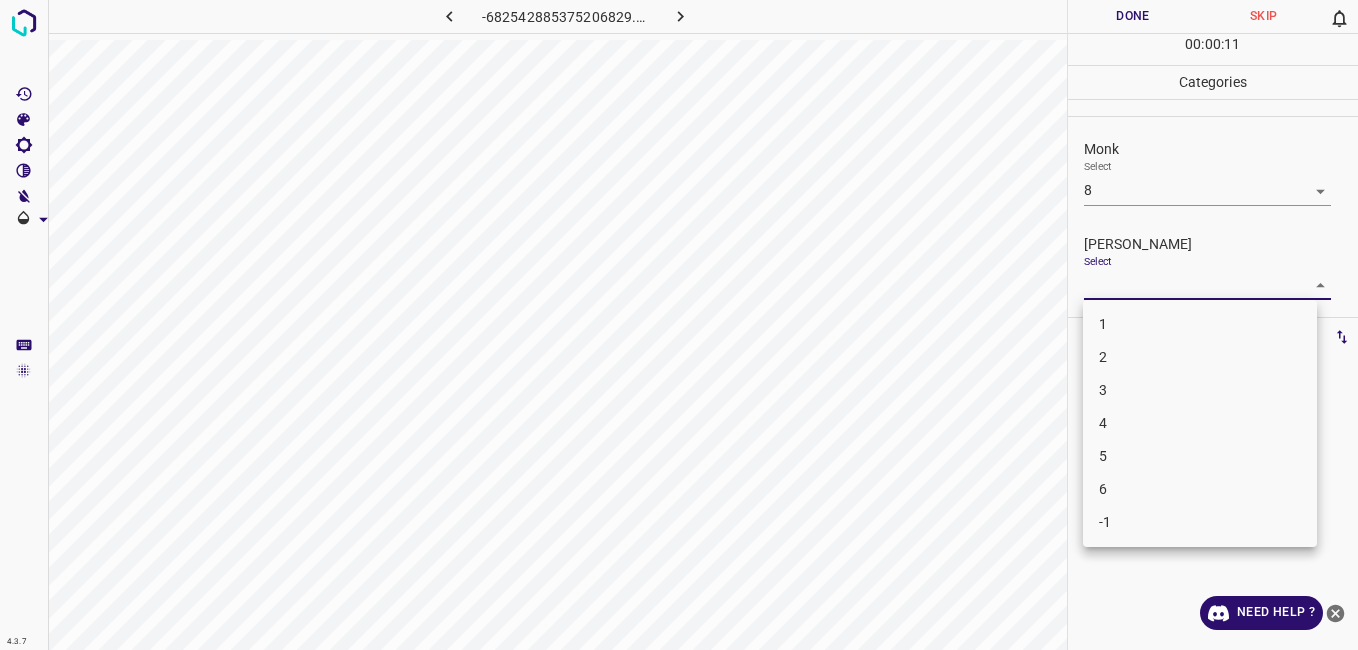 click on "5" at bounding box center (1200, 456) 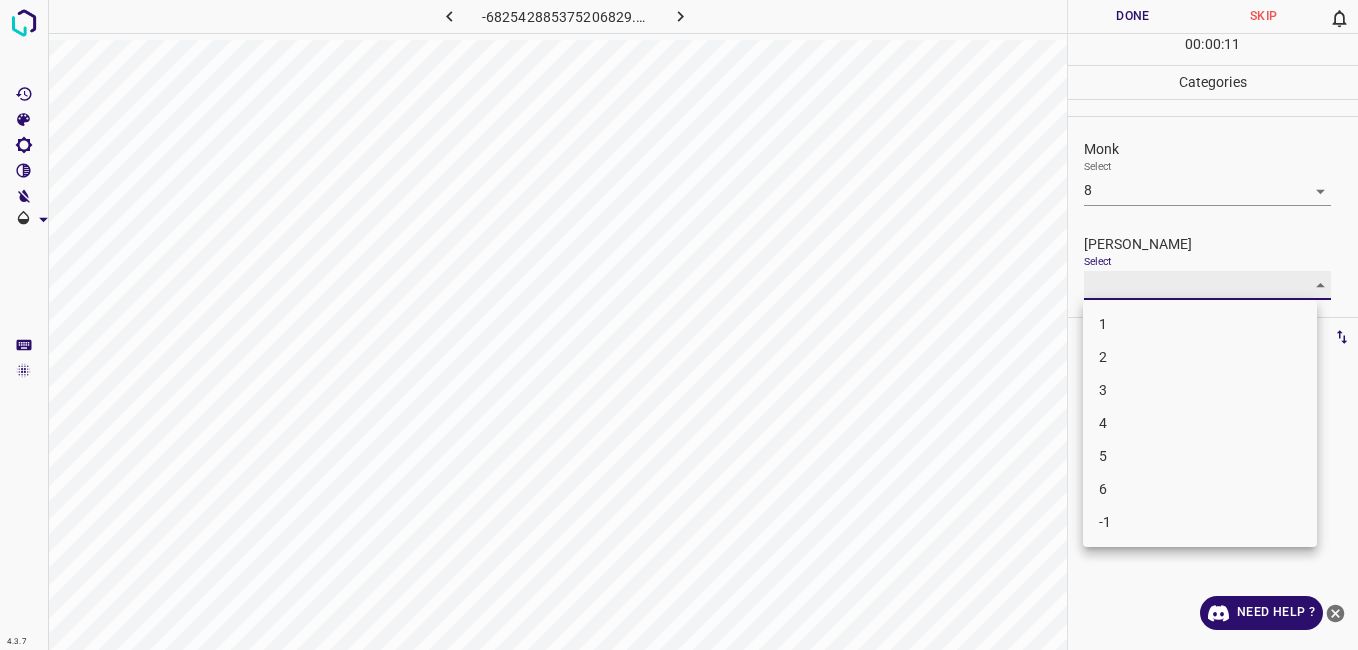 type on "5" 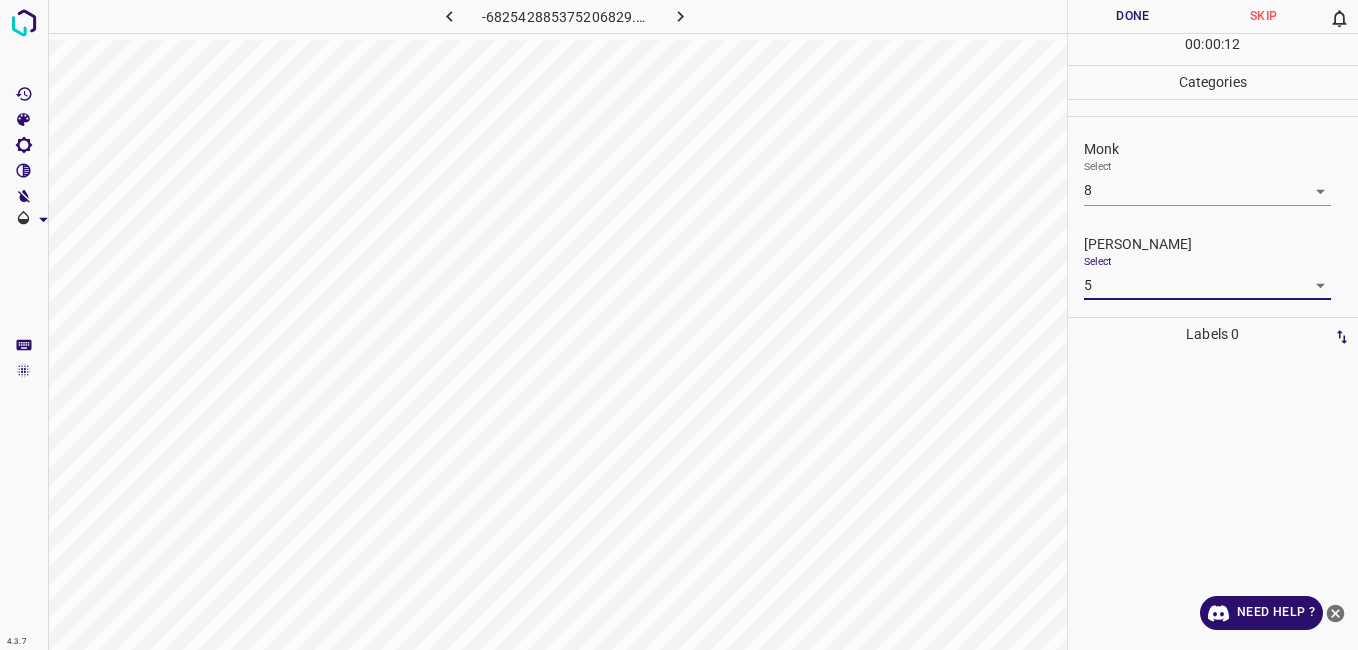 click on "Done" at bounding box center [1133, 16] 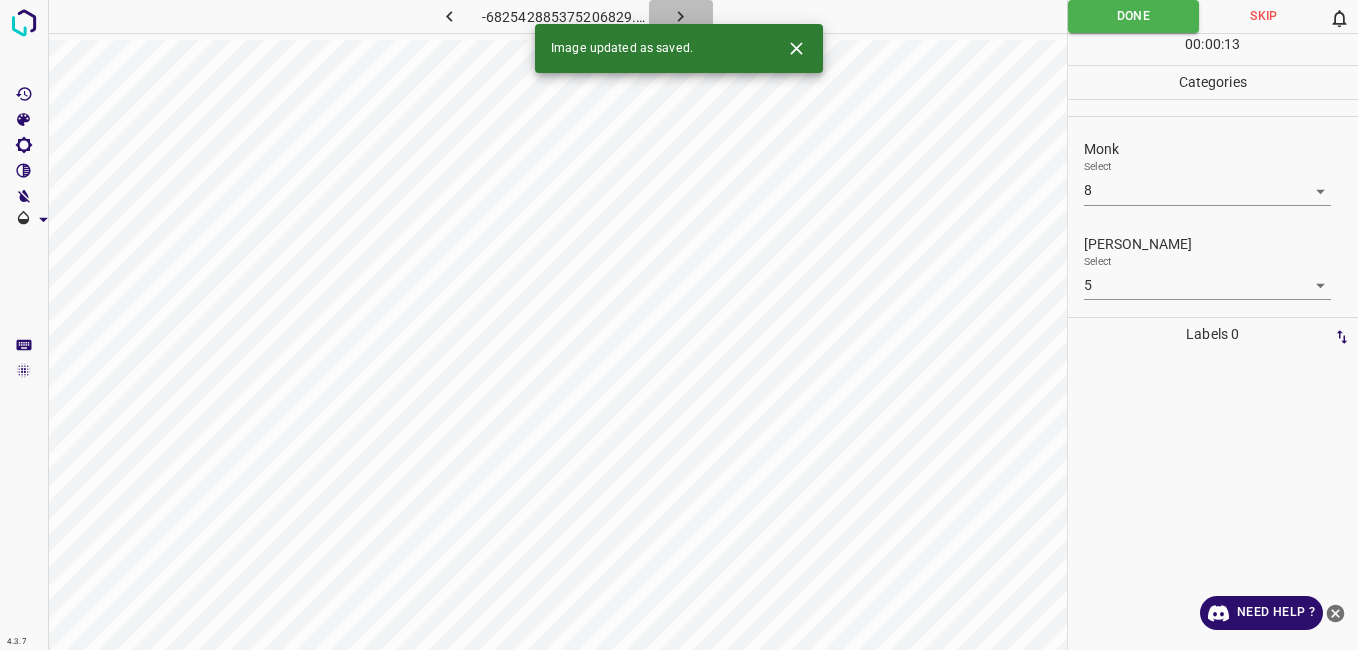 click at bounding box center (681, 16) 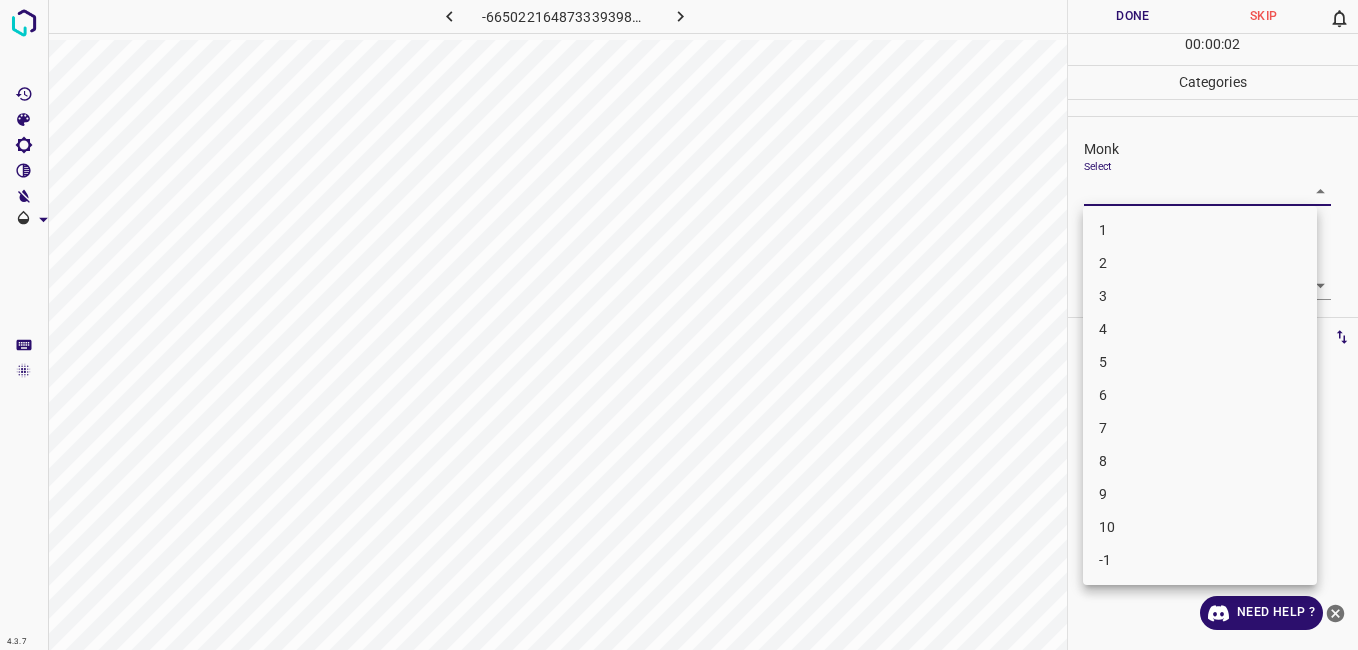 click on "4.3.7 -6650221648733393987.png Done Skip 0 00   : 00   : 02   Categories Monk   Select ​  Fitzpatrick   Select ​ Labels   0 Categories 1 Monk 2  Fitzpatrick Tools Space Change between modes (Draw & Edit) I Auto labeling R Restore zoom M Zoom in N Zoom out Delete Delete selecte label Filters Z Restore filters X Saturation filter C Brightness filter V Contrast filter B Gray scale filter General O Download Need Help ? - Text - Hide - Delete 1 2 3 4 5 6 7 8 9 10 -1" at bounding box center [679, 325] 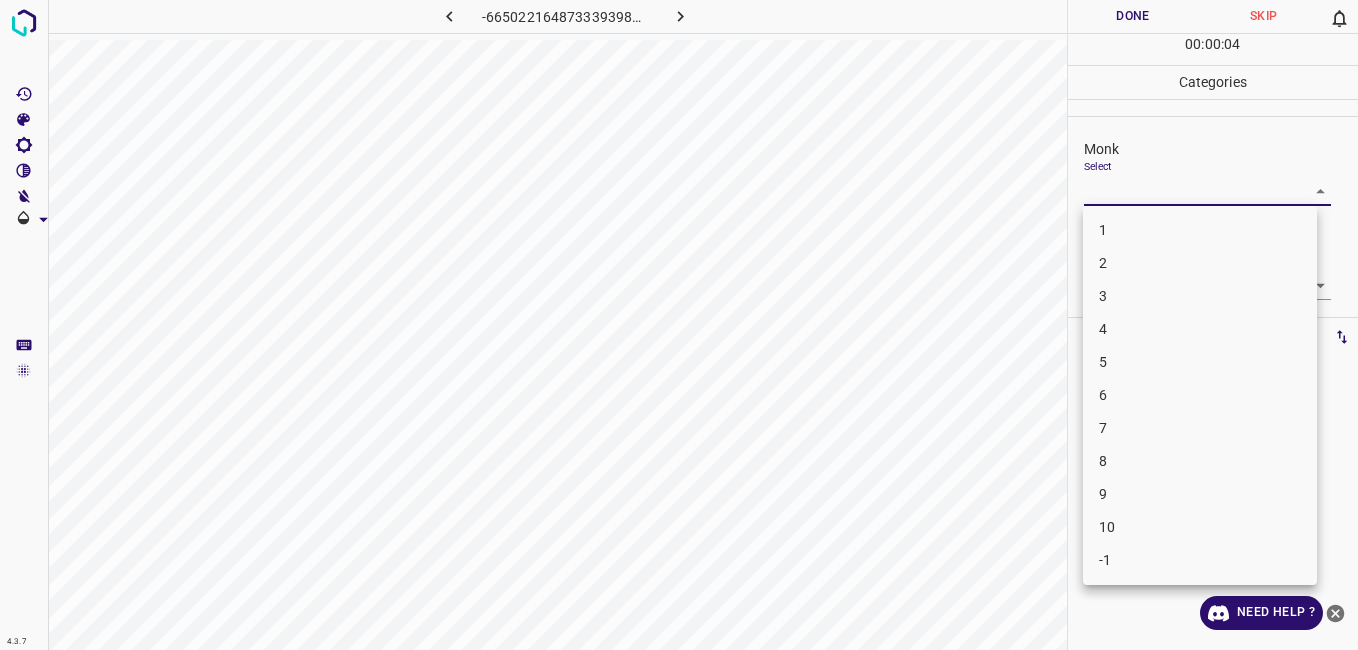click on "4" at bounding box center (1200, 329) 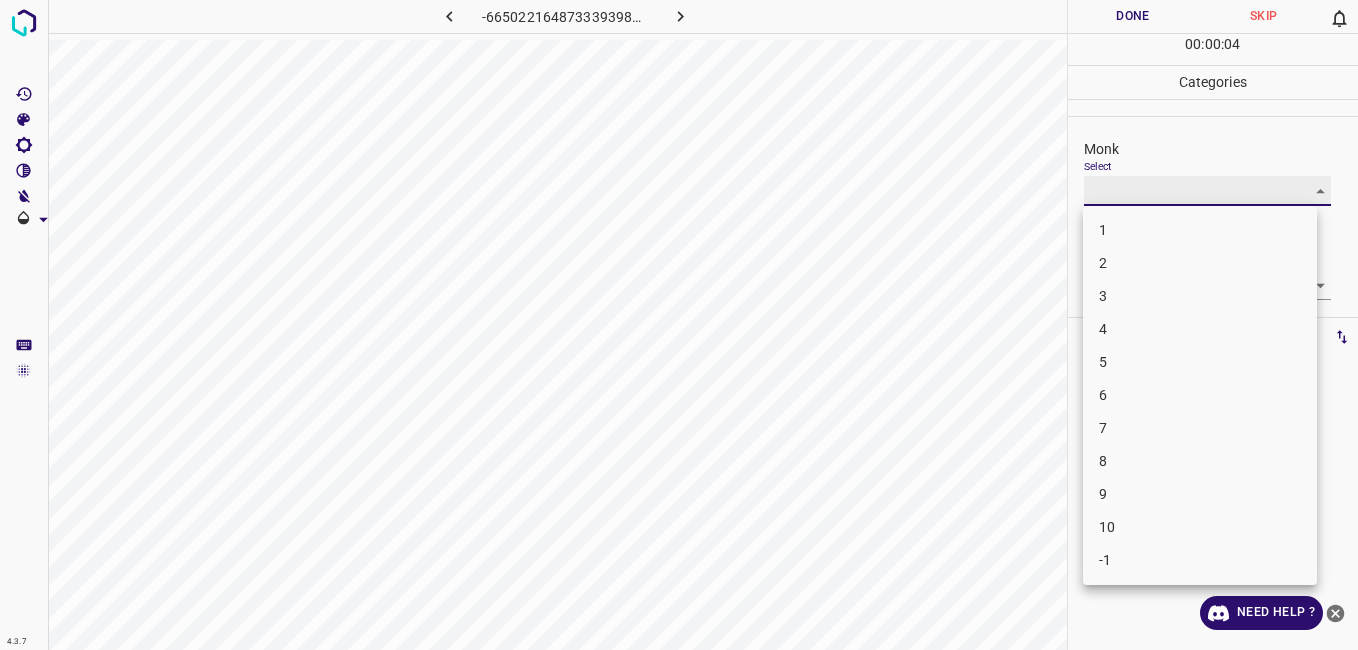 type on "4" 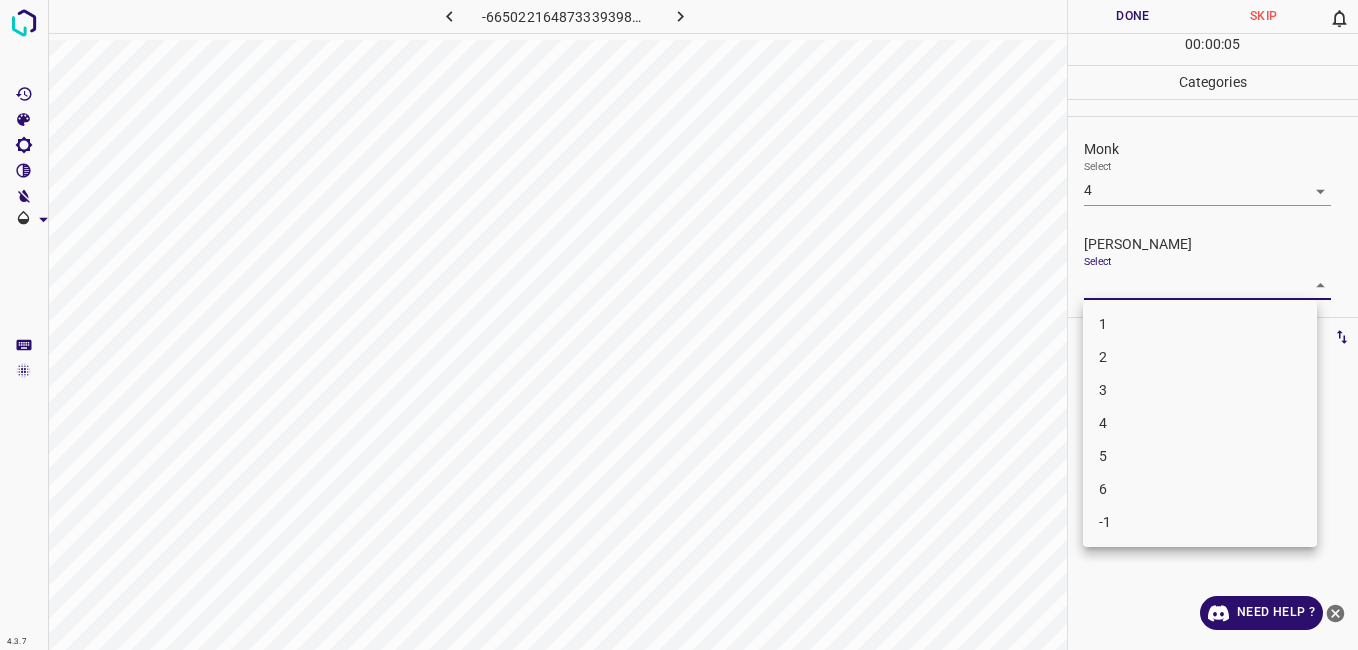 click on "4.3.7 -6650221648733393987.png Done Skip 0 00   : 00   : 05   Categories Monk   Select 4 4  Fitzpatrick   Select ​ Labels   0 Categories 1 Monk 2  Fitzpatrick Tools Space Change between modes (Draw & Edit) I Auto labeling R Restore zoom M Zoom in N Zoom out Delete Delete selecte label Filters Z Restore filters X Saturation filter C Brightness filter V Contrast filter B Gray scale filter General O Download Need Help ? - Text - Hide - Delete 1 2 3 4 5 6 -1" at bounding box center (679, 325) 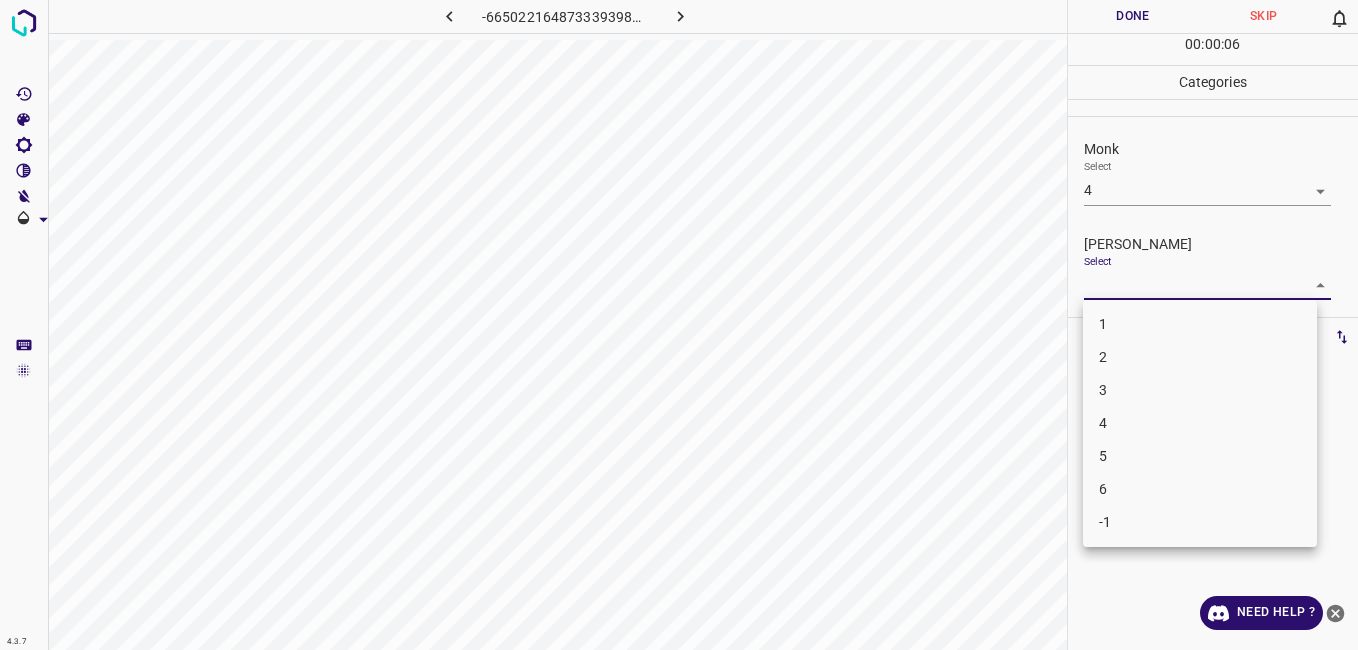 click on "3" at bounding box center [1200, 390] 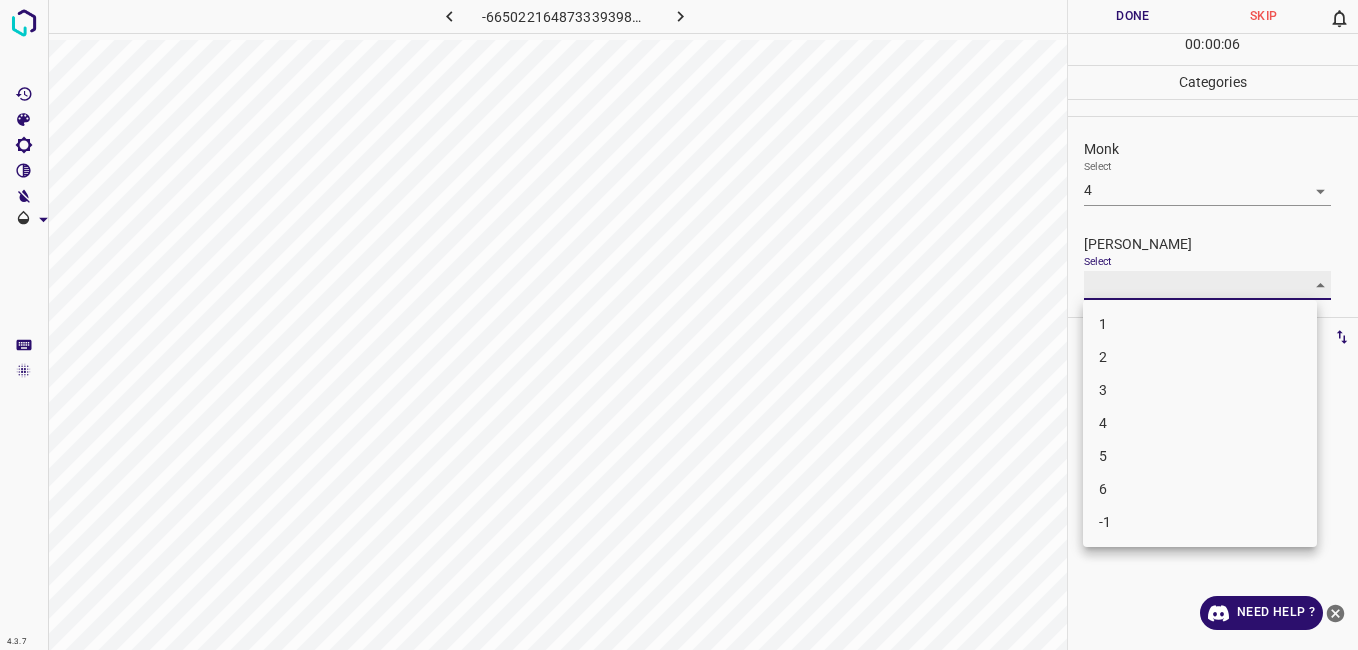 type on "3" 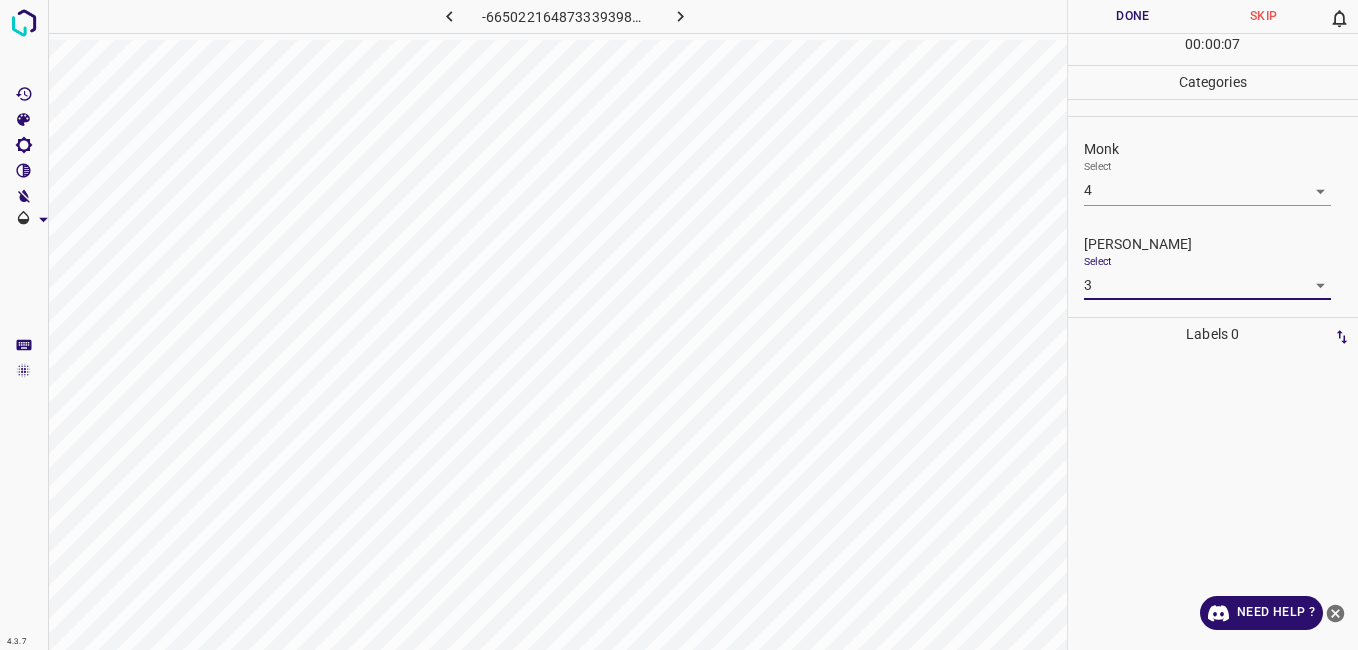 click on "Done" at bounding box center (1133, 16) 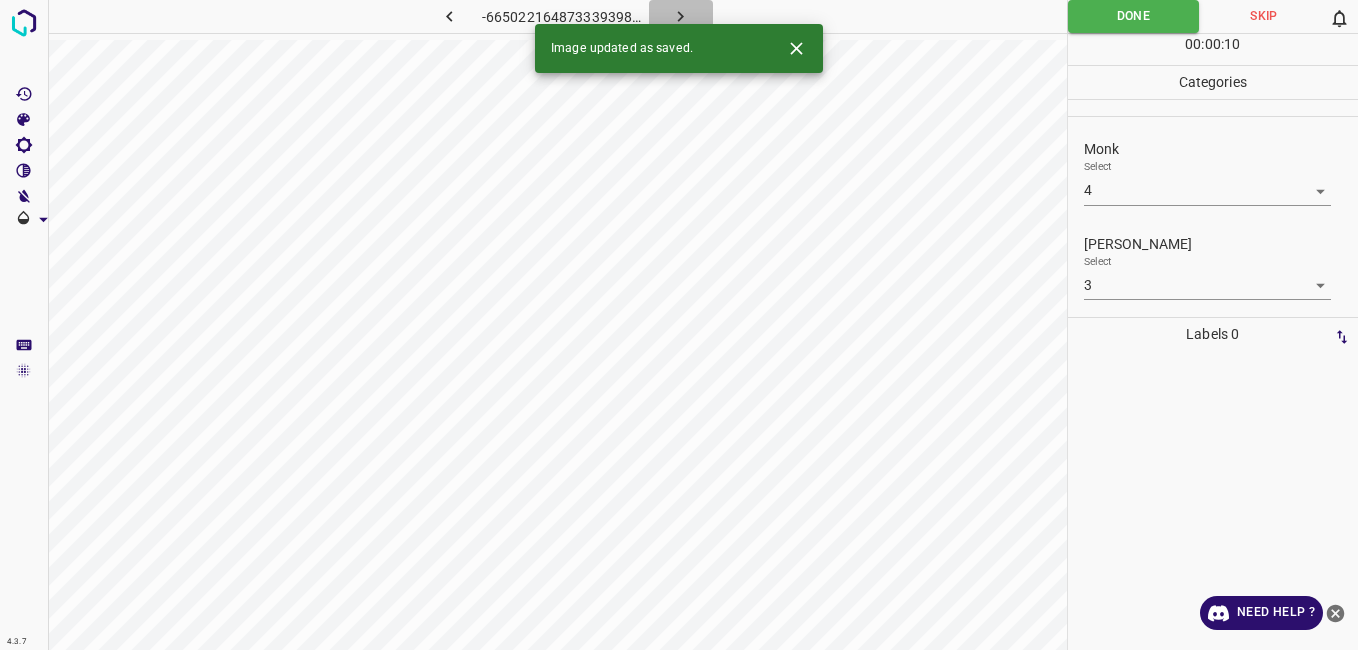 click 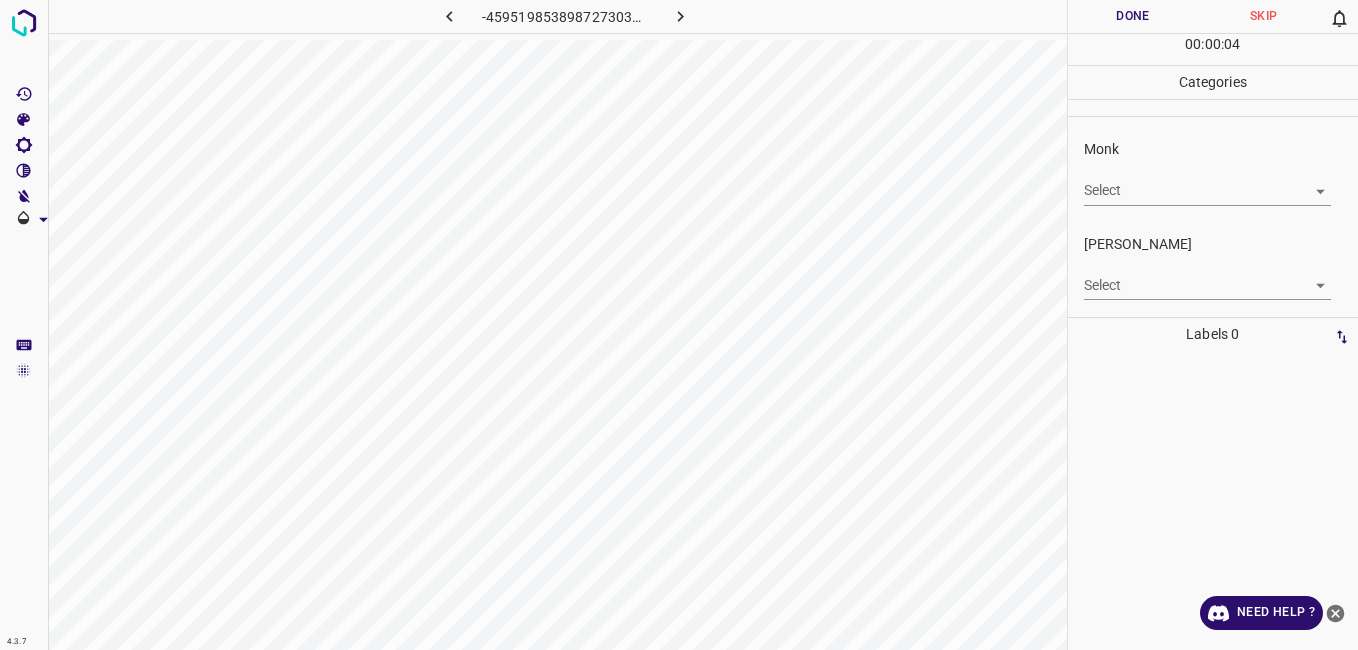 click on "4.3.7 -4595198538987273039.png Done Skip 0 00   : 00   : 04   Categories Monk   Select ​  Fitzpatrick   Select ​ Labels   0 Categories 1 Monk 2  Fitzpatrick Tools Space Change between modes (Draw & Edit) I Auto labeling R Restore zoom M Zoom in N Zoom out Delete Delete selecte label Filters Z Restore filters X Saturation filter C Brightness filter V Contrast filter B Gray scale filter General O Download Need Help ? - Text - Hide - Delete" at bounding box center [679, 325] 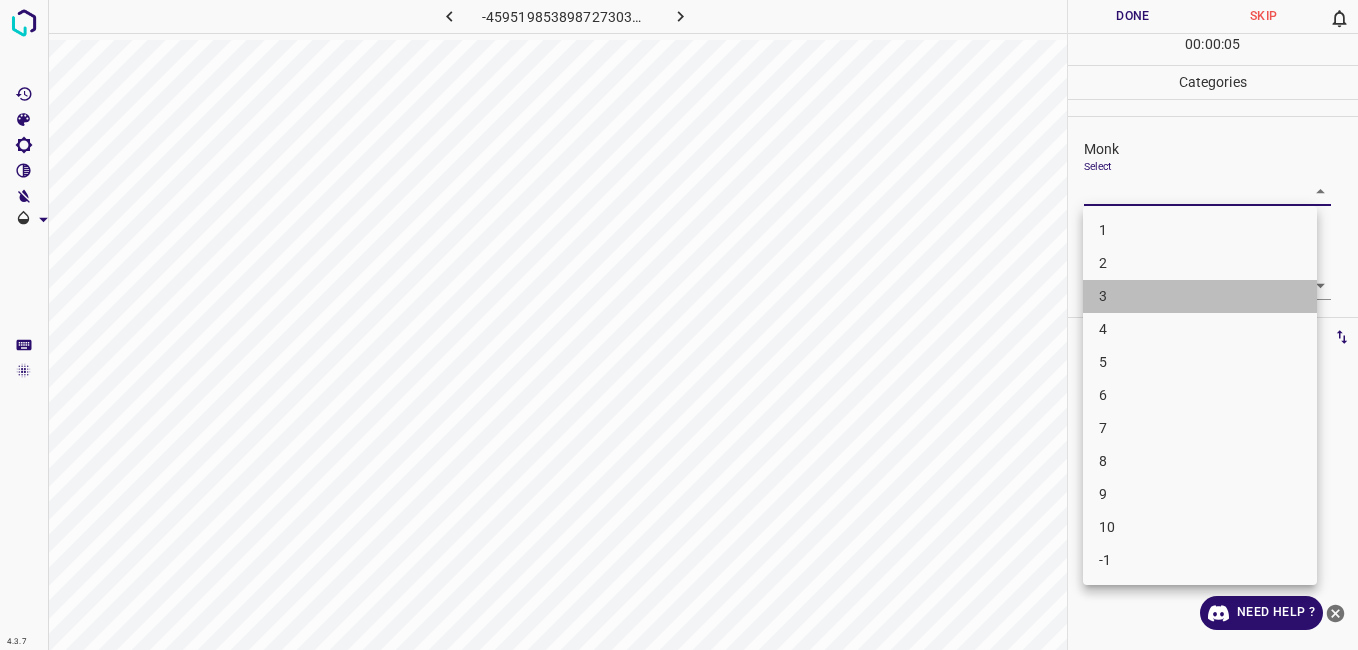 click on "3" at bounding box center [1200, 296] 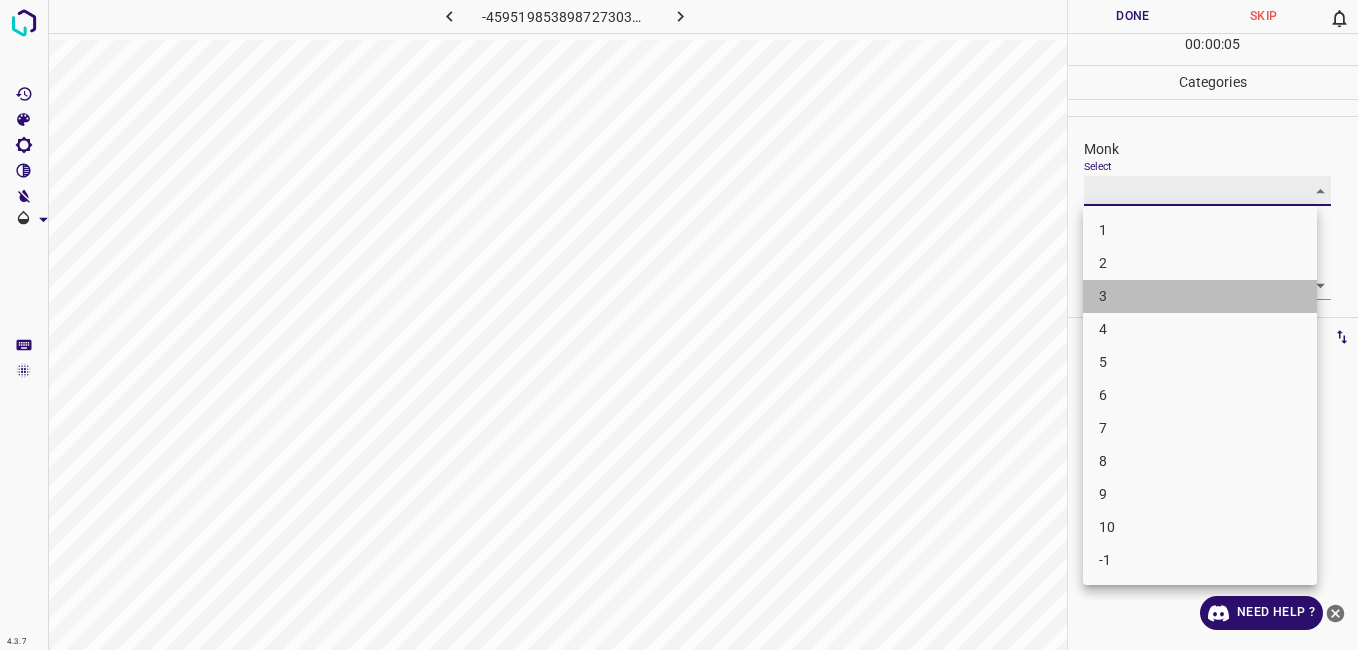 type on "3" 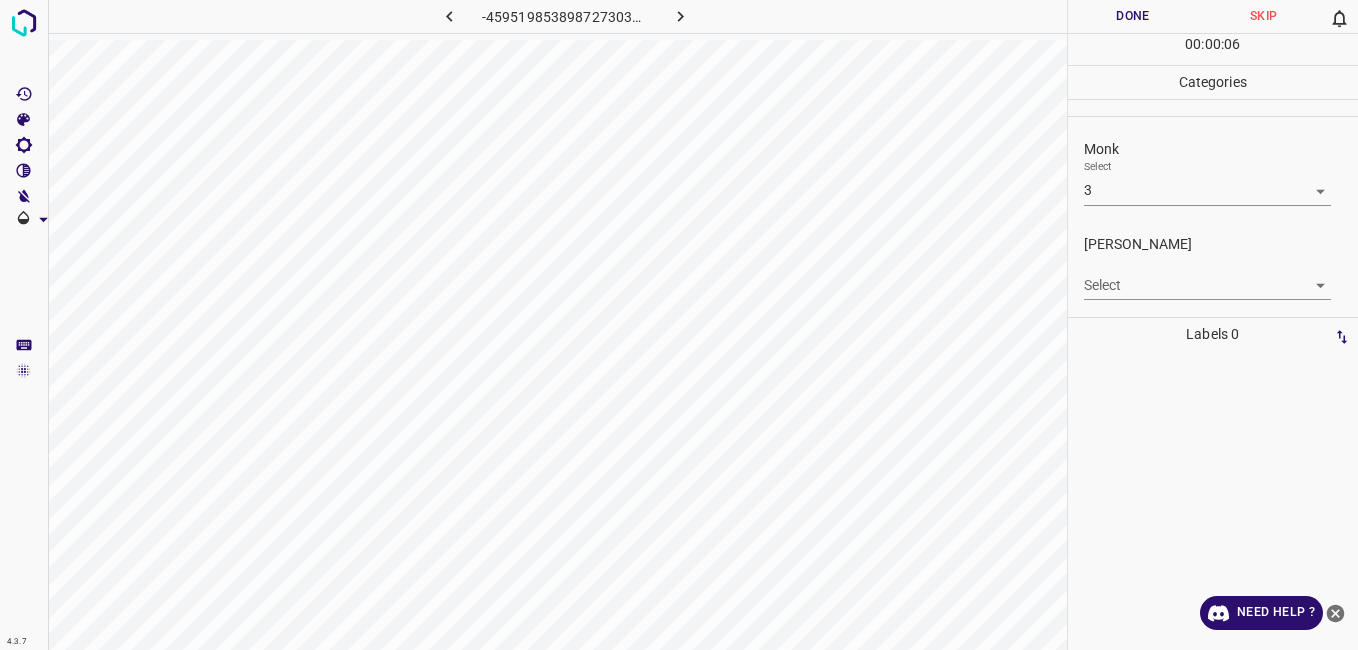 click on "4.3.7 -4595198538987273039.png Done Skip 0 00   : 00   : 06   Categories Monk   Select 3 3  Fitzpatrick   Select ​ Labels   0 Categories 1 Monk 2  Fitzpatrick Tools Space Change between modes (Draw & Edit) I Auto labeling R Restore zoom M Zoom in N Zoom out Delete Delete selecte label Filters Z Restore filters X Saturation filter C Brightness filter V Contrast filter B Gray scale filter General O Download Need Help ? - Text - Hide - Delete" at bounding box center [679, 325] 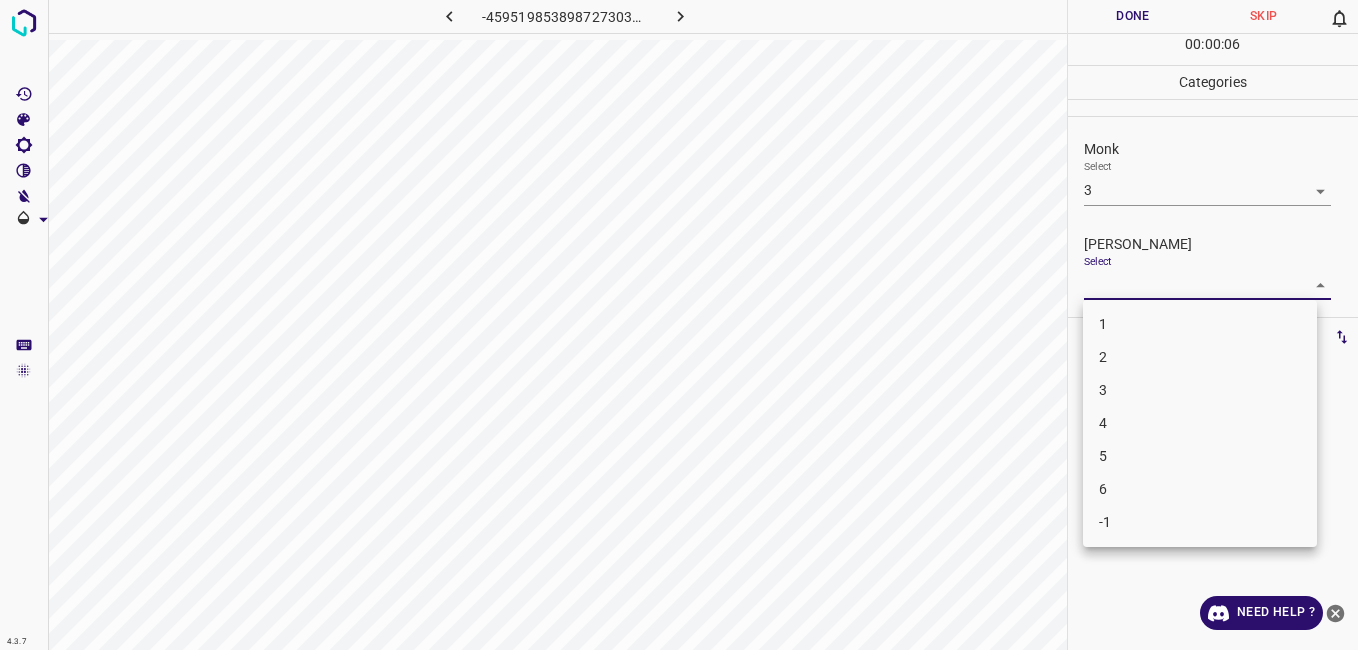 click on "2" at bounding box center (1200, 357) 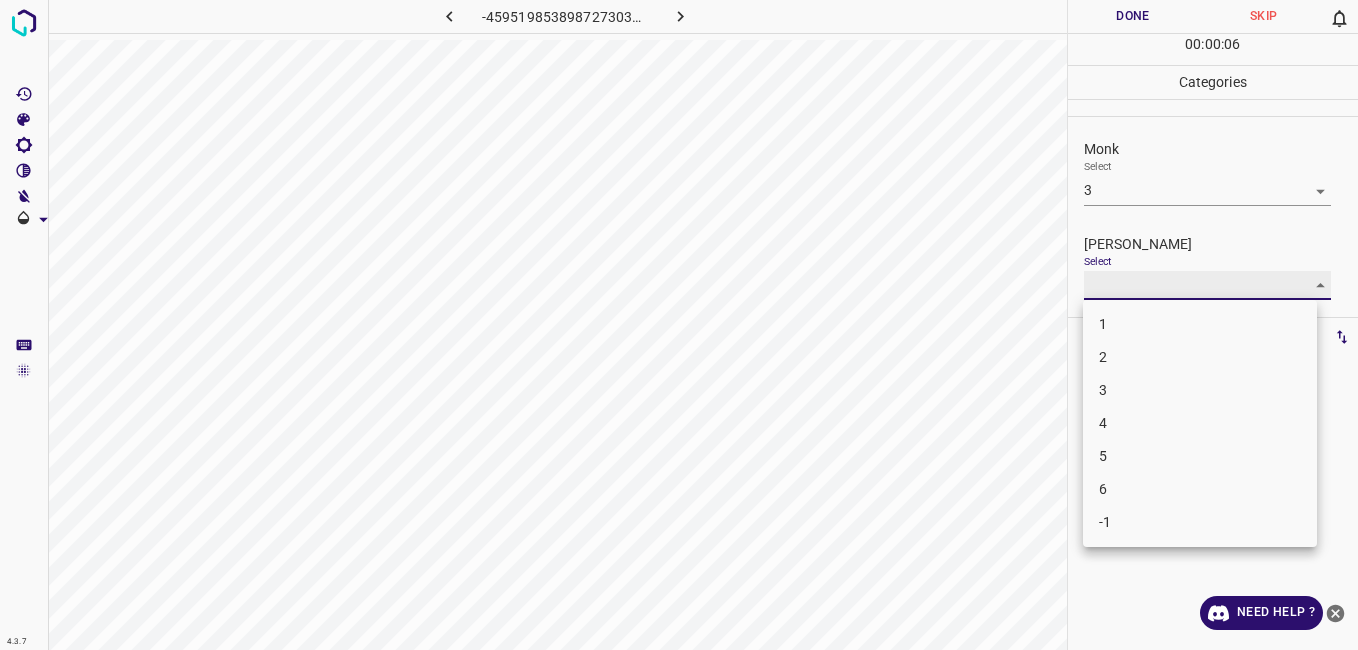 type on "2" 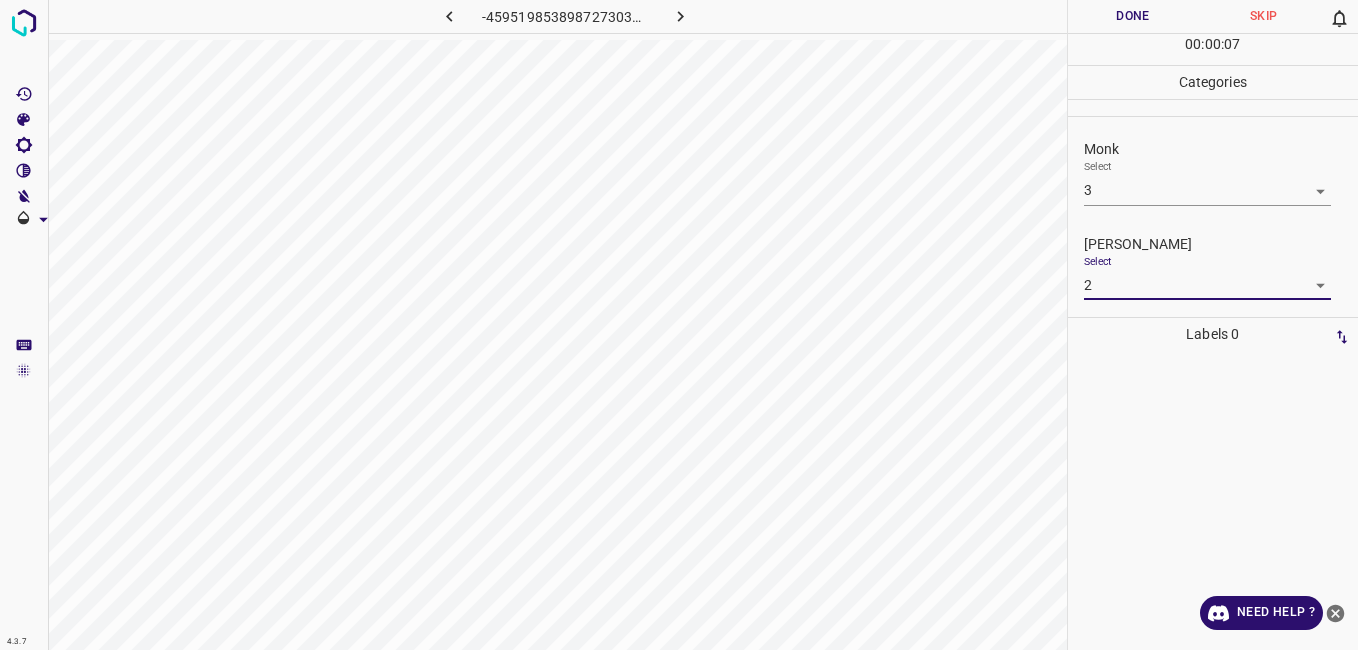 click on "00   : 00   : 07" at bounding box center [1213, 49] 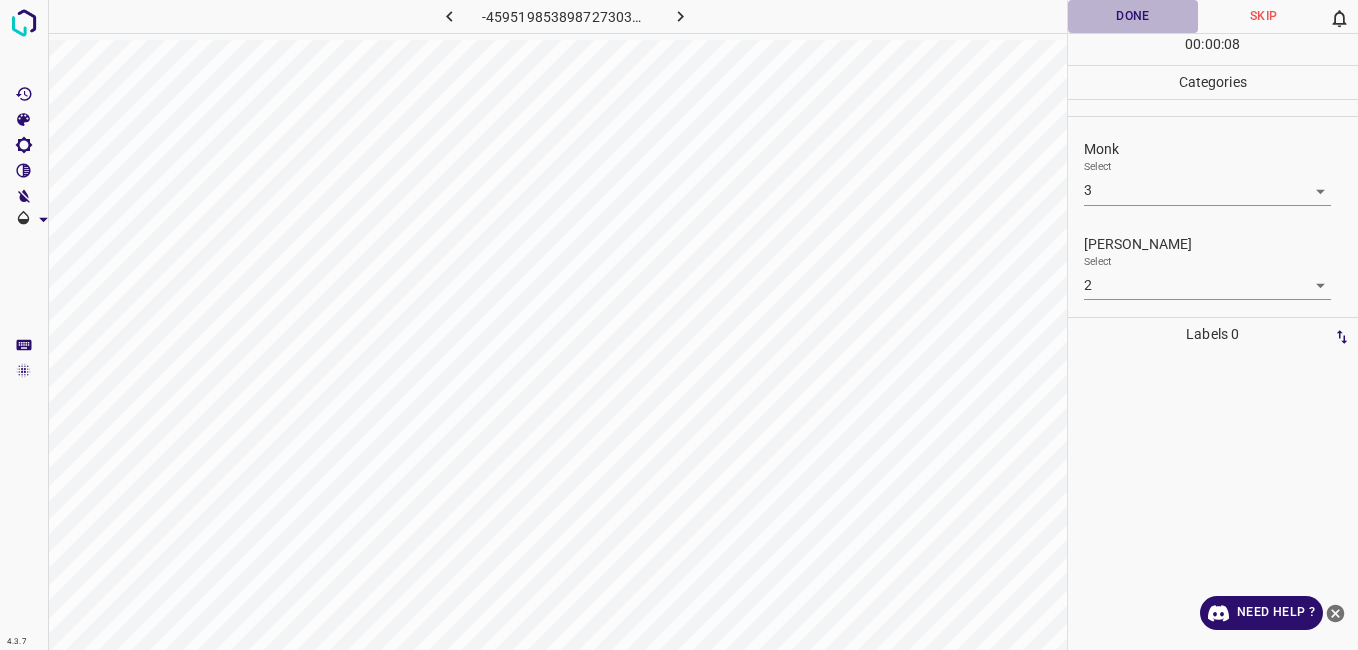 click on "Done" at bounding box center (1133, 16) 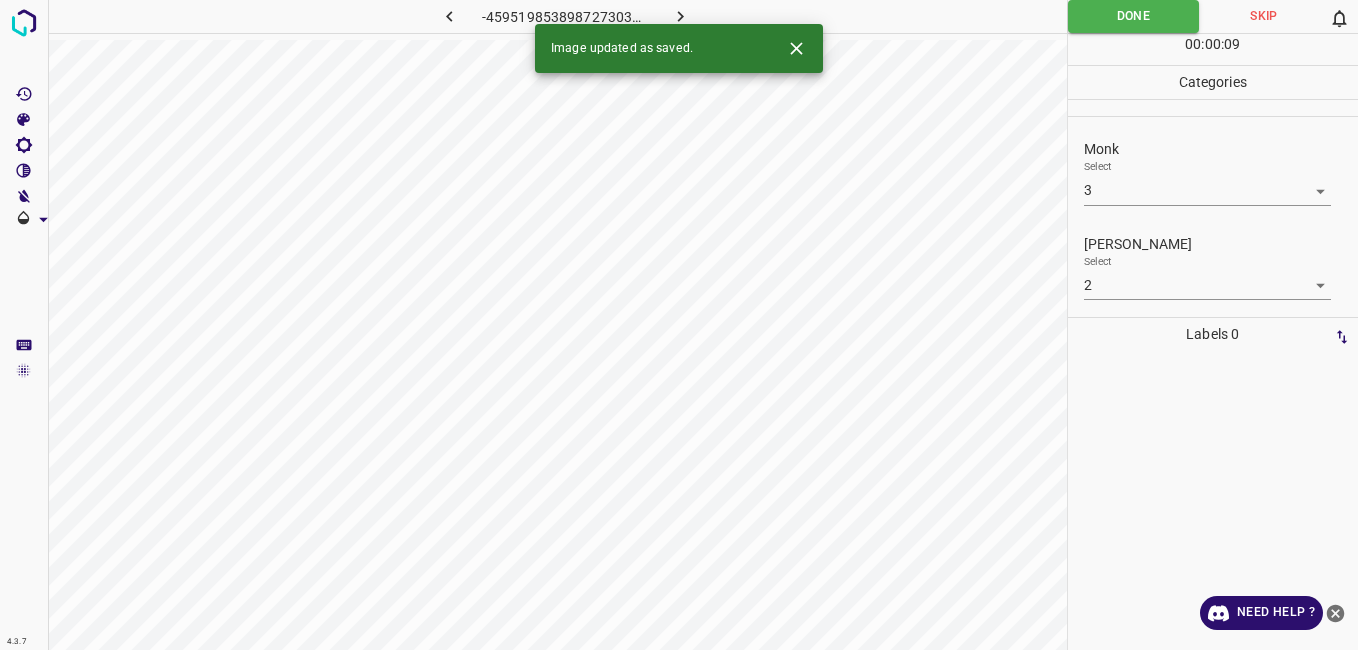 click 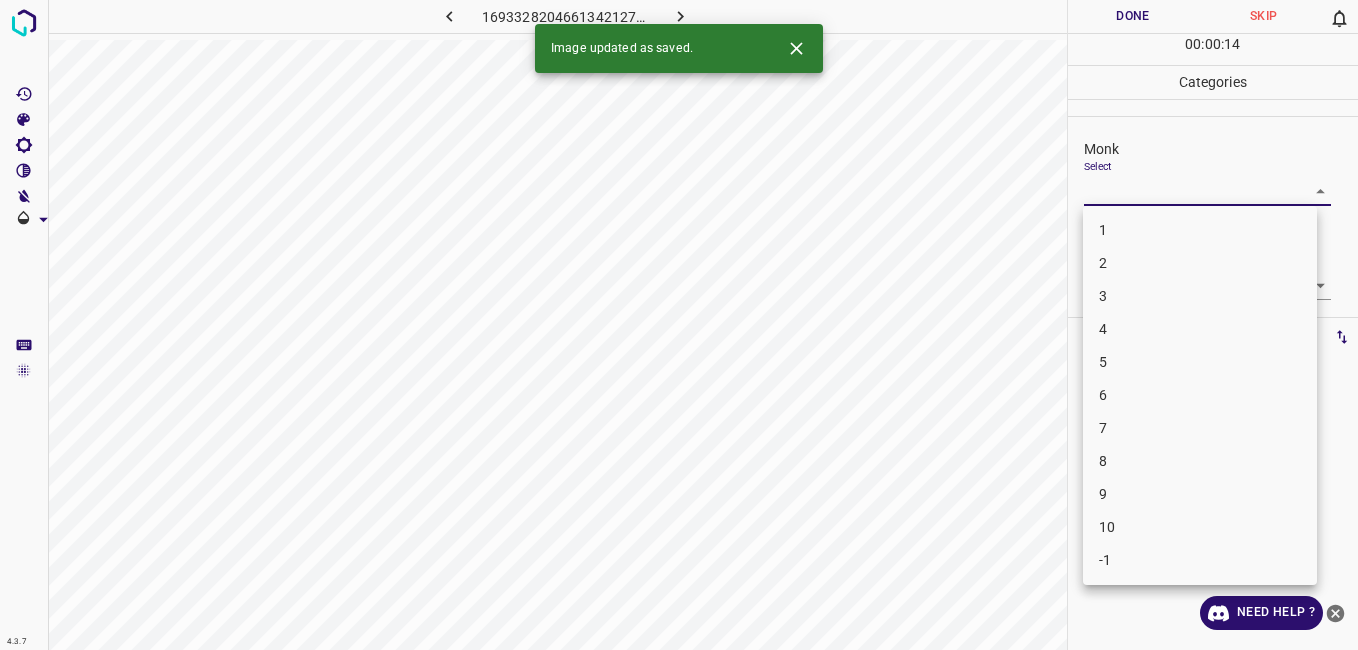 click on "4.3.7 1693328204661342127.png Done Skip 0 00   : 00   : 14   Categories Monk   Select ​  Fitzpatrick   Select ​ Labels   0 Categories 1 Monk 2  Fitzpatrick Tools Space Change between modes (Draw & Edit) I Auto labeling R Restore zoom M Zoom in N Zoom out Delete Delete selecte label Filters Z Restore filters X Saturation filter C Brightness filter V Contrast filter B Gray scale filter General O Download Image updated as saved. Need Help ? - Text - Hide - Delete 1 2 3 4 5 6 7 8 9 10 -1" at bounding box center (679, 325) 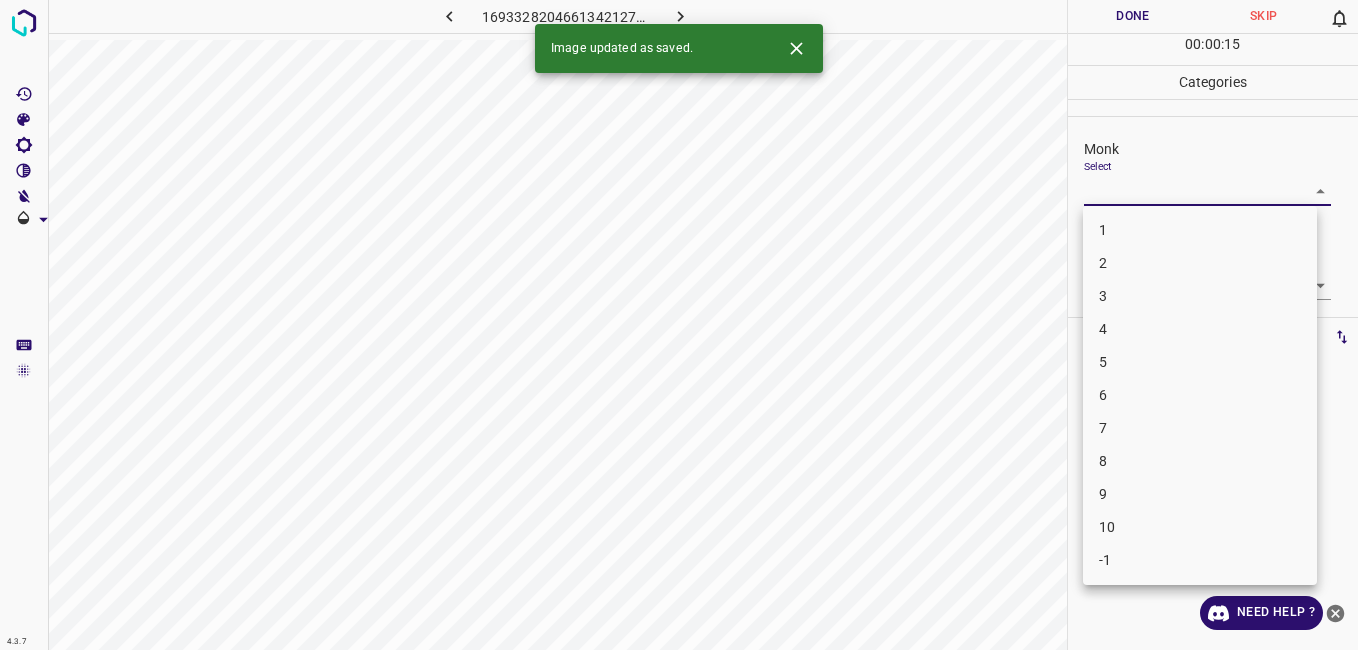click on "5" at bounding box center [1200, 362] 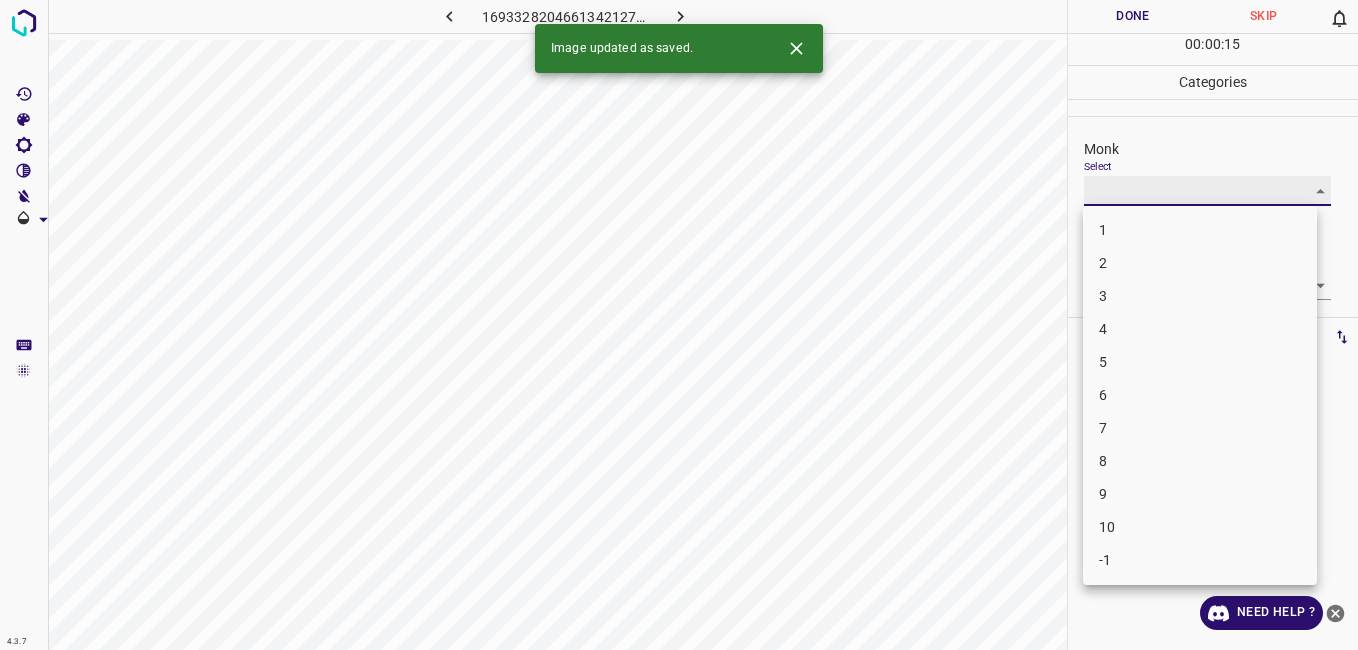 type on "5" 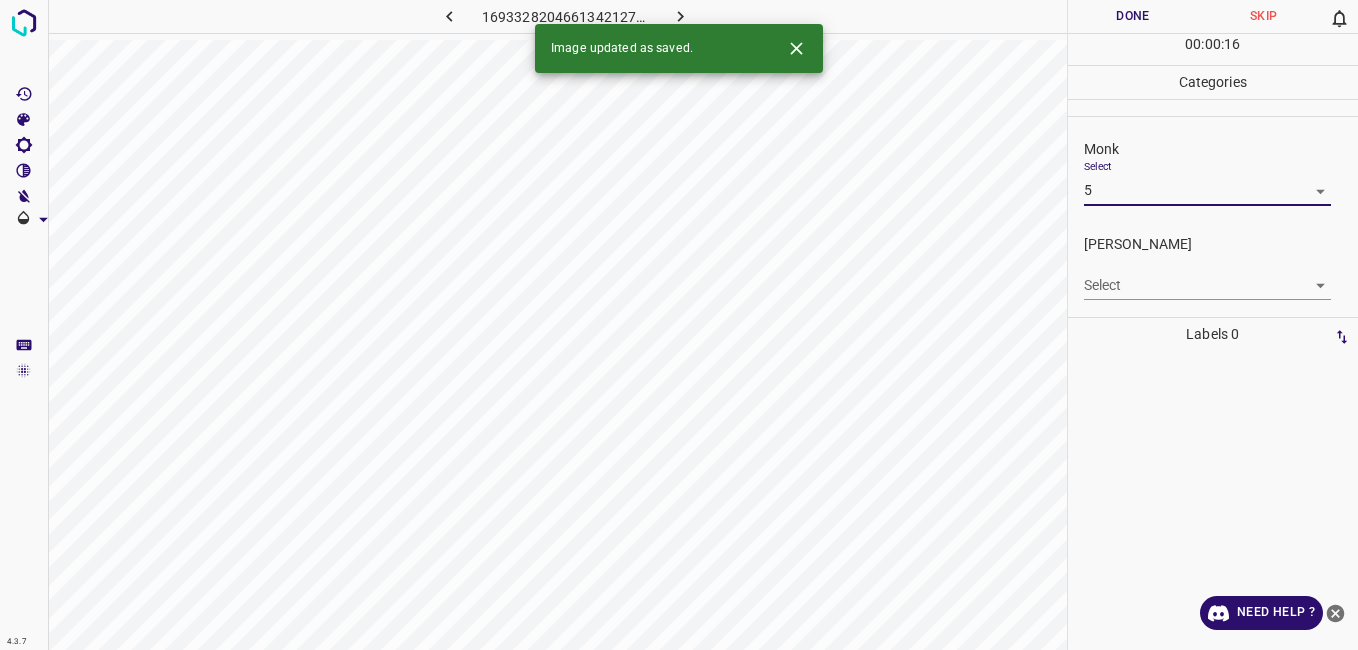 click on "4.3.7 1693328204661342127.png Done Skip 0 00   : 00   : 16   Categories Monk   Select 5 5  Fitzpatrick   Select ​ Labels   0 Categories 1 Monk 2  Fitzpatrick Tools Space Change between modes (Draw & Edit) I Auto labeling R Restore zoom M Zoom in N Zoom out Delete Delete selecte label Filters Z Restore filters X Saturation filter C Brightness filter V Contrast filter B Gray scale filter General O Download Image updated as saved. Need Help ? - Text - Hide - Delete" at bounding box center [679, 325] 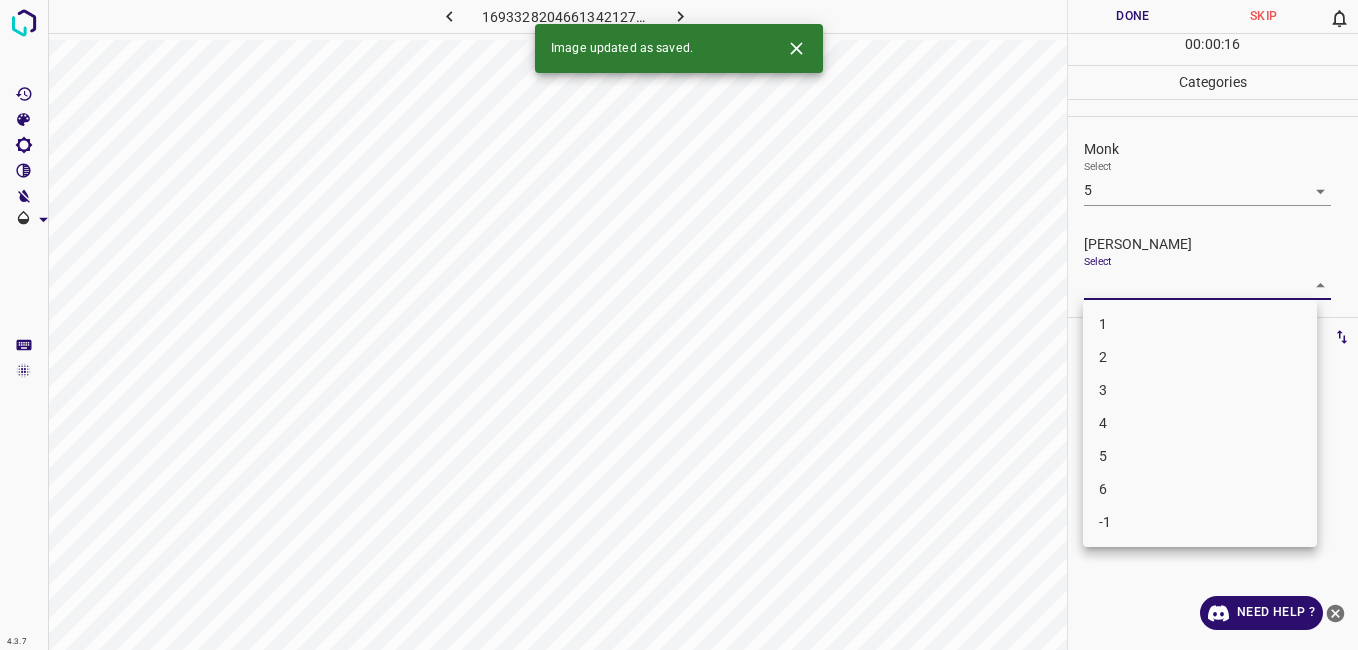 click on "4" at bounding box center [1200, 423] 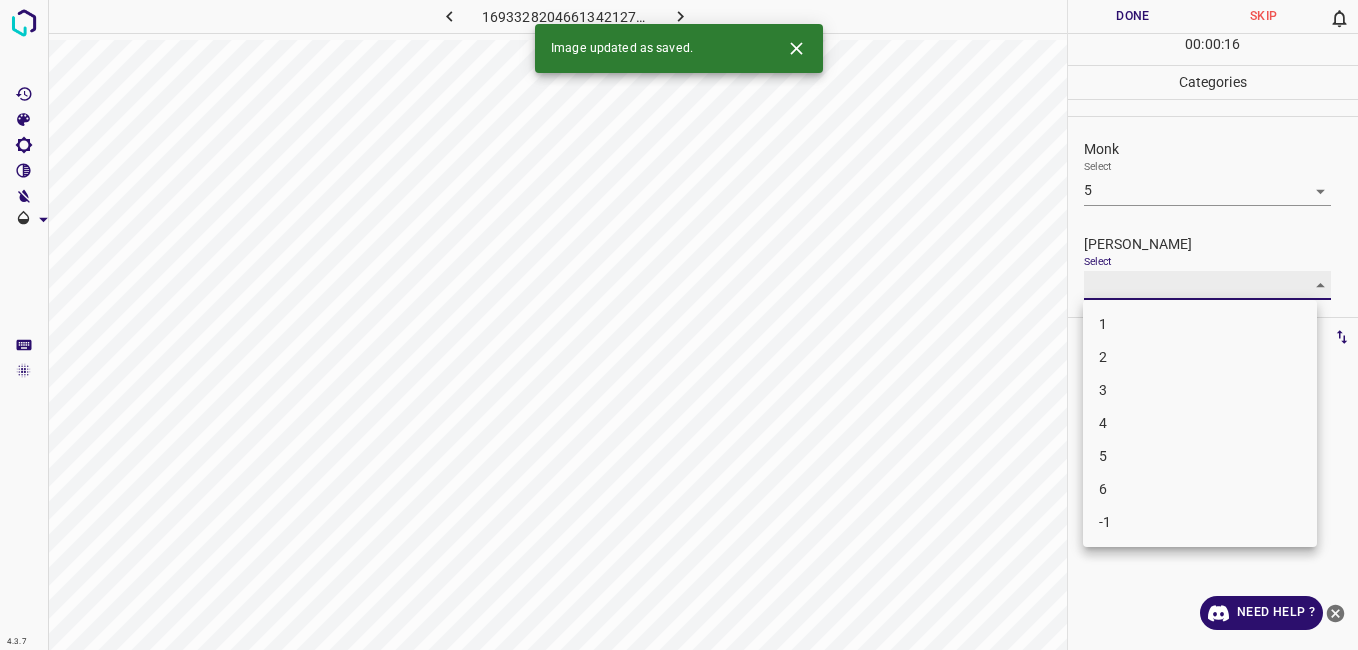 type on "4" 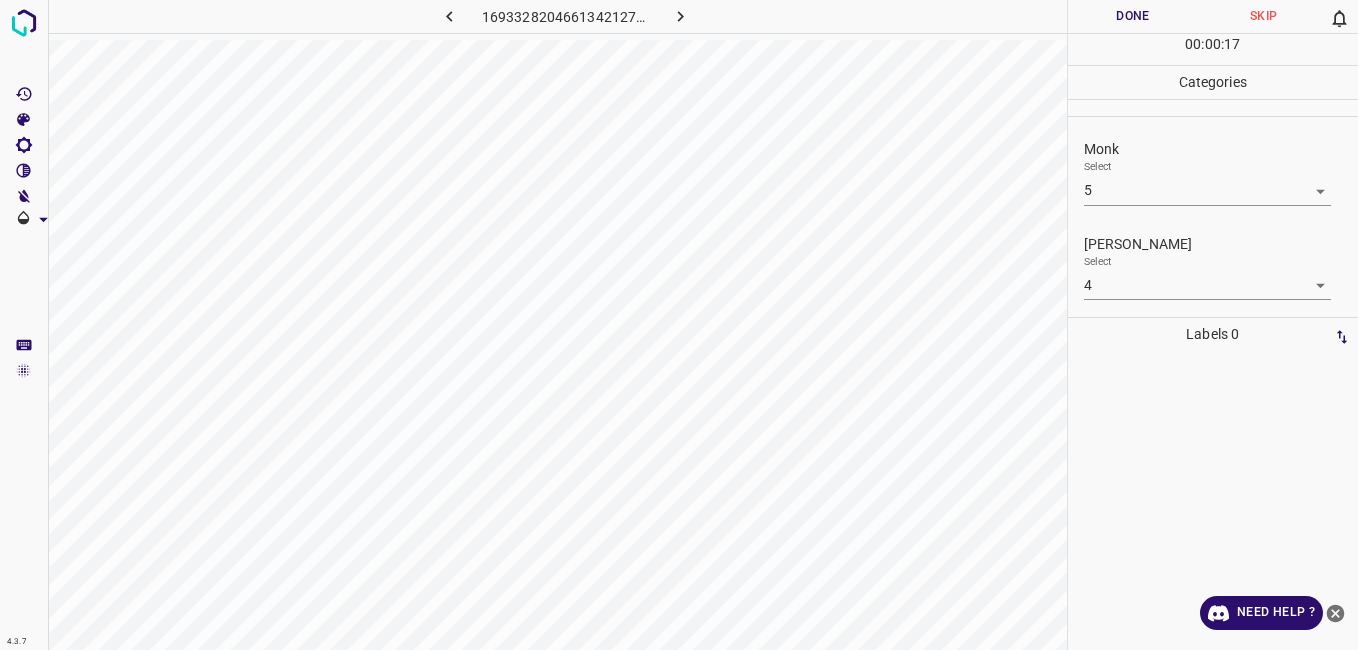 click on "00   : 00   : 17" at bounding box center (1213, 49) 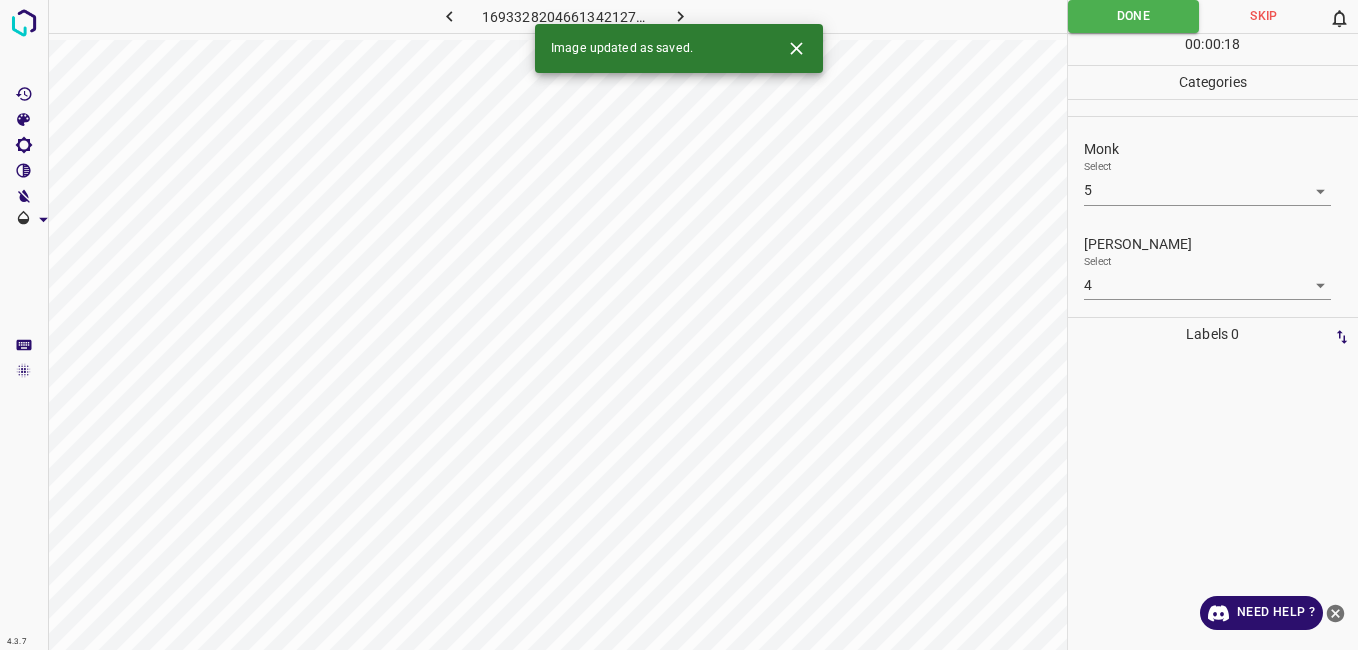 click 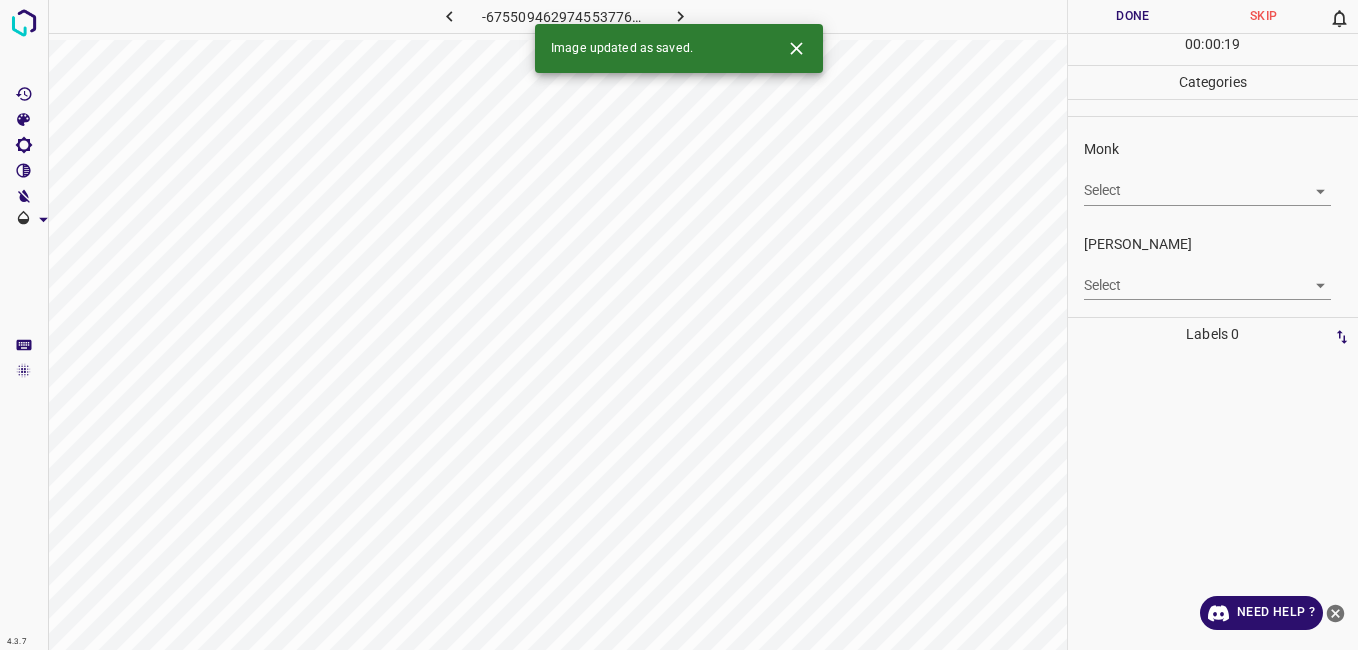 click on "4.3.7 -6755094629745537763.png Done Skip 0 00   : 00   : 19   Categories Monk   Select ​  Fitzpatrick   Select ​ Labels   0 Categories 1 Monk 2  Fitzpatrick Tools Space Change between modes (Draw & Edit) I Auto labeling R Restore zoom M Zoom in N Zoom out Delete Delete selecte label Filters Z Restore filters X Saturation filter C Brightness filter V Contrast filter B Gray scale filter General O Download Image updated as saved. Need Help ? - Text - Hide - Delete" at bounding box center [679, 325] 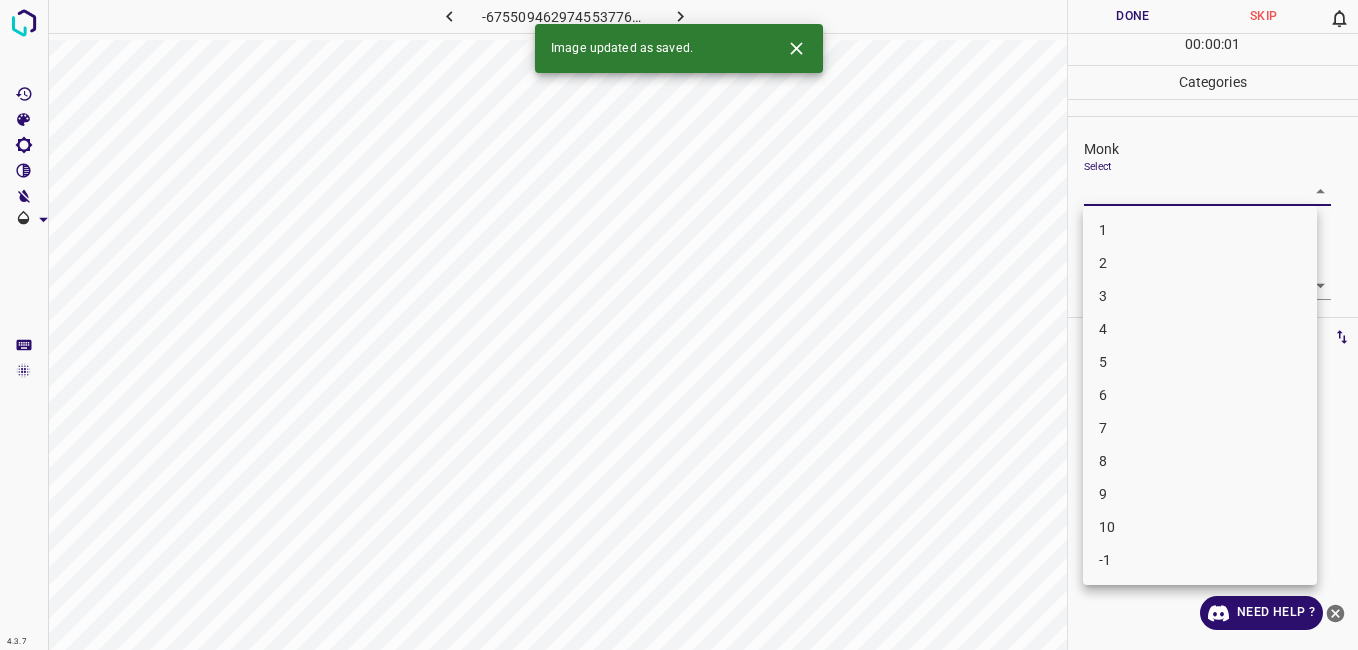 click on "3" at bounding box center (1200, 296) 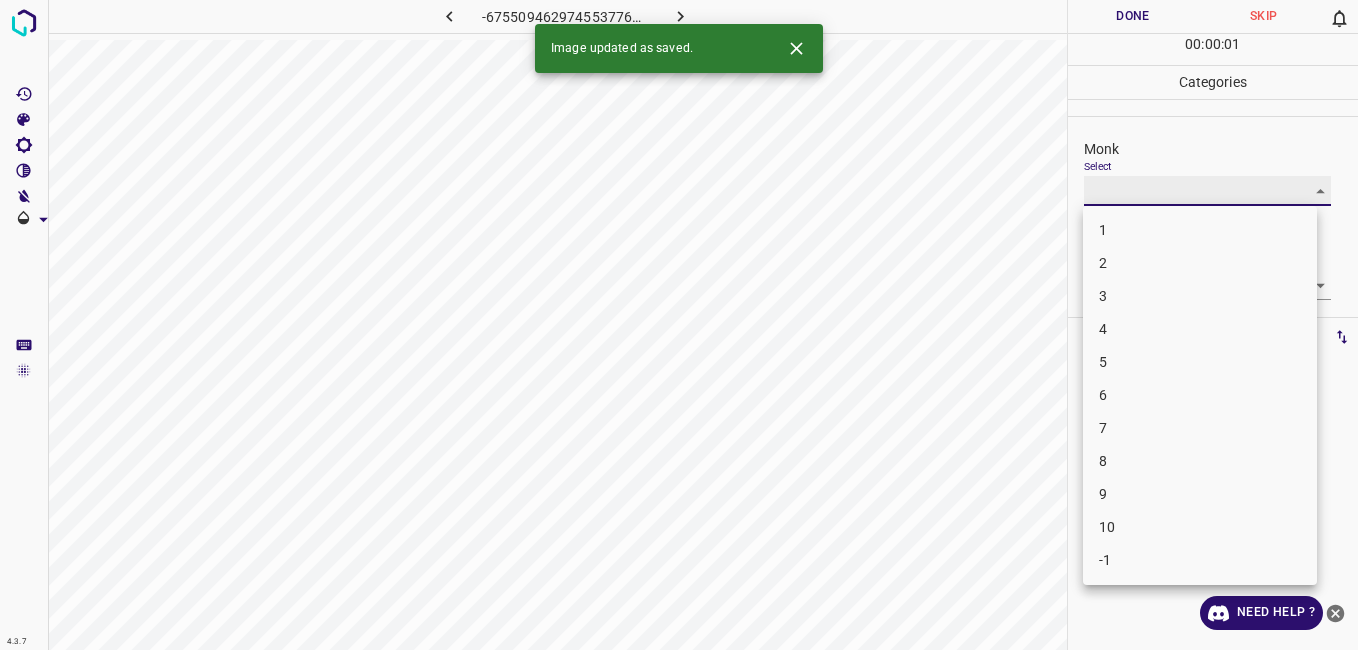 type on "3" 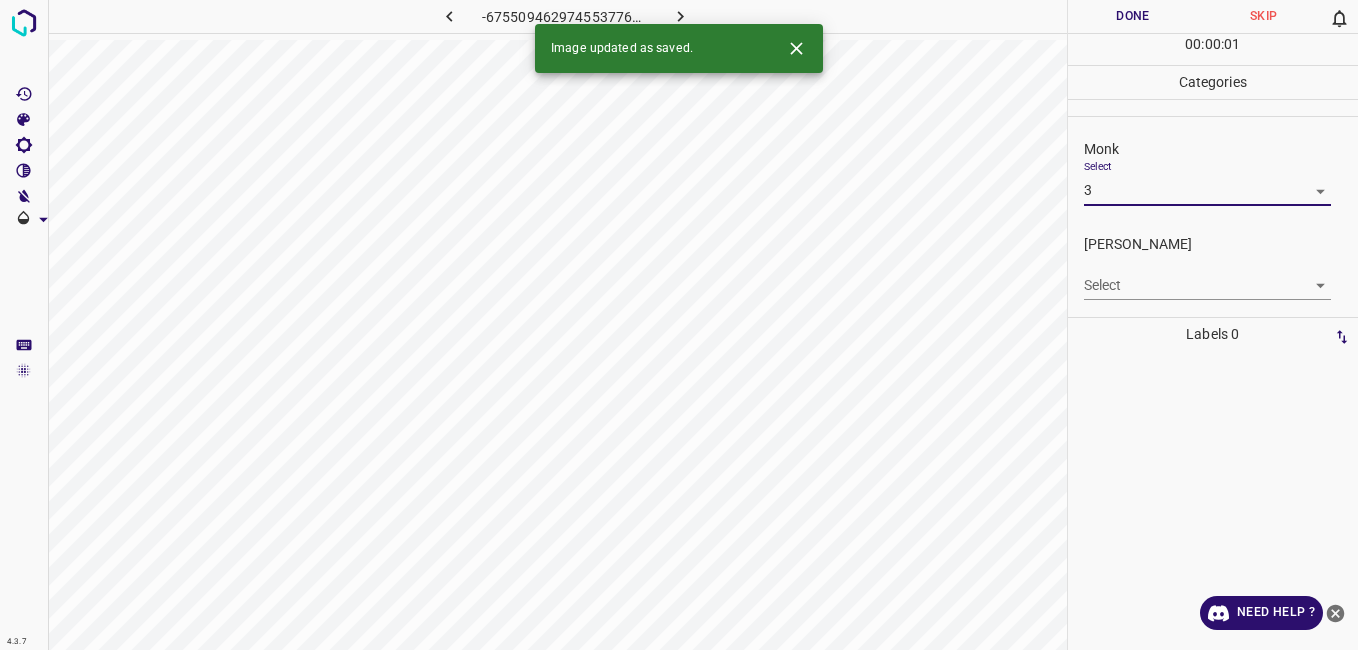 click on "4.3.7 -6755094629745537763.png Done Skip 0 00   : 00   : 01   Categories Monk   Select 3 3  Fitzpatrick   Select ​ Labels   0 Categories 1 Monk 2  Fitzpatrick Tools Space Change between modes (Draw & Edit) I Auto labeling R Restore zoom M Zoom in N Zoom out Delete Delete selecte label Filters Z Restore filters X Saturation filter C Brightness filter V Contrast filter B Gray scale filter General O Download Image updated as saved. Need Help ? - Text - Hide - Delete 1 2 3 4 5 6 7 8 9 10 -1" at bounding box center (679, 325) 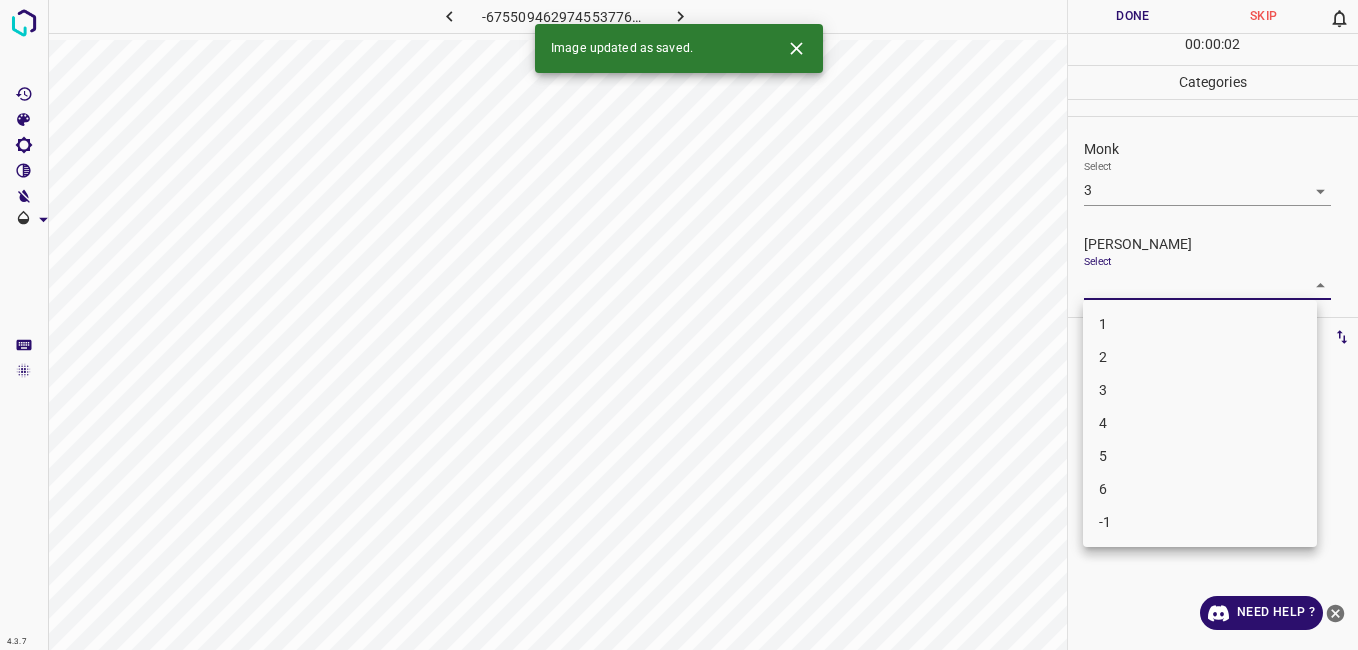 click on "2" at bounding box center [1200, 357] 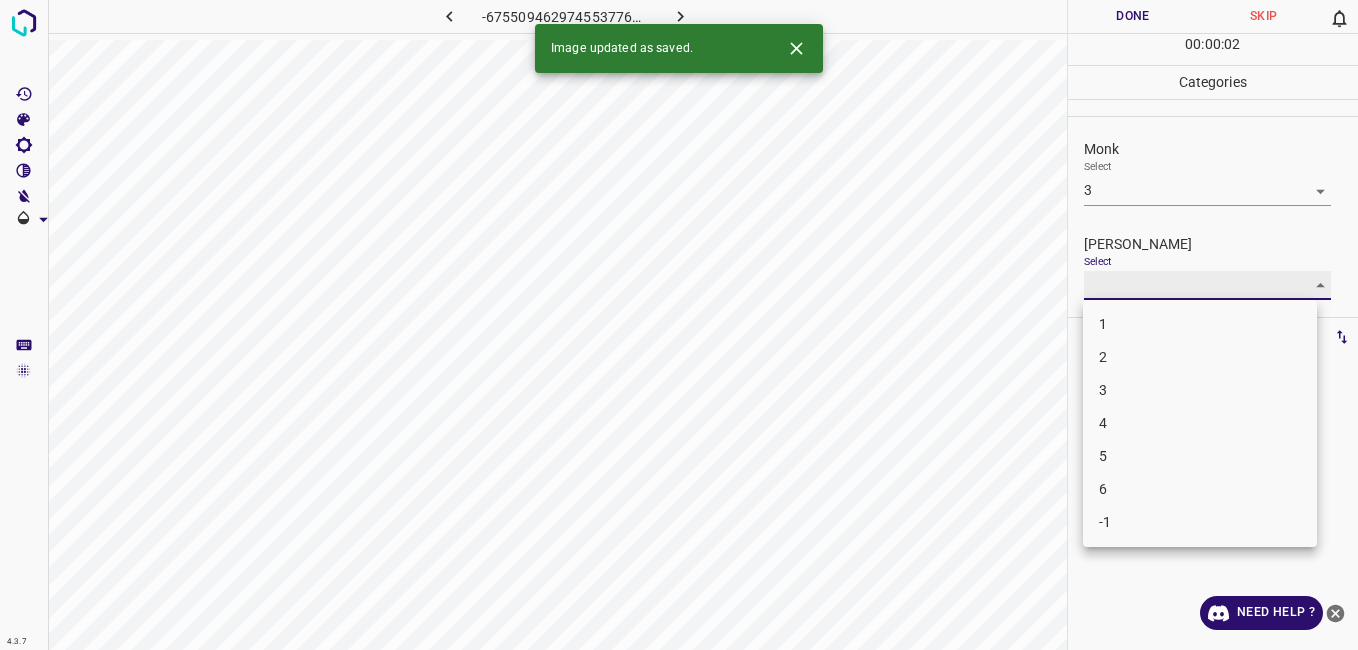 type on "2" 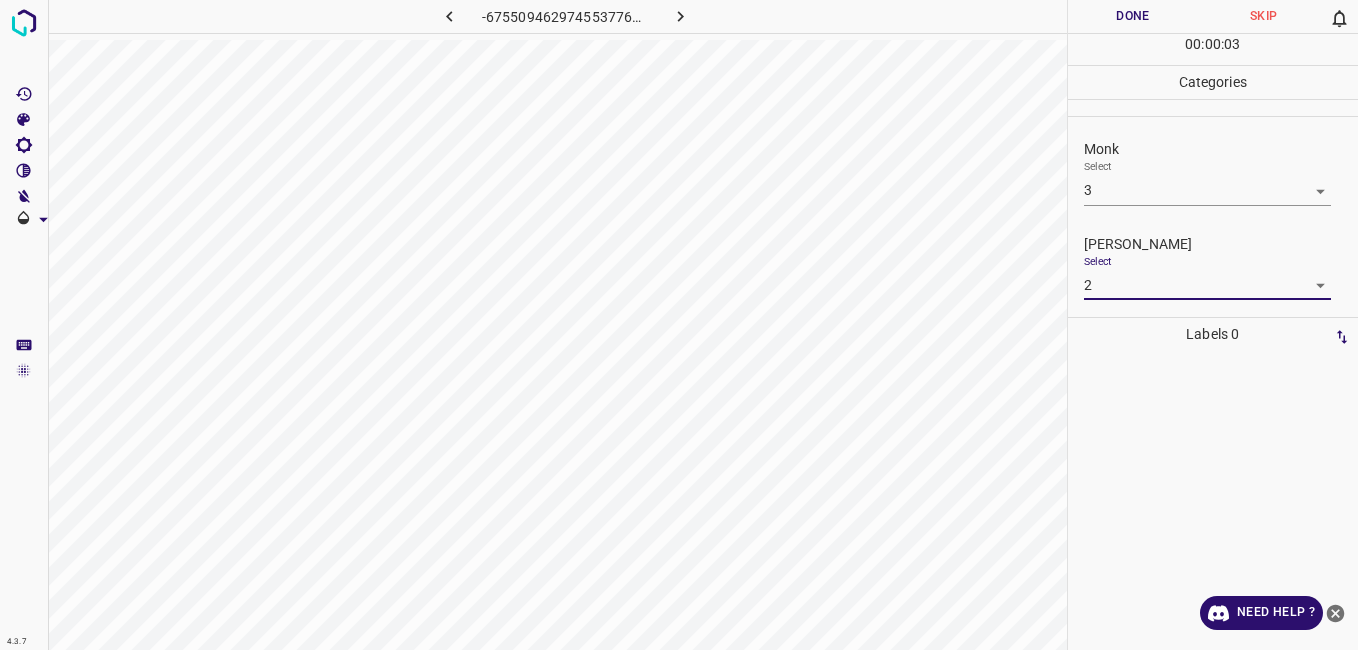 click on "Done Skip 0 00   : 00   : 03" at bounding box center (1213, 32) 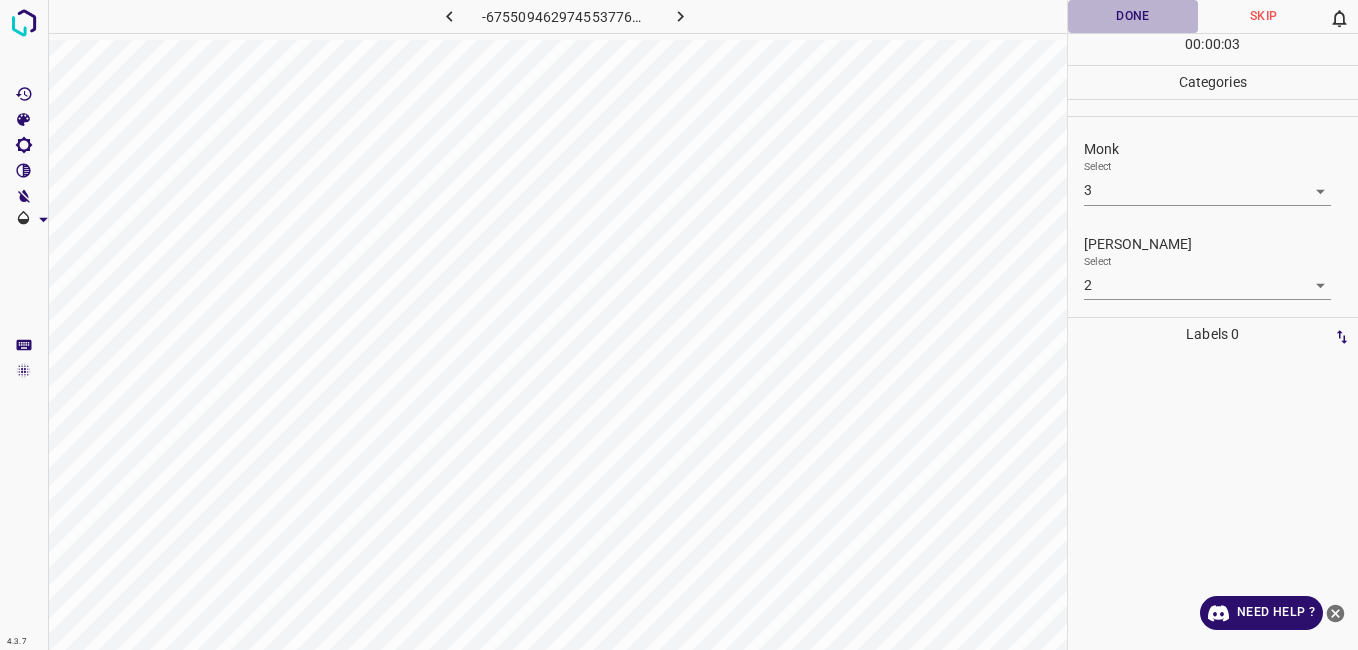 drag, startPoint x: 1104, startPoint y: 30, endPoint x: 1107, endPoint y: 19, distance: 11.401754 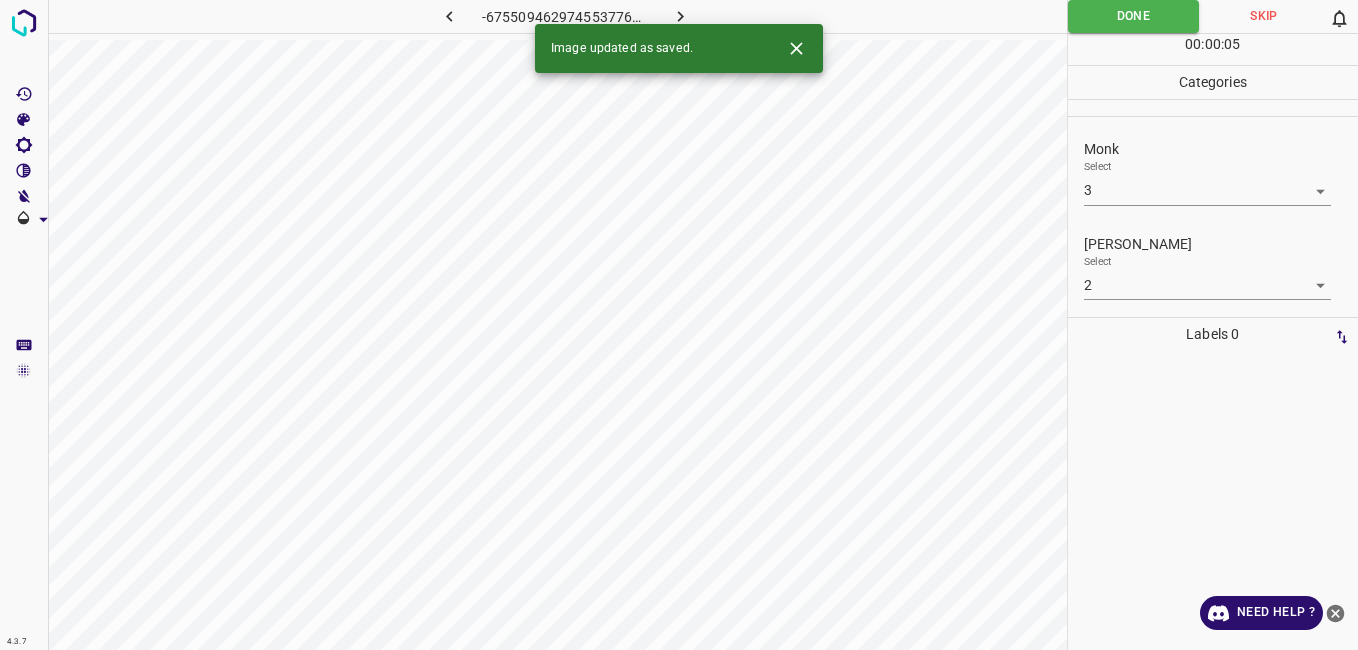 click at bounding box center (681, 16) 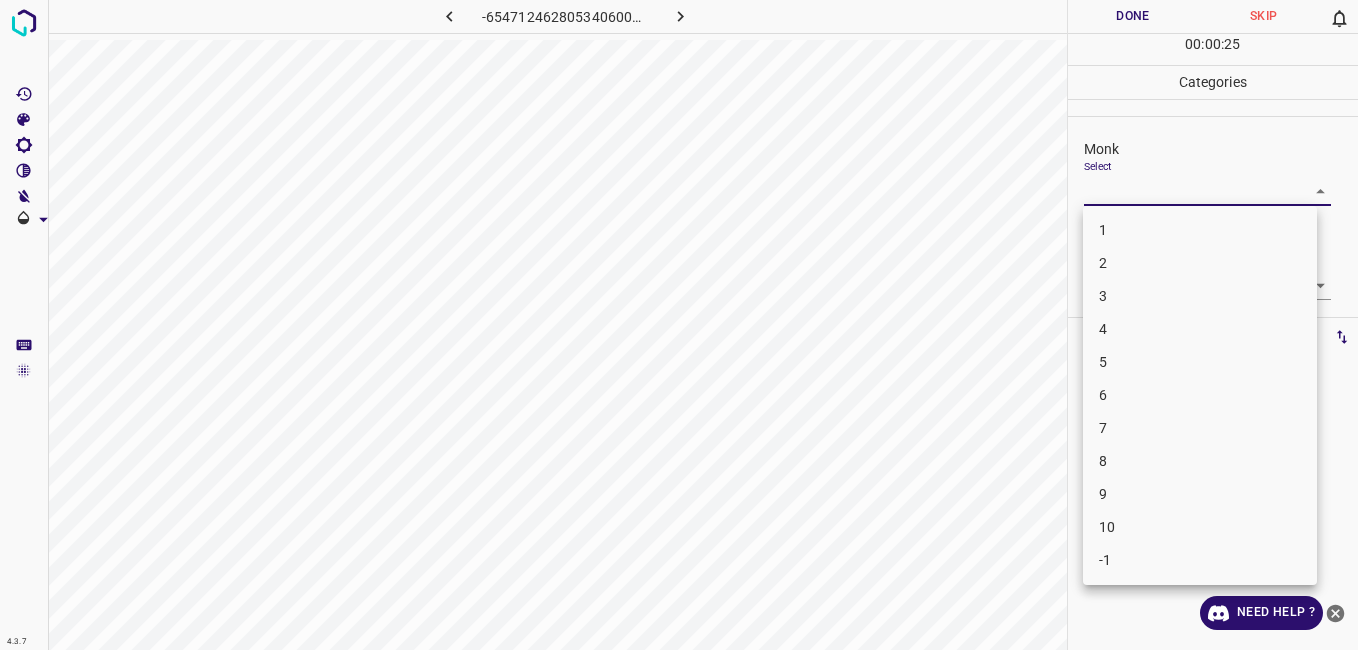 click on "4.3.7 -6547124628053406003.png Done Skip 0 00   : 00   : 25   Categories Monk   Select ​  Fitzpatrick   Select ​ Labels   0 Categories 1 Monk 2  Fitzpatrick Tools Space Change between modes (Draw & Edit) I Auto labeling R Restore zoom M Zoom in N Zoom out Delete Delete selecte label Filters Z Restore filters X Saturation filter C Brightness filter V Contrast filter B Gray scale filter General O Download Need Help ? - Text - Hide - Delete 1 2 3 4 5 6 7 8 9 10 -1" at bounding box center (679, 325) 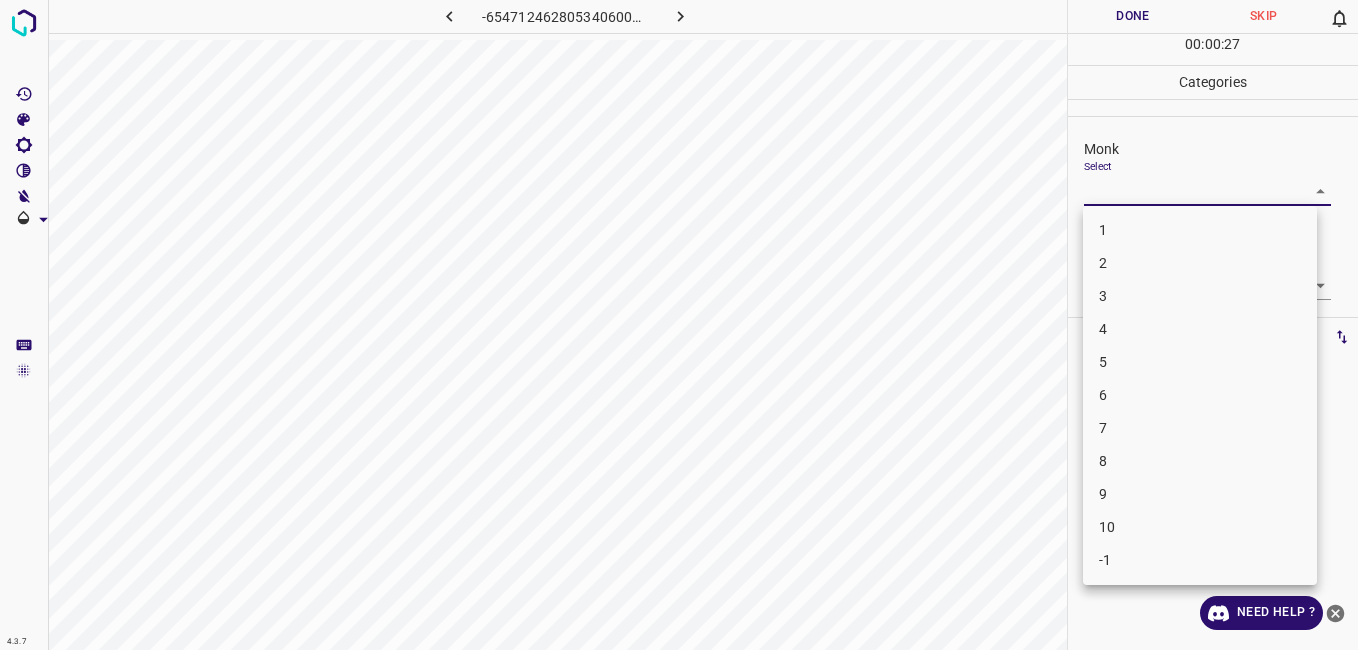 click on "4" at bounding box center [1200, 329] 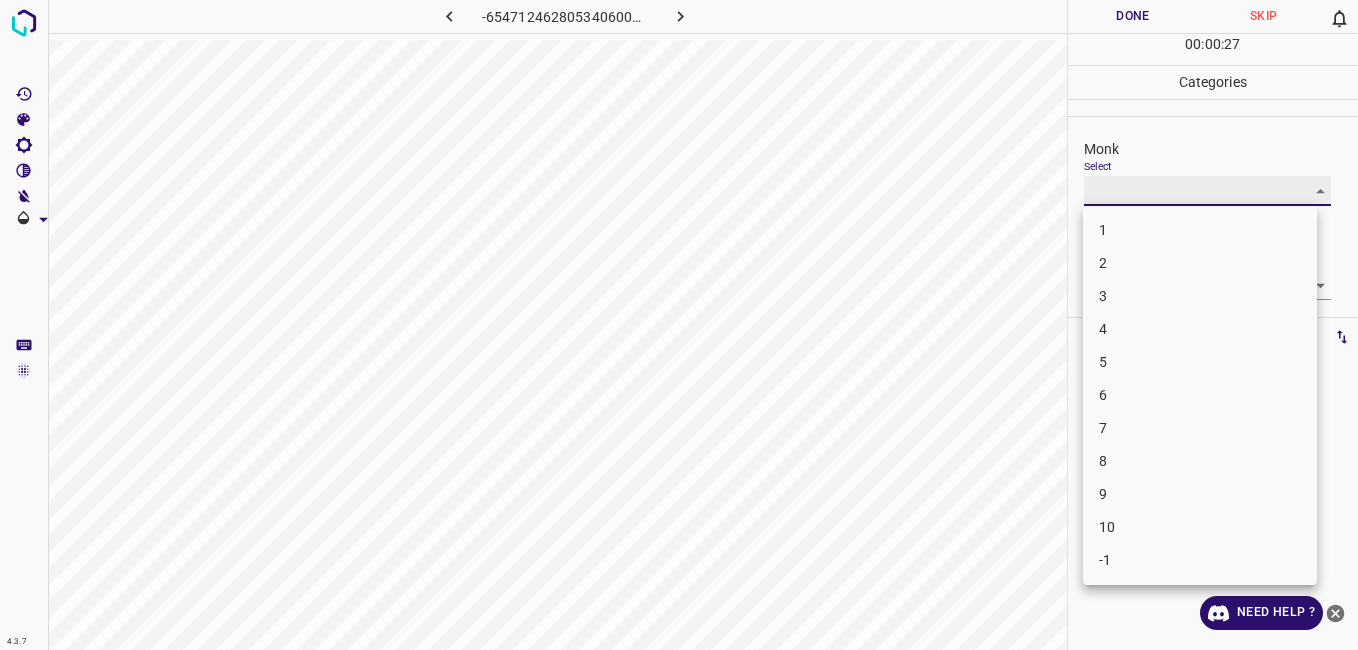 type on "4" 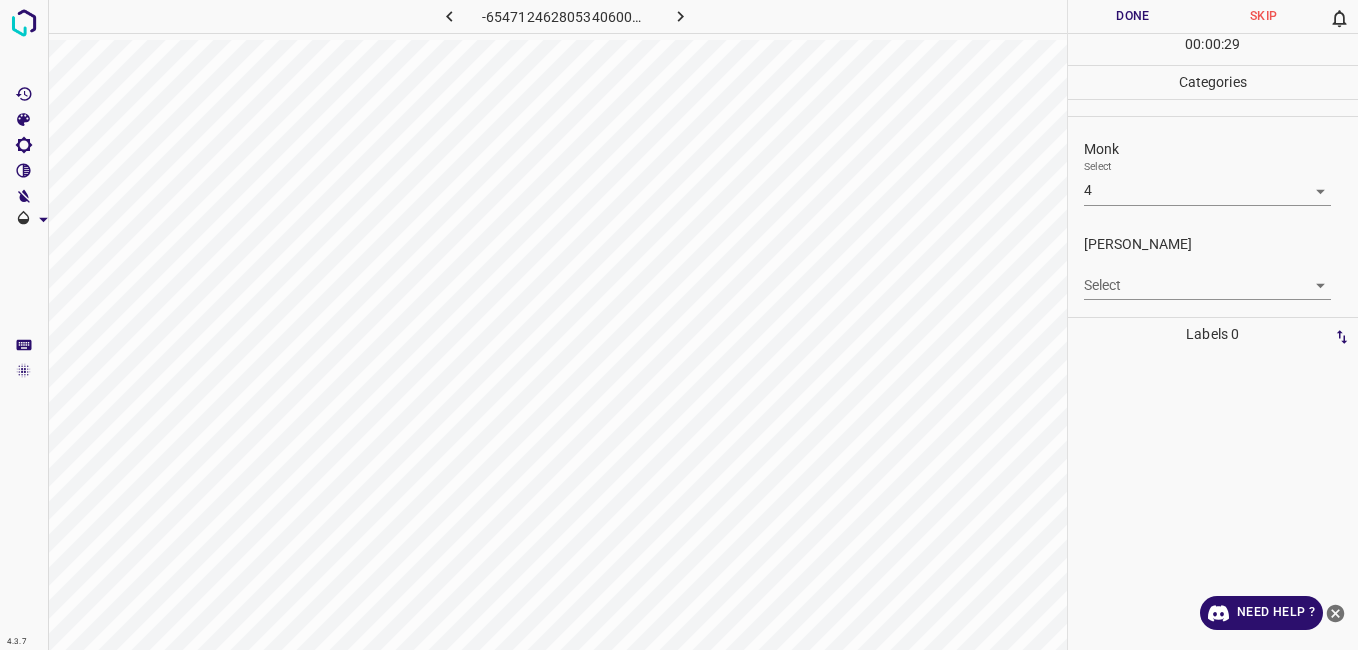 click on "Monk   Select 4 4" at bounding box center (1213, 172) 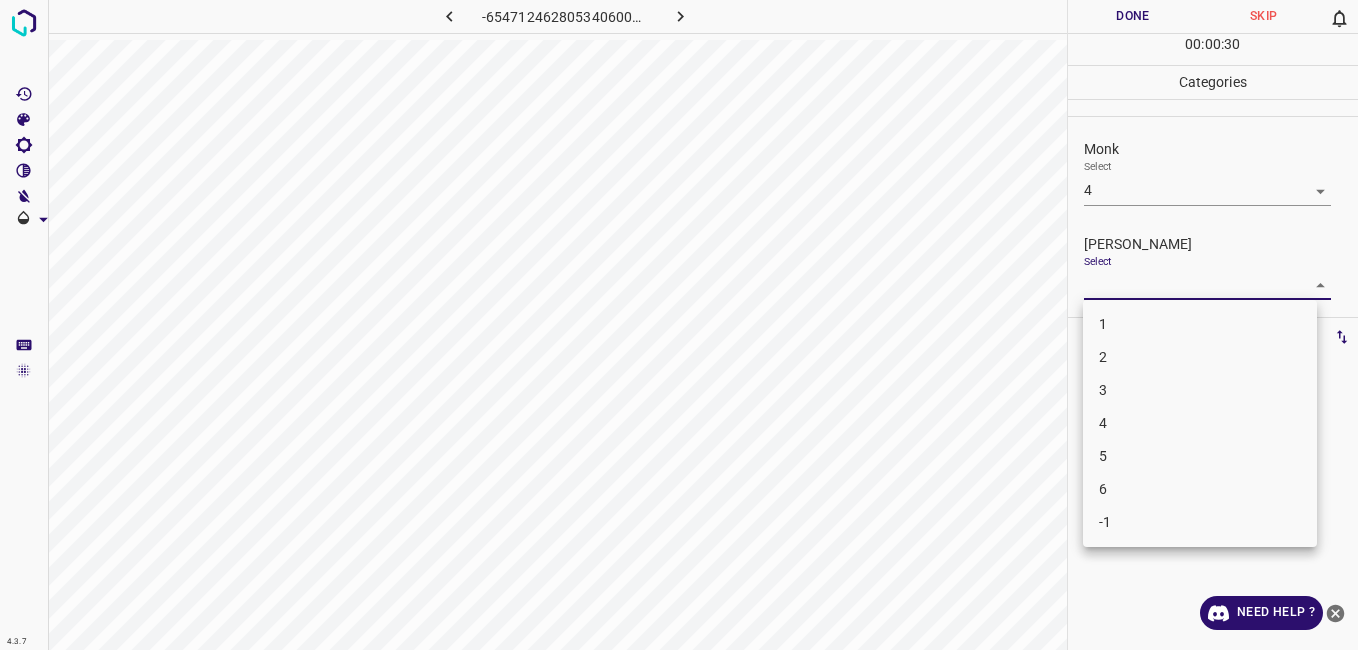 click on "4.3.7 -6547124628053406003.png Done Skip 0 00   : 00   : 30   Categories Monk   Select 4 4  Fitzpatrick   Select ​ Labels   0 Categories 1 Monk 2  Fitzpatrick Tools Space Change between modes (Draw & Edit) I Auto labeling R Restore zoom M Zoom in N Zoom out Delete Delete selecte label Filters Z Restore filters X Saturation filter C Brightness filter V Contrast filter B Gray scale filter General O Download Need Help ? - Text - Hide - Delete 1 2 3 4 5 6 -1" at bounding box center (679, 325) 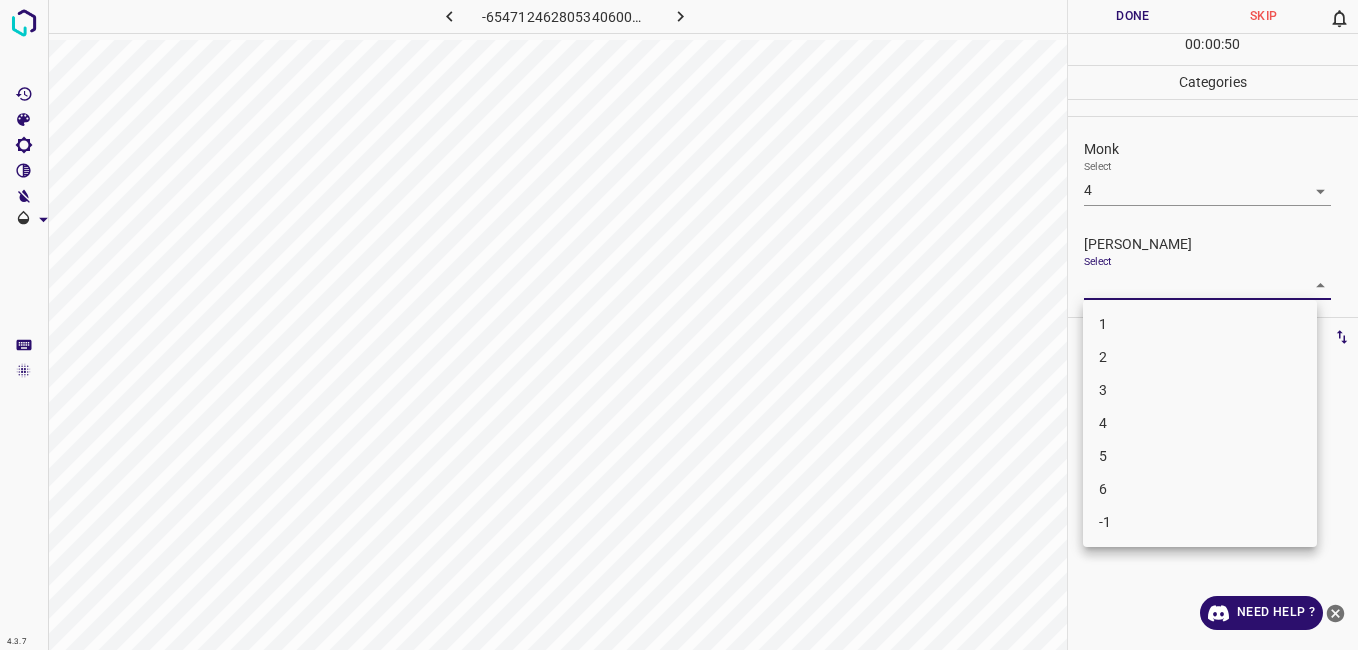 click at bounding box center [679, 325] 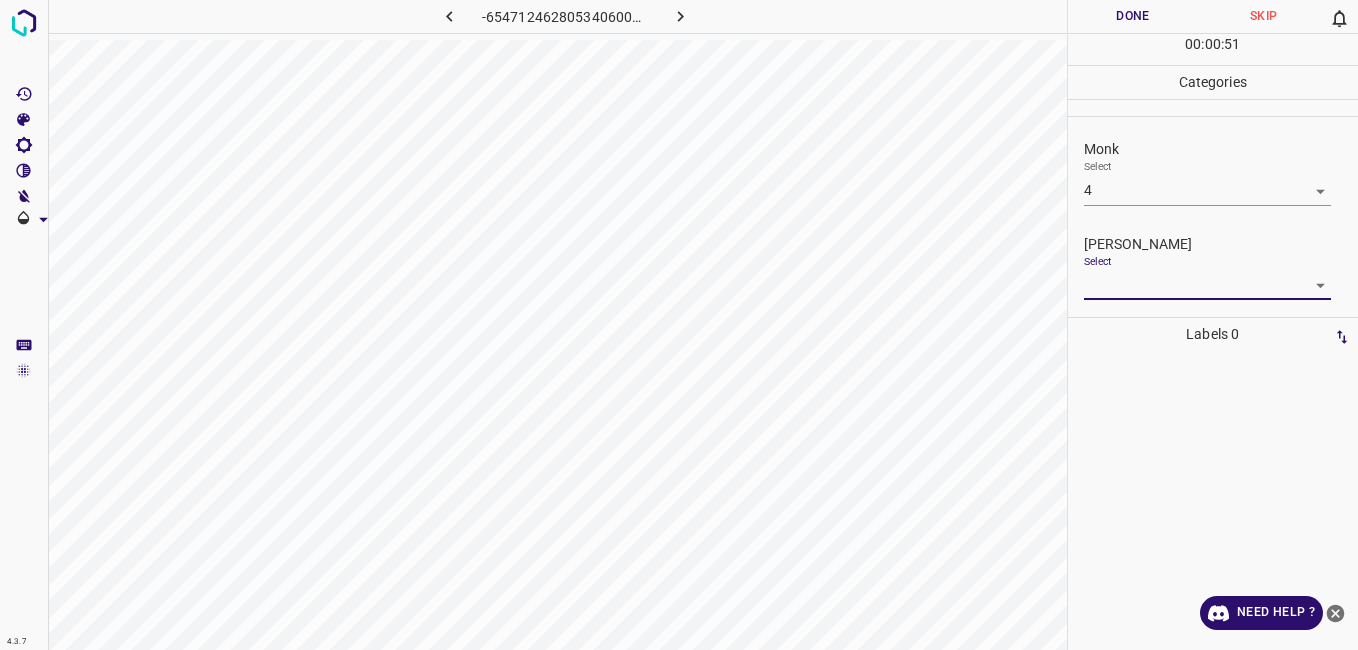 click on "4.3.7 -6547124628053406003.png Done Skip 0 00   : 00   : 51   Categories Monk   Select 4 4  Fitzpatrick   Select ​ Labels   0 Categories 1 Monk 2  Fitzpatrick Tools Space Change between modes (Draw & Edit) I Auto labeling R Restore zoom M Zoom in N Zoom out Delete Delete selecte label Filters Z Restore filters X Saturation filter C Brightness filter V Contrast filter B Gray scale filter General O Download Need Help ? - Text - Hide - Delete" at bounding box center (679, 325) 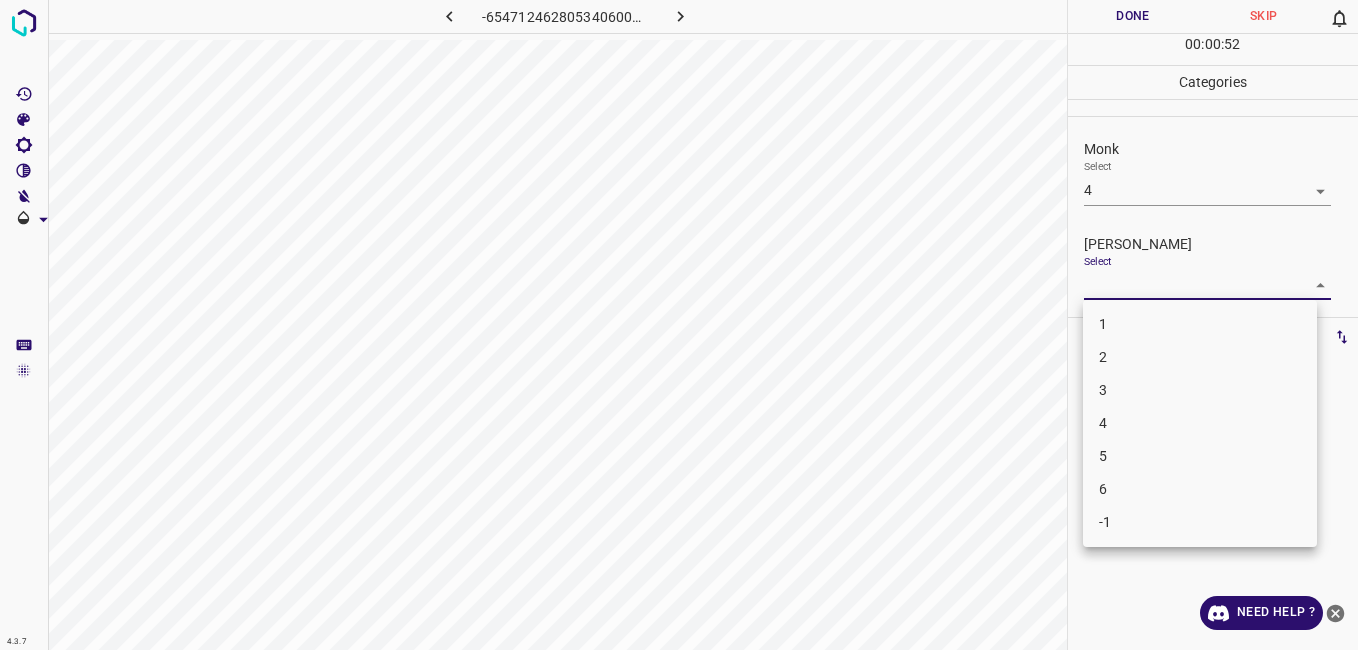click on "3" at bounding box center (1200, 390) 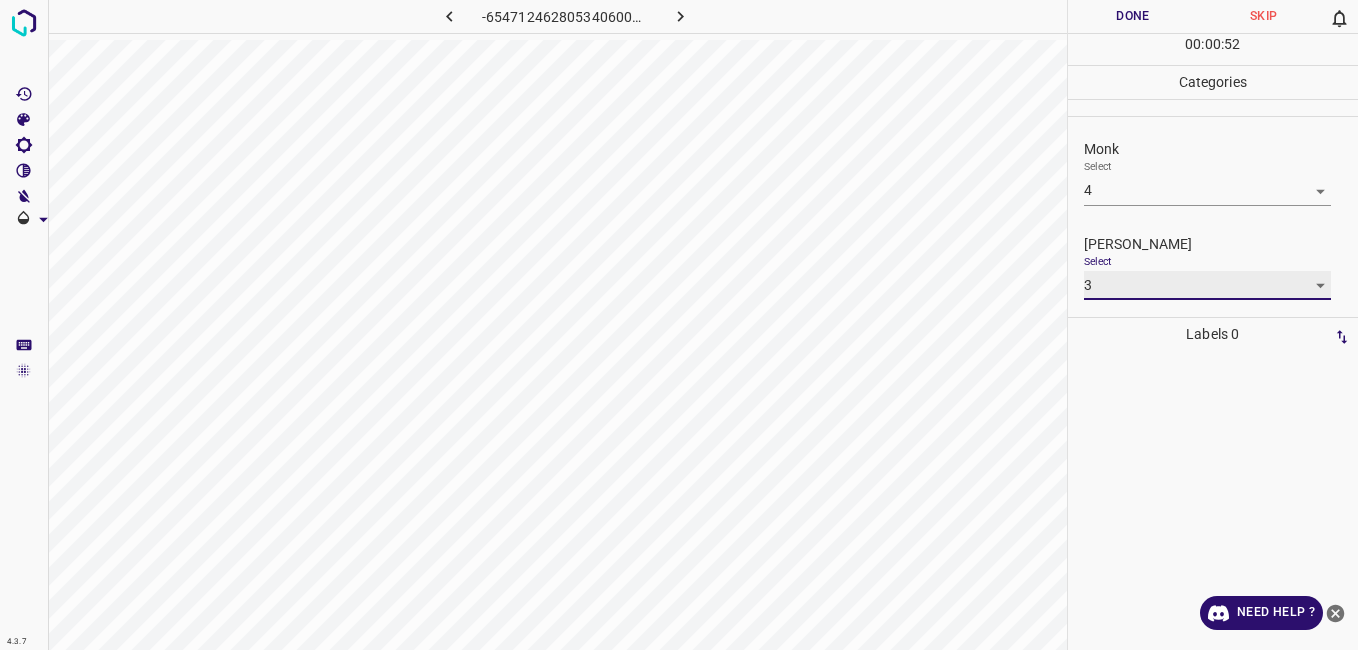 type on "3" 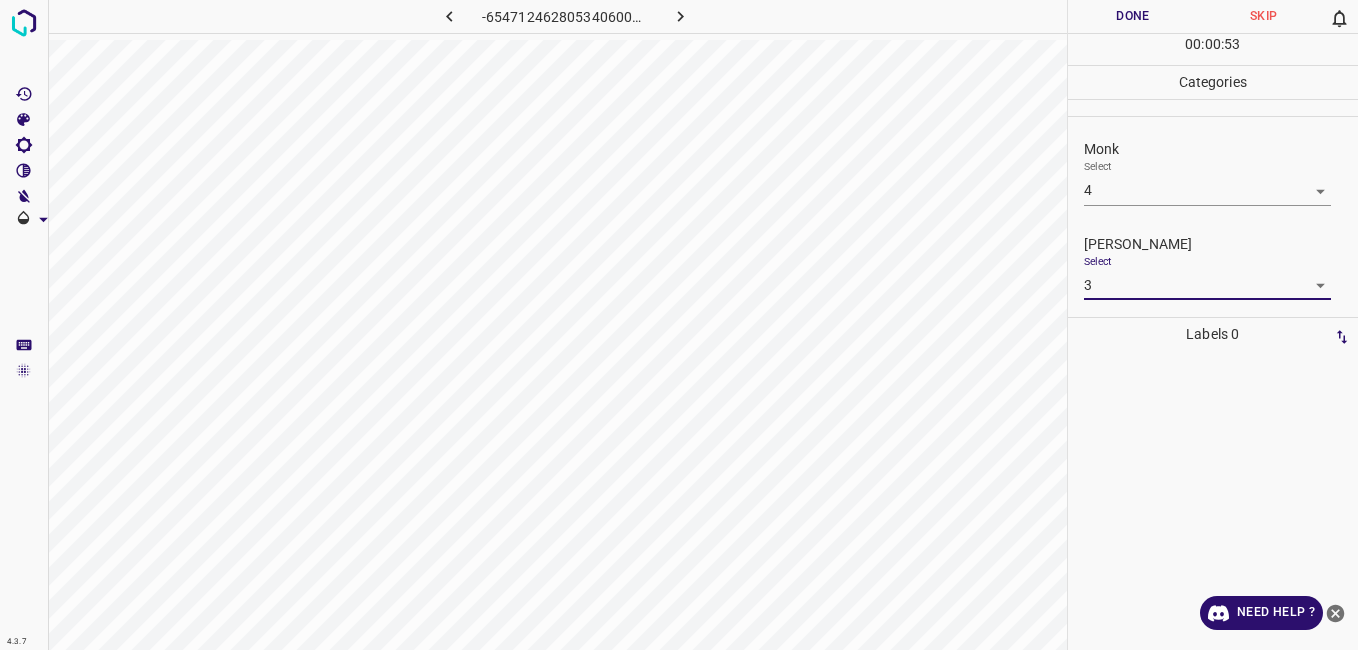 click on "Done" at bounding box center [1133, 16] 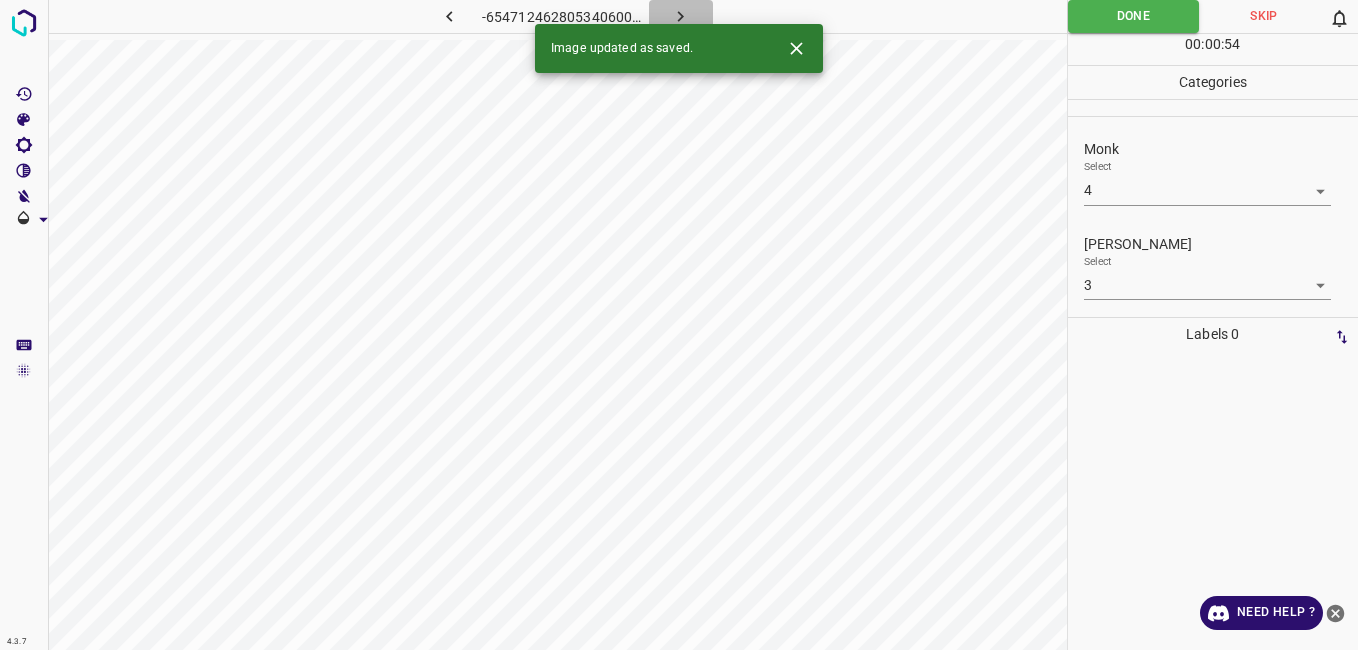 click 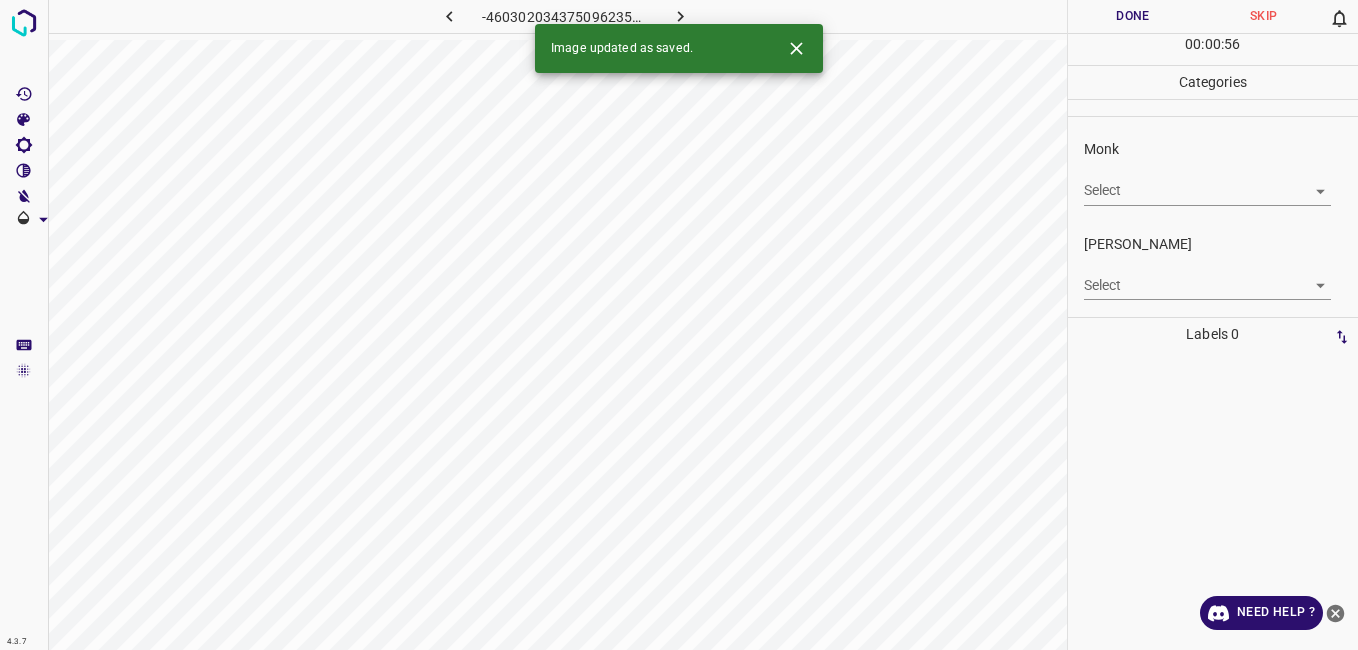 click on "Monk   Select ​" at bounding box center [1213, 172] 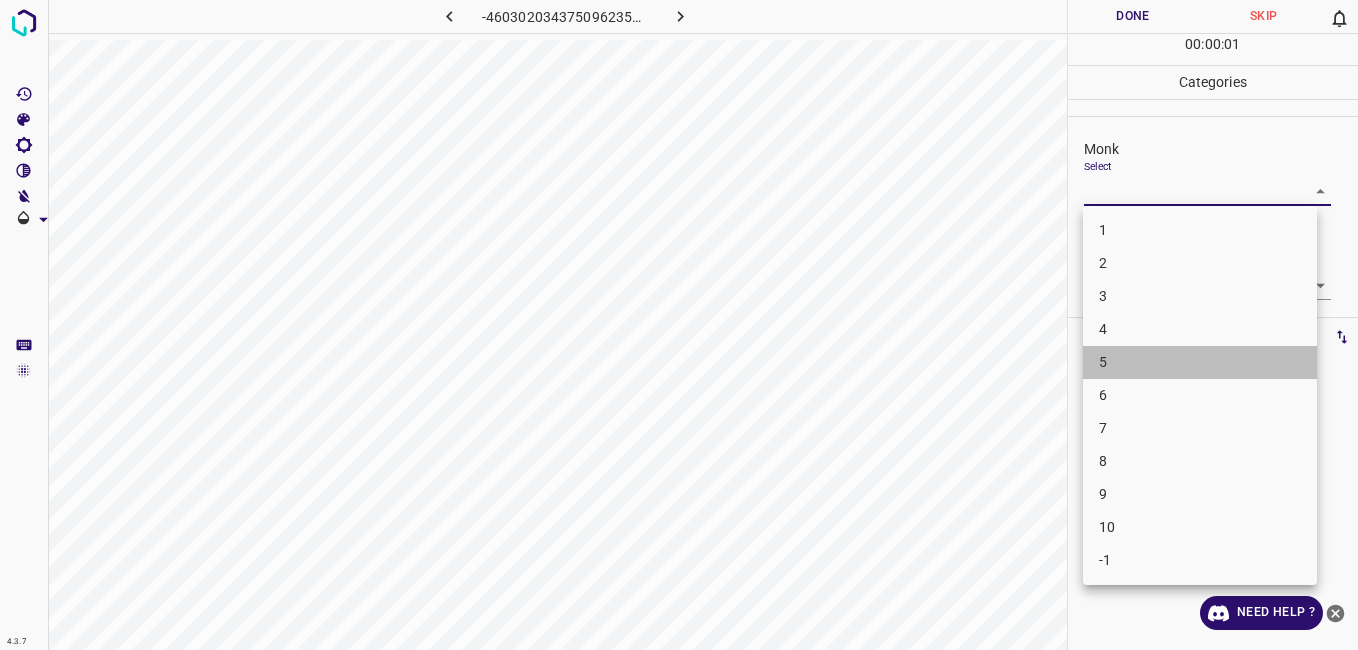 click on "5" at bounding box center (1200, 362) 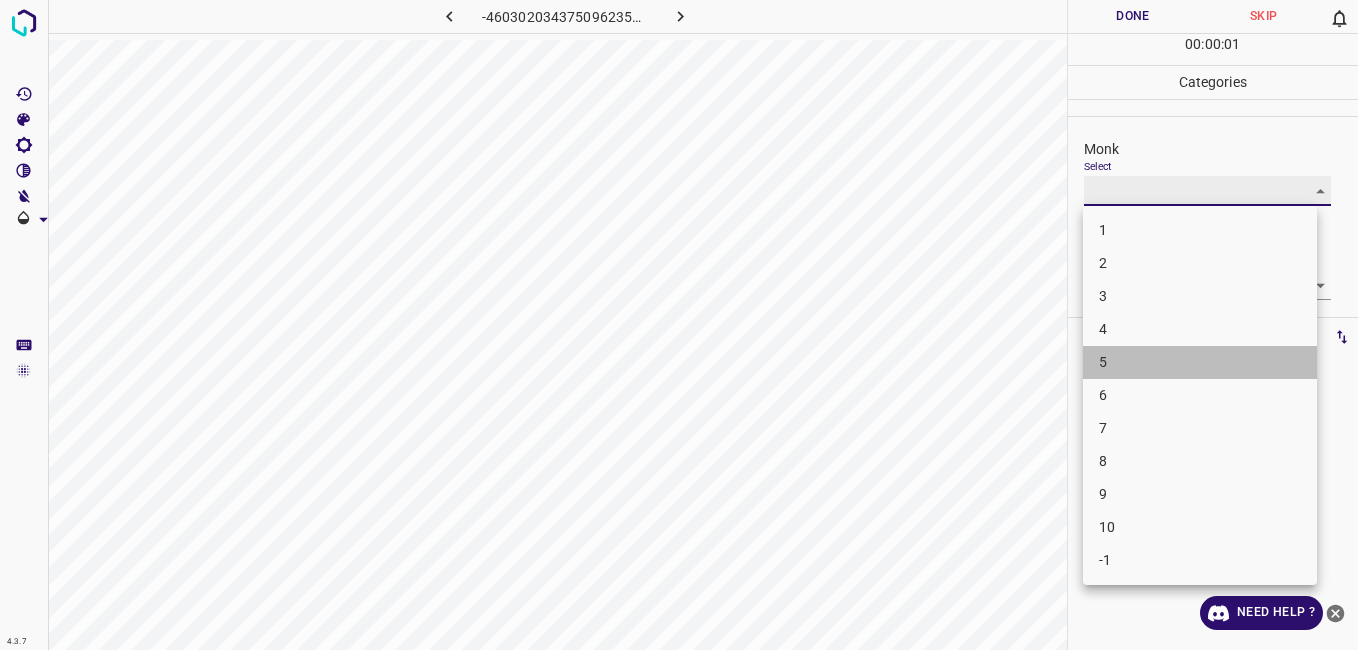 type on "5" 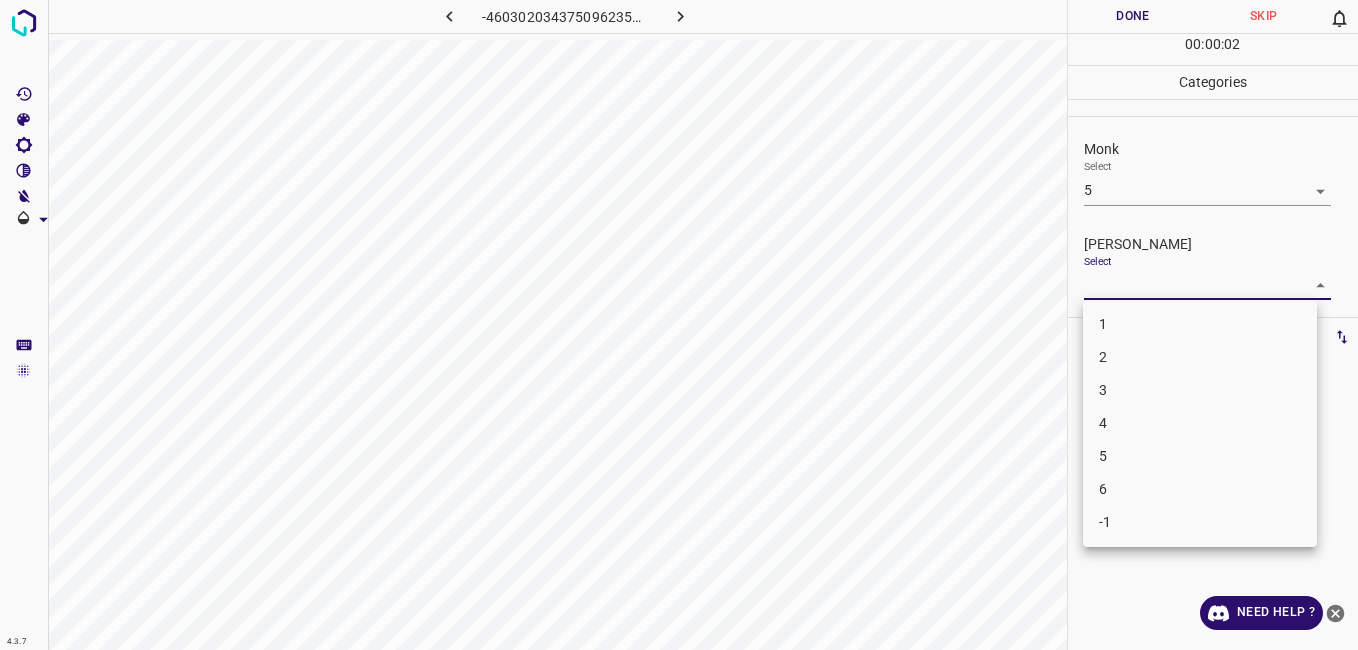 click on "4.3.7 -4603020343750962354.png Done Skip 0 00   : 00   : 02   Categories Monk   Select 5 5  Fitzpatrick   Select ​ Labels   0 Categories 1 Monk 2  Fitzpatrick Tools Space Change between modes (Draw & Edit) I Auto labeling R Restore zoom M Zoom in N Zoom out Delete Delete selecte label Filters Z Restore filters X Saturation filter C Brightness filter V Contrast filter B Gray scale filter General O Download Need Help ? - Text - Hide - Delete 1 2 3 4 5 6 -1" at bounding box center (679, 325) 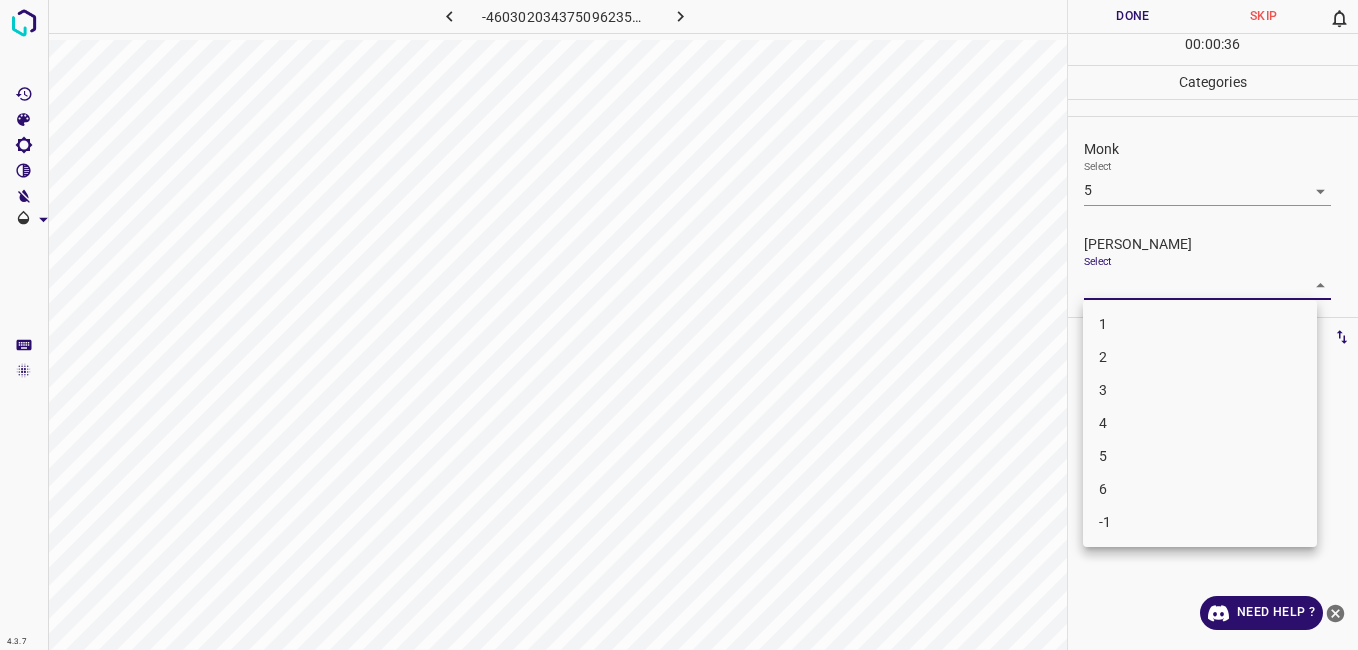 click on "4" at bounding box center (1200, 423) 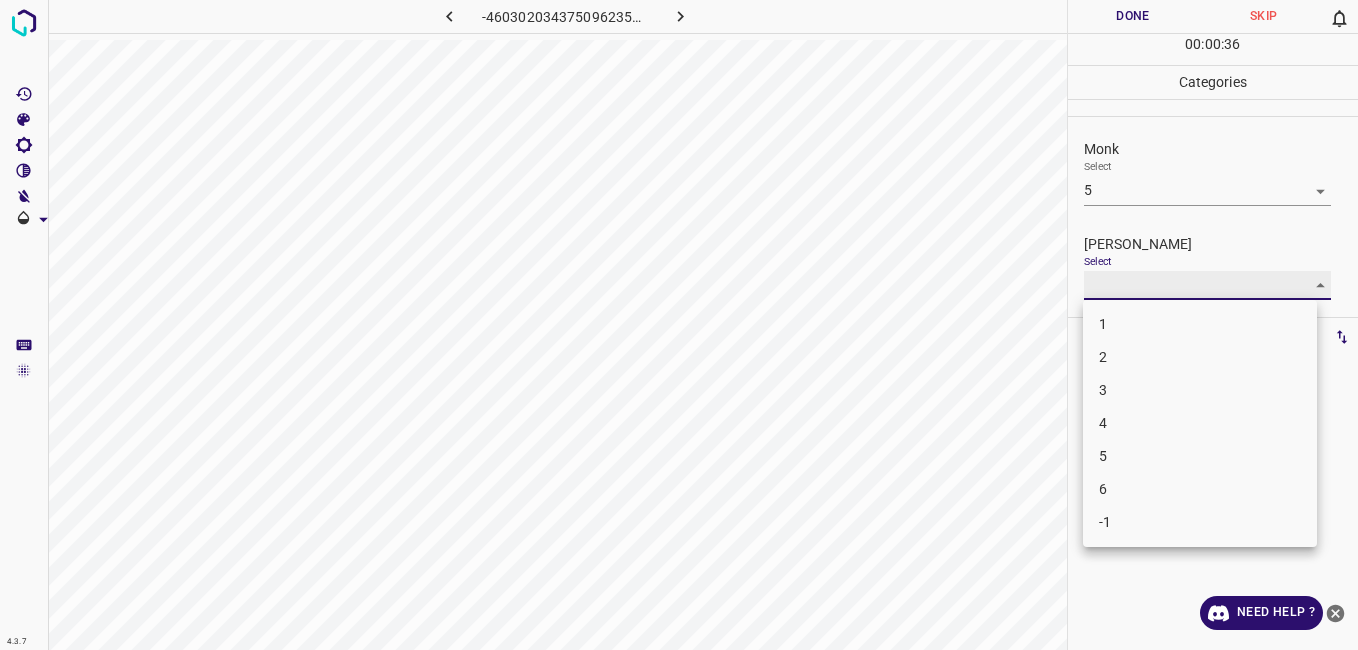 type on "4" 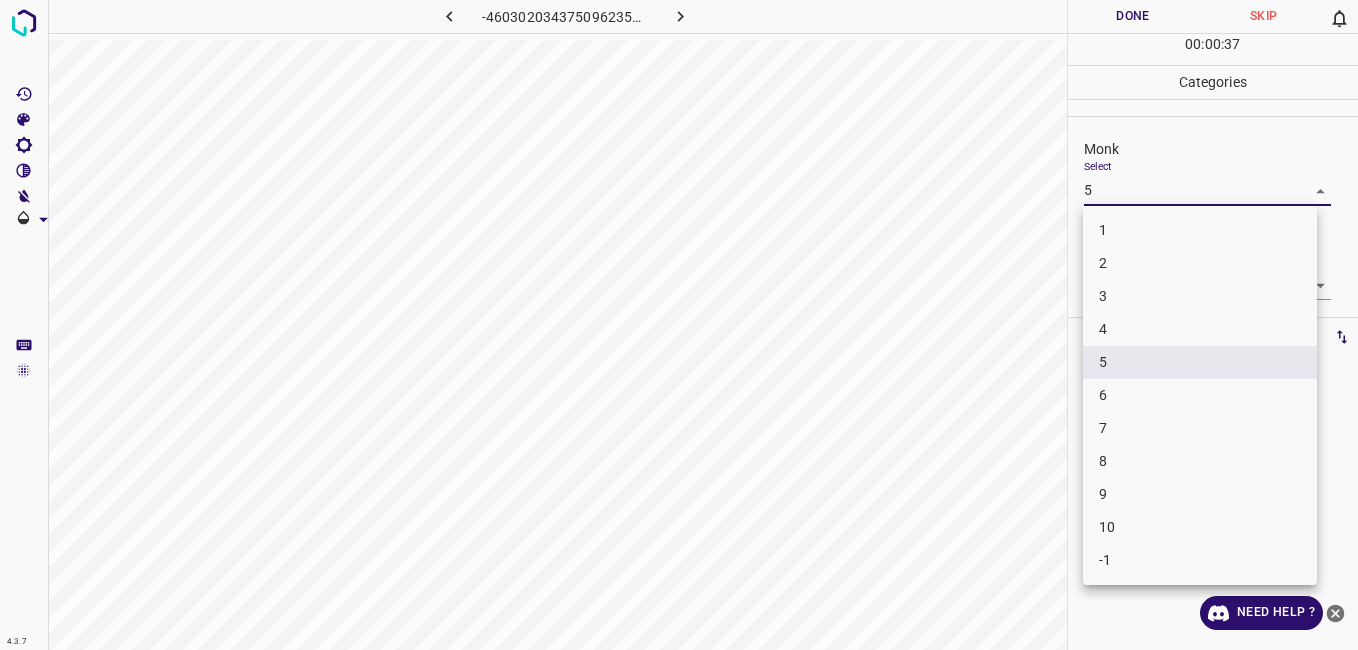 click on "4.3.7 -4603020343750962354.png Done Skip 0 00   : 00   : 37   Categories Monk   Select 5 5  Fitzpatrick   Select 4 4 Labels   0 Categories 1 Monk 2  Fitzpatrick Tools Space Change between modes (Draw & Edit) I Auto labeling R Restore zoom M Zoom in N Zoom out Delete Delete selecte label Filters Z Restore filters X Saturation filter C Brightness filter V Contrast filter B Gray scale filter General O Download Need Help ? - Text - Hide - Delete 1 2 3 4 5 6 7 8 9 10 -1" at bounding box center (679, 325) 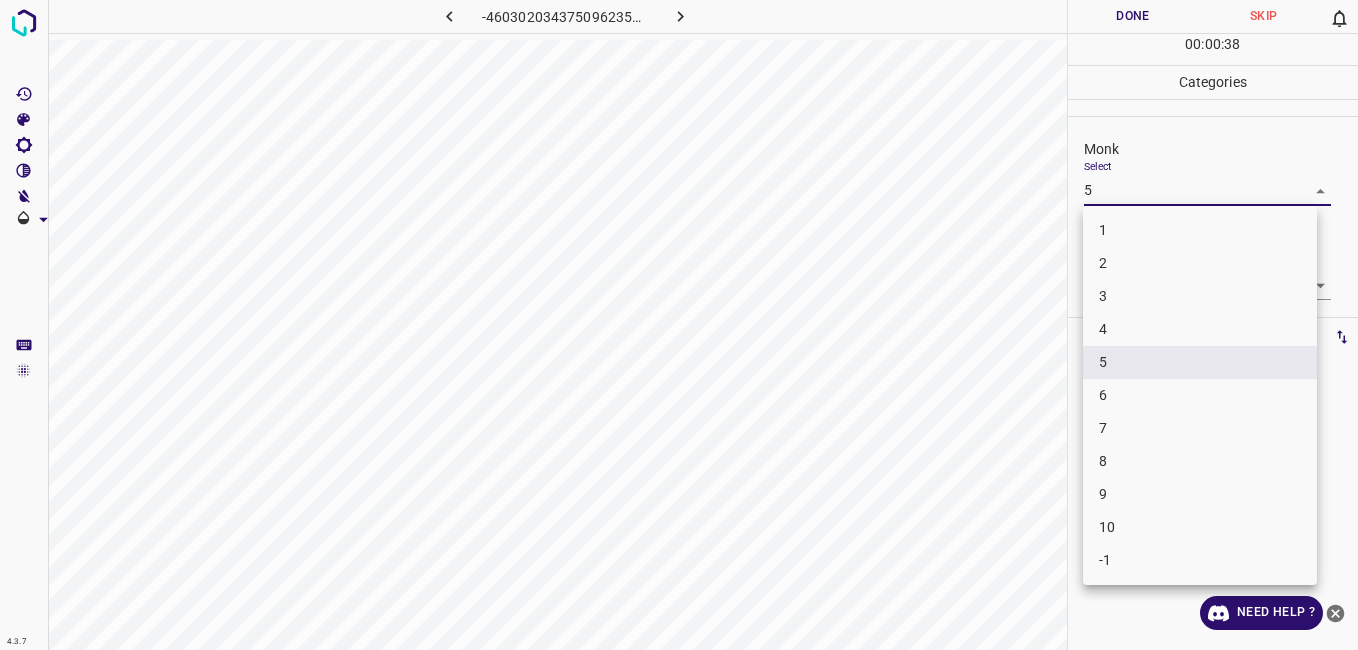 click at bounding box center (679, 325) 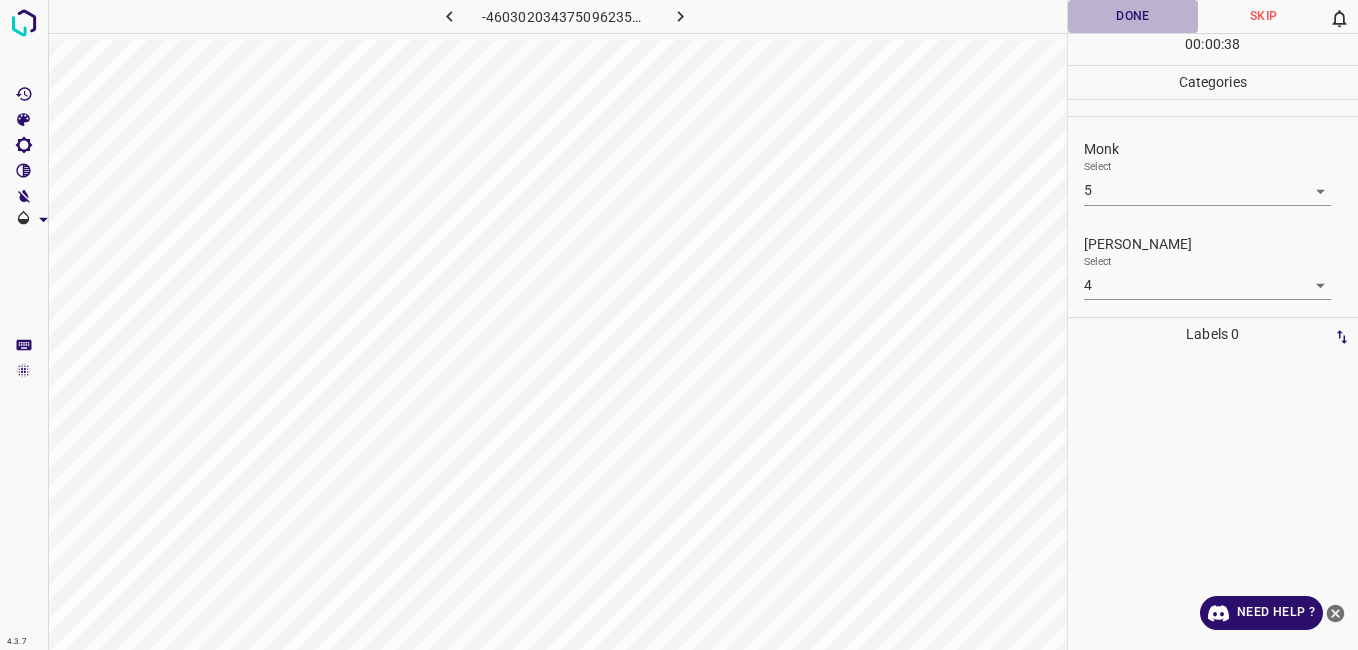 click on "Done" at bounding box center [1133, 16] 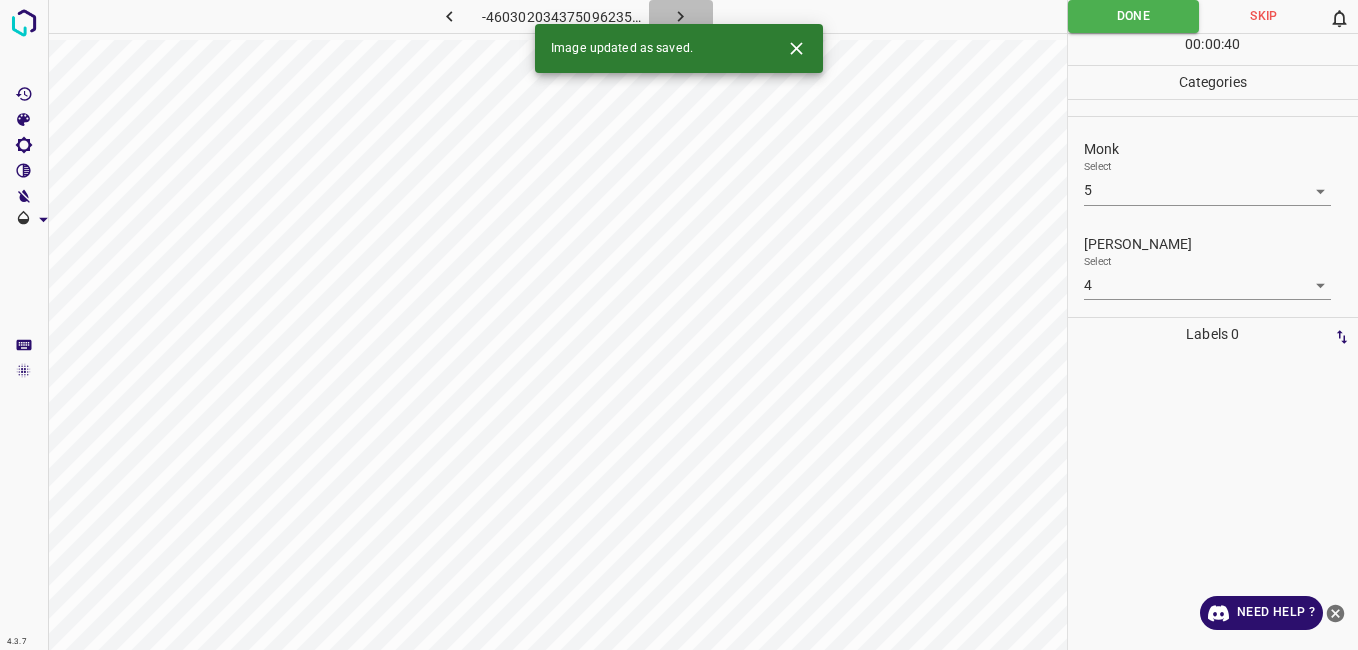 click at bounding box center [681, 16] 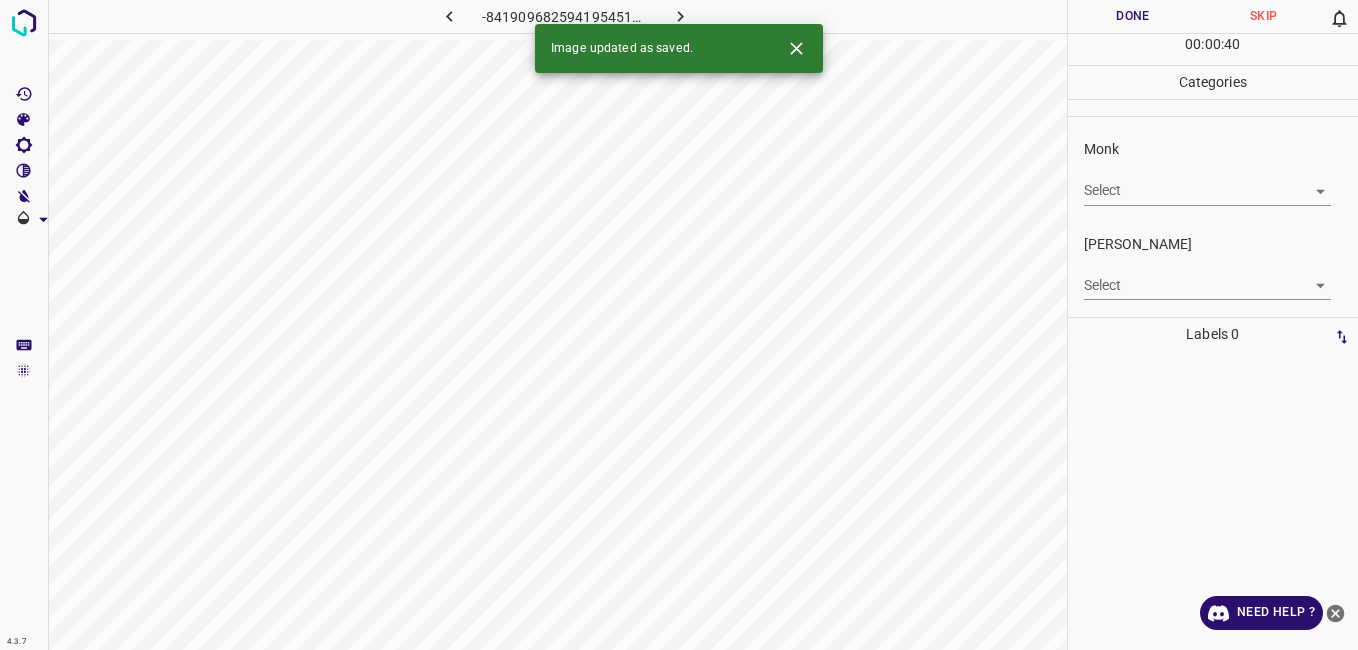 click on "4.3.7 -8419096825941954514.png Done Skip 0 00   : 00   : 40   Categories Monk   Select ​  Fitzpatrick   Select ​ Labels   0 Categories 1 Monk 2  Fitzpatrick Tools Space Change between modes (Draw & Edit) I Auto labeling R Restore zoom M Zoom in N Zoom out Delete Delete selecte label Filters Z Restore filters X Saturation filter C Brightness filter V Contrast filter B Gray scale filter General O Download Image updated as saved. Need Help ? - Text - Hide - Delete" at bounding box center (679, 325) 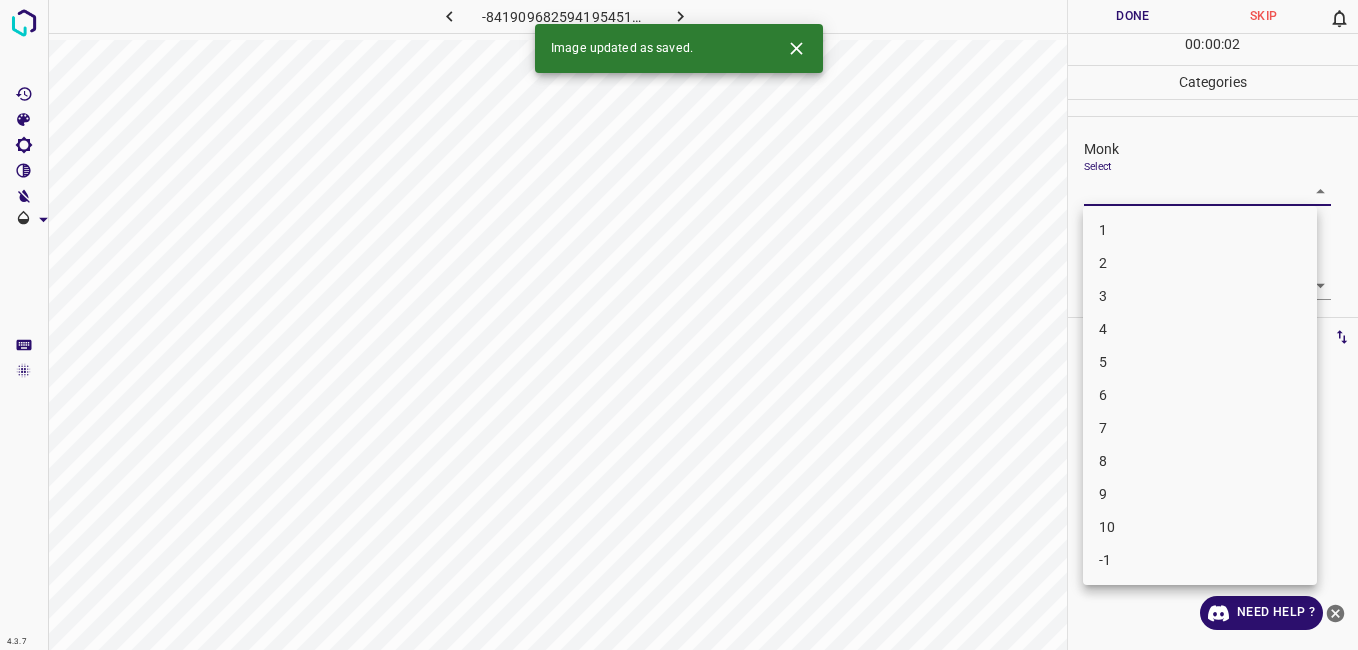 drag, startPoint x: 1139, startPoint y: 377, endPoint x: 1138, endPoint y: 392, distance: 15.033297 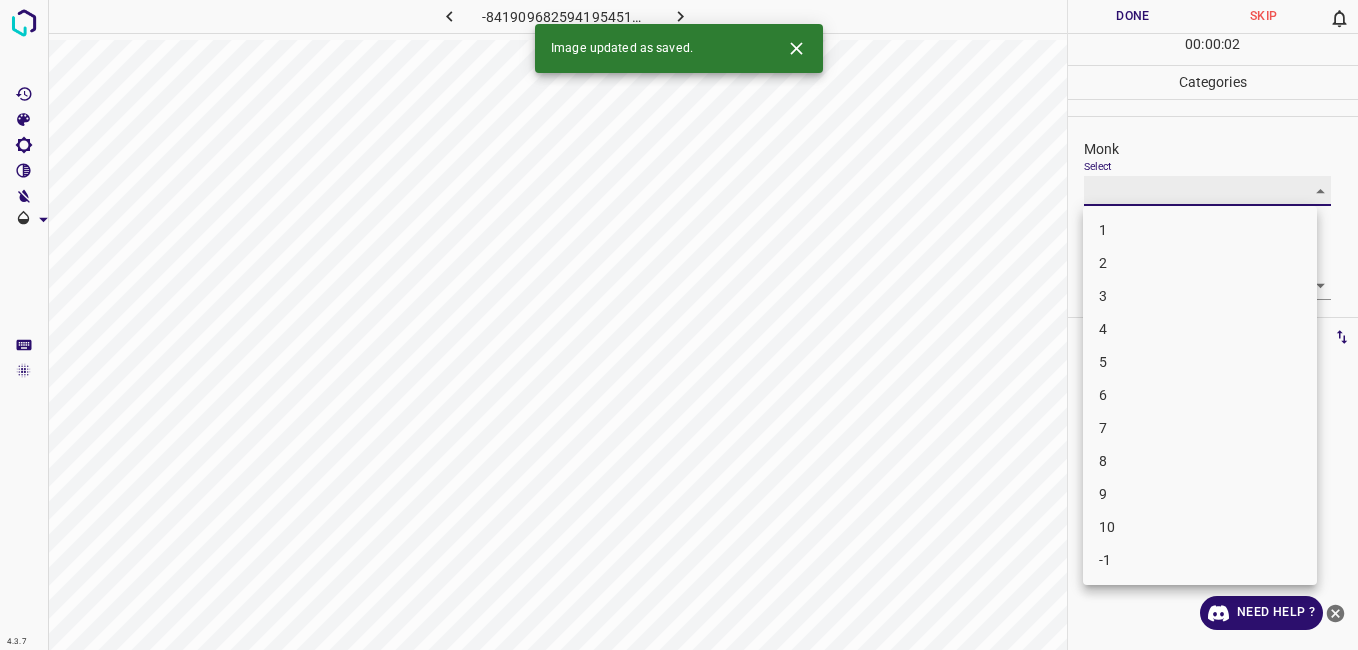 type on "6" 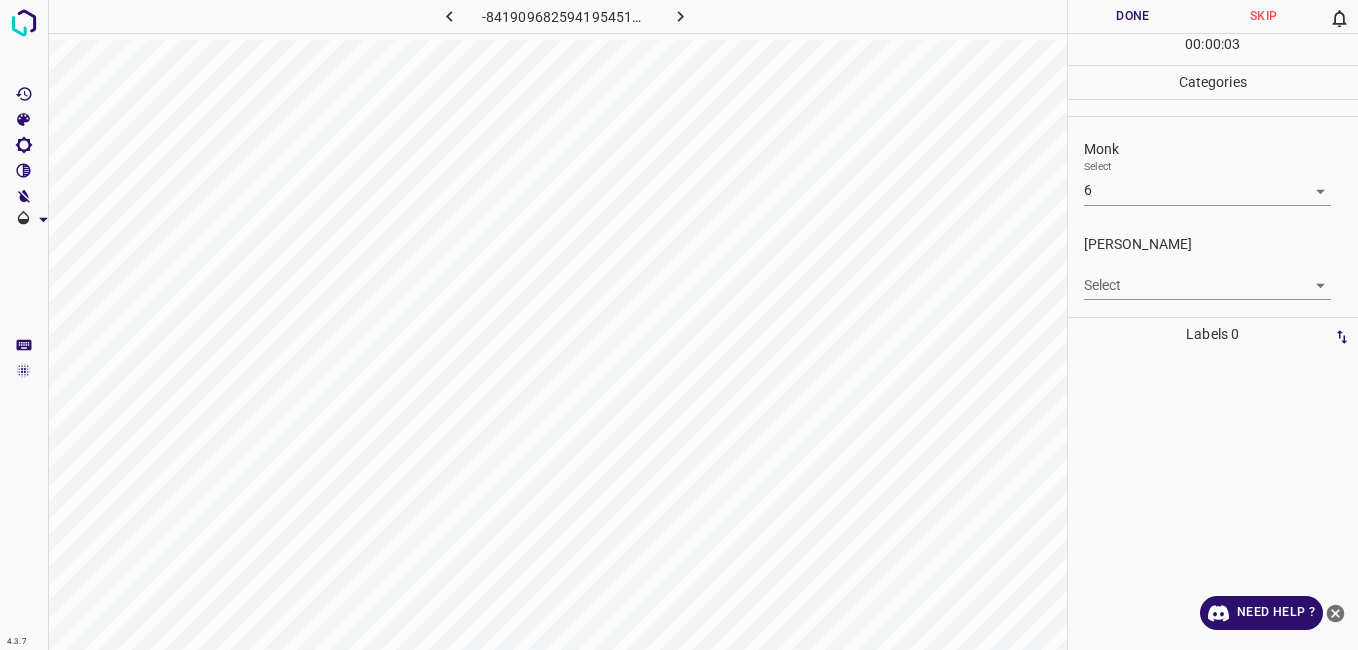 click on "Select ​" at bounding box center [1207, 277] 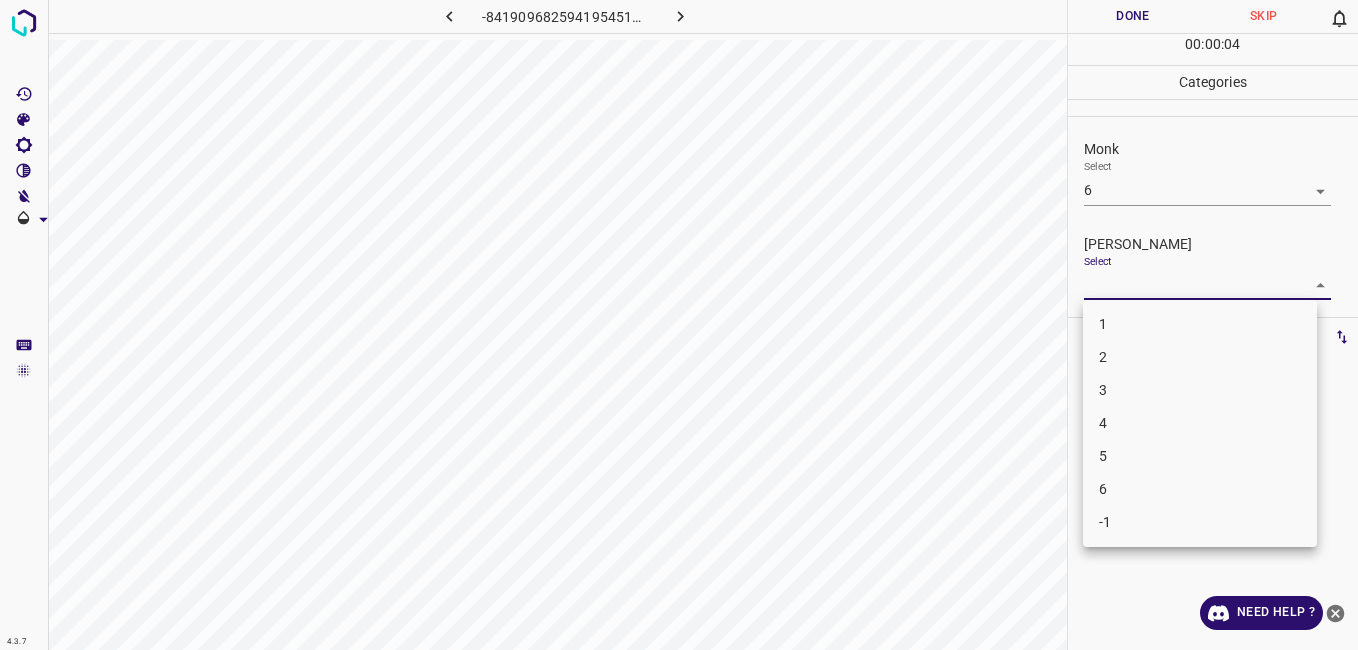 click on "4" at bounding box center (1200, 423) 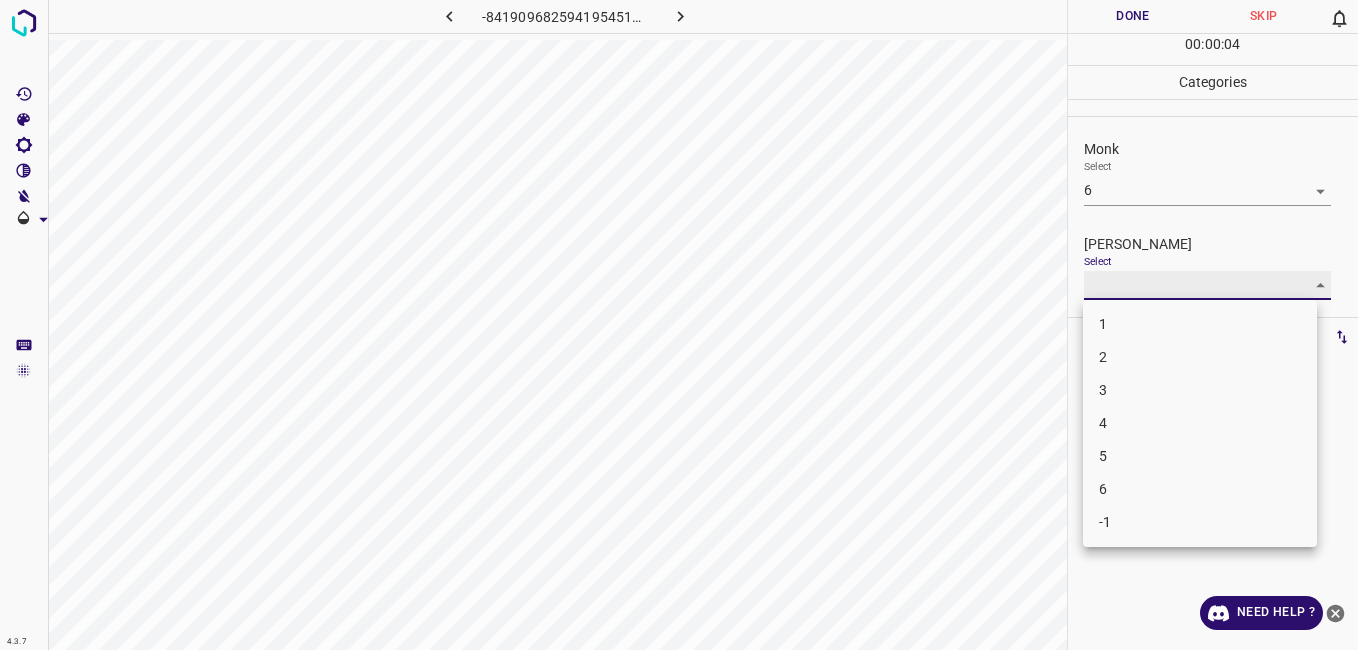 type on "4" 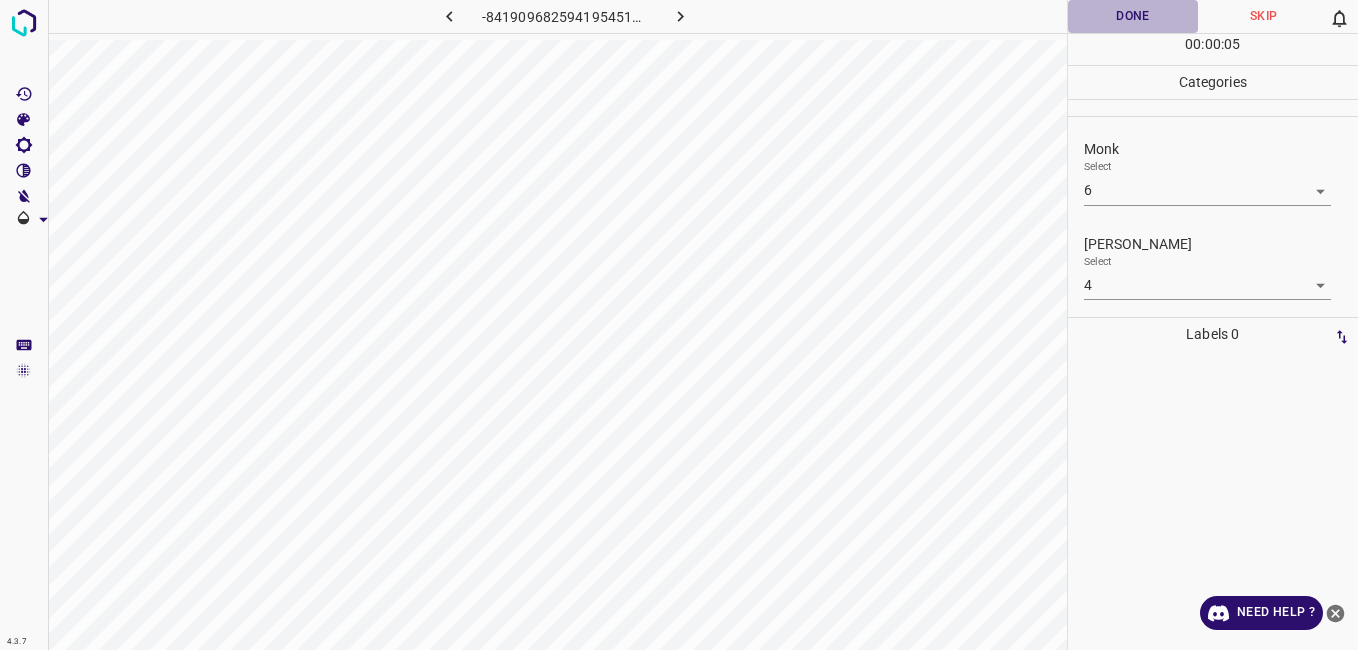 click on "Done" at bounding box center (1133, 16) 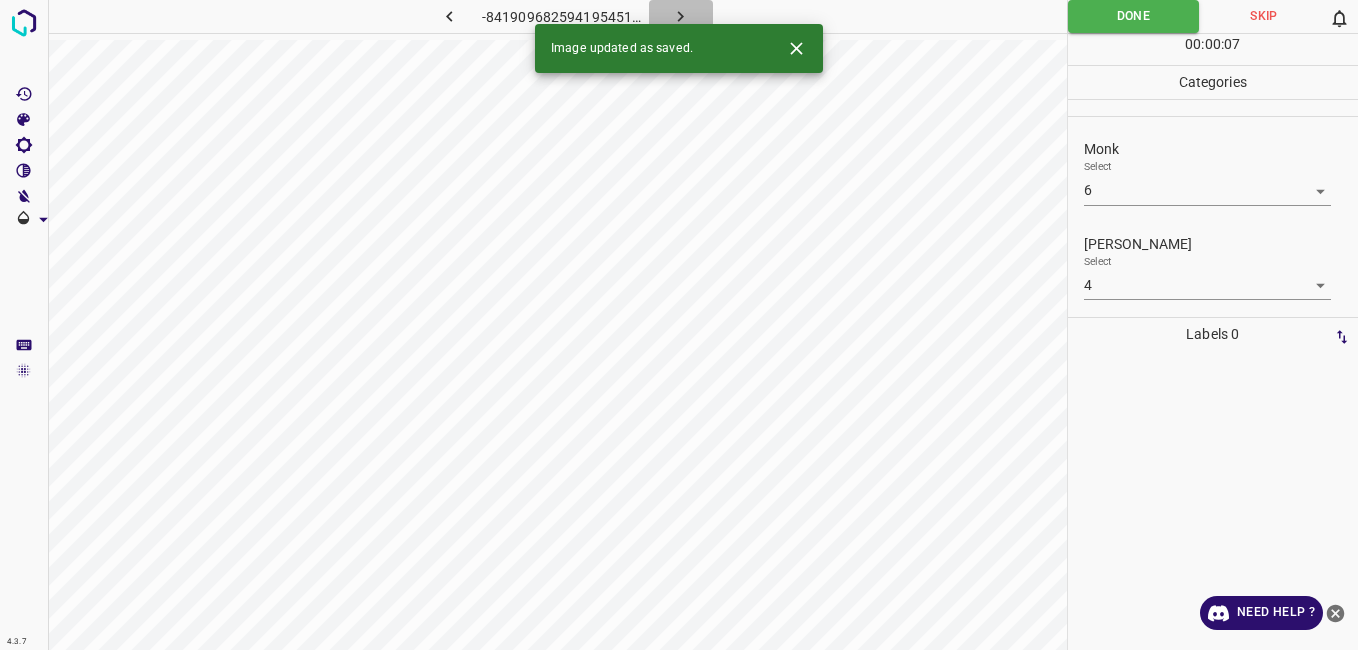 click at bounding box center (681, 16) 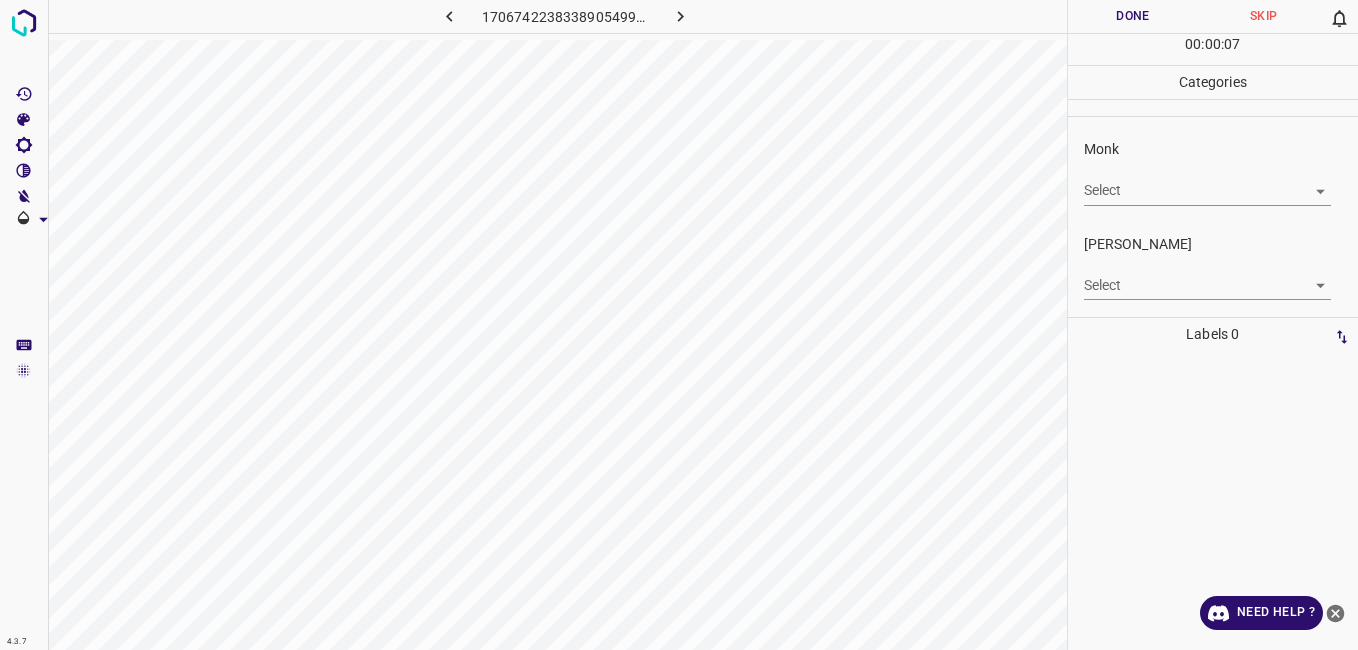 click on "4.3.7 1706742238338905499.png Done Skip 0 00   : 00   : 07   Categories Monk   Select ​  Fitzpatrick   Select ​ Labels   0 Categories 1 Monk 2  Fitzpatrick Tools Space Change between modes (Draw & Edit) I Auto labeling R Restore zoom M Zoom in N Zoom out Delete Delete selecte label Filters Z Restore filters X Saturation filter C Brightness filter V Contrast filter B Gray scale filter General O Download Need Help ? - Text - Hide - Delete" at bounding box center [679, 325] 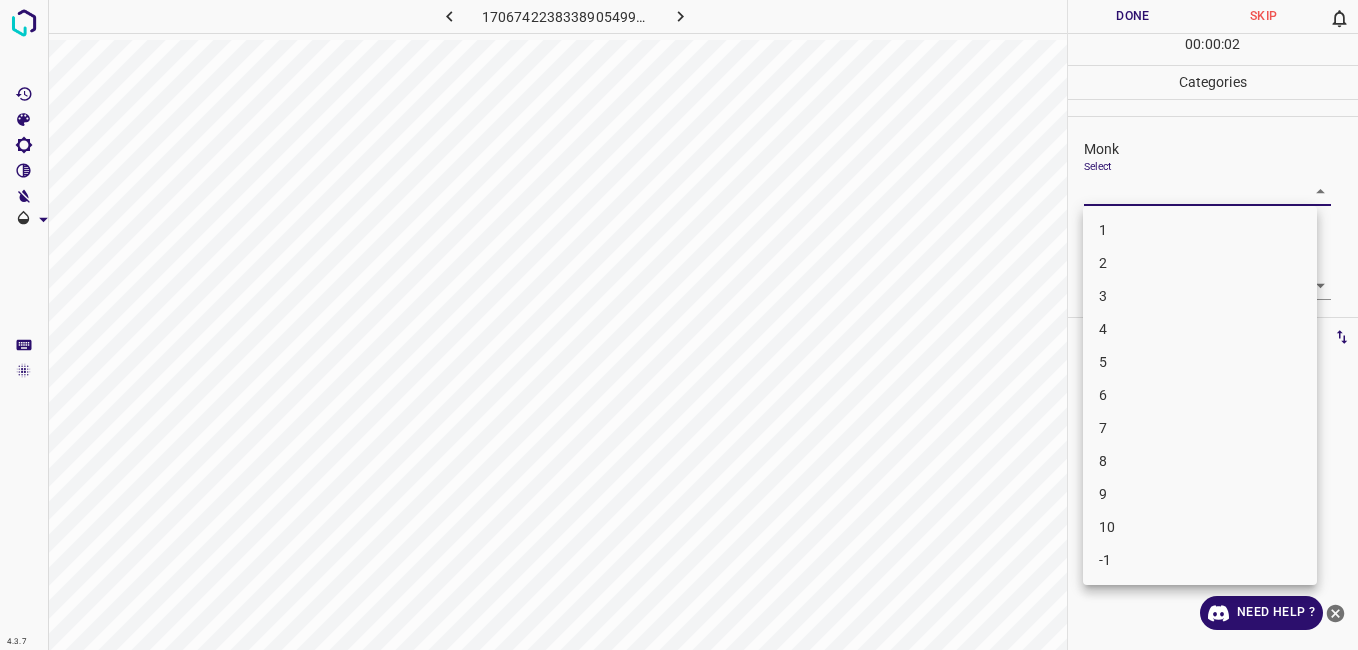 click on "4" at bounding box center (1200, 329) 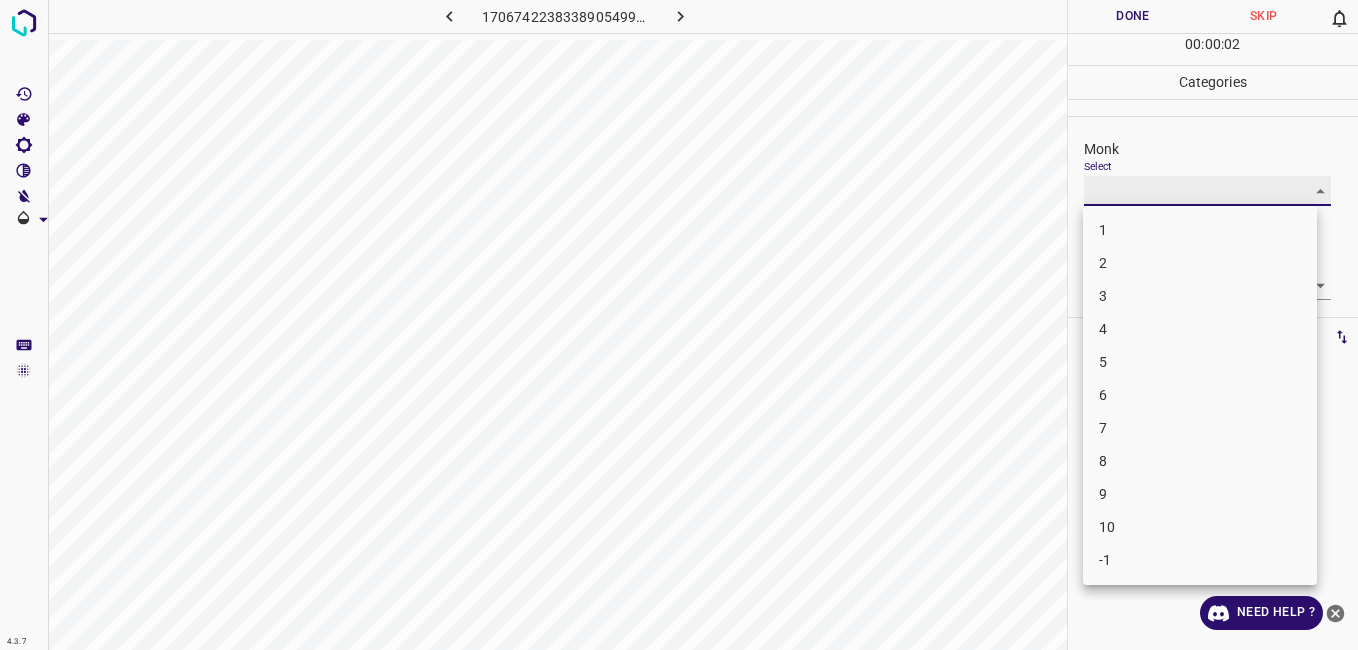 type on "4" 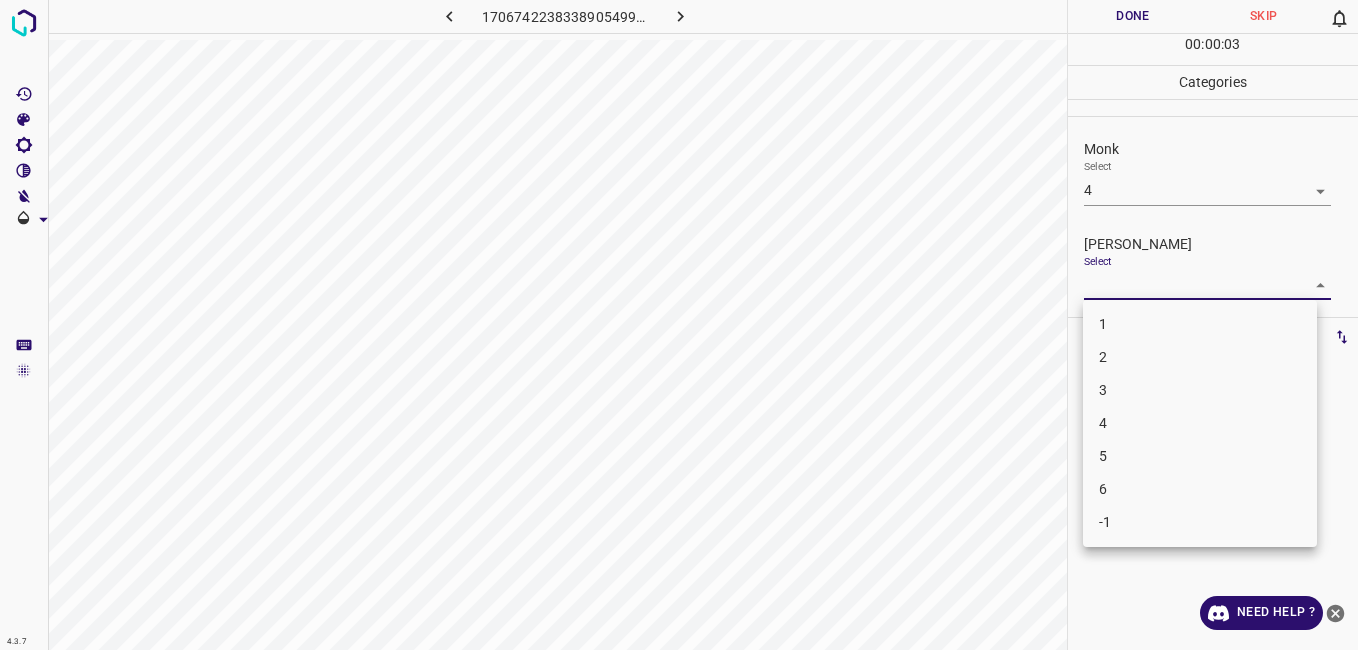 click on "4.3.7 1706742238338905499.png Done Skip 0 00   : 00   : 03   Categories Monk   Select 4 4  Fitzpatrick   Select ​ Labels   0 Categories 1 Monk 2  Fitzpatrick Tools Space Change between modes (Draw & Edit) I Auto labeling R Restore zoom M Zoom in N Zoom out Delete Delete selecte label Filters Z Restore filters X Saturation filter C Brightness filter V Contrast filter B Gray scale filter General O Download Need Help ? - Text - Hide - Delete 1 2 3 4 5 6 -1" at bounding box center [679, 325] 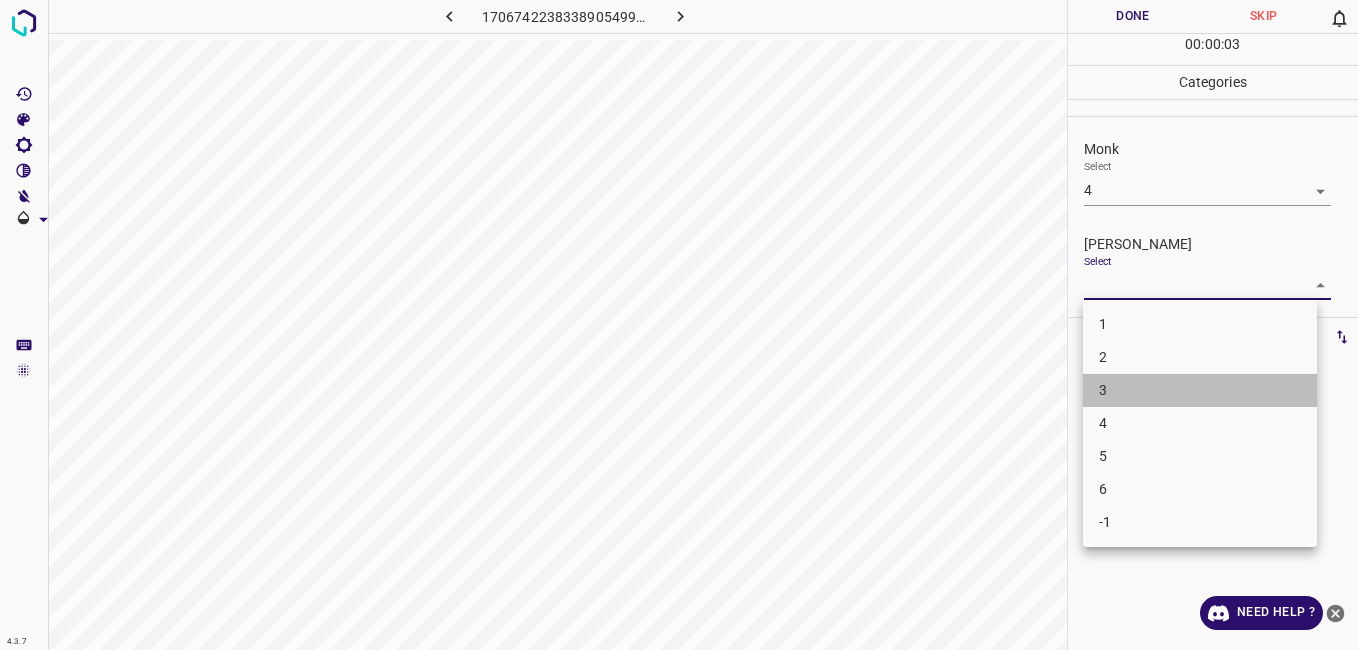 click on "3" at bounding box center [1200, 390] 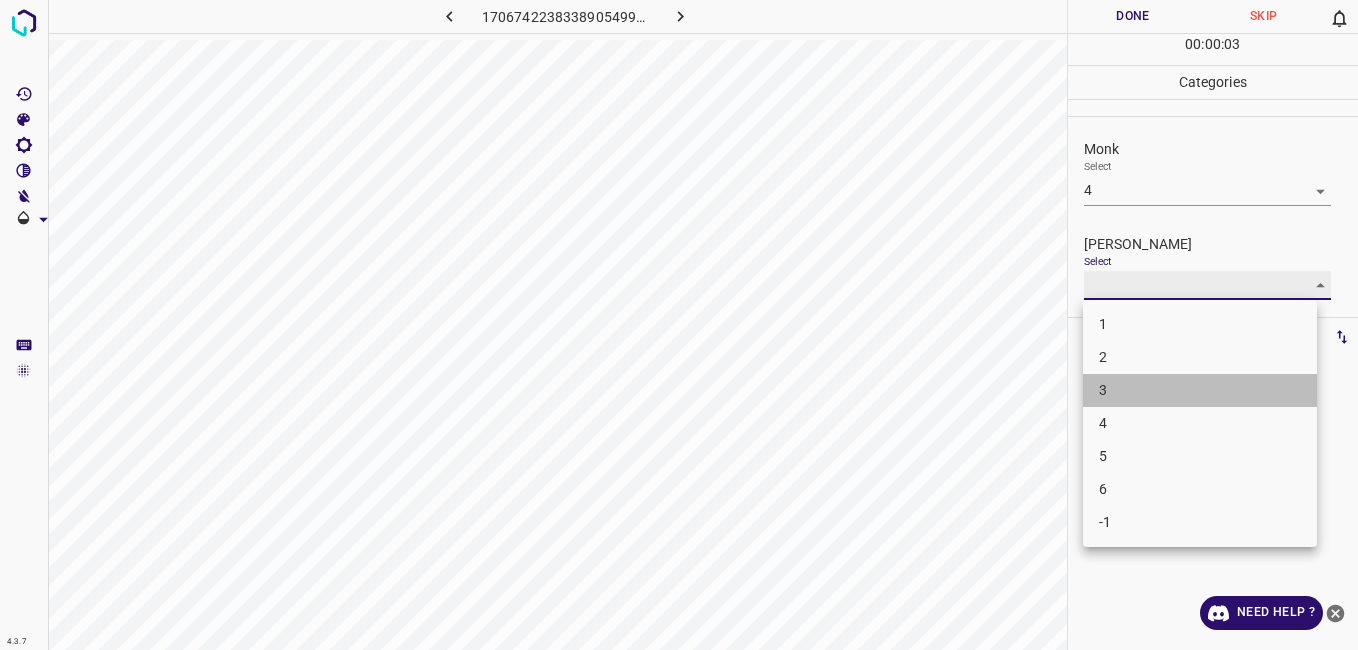 type on "3" 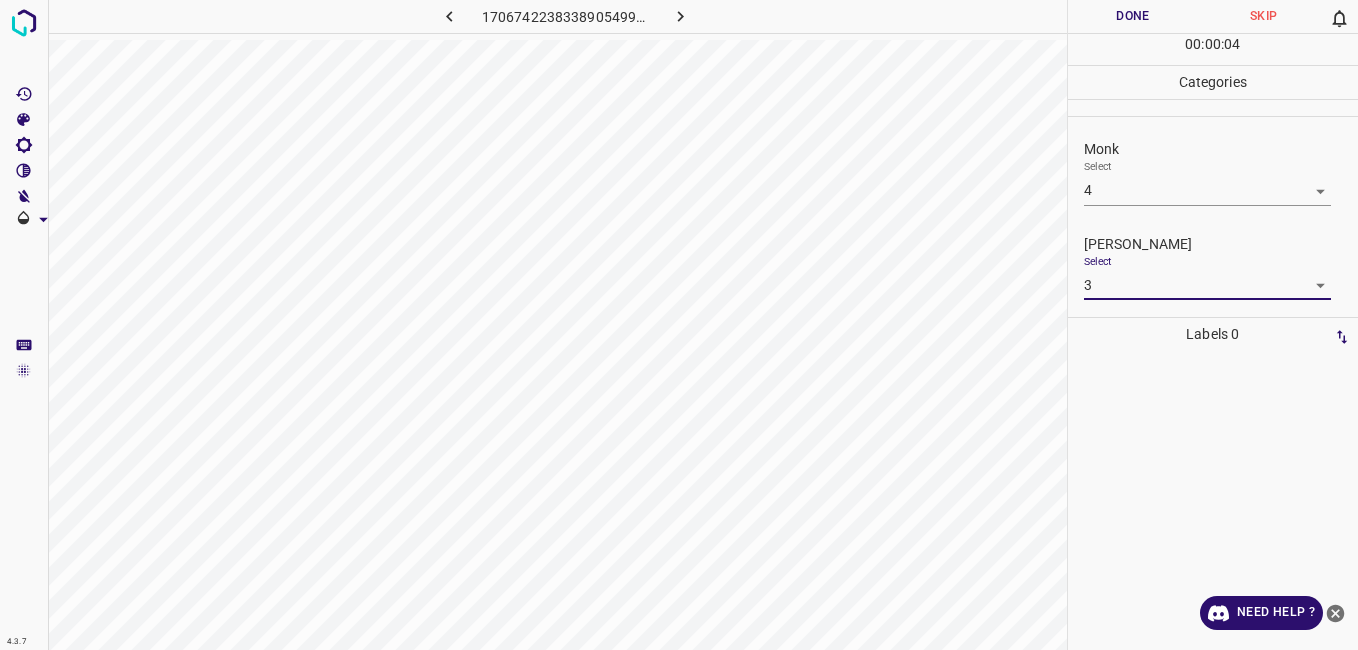 click on "Done" at bounding box center (1133, 16) 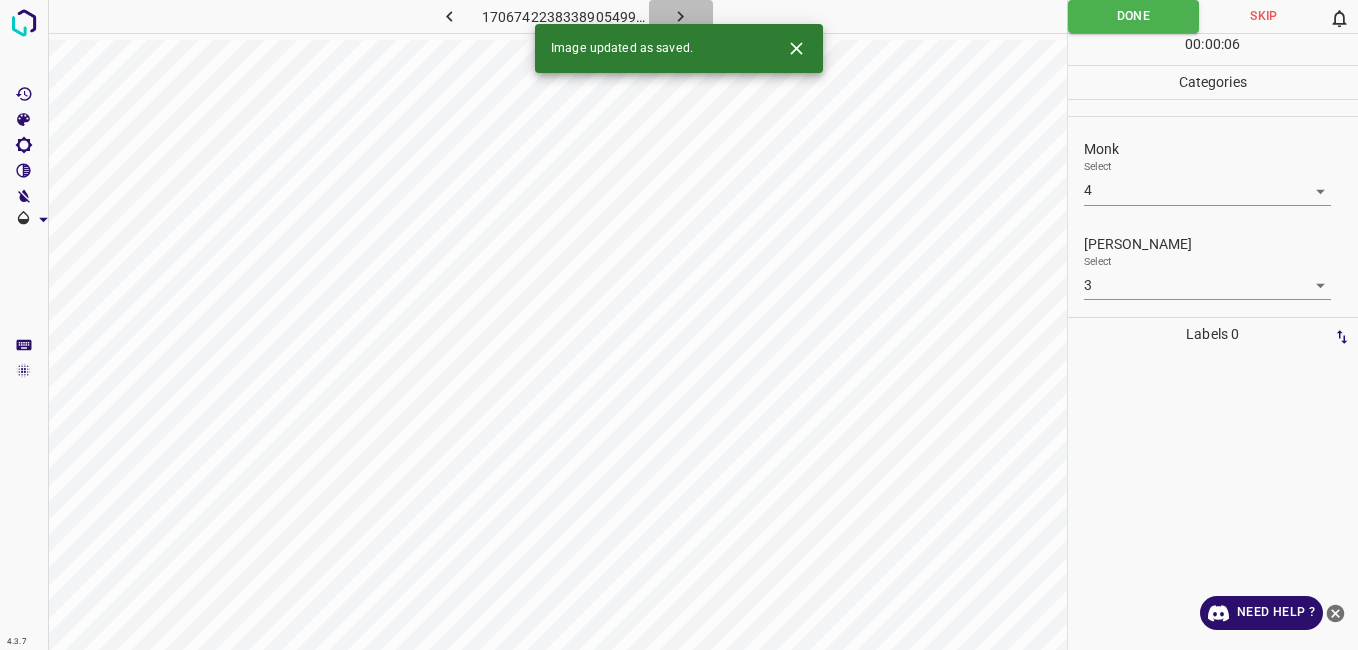 click at bounding box center [681, 16] 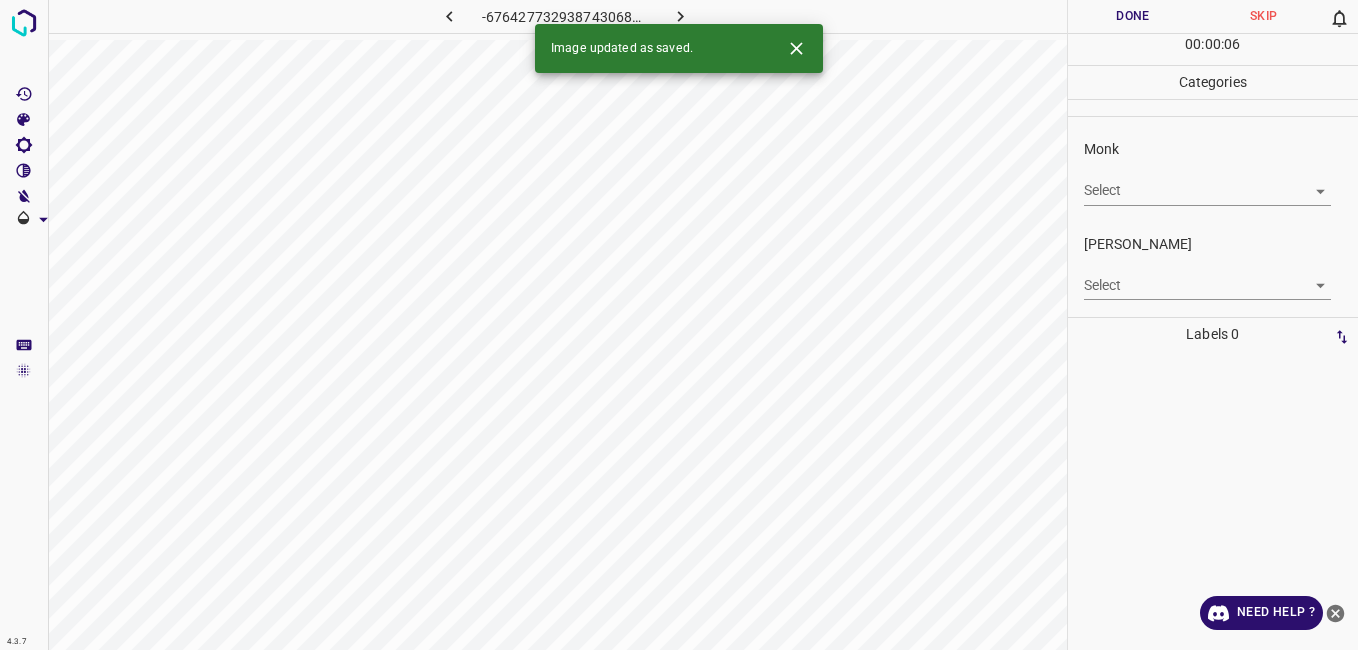 click on "4.3.7 -6764277329387430680.png Done Skip 0 00   : 00   : 06   Categories Monk   Select ​  Fitzpatrick   Select ​ Labels   0 Categories 1 Monk 2  Fitzpatrick Tools Space Change between modes (Draw & Edit) I Auto labeling R Restore zoom M Zoom in N Zoom out Delete Delete selecte label Filters Z Restore filters X Saturation filter C Brightness filter V Contrast filter B Gray scale filter General O Download Image updated as saved. Need Help ? - Text - Hide - Delete" at bounding box center (679, 325) 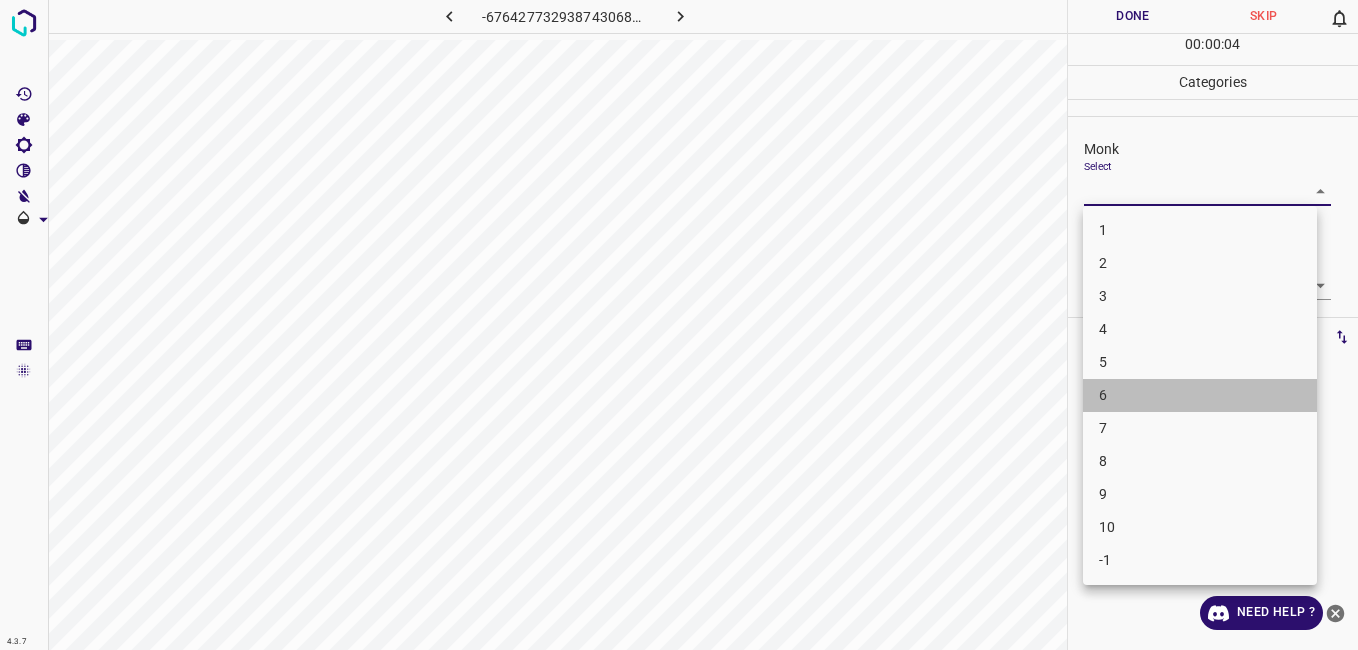 click on "6" at bounding box center (1200, 395) 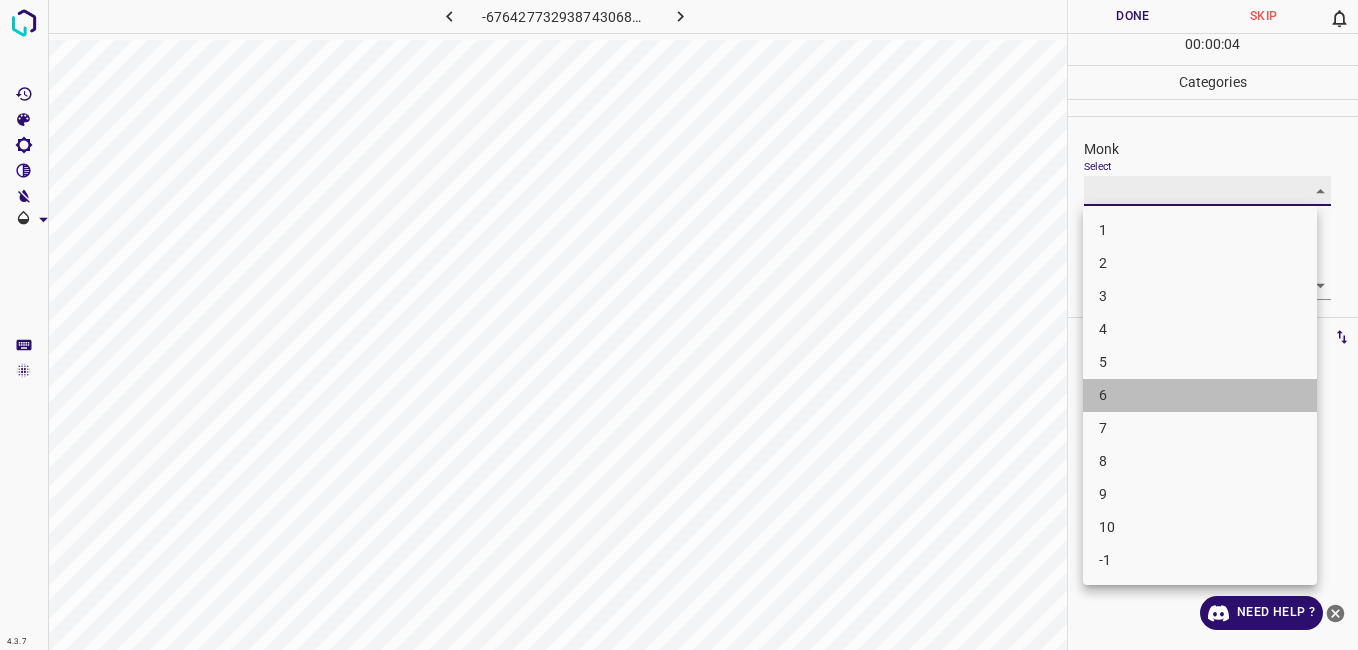 type on "6" 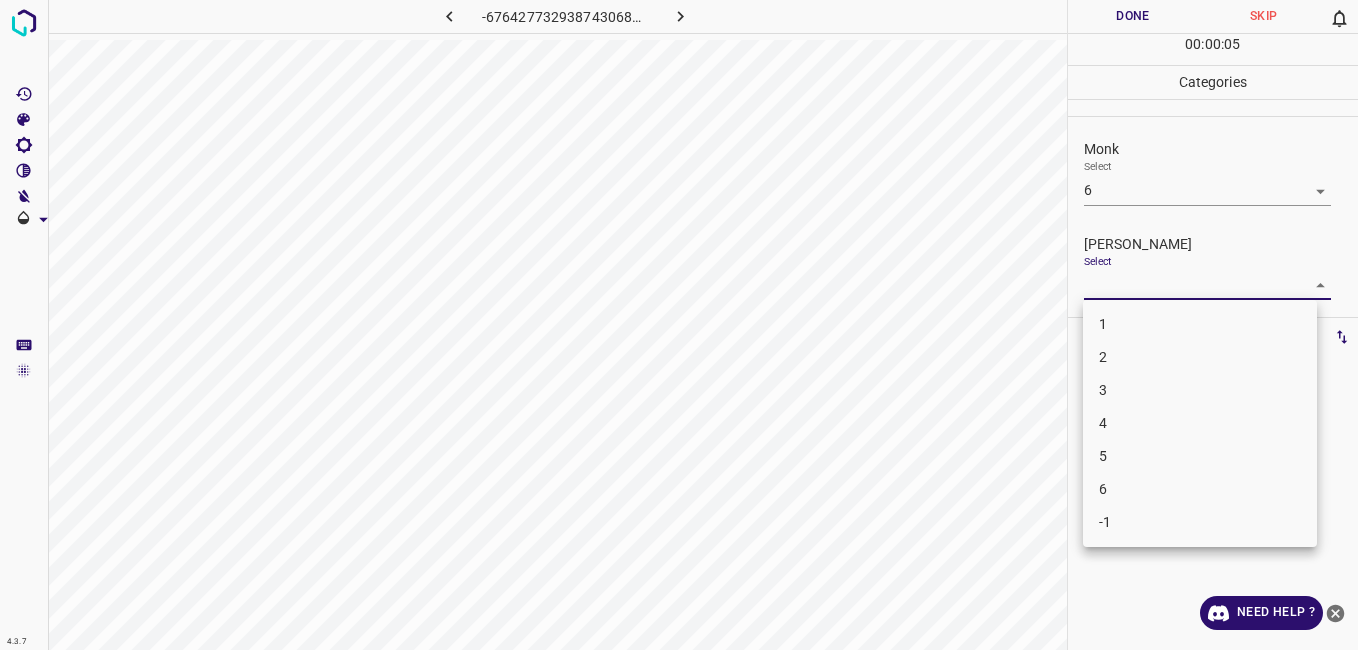 click on "4.3.7 -6764277329387430680.png Done Skip 0 00   : 00   : 05   Categories Monk   Select 6 6  Fitzpatrick   Select ​ Labels   0 Categories 1 Monk 2  Fitzpatrick Tools Space Change between modes (Draw & Edit) I Auto labeling R Restore zoom M Zoom in N Zoom out Delete Delete selecte label Filters Z Restore filters X Saturation filter C Brightness filter V Contrast filter B Gray scale filter General O Download Need Help ? - Text - Hide - Delete 1 2 3 4 5 6 -1" at bounding box center (679, 325) 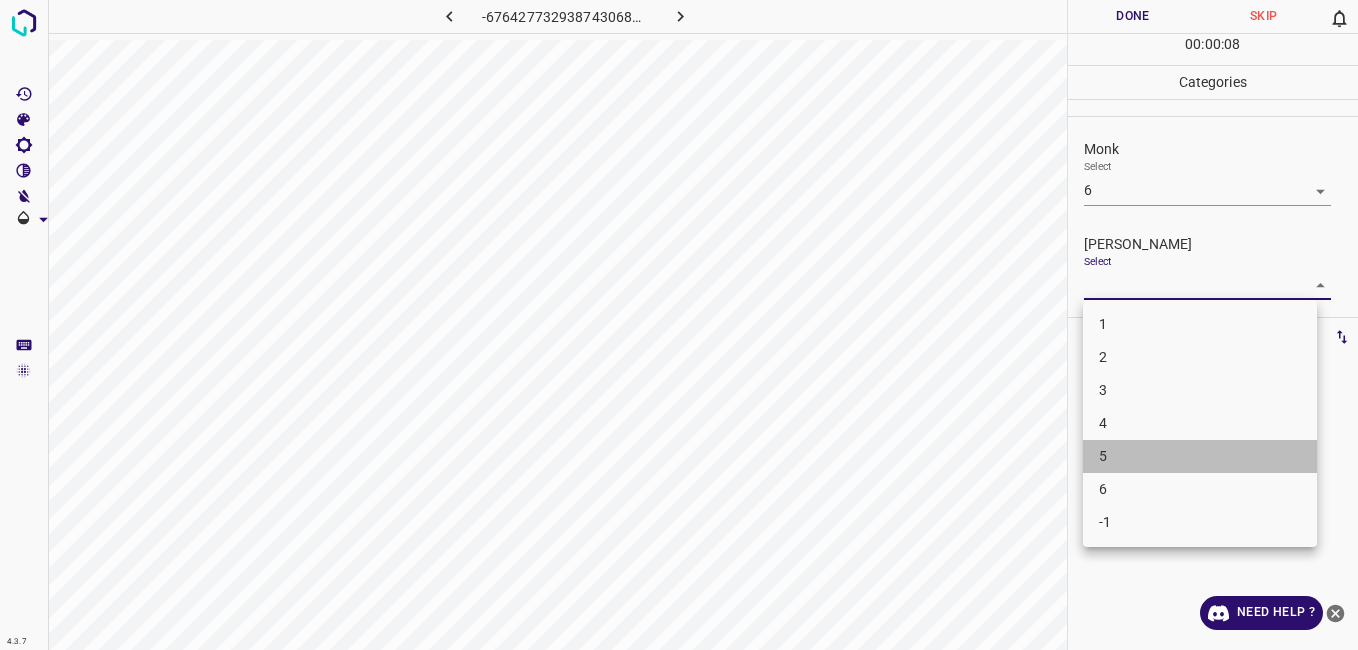 click on "5" at bounding box center [1200, 456] 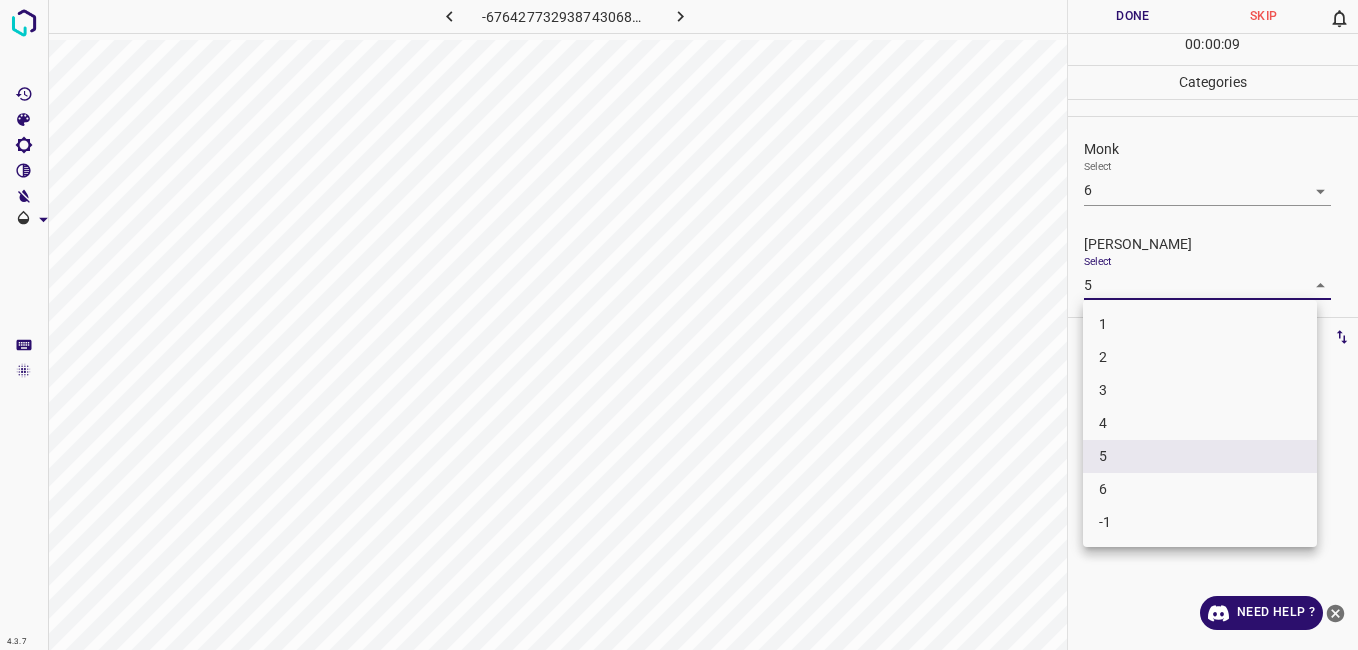 click on "4.3.7 -6764277329387430680.png Done Skip 0 00   : 00   : 09   Categories Monk   Select 6 6  Fitzpatrick   Select 5 5 Labels   0 Categories 1 Monk 2  Fitzpatrick Tools Space Change between modes (Draw & Edit) I Auto labeling R Restore zoom M Zoom in N Zoom out Delete Delete selecte label Filters Z Restore filters X Saturation filter C Brightness filter V Contrast filter B Gray scale filter General O Download Need Help ? - Text - Hide - Delete 1 2 3 4 5 6 -1" at bounding box center (679, 325) 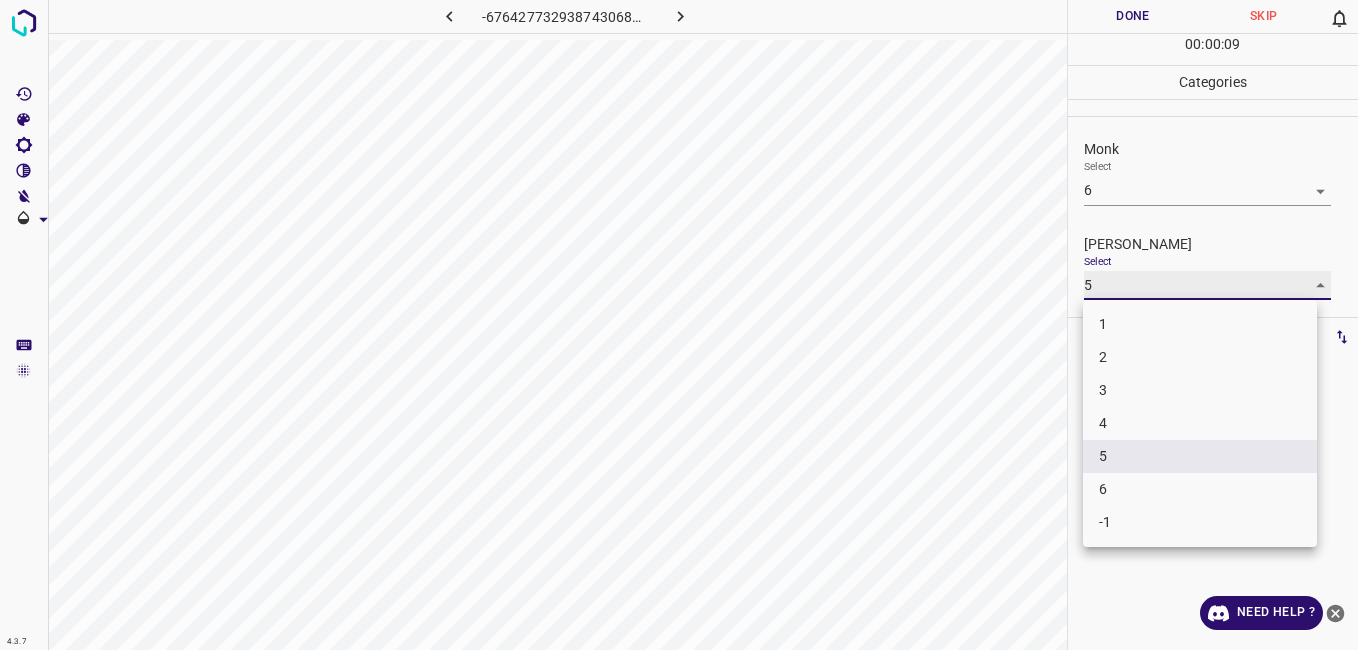 type on "4" 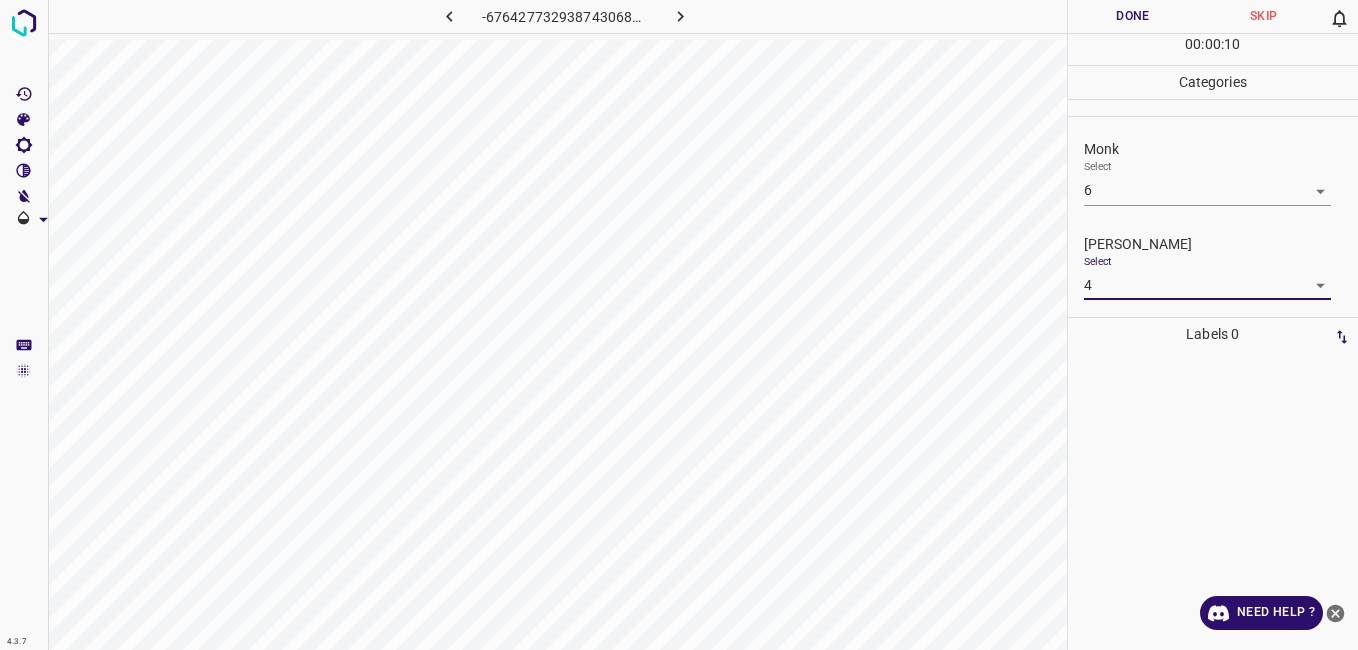 click on "4.3.7 -6764277329387430680.png Done Skip 0 00   : 00   : 10   Categories Monk   Select 6 6  Fitzpatrick   Select 4 4 Labels   0 Categories 1 Monk 2  Fitzpatrick Tools Space Change between modes (Draw & Edit) I Auto labeling R Restore zoom M Zoom in N Zoom out Delete Delete selecte label Filters Z Restore filters X Saturation filter C Brightness filter V Contrast filter B Gray scale filter General O Download Need Help ? - Text - Hide - Delete" at bounding box center (679, 325) 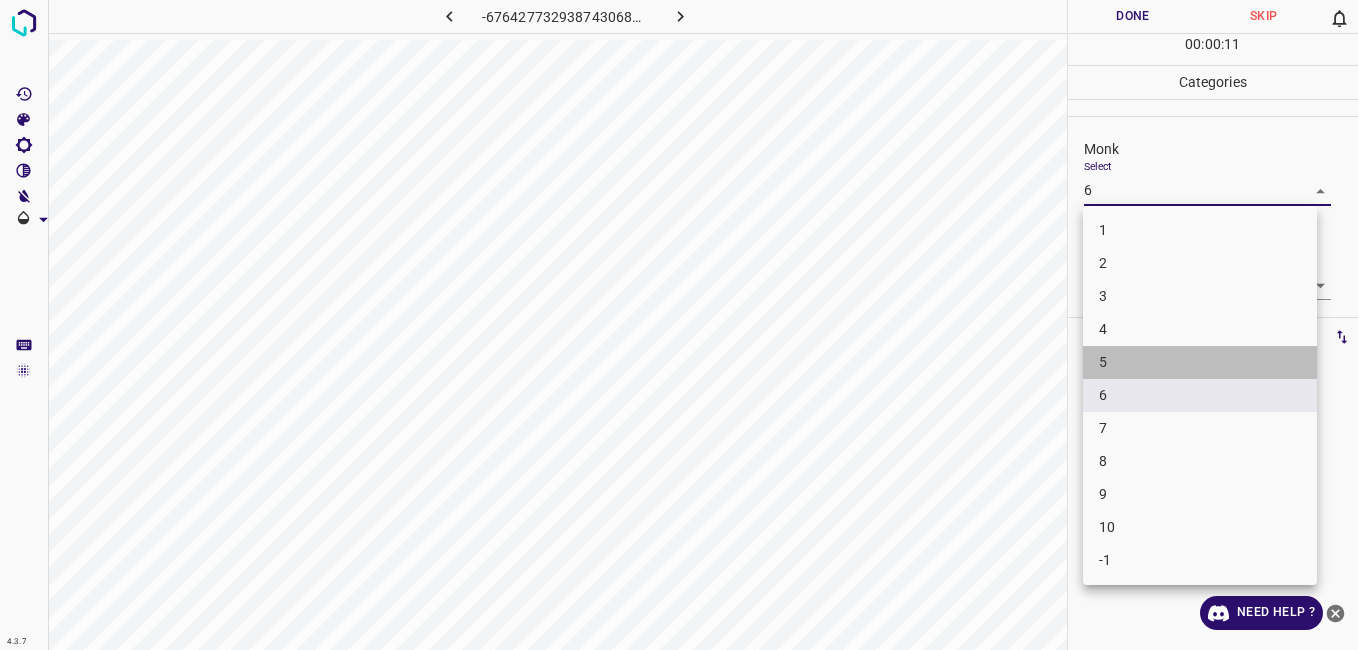 click on "5" at bounding box center (1200, 362) 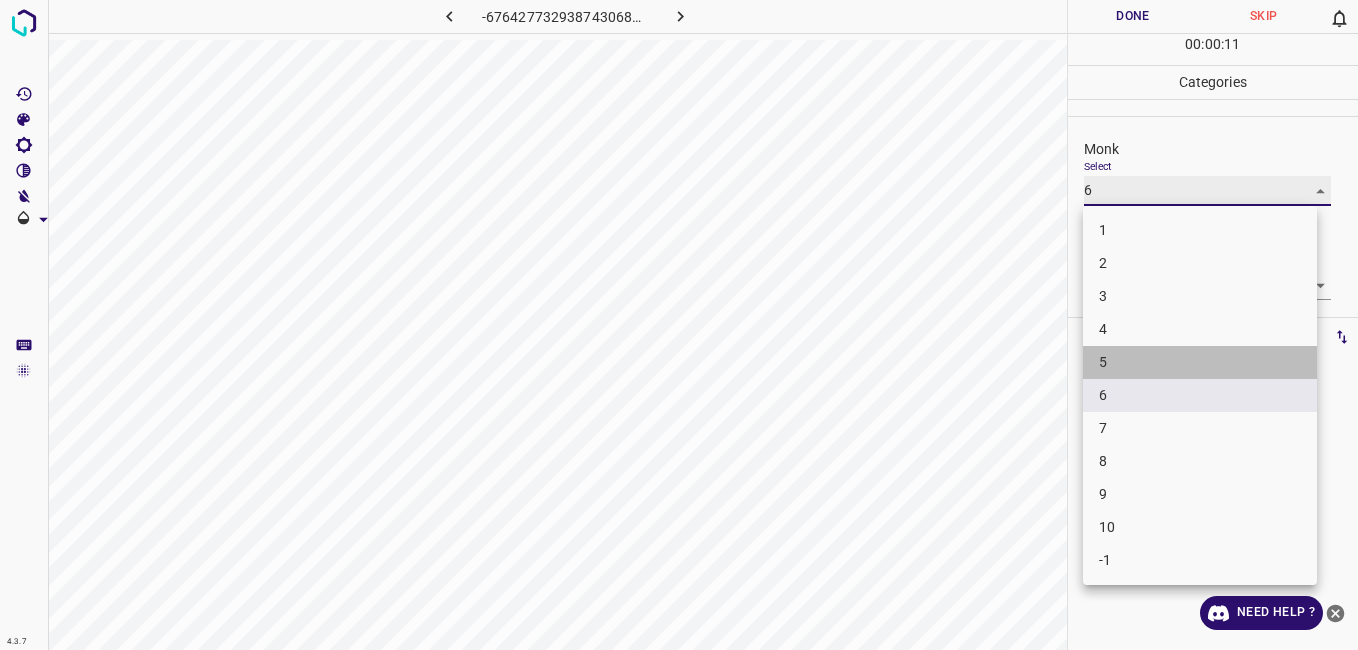 type on "5" 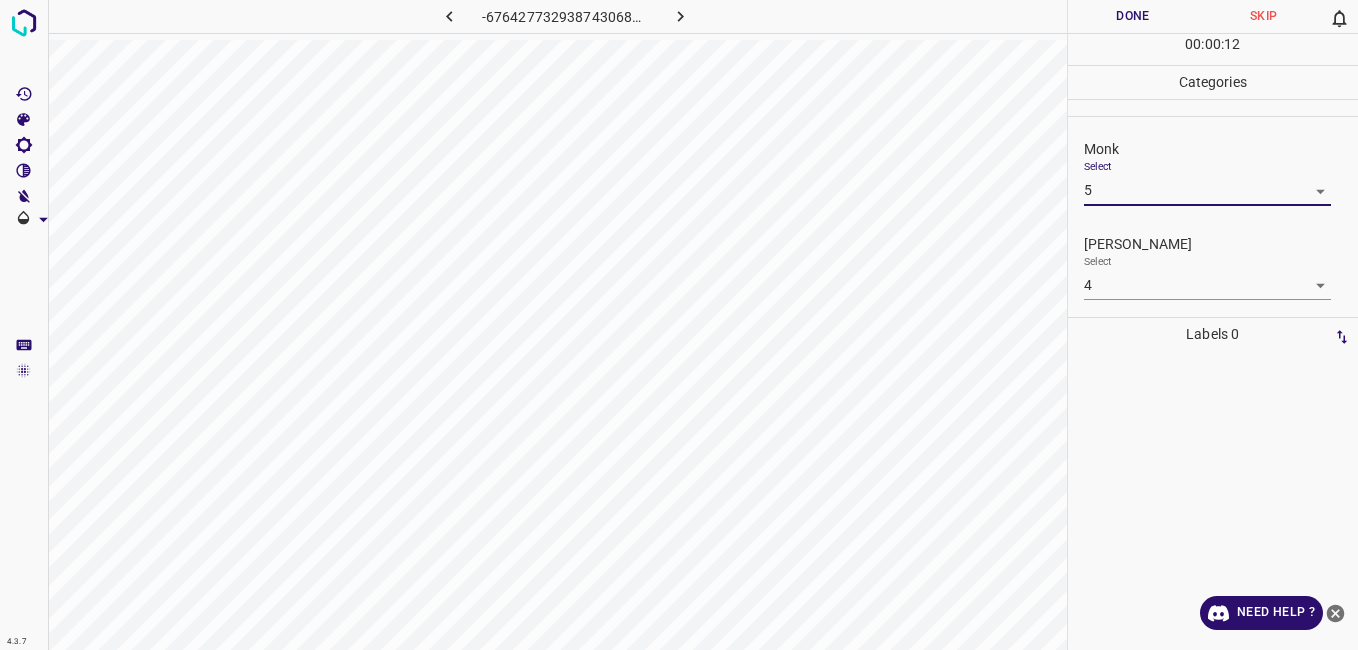 click on "Done" at bounding box center (1133, 16) 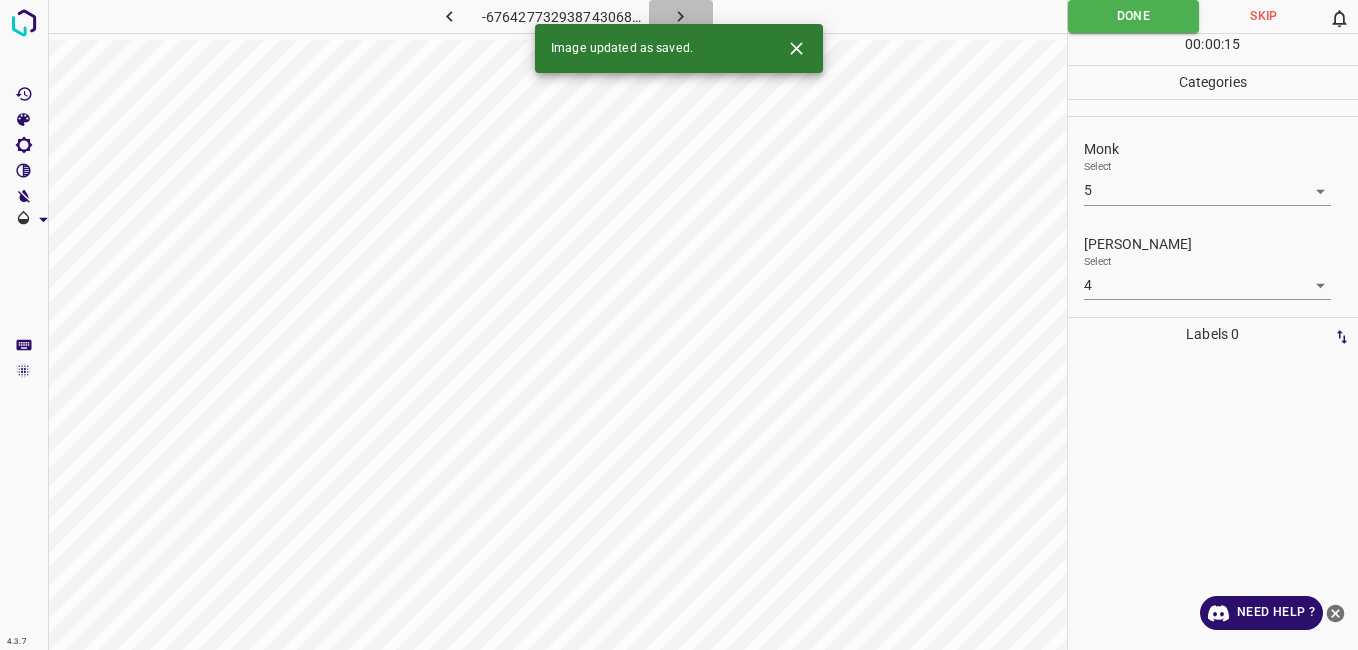 click 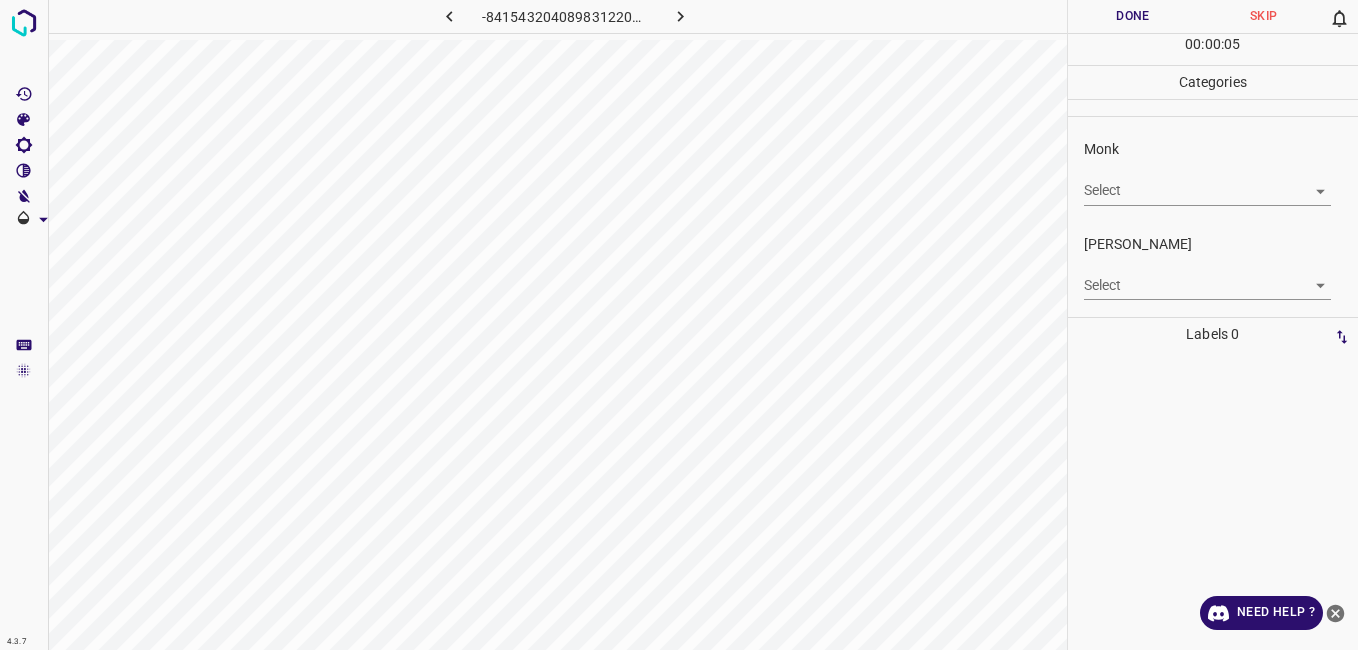 click on "4.3.7 -8415432040898312204.png Done Skip 0 00   : 00   : 05   Categories Monk   Select ​  Fitzpatrick   Select ​ Labels   0 Categories 1 Monk 2  Fitzpatrick Tools Space Change between modes (Draw & Edit) I Auto labeling R Restore zoom M Zoom in N Zoom out Delete Delete selecte label Filters Z Restore filters X Saturation filter C Brightness filter V Contrast filter B Gray scale filter General O Download Need Help ? - Text - Hide - Delete" at bounding box center [679, 325] 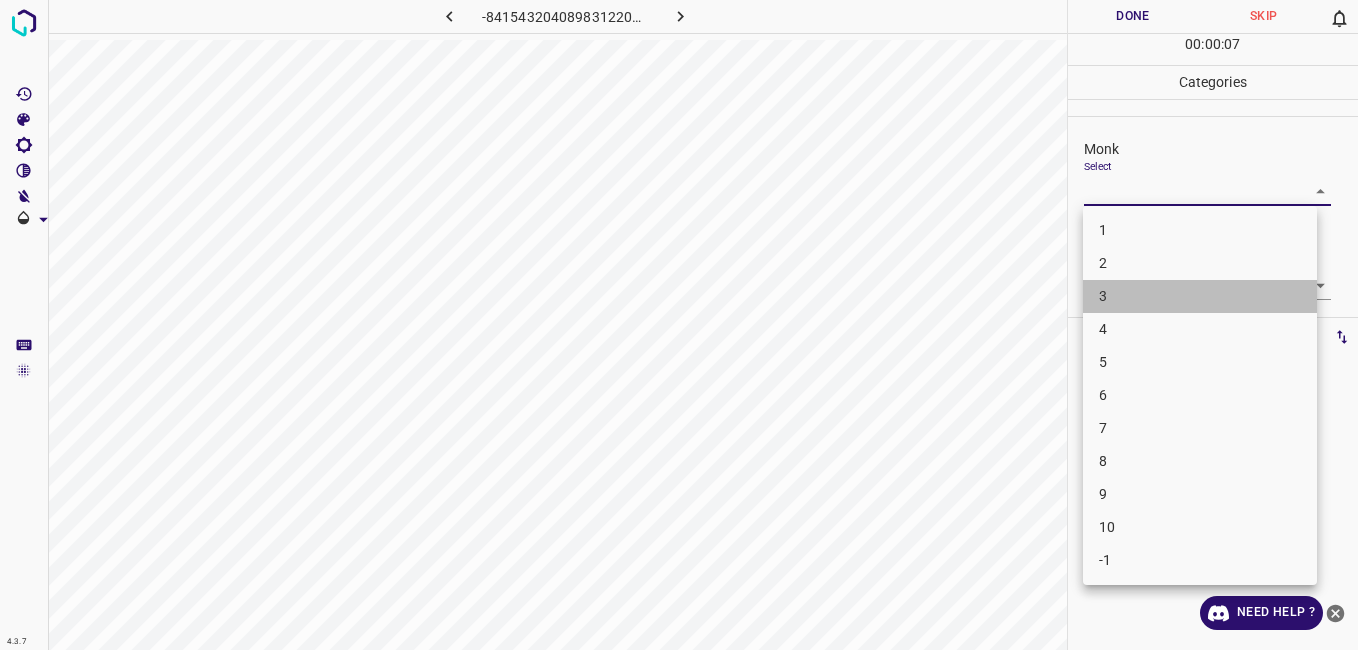 click on "3" at bounding box center (1200, 296) 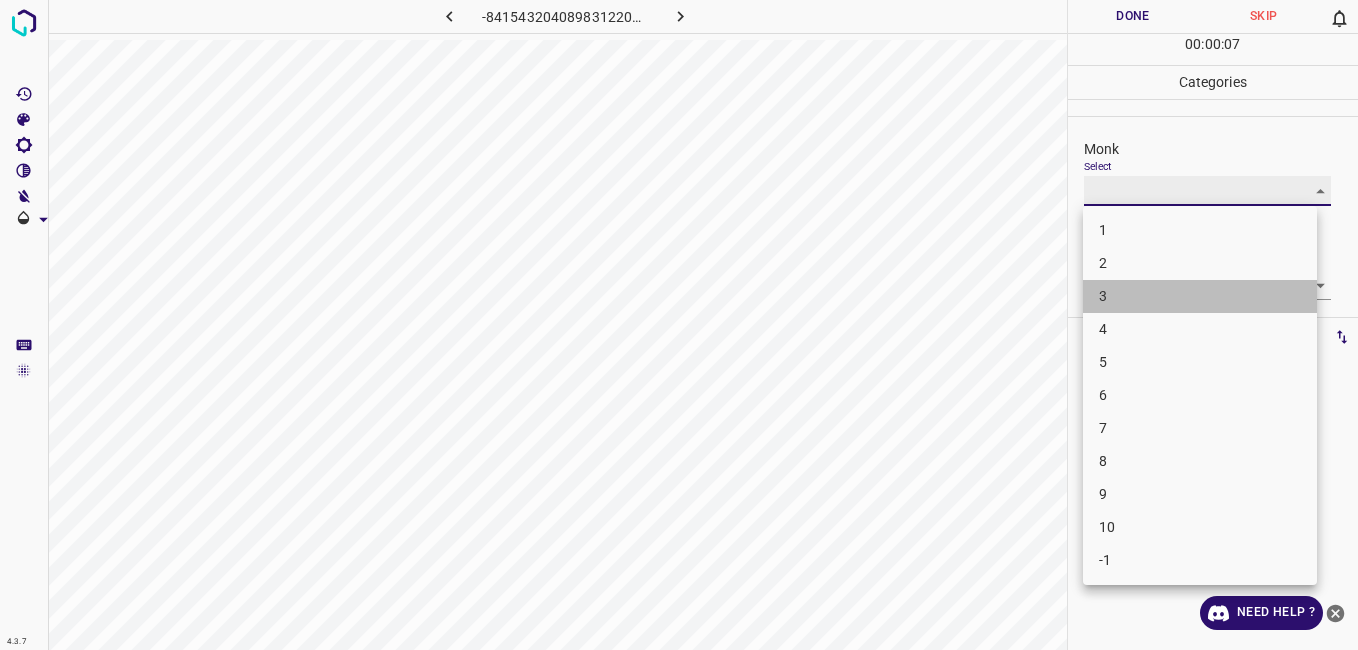 type on "3" 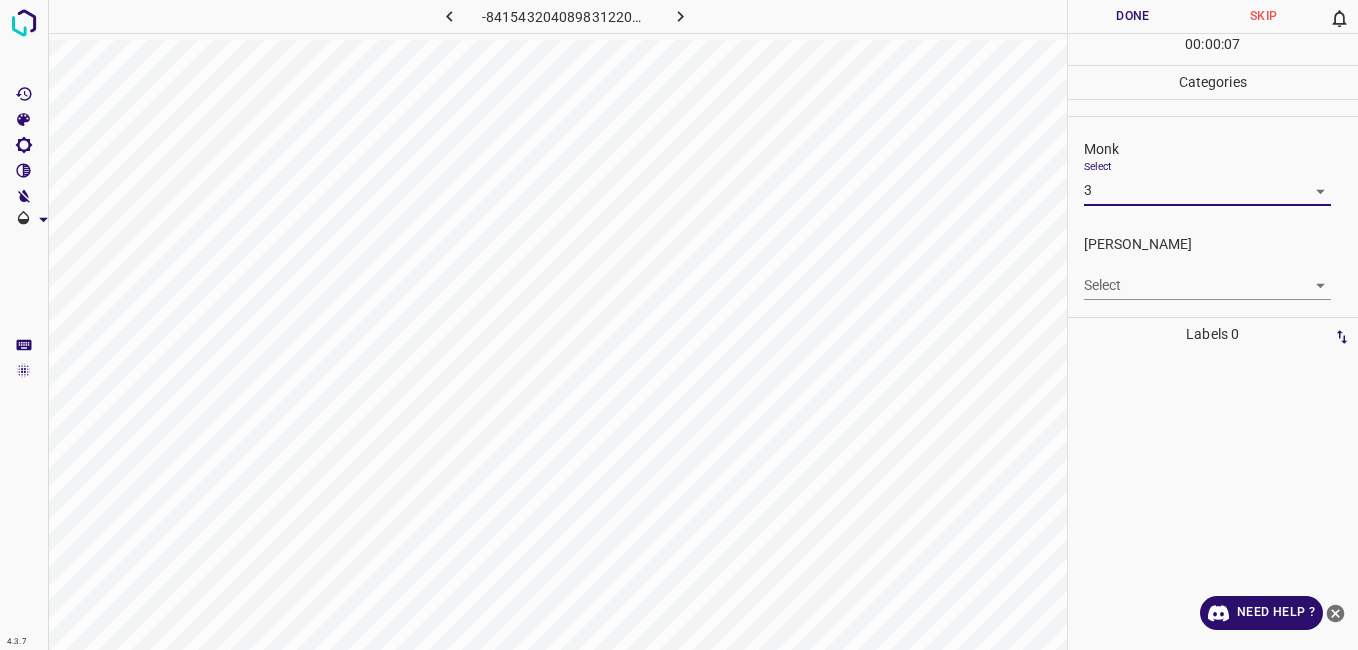 click on "Fitzpatrick" at bounding box center (1221, 244) 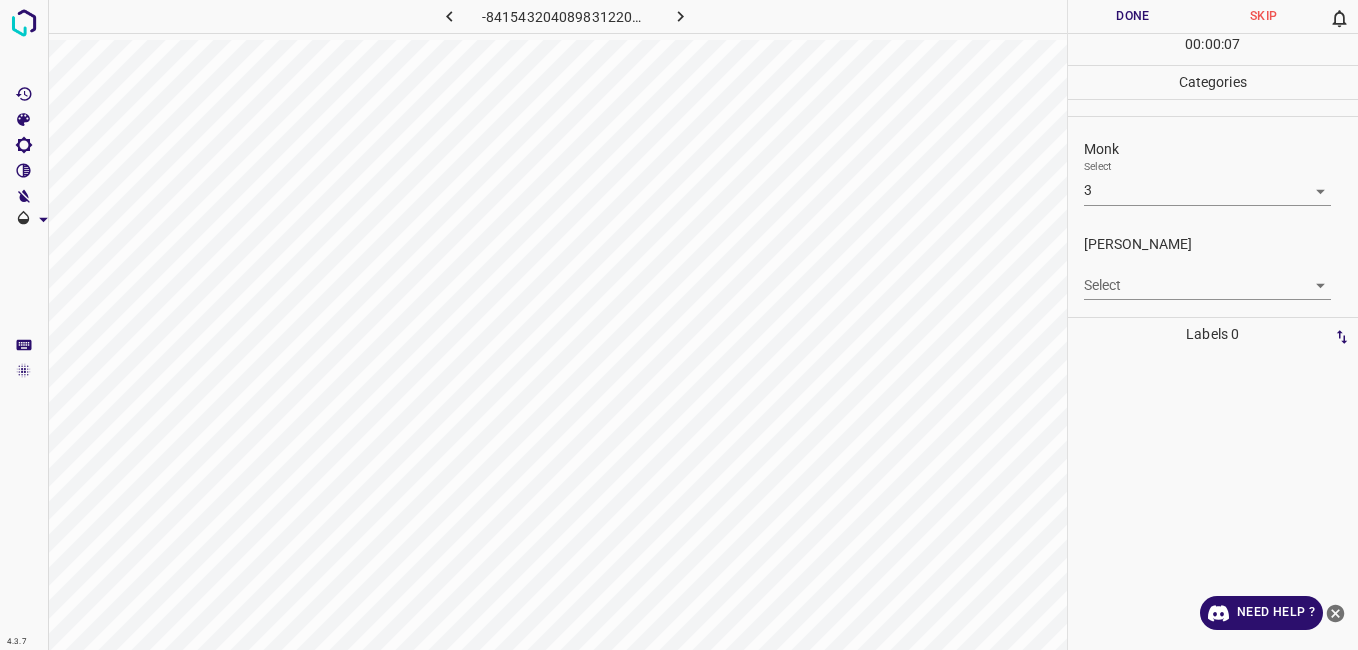 click on "4.3.7 -8415432040898312204.png Done Skip 0 00   : 00   : 07   Categories Monk   Select 3 3  Fitzpatrick   Select ​ Labels   0 Categories 1 Monk 2  Fitzpatrick Tools Space Change between modes (Draw & Edit) I Auto labeling R Restore zoom M Zoom in N Zoom out Delete Delete selecte label Filters Z Restore filters X Saturation filter C Brightness filter V Contrast filter B Gray scale filter General O Download Need Help ? - Text - Hide - Delete" at bounding box center [679, 325] 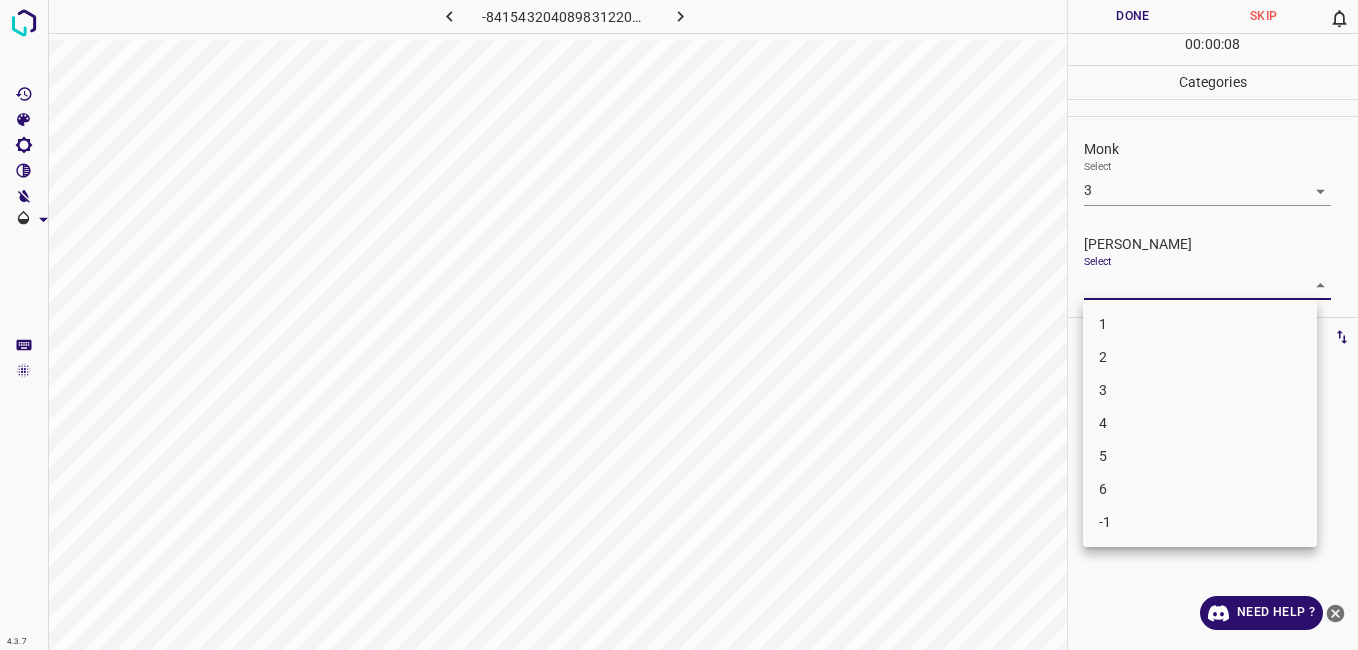 click on "2" at bounding box center [1200, 357] 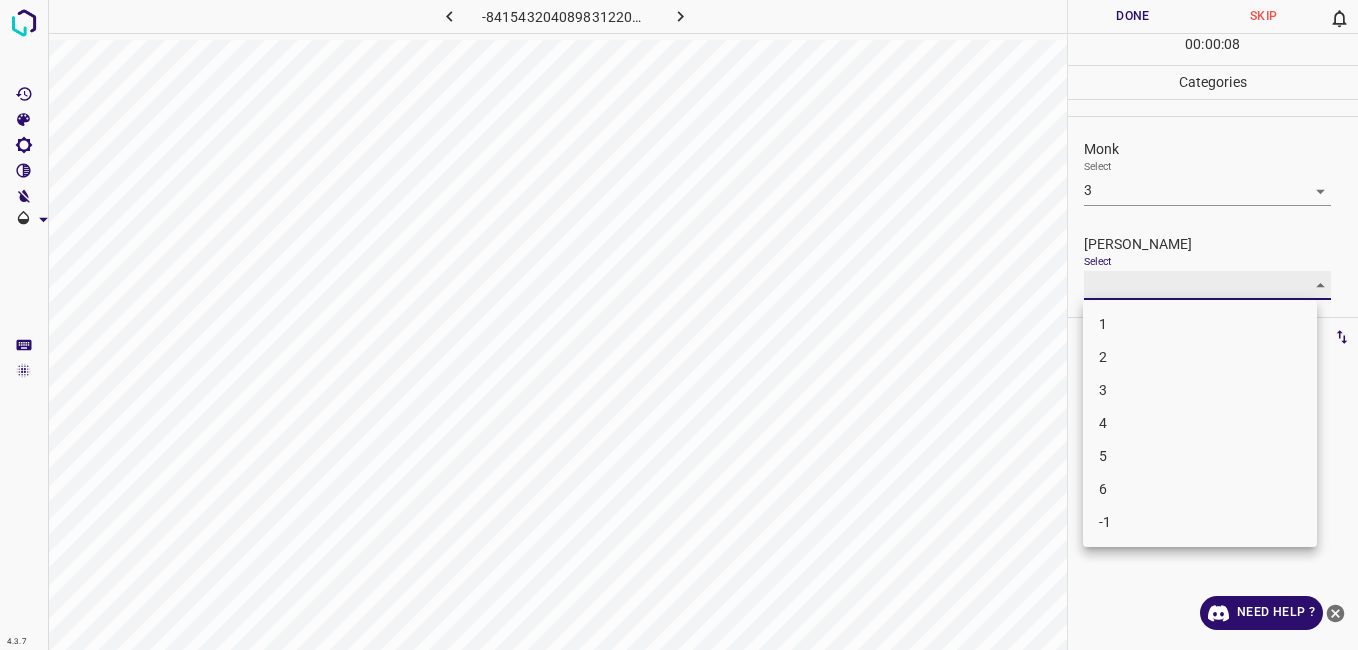 type on "2" 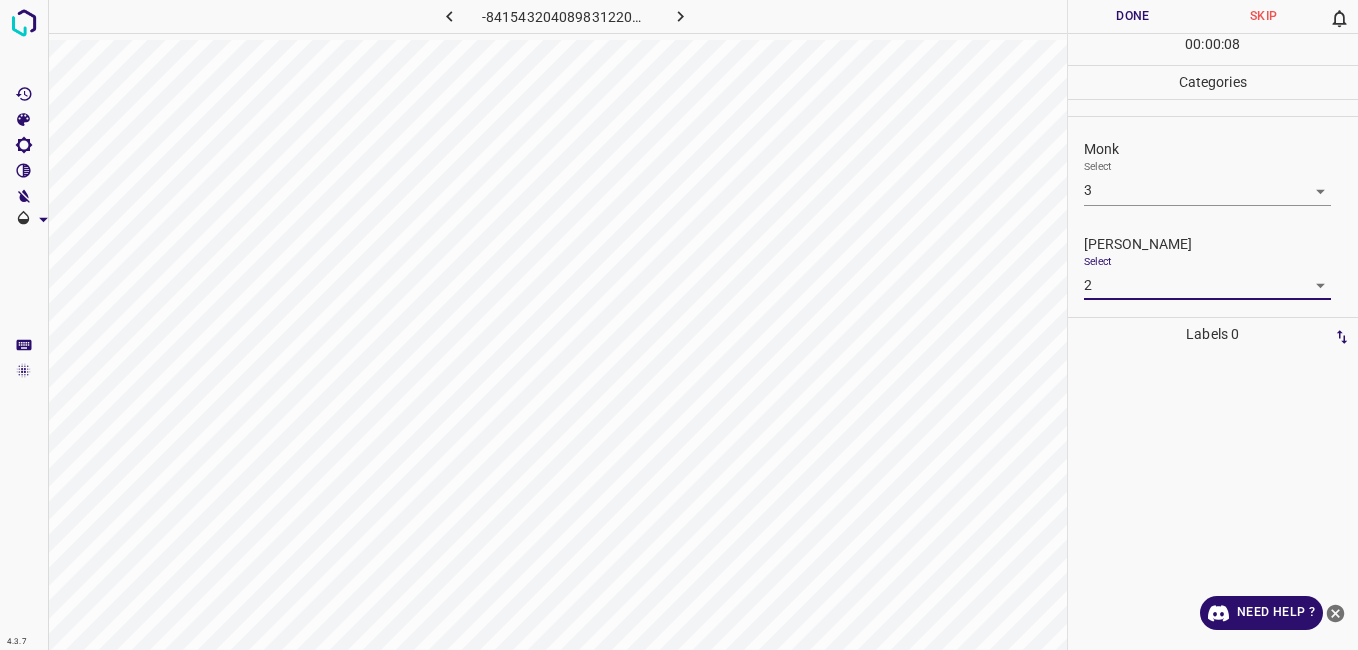 click on "Done" at bounding box center (1133, 16) 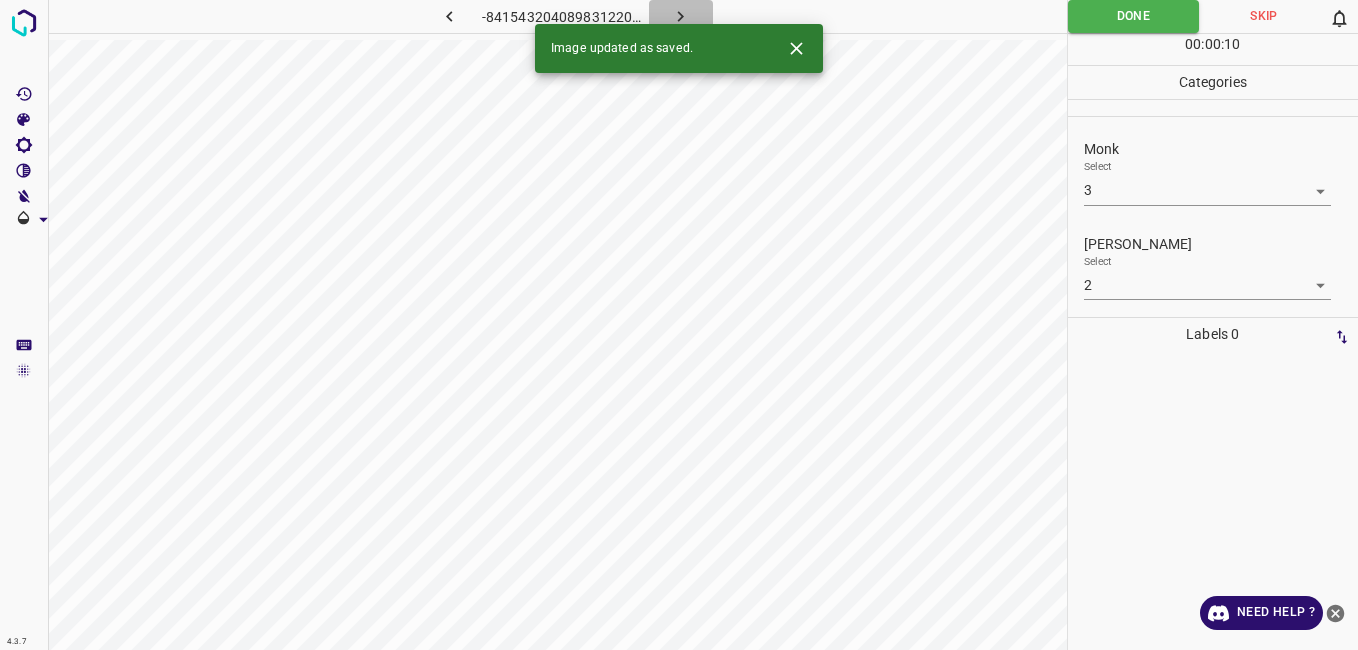 click at bounding box center (681, 16) 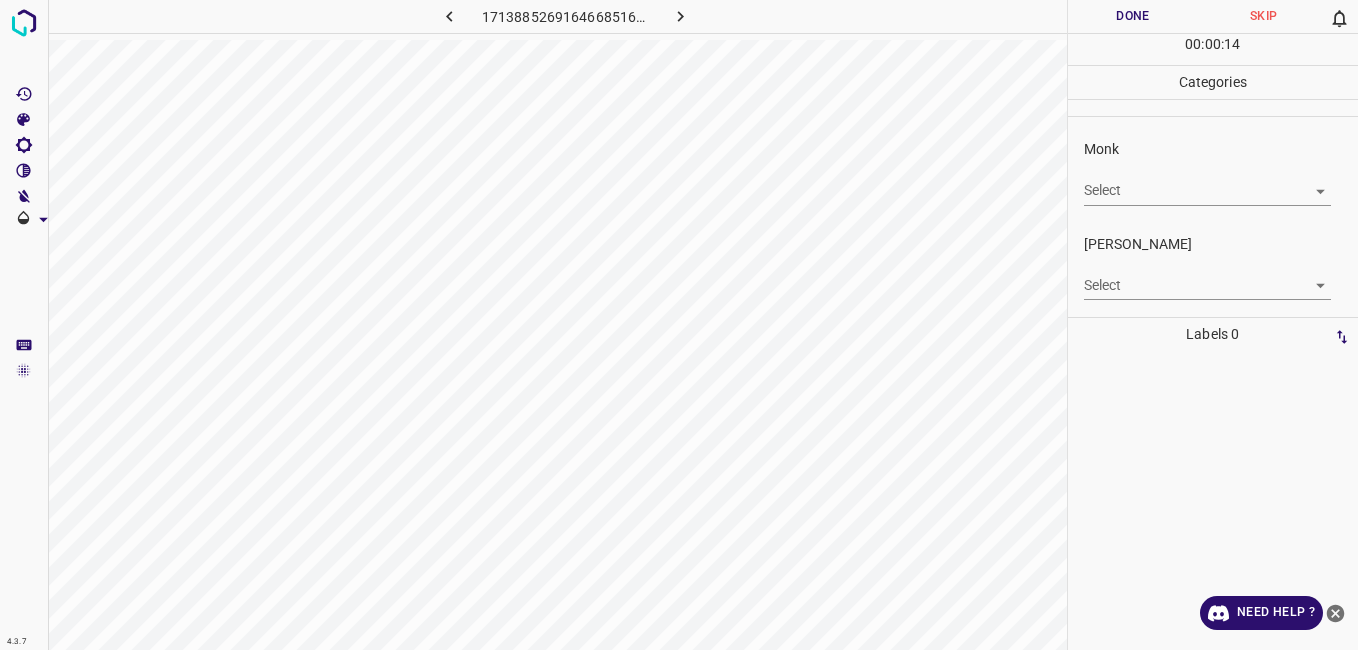 click on "4.3.7 1713885269164668516.png Done Skip 0 00   : 00   : 14   Categories Monk   Select ​  Fitzpatrick   Select ​ Labels   0 Categories 1 Monk 2  Fitzpatrick Tools Space Change between modes (Draw & Edit) I Auto labeling R Restore zoom M Zoom in N Zoom out Delete Delete selecte label Filters Z Restore filters X Saturation filter C Brightness filter V Contrast filter B Gray scale filter General O Download Need Help ? - Text - Hide - Delete" at bounding box center (679, 325) 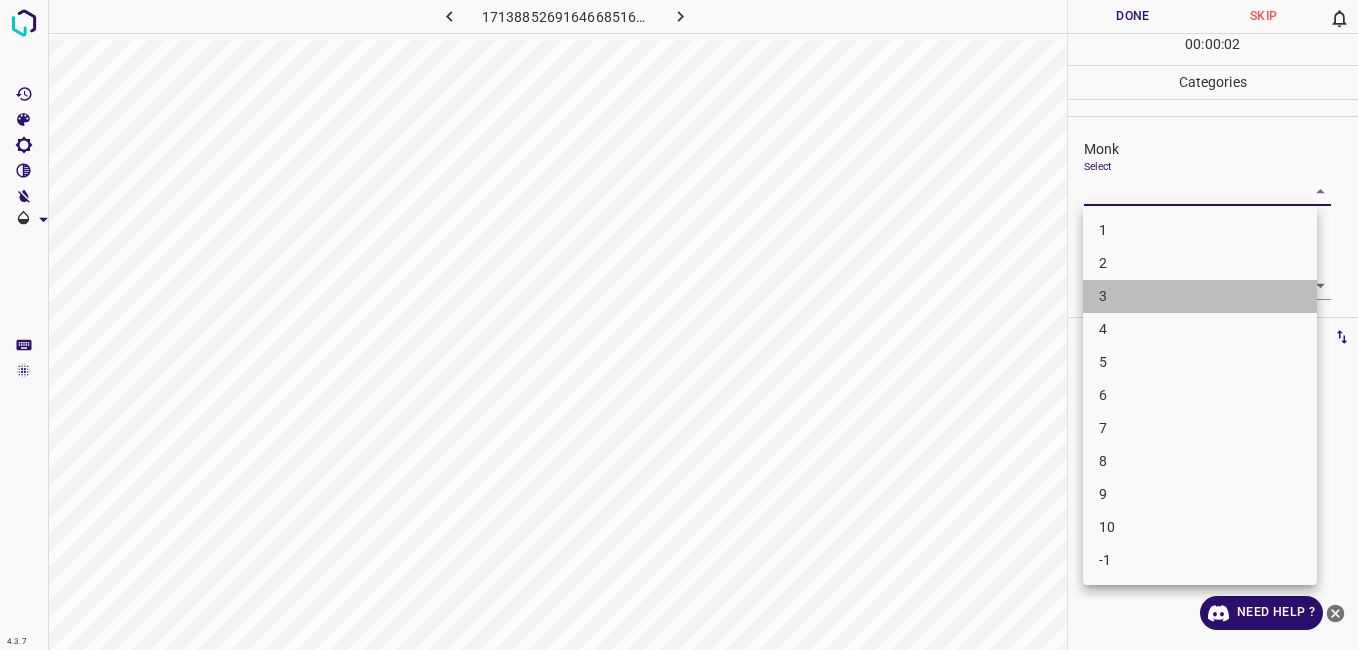 click on "3" at bounding box center [1200, 296] 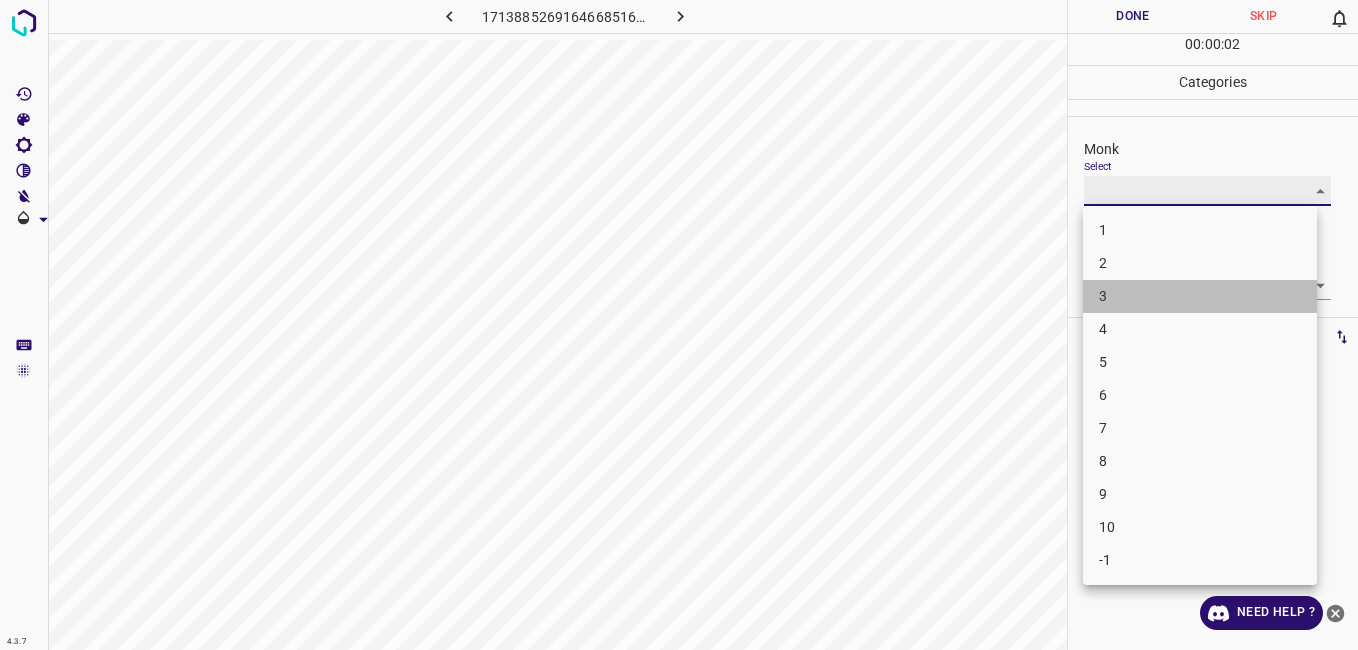 type on "3" 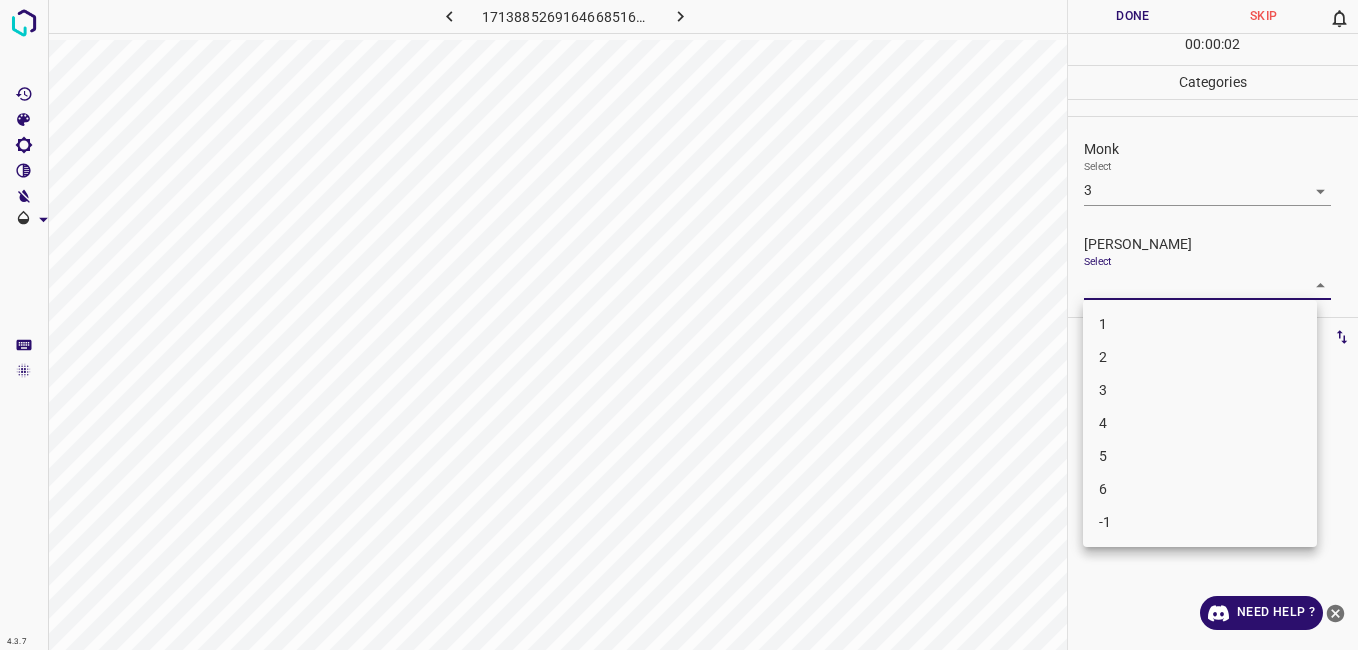 click on "4.3.7 1713885269164668516.png Done Skip 0 00   : 00   : 02   Categories Monk   Select 3 3  Fitzpatrick   Select ​ Labels   0 Categories 1 Monk 2  Fitzpatrick Tools Space Change between modes (Draw & Edit) I Auto labeling R Restore zoom M Zoom in N Zoom out Delete Delete selecte label Filters Z Restore filters X Saturation filter C Brightness filter V Contrast filter B Gray scale filter General O Download Need Help ? - Text - Hide - Delete 1 2 3 4 5 6 -1" at bounding box center (679, 325) 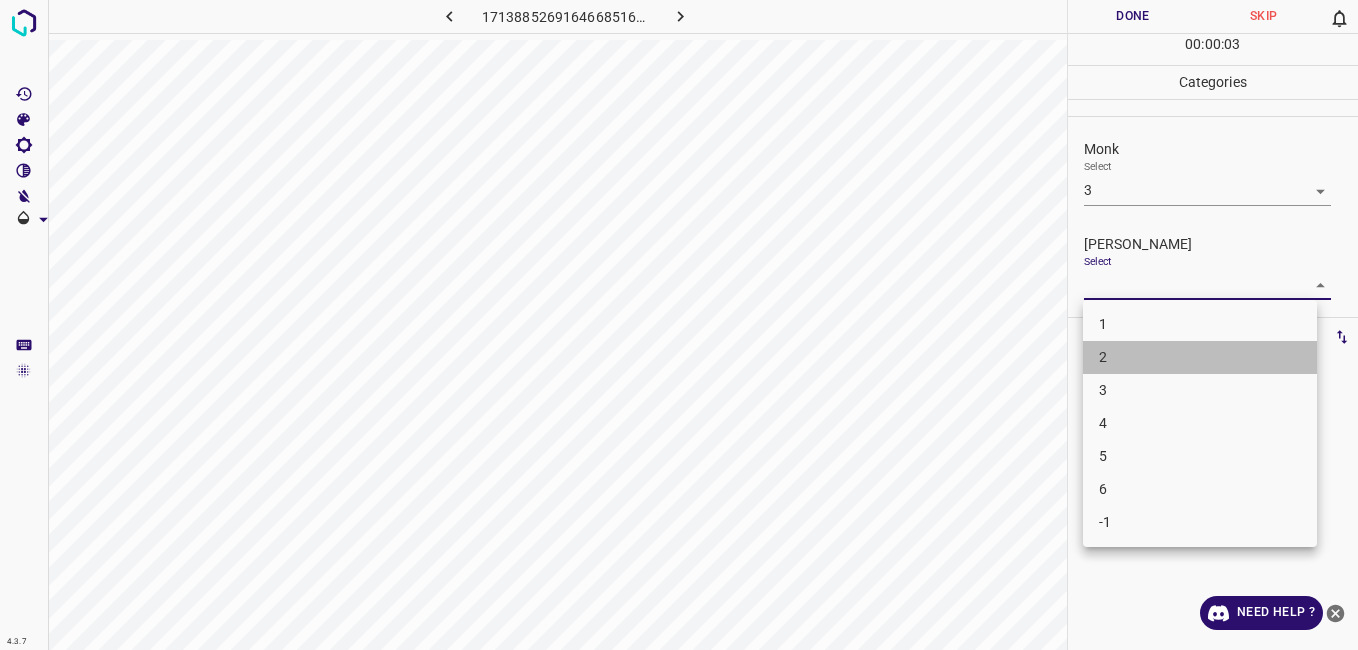 click on "2" at bounding box center (1200, 357) 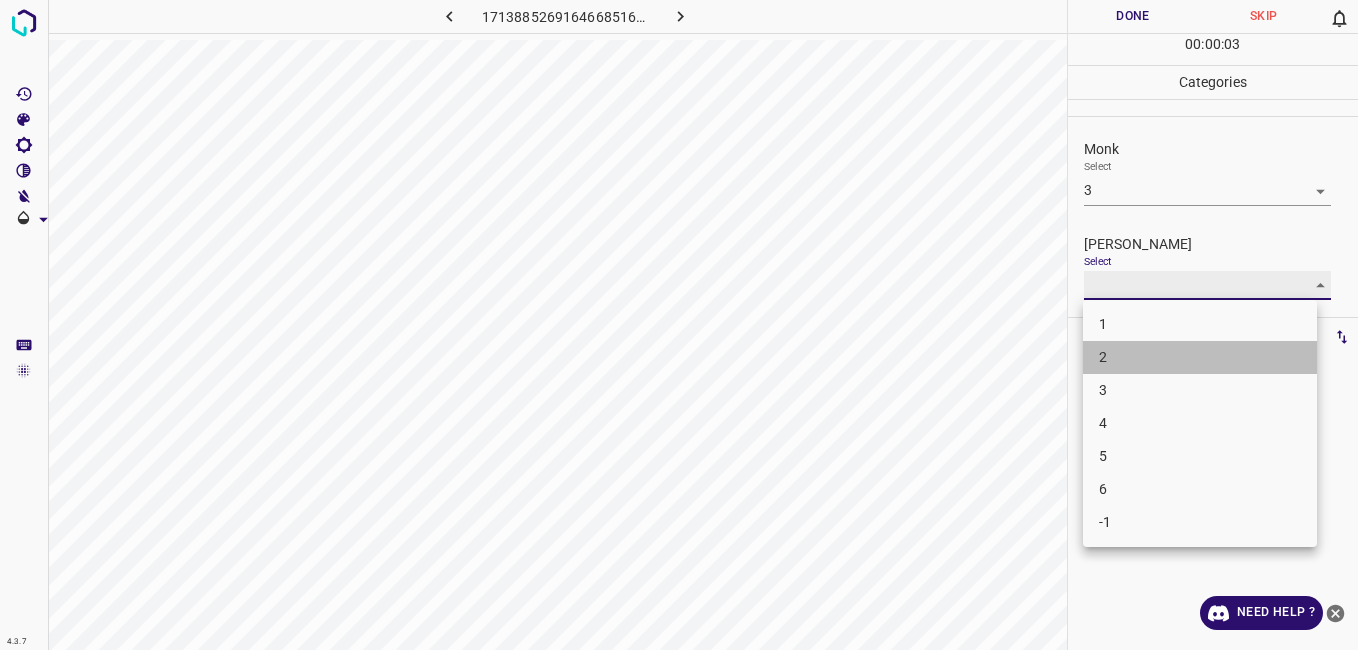 type on "2" 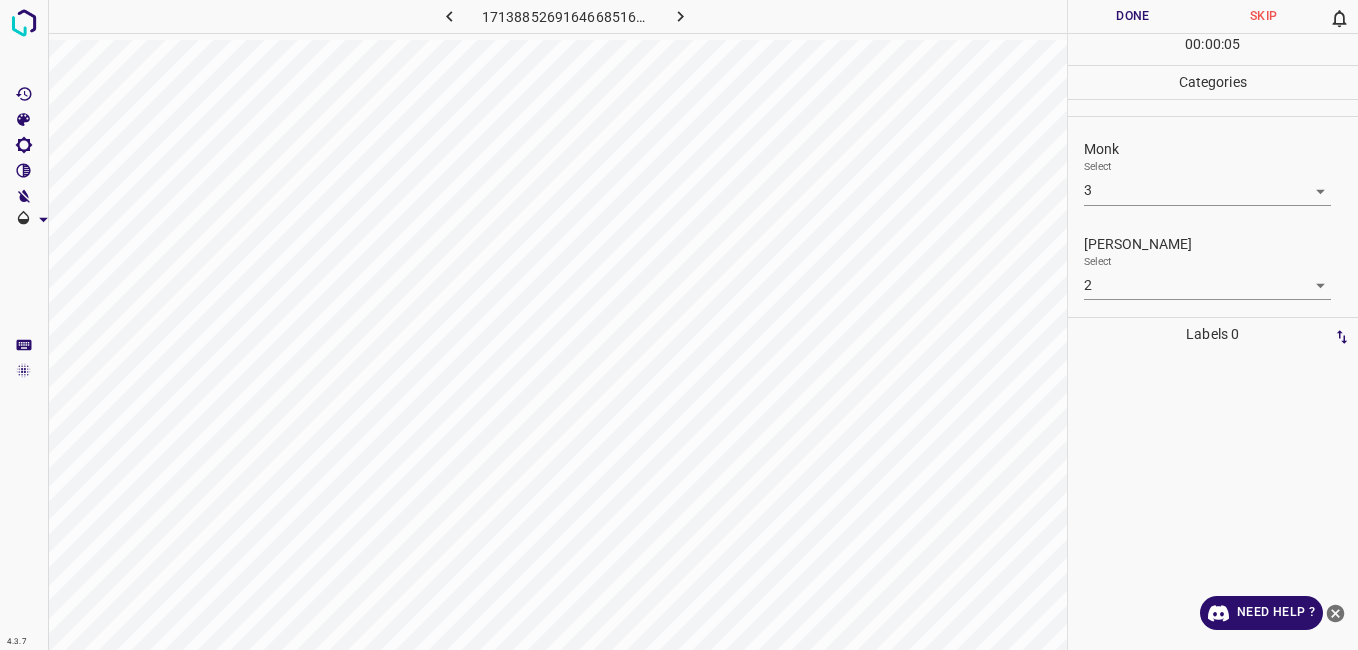 click at bounding box center (1213, 500) 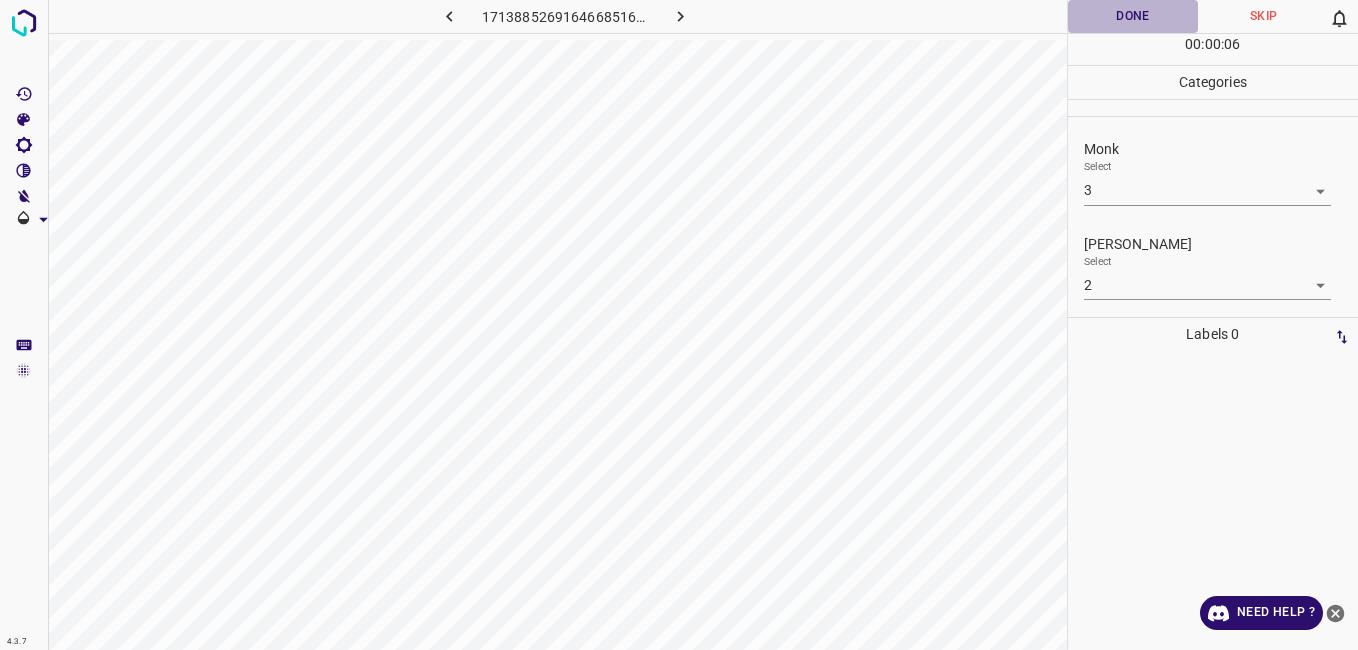 click on "Done" at bounding box center (1133, 16) 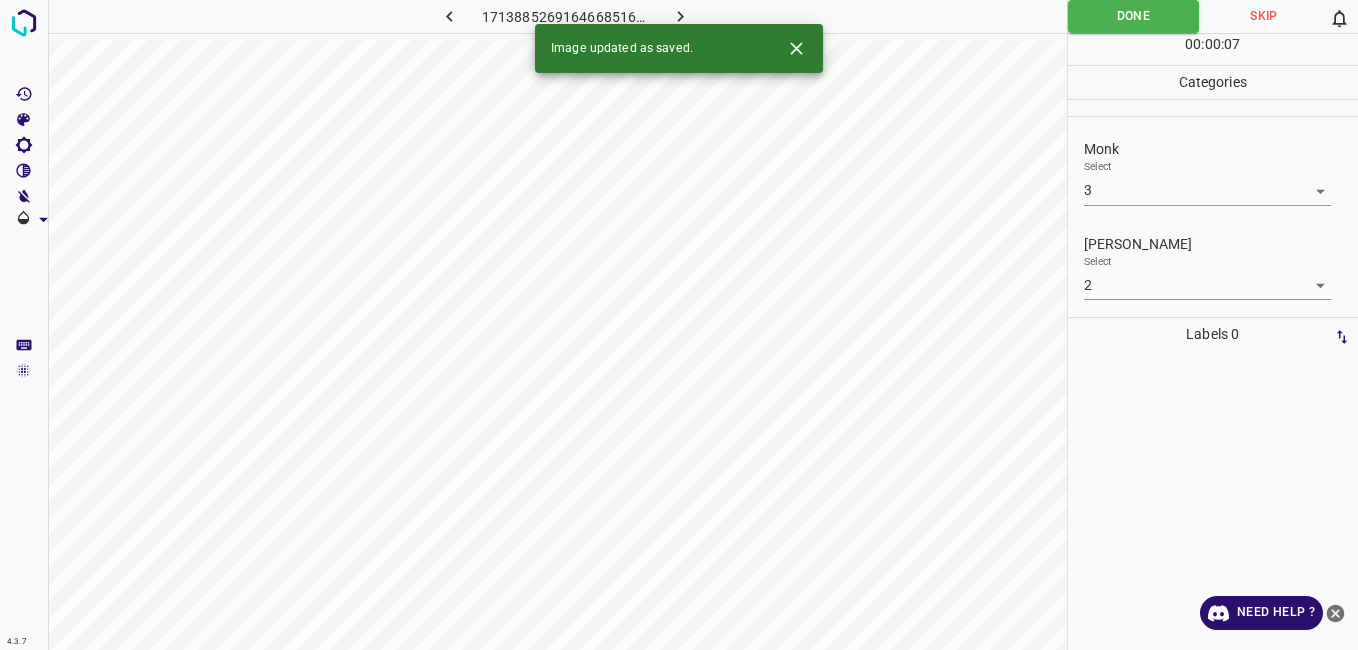click 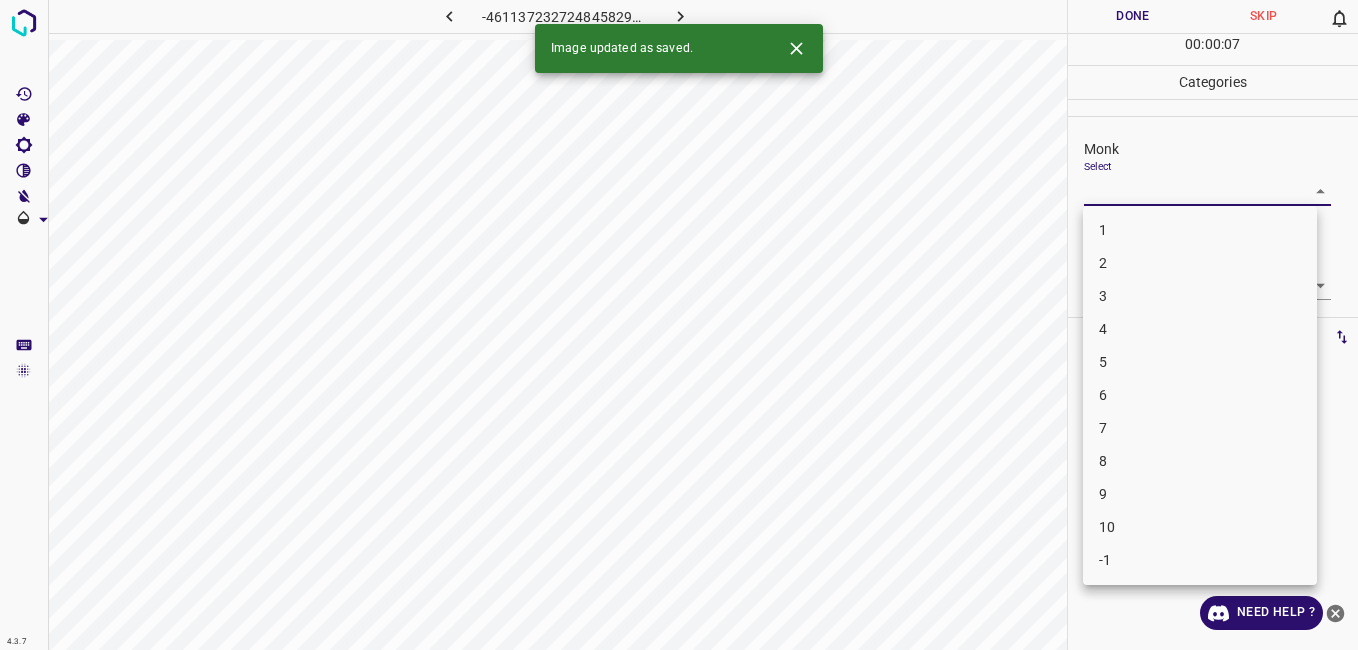 click on "4.3.7 -4611372327248458293.png Done Skip 0 00   : 00   : 07   Categories Monk   Select ​  Fitzpatrick   Select ​ Labels   0 Categories 1 Monk 2  Fitzpatrick Tools Space Change between modes (Draw & Edit) I Auto labeling R Restore zoom M Zoom in N Zoom out Delete Delete selecte label Filters Z Restore filters X Saturation filter C Brightness filter V Contrast filter B Gray scale filter General O Download Image updated as saved. Need Help ? - Text - Hide - Delete 1 2 3 4 5 6 7 8 9 10 -1" at bounding box center [679, 325] 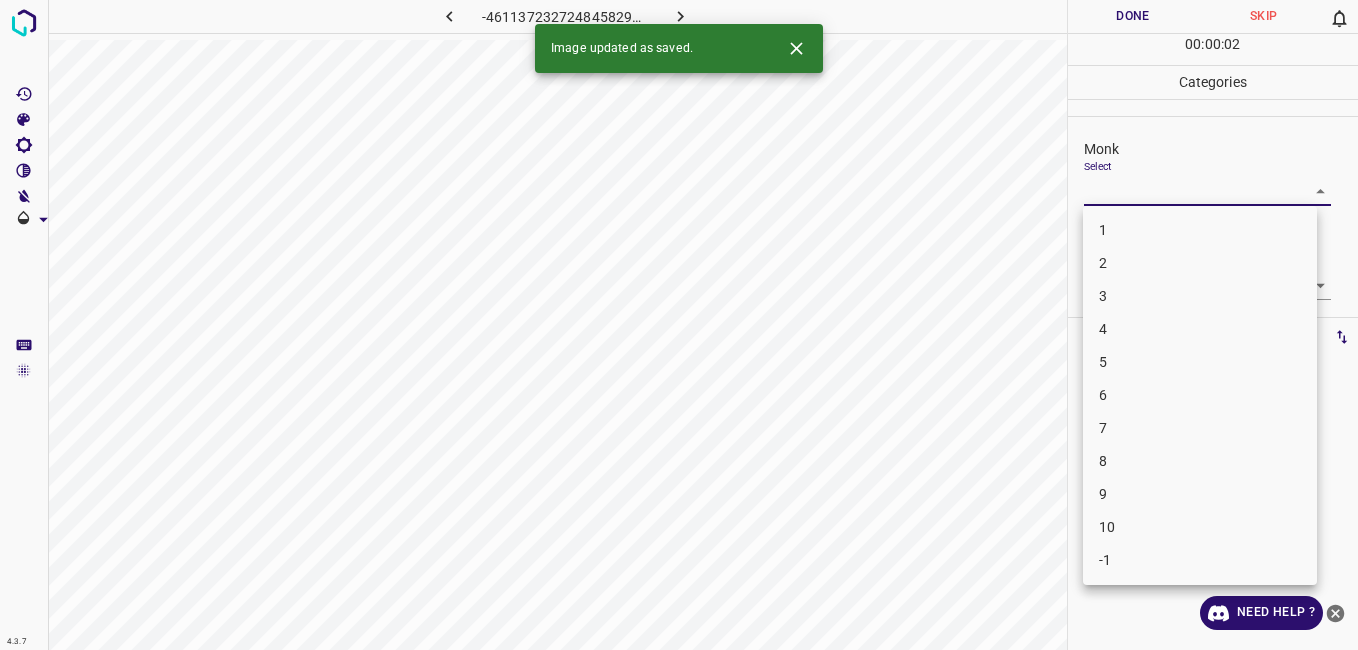 click on "2" at bounding box center (1200, 263) 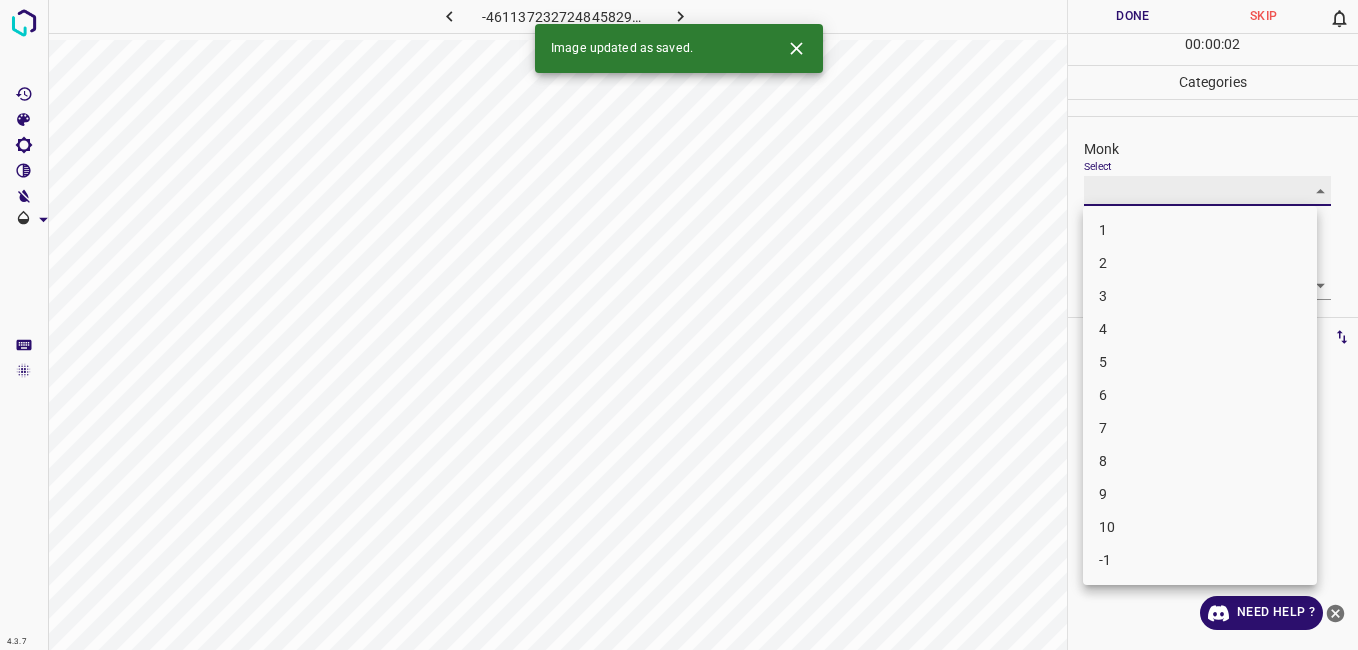 type on "2" 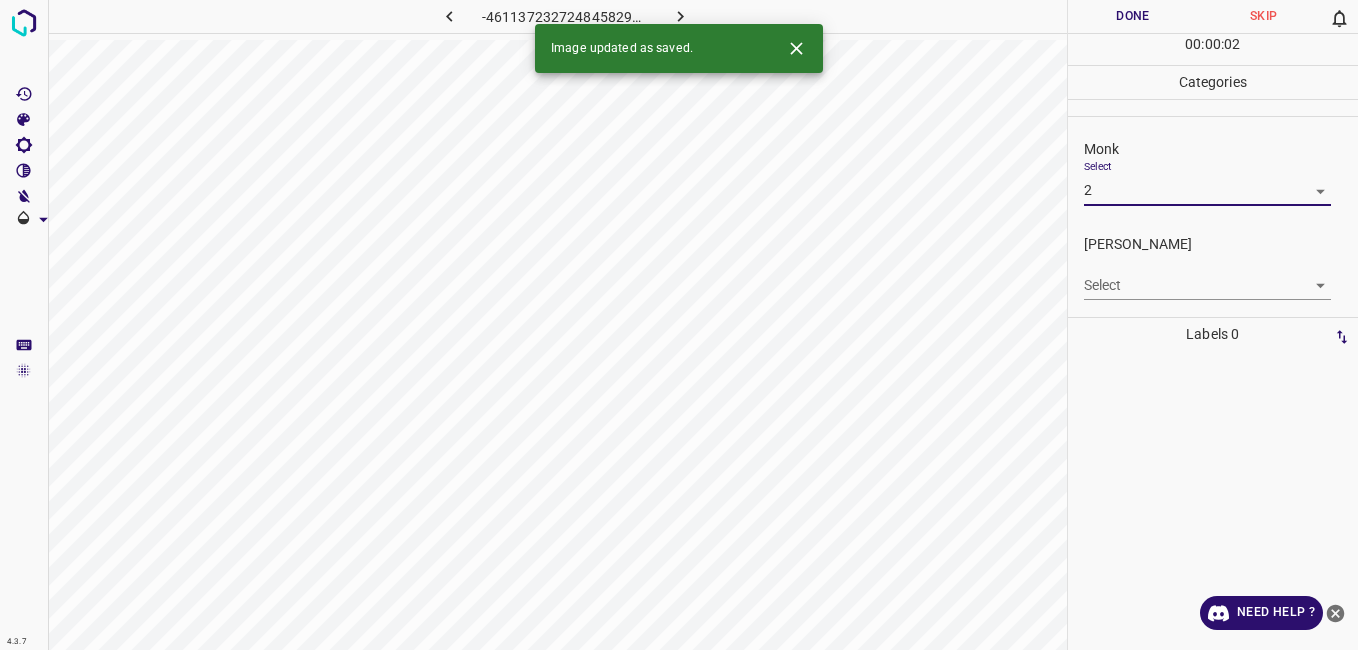 click on "4.3.7 -4611372327248458293.png Done Skip 0 00   : 00   : 02   Categories Monk   Select 2 2  Fitzpatrick   Select ​ Labels   0 Categories 1 Monk 2  Fitzpatrick Tools Space Change between modes (Draw & Edit) I Auto labeling R Restore zoom M Zoom in N Zoom out Delete Delete selecte label Filters Z Restore filters X Saturation filter C Brightness filter V Contrast filter B Gray scale filter General O Download Image updated as saved. Need Help ? - Text - Hide - Delete 1 2 3 4 5 6 7 8 9 10 -1" at bounding box center [679, 325] 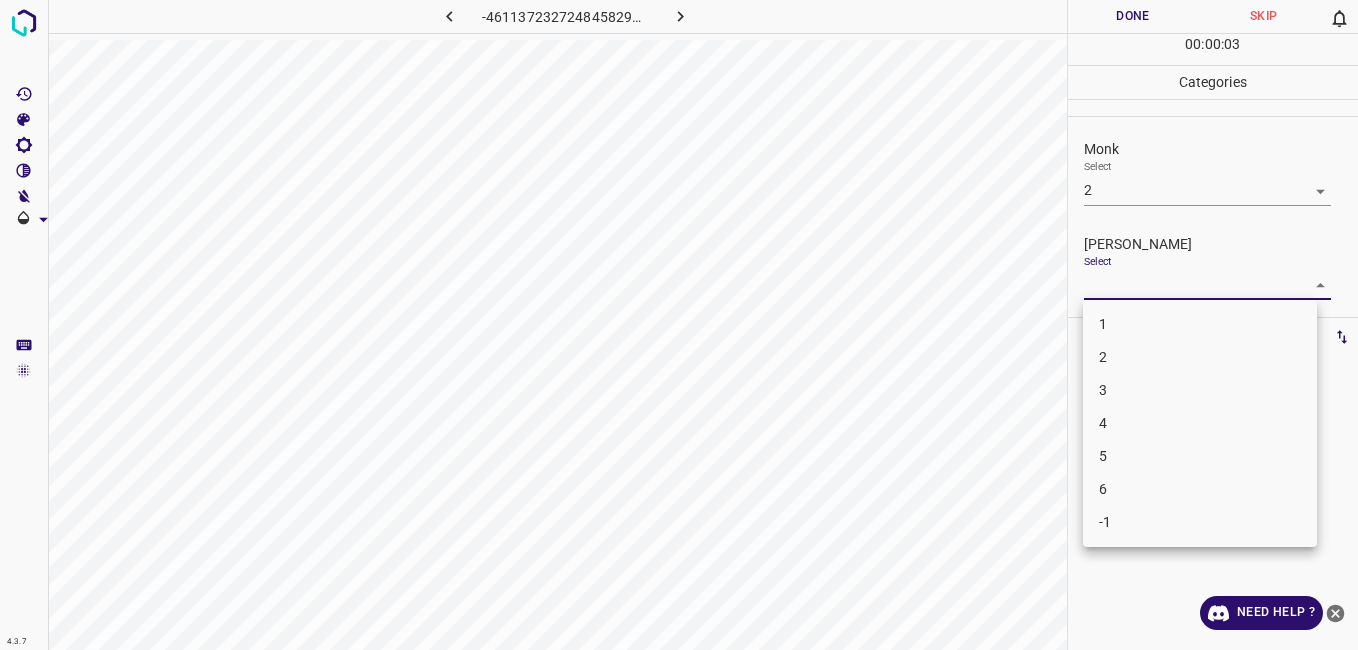 click on "2" at bounding box center [1200, 357] 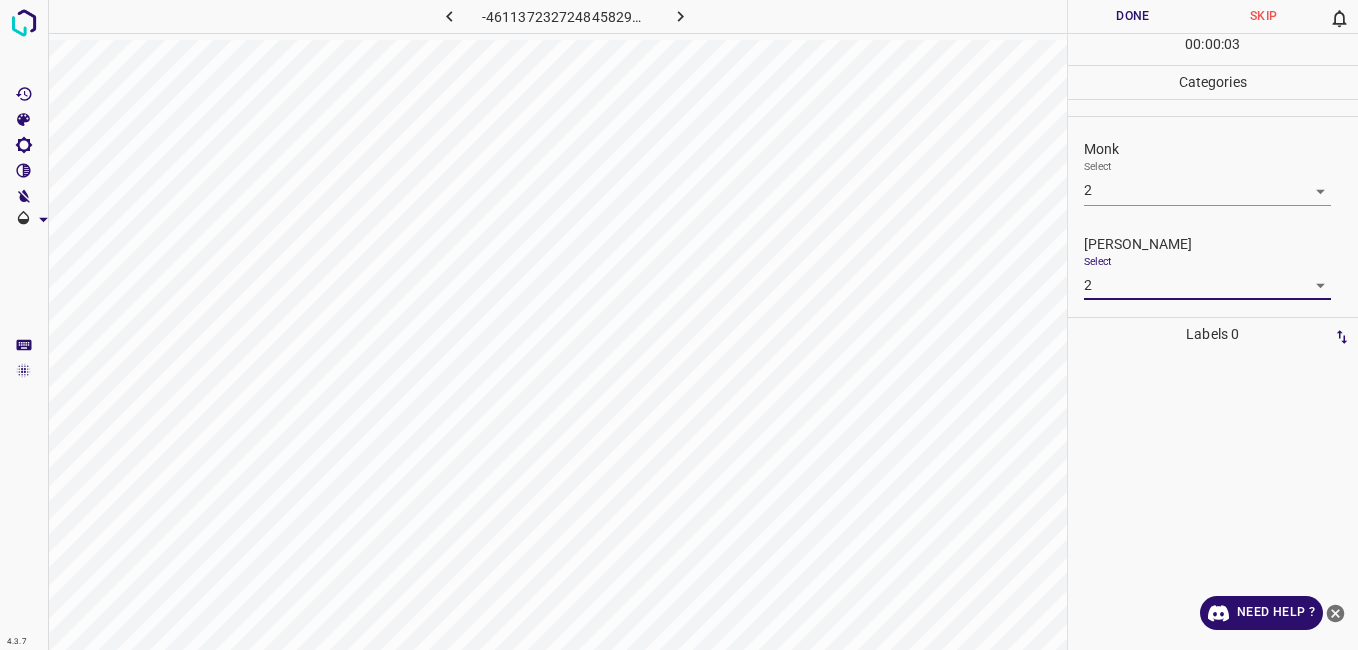 click on "4.3.7 -4611372327248458293.png Done Skip 0 00   : 00   : 03   Categories Monk   Select 2 2  Fitzpatrick   Select 2 2 Labels   0 Categories 1 Monk 2  Fitzpatrick Tools Space Change between modes (Draw & Edit) I Auto labeling R Restore zoom M Zoom in N Zoom out Delete Delete selecte label Filters Z Restore filters X Saturation filter C Brightness filter V Contrast filter B Gray scale filter General O Download Need Help ? - Text - Hide - Delete" at bounding box center (679, 325) 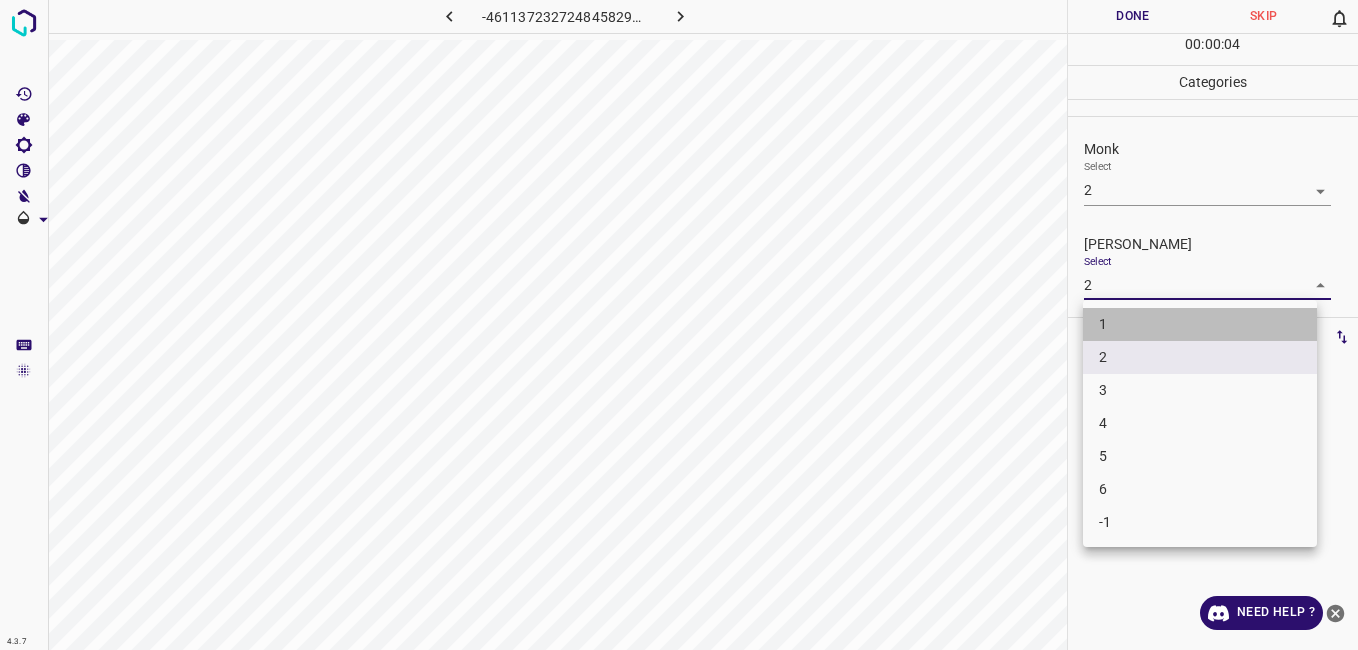 click on "1" at bounding box center [1200, 324] 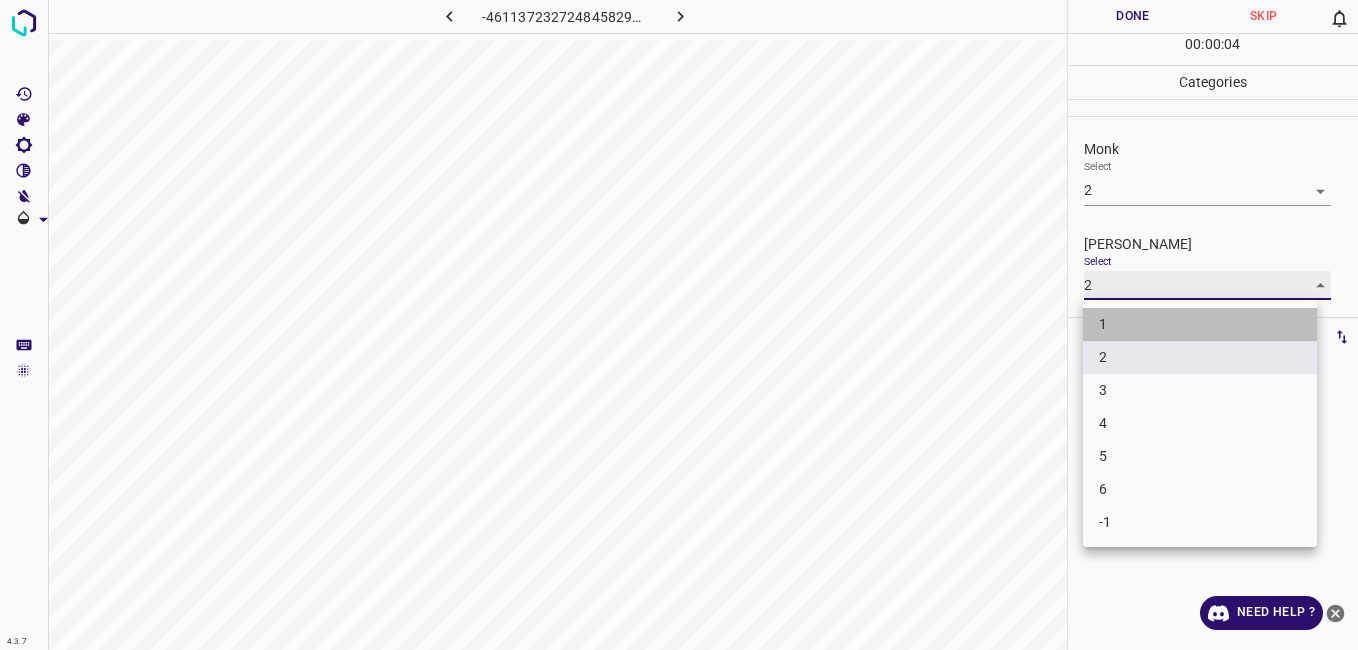 type on "1" 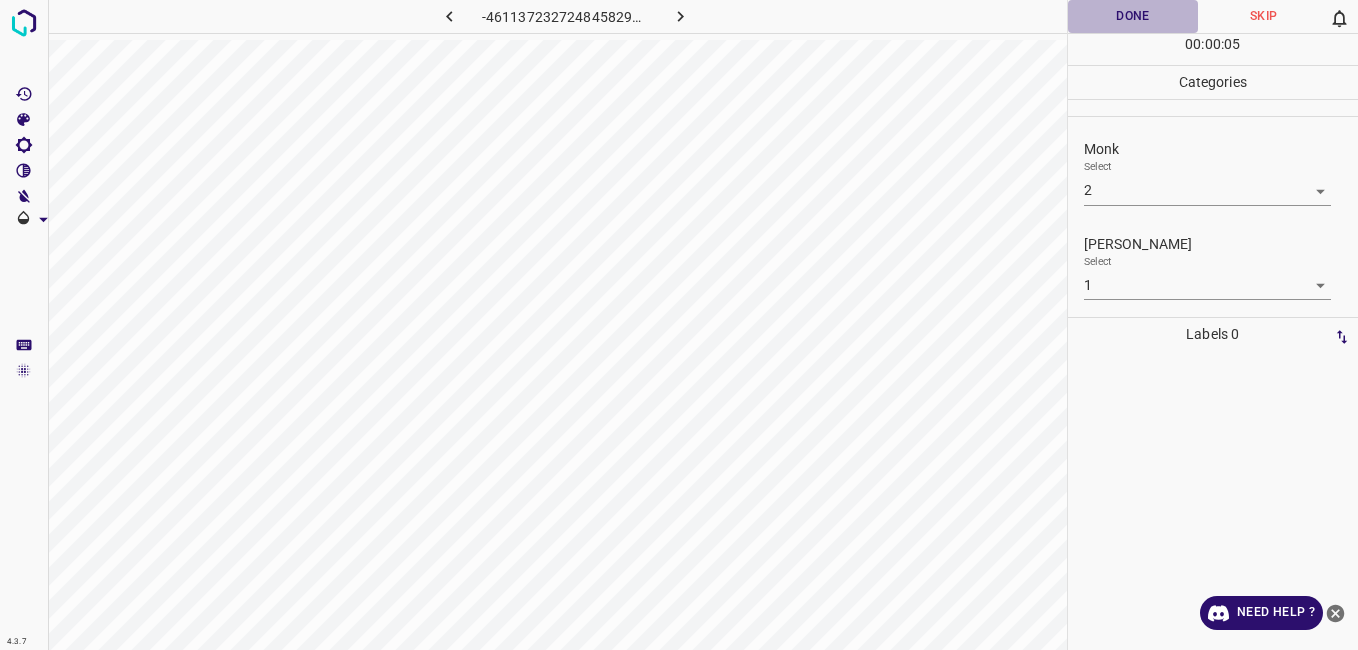 click on "Done" at bounding box center (1133, 16) 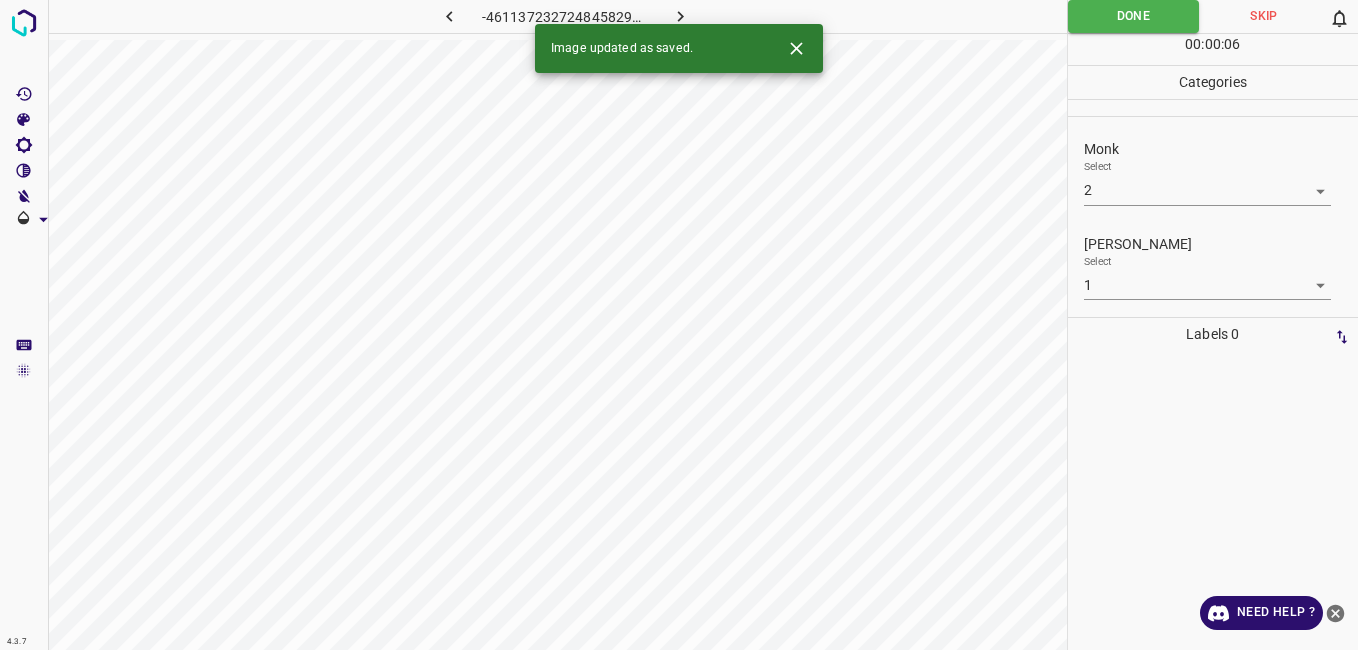 click at bounding box center (681, 16) 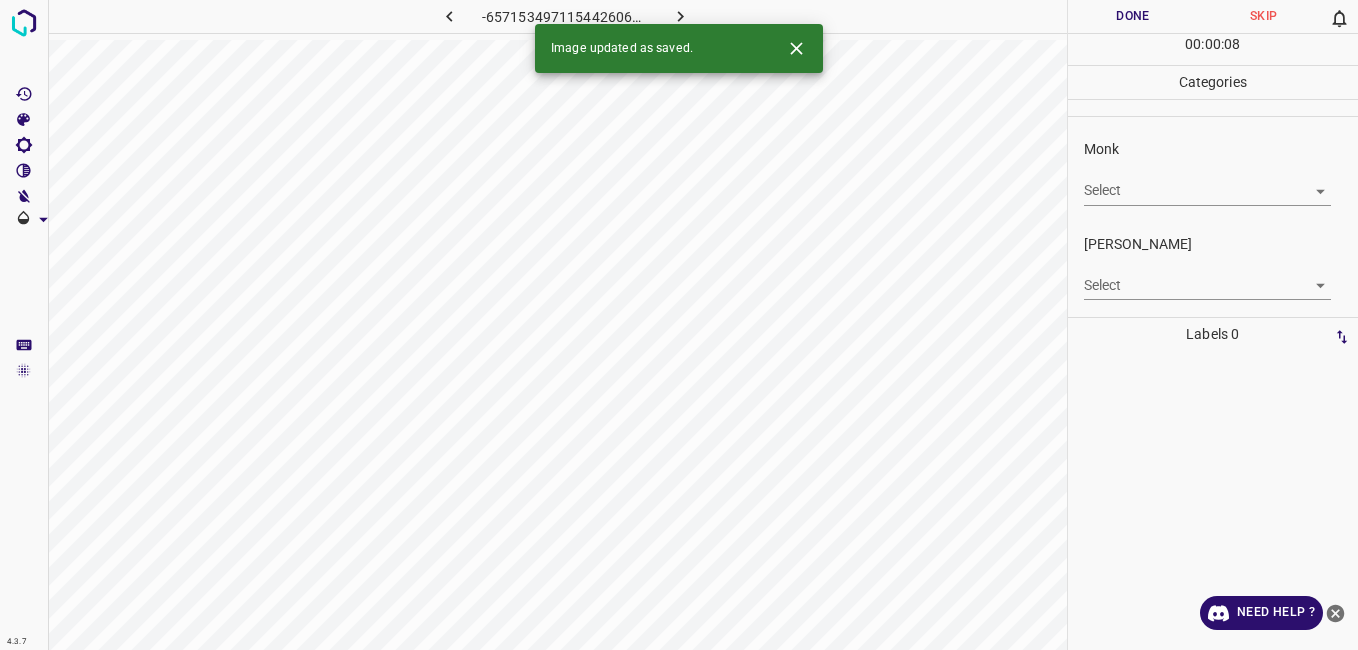 click on "4.3.7 -6571534971154426060.png Done Skip 0 00   : 00   : 08   Categories Monk   Select ​  Fitzpatrick   Select ​ Labels   0 Categories 1 Monk 2  Fitzpatrick Tools Space Change between modes (Draw & Edit) I Auto labeling R Restore zoom M Zoom in N Zoom out Delete Delete selecte label Filters Z Restore filters X Saturation filter C Brightness filter V Contrast filter B Gray scale filter General O Download Image updated as saved. Need Help ? - Text - Hide - Delete" at bounding box center (679, 325) 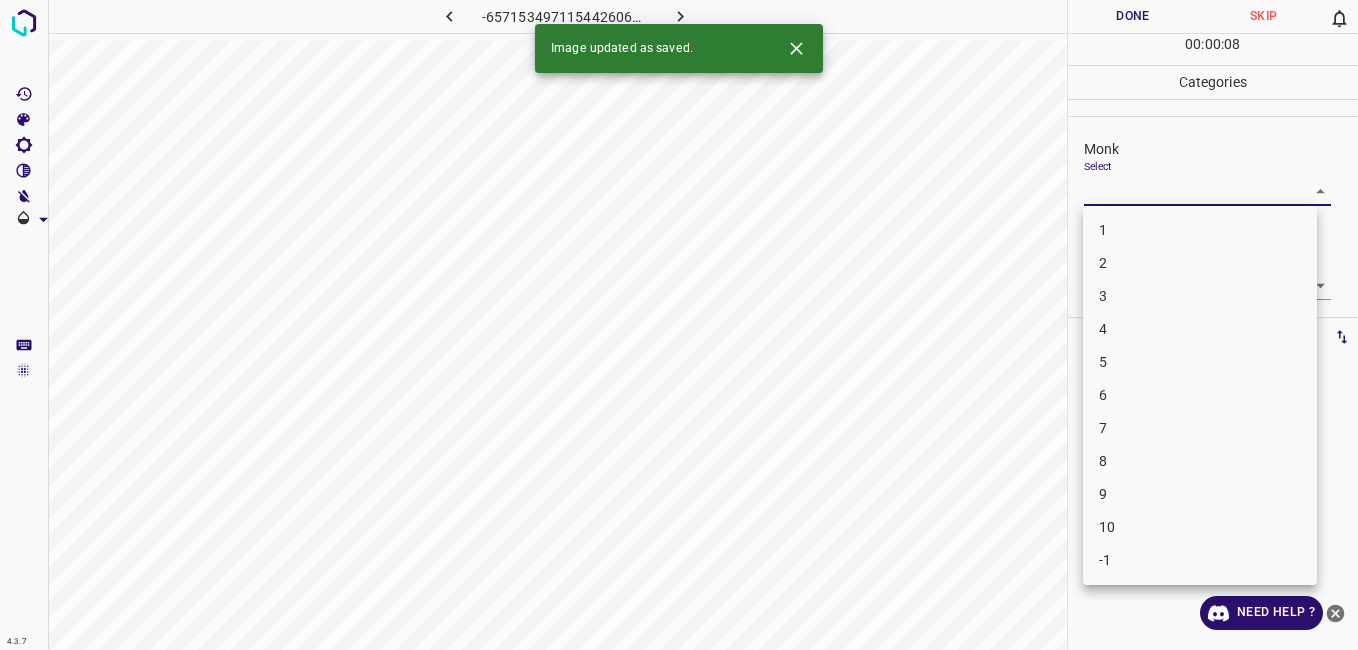 click on "2" at bounding box center (1200, 263) 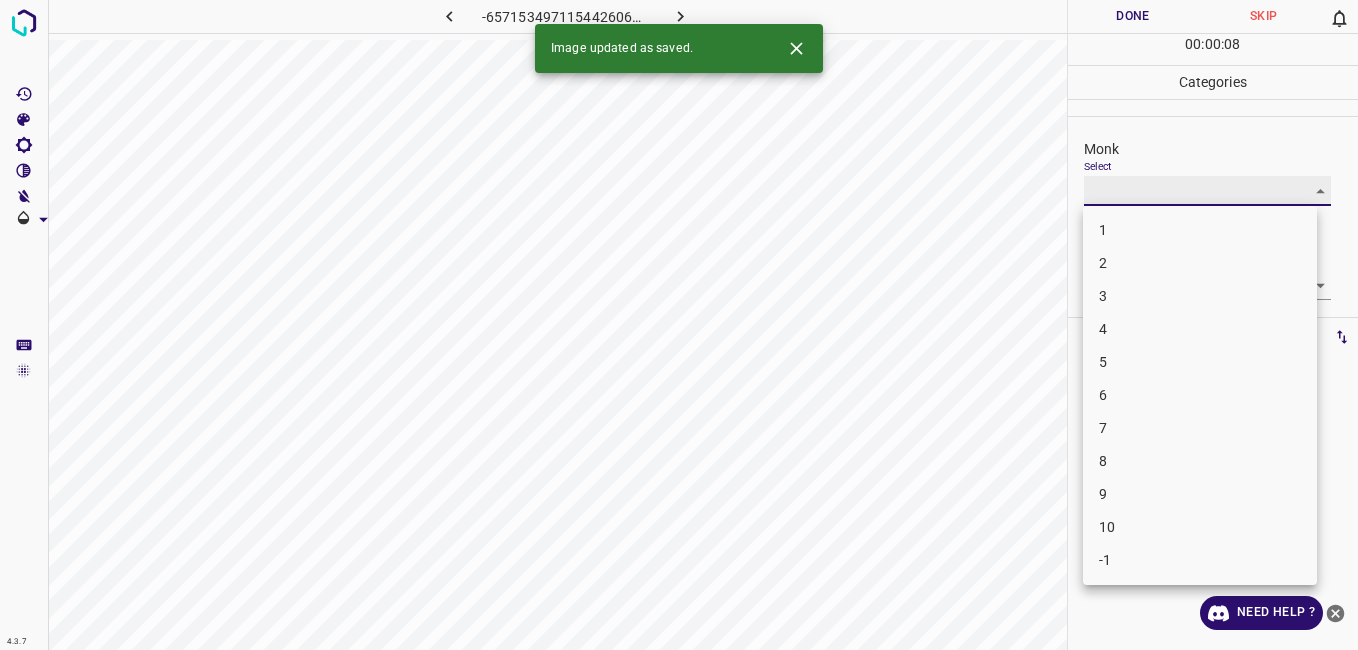 type on "2" 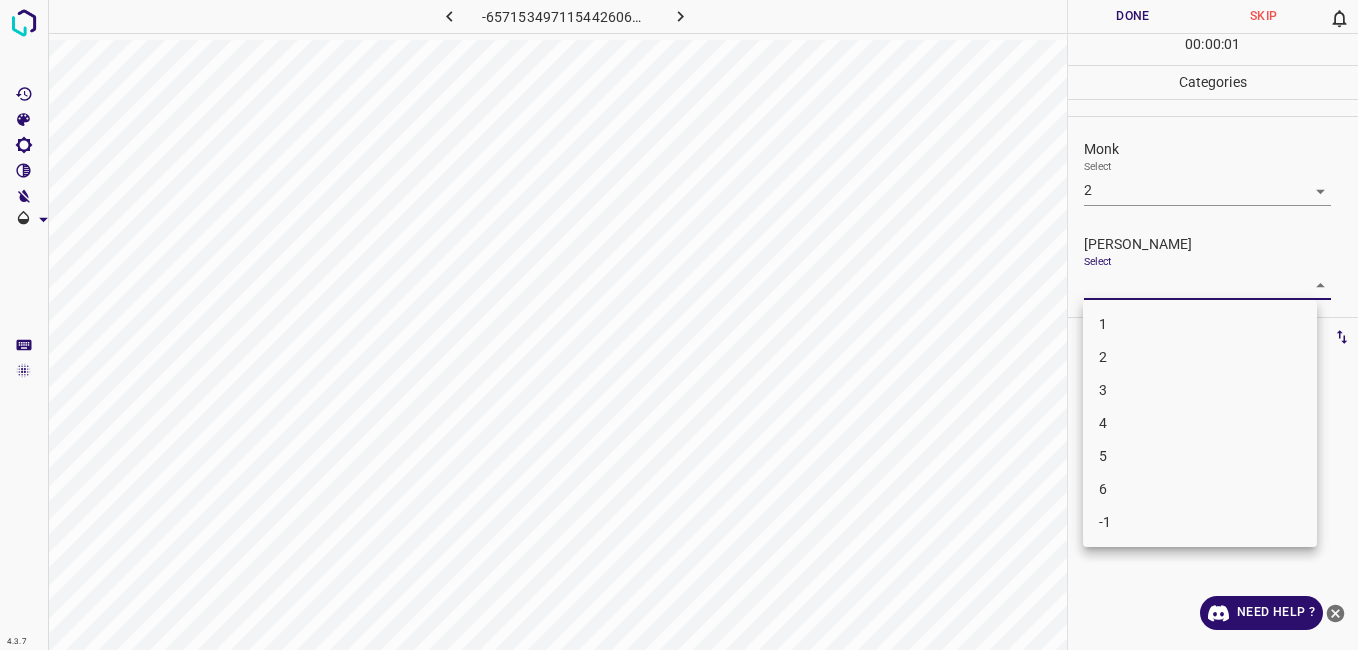 click on "4.3.7 -6571534971154426060.png Done Skip 0 00   : 00   : 01   Categories Monk   Select 2 2  Fitzpatrick   Select ​ Labels   0 Categories 1 Monk 2  Fitzpatrick Tools Space Change between modes (Draw & Edit) I Auto labeling R Restore zoom M Zoom in N Zoom out Delete Delete selecte label Filters Z Restore filters X Saturation filter C Brightness filter V Contrast filter B Gray scale filter General O Download Need Help ? - Text - Hide - Delete 1 2 3 4 5 6 -1" at bounding box center [679, 325] 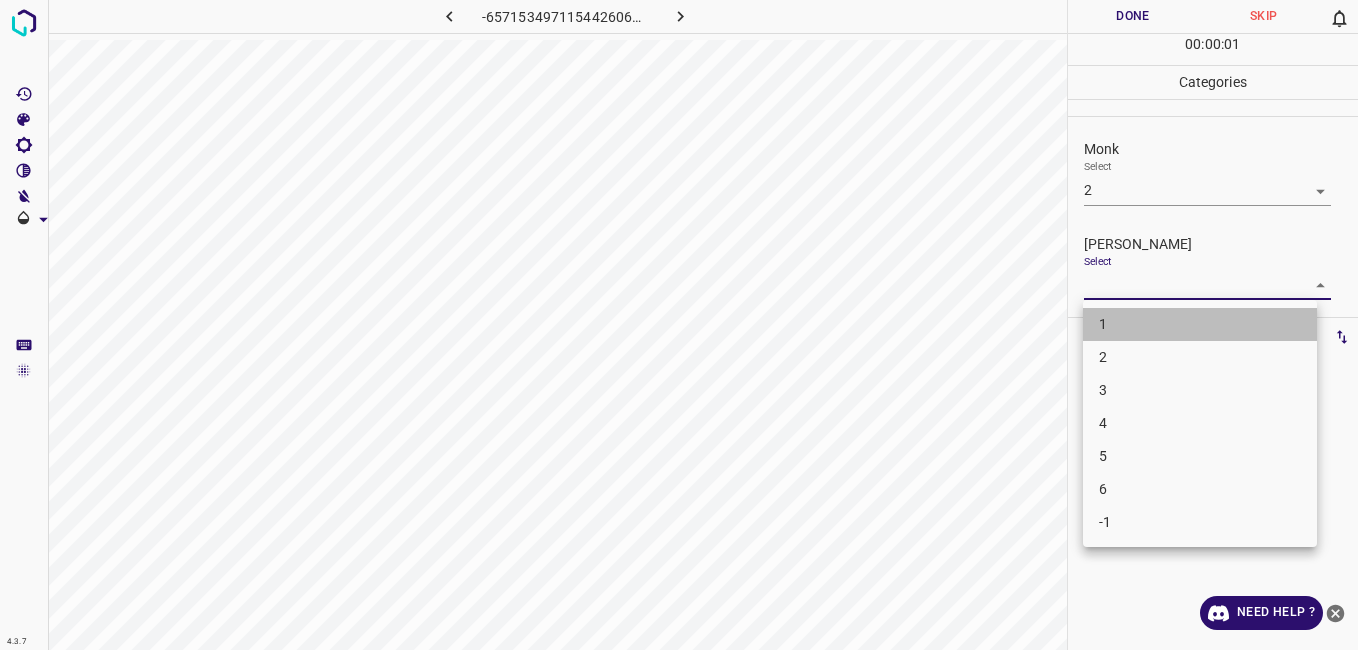 click on "1" at bounding box center (1200, 324) 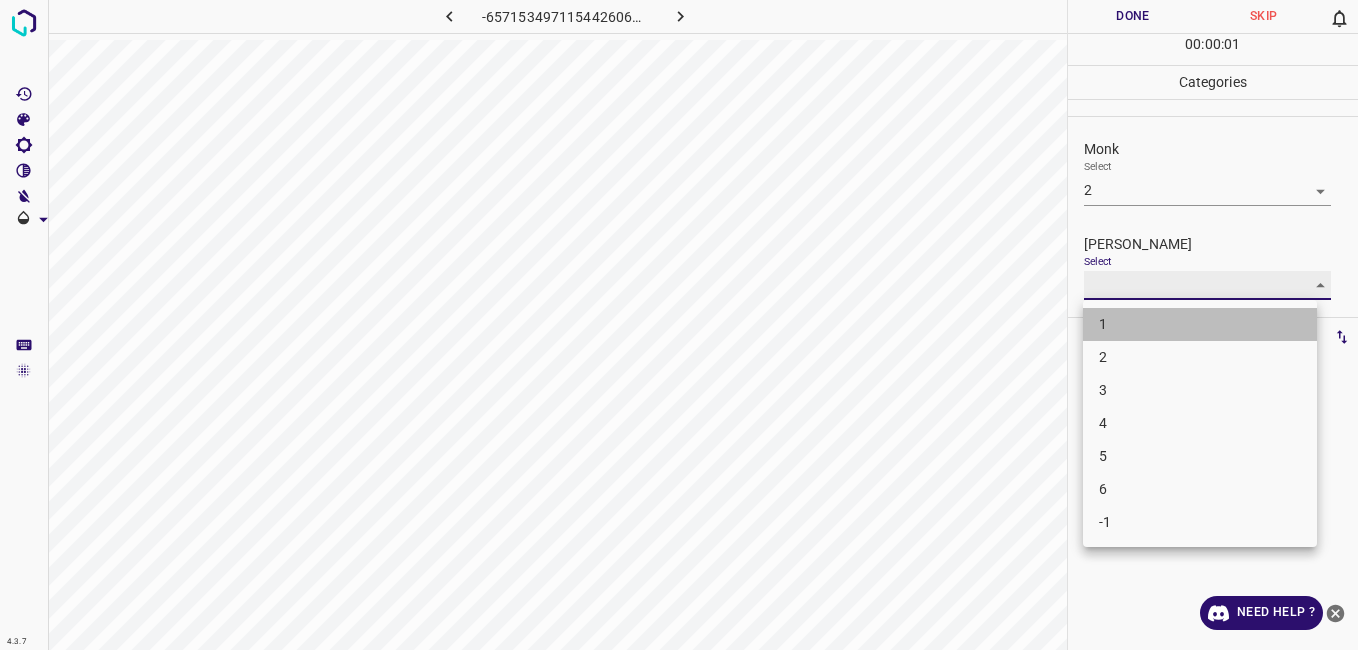 type on "1" 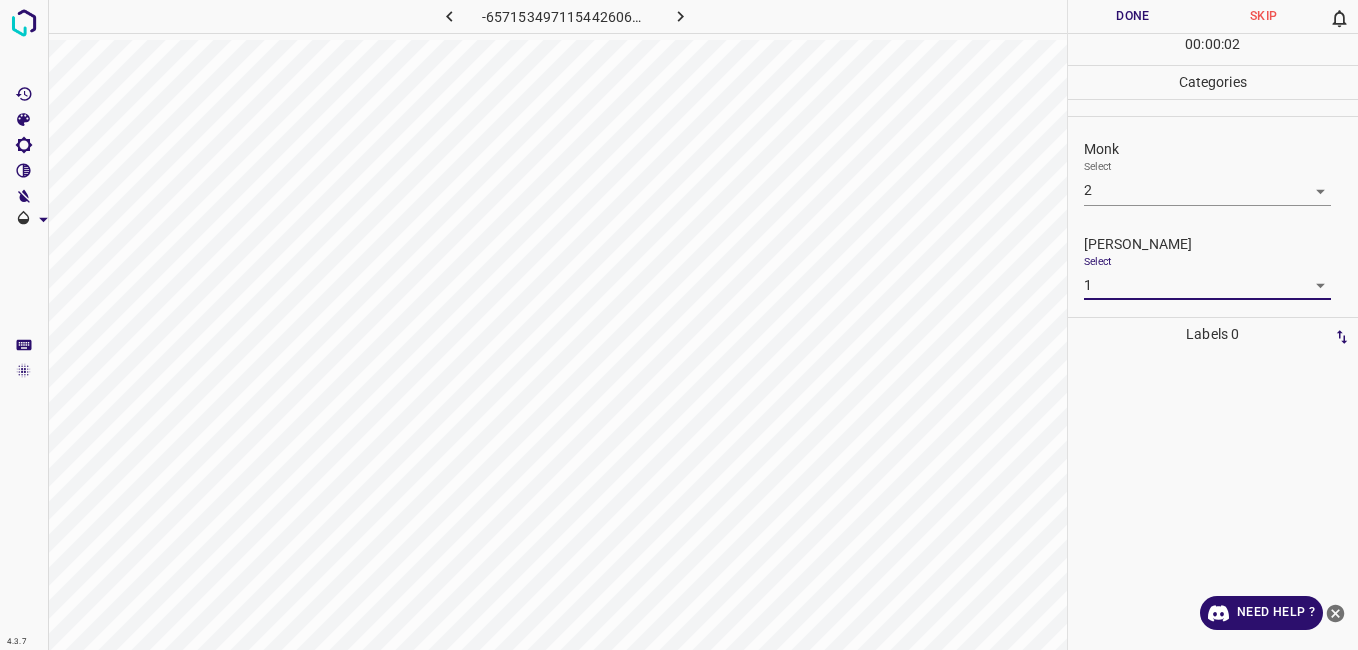 click on "Done" at bounding box center [1133, 16] 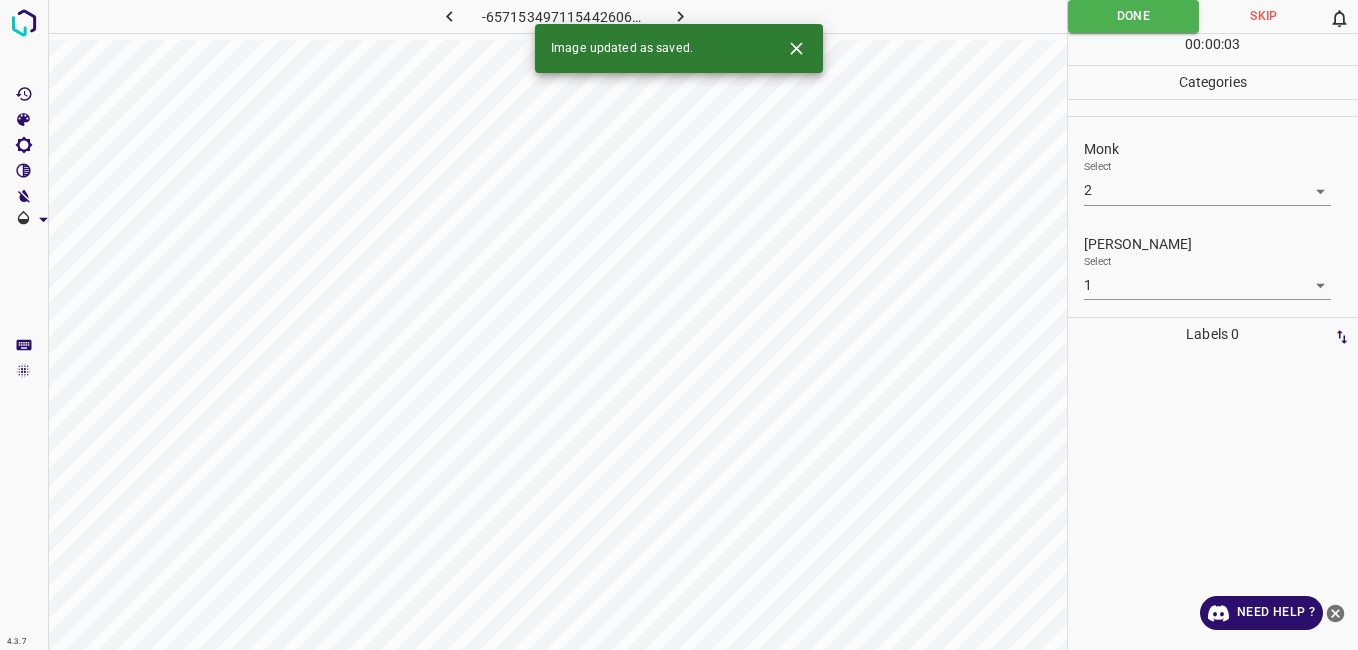 click 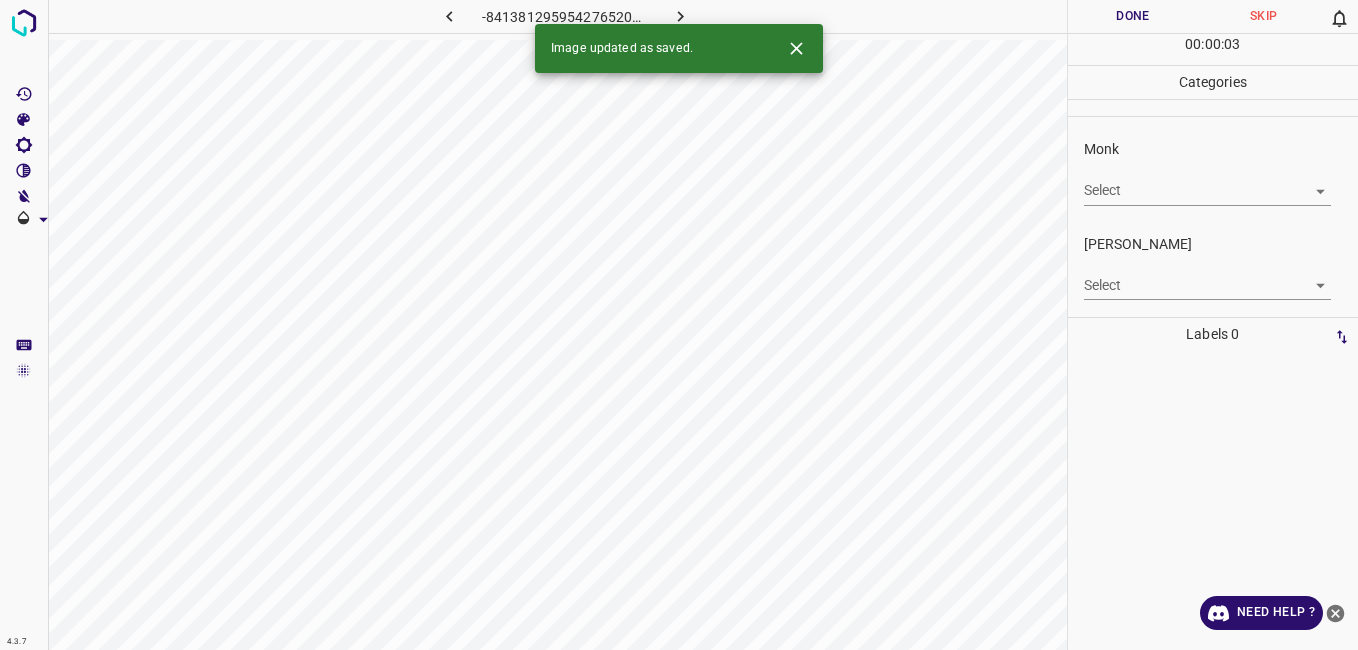 click on "4.3.7 -8413812959542765209.png Done Skip 0 00   : 00   : 03   Categories Monk   Select ​  Fitzpatrick   Select ​ Labels   0 Categories 1 Monk 2  Fitzpatrick Tools Space Change between modes (Draw & Edit) I Auto labeling R Restore zoom M Zoom in N Zoom out Delete Delete selecte label Filters Z Restore filters X Saturation filter C Brightness filter V Contrast filter B Gray scale filter General O Download Image updated as saved. Need Help ? - Text - Hide - Delete" at bounding box center [679, 325] 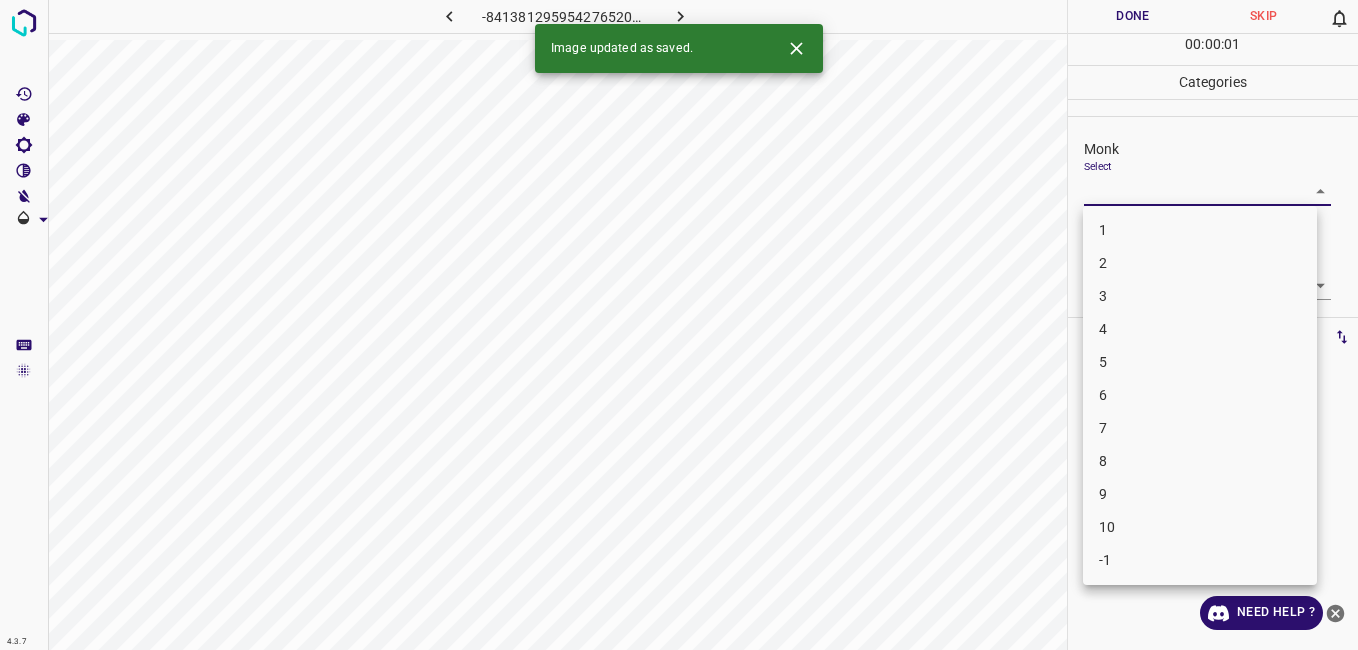 click on "3" at bounding box center (1200, 296) 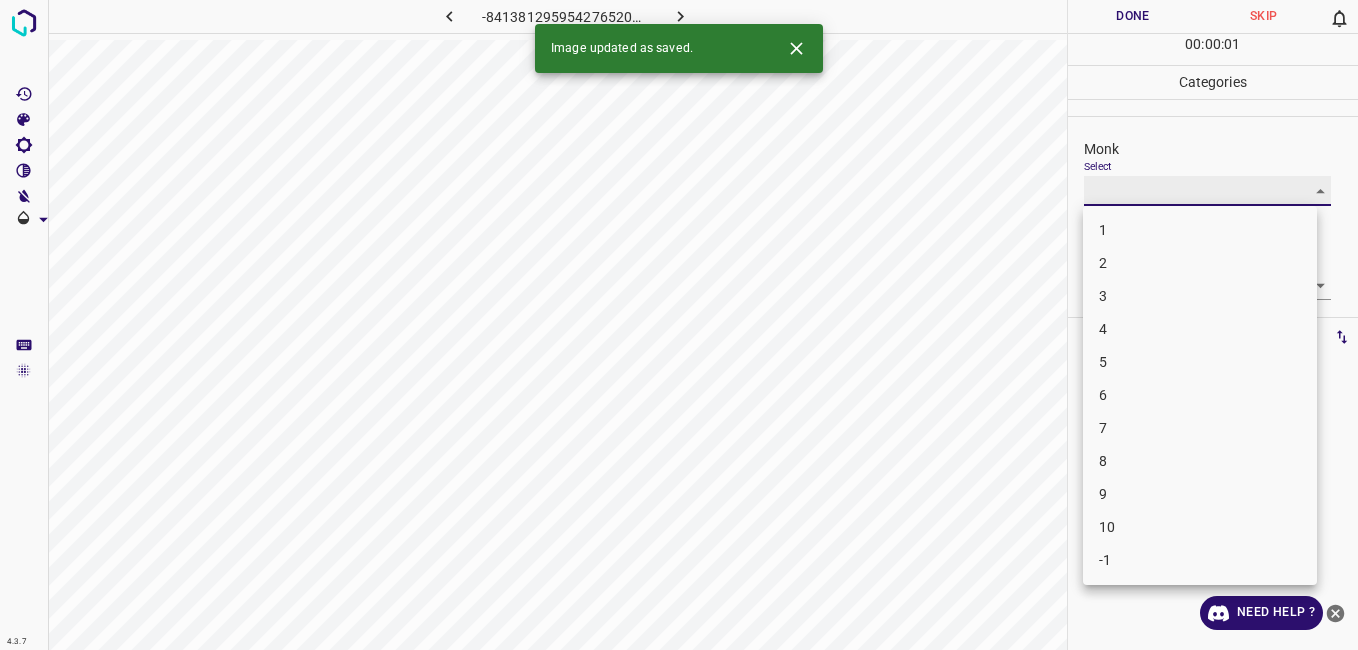 type on "3" 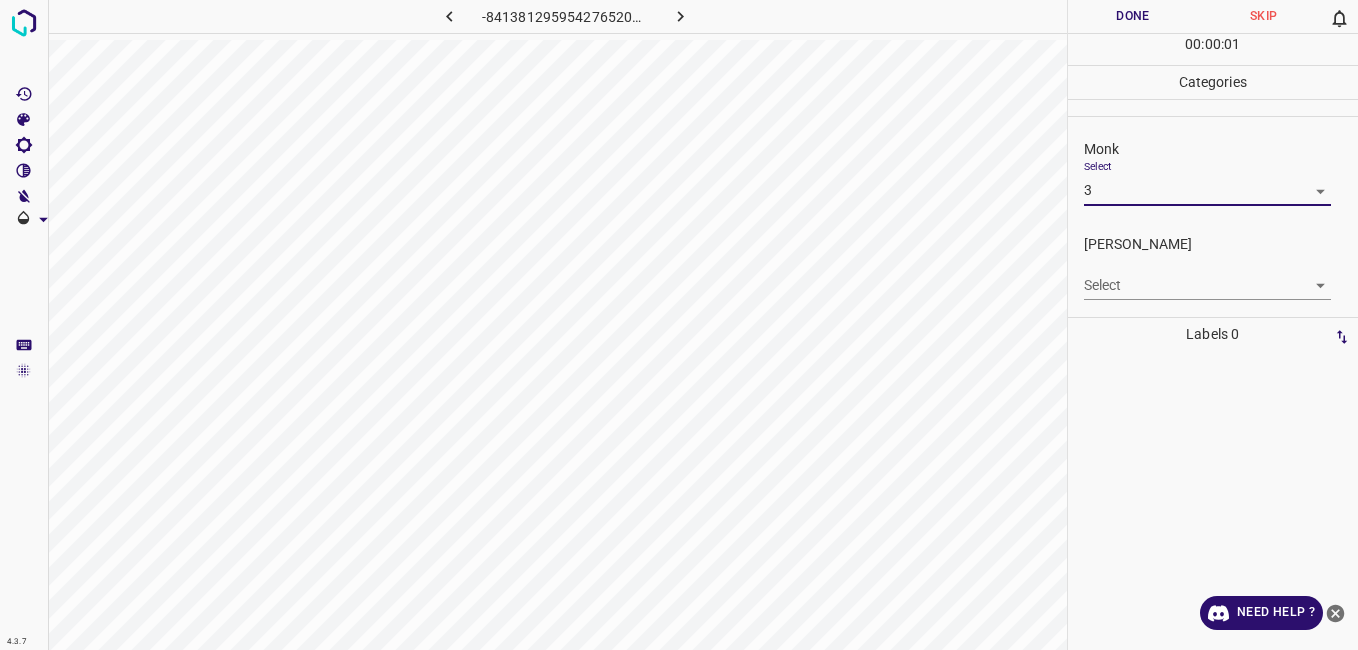 click on "4.3.7 -8413812959542765209.png Done Skip 0 00   : 00   : 01   Categories Monk   Select 3 3  Fitzpatrick   Select ​ Labels   0 Categories 1 Monk 2  Fitzpatrick Tools Space Change between modes (Draw & Edit) I Auto labeling R Restore zoom M Zoom in N Zoom out Delete Delete selecte label Filters Z Restore filters X Saturation filter C Brightness filter V Contrast filter B Gray scale filter General O Download Need Help ? - Text - Hide - Delete 1 2 3 4 5 6 7 8 9 10 -1" at bounding box center (679, 325) 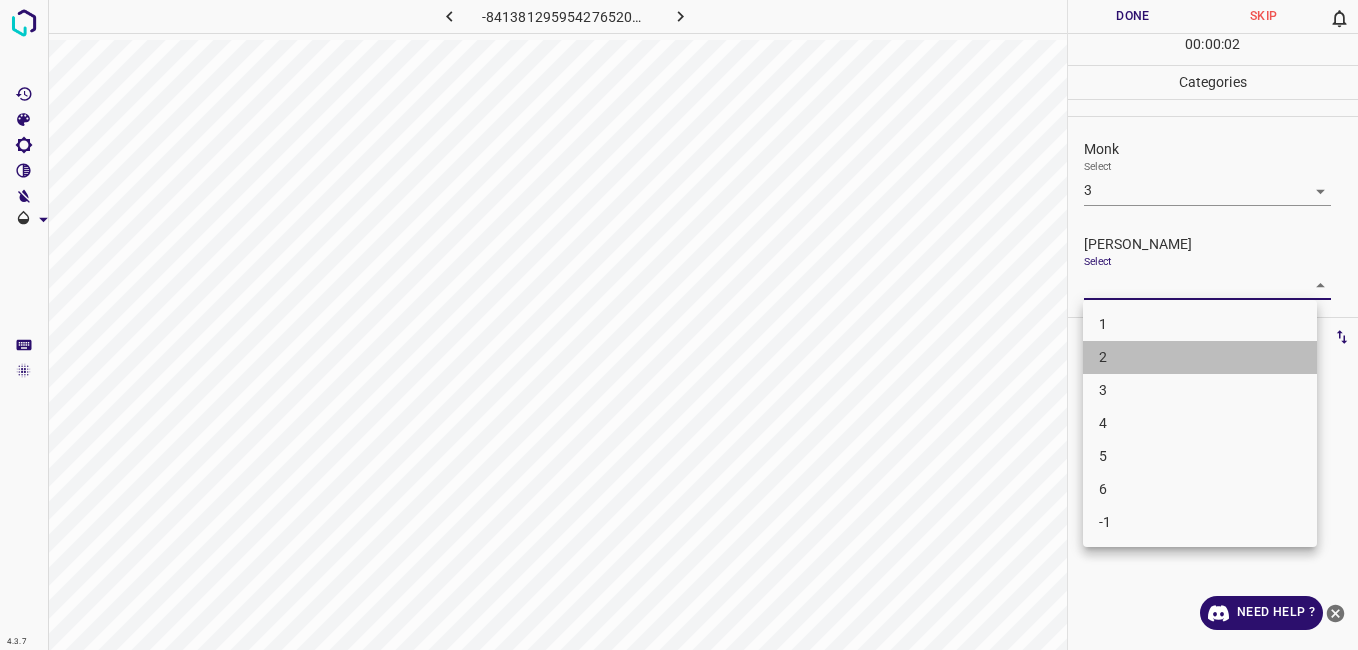 click on "2" at bounding box center [1200, 357] 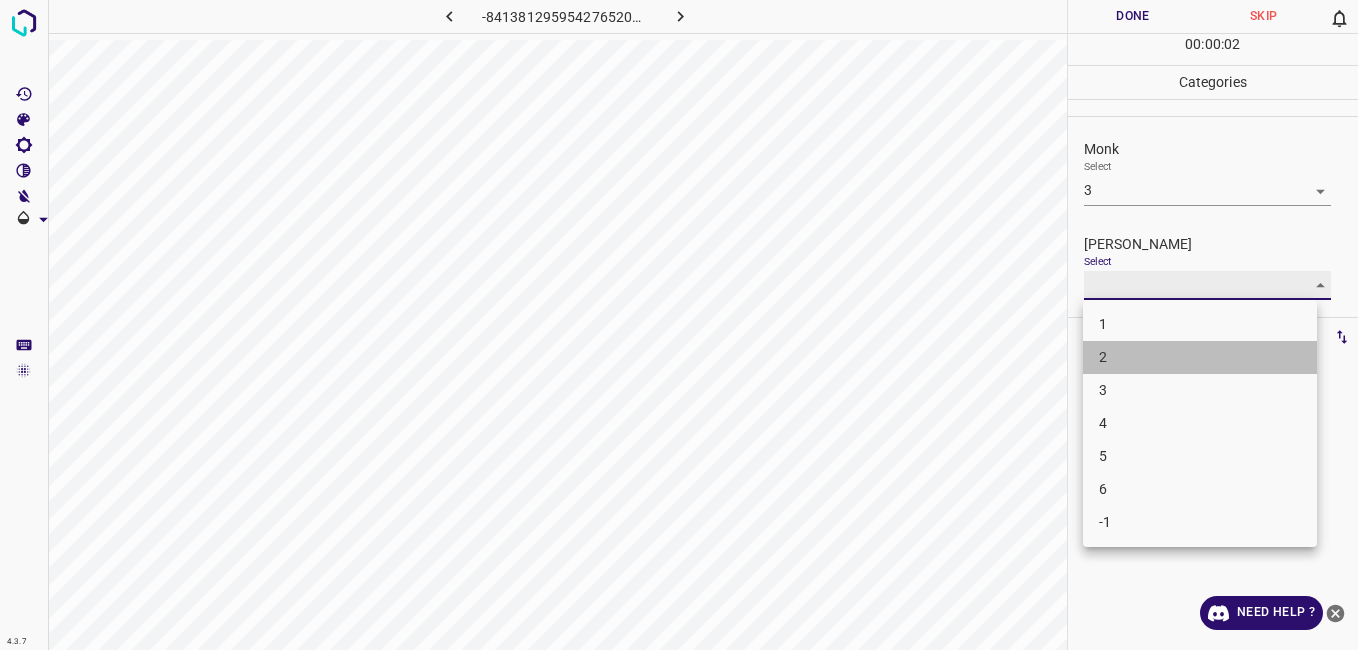 type on "2" 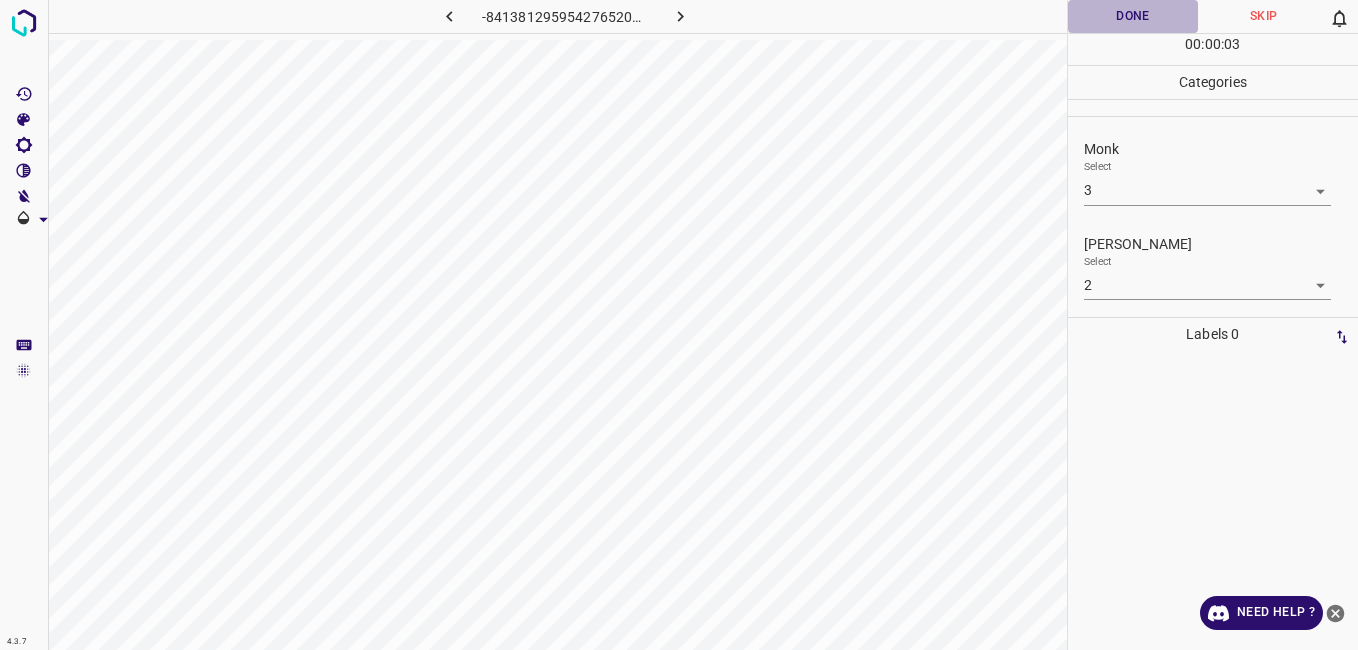 click on "Done" at bounding box center (1133, 16) 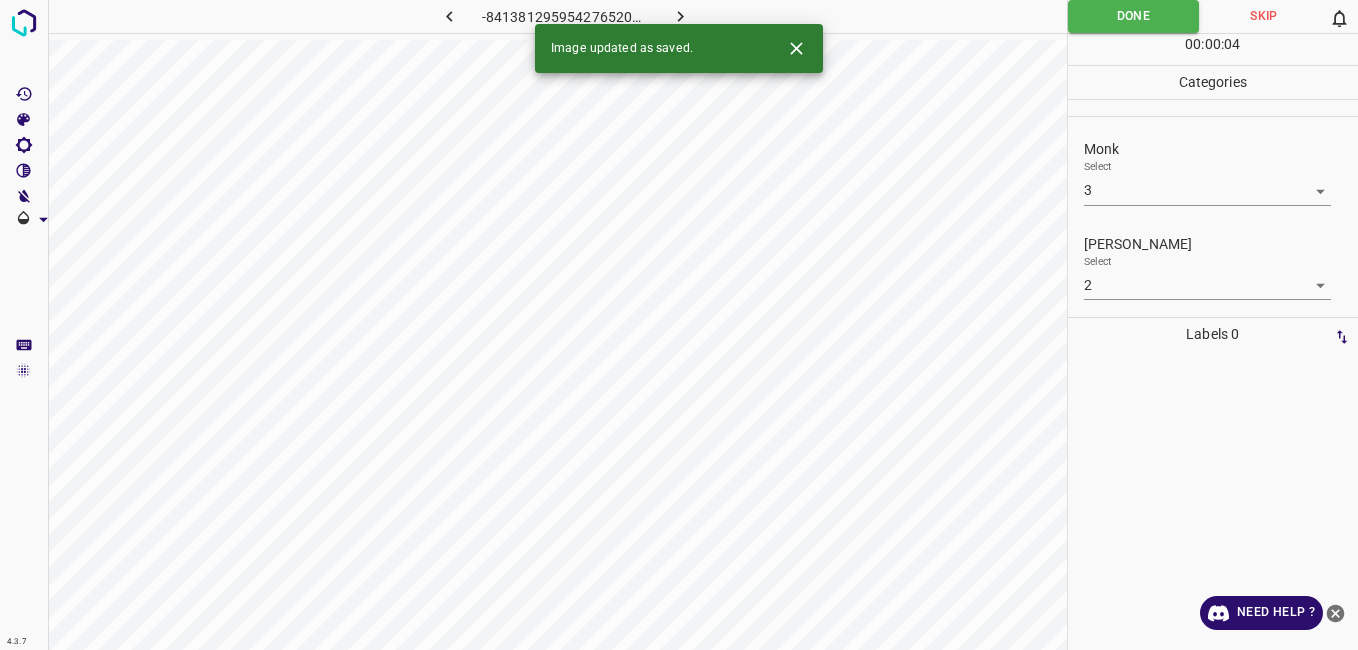 click at bounding box center (681, 16) 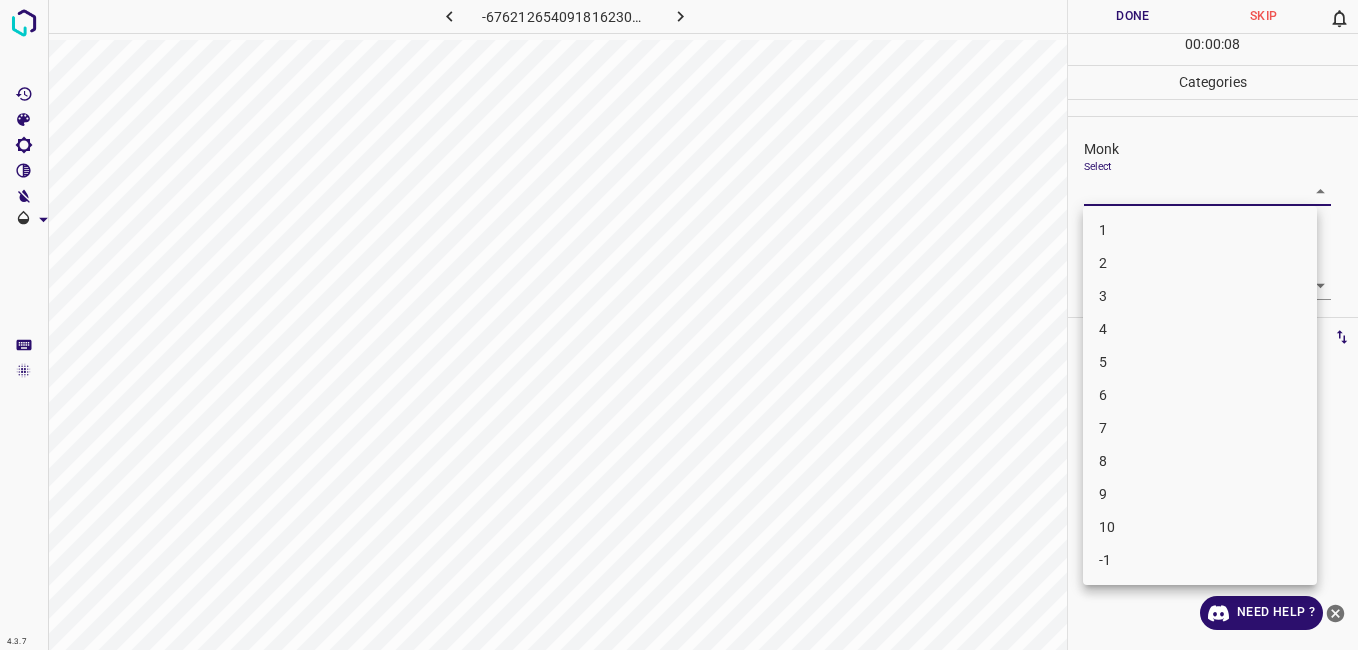 click on "4.3.7 -6762126540918162309.png Done Skip 0 00   : 00   : 08   Categories Monk   Select ​  Fitzpatrick   Select ​ Labels   0 Categories 1 Monk 2  Fitzpatrick Tools Space Change between modes (Draw & Edit) I Auto labeling R Restore zoom M Zoom in N Zoom out Delete Delete selecte label Filters Z Restore filters X Saturation filter C Brightness filter V Contrast filter B Gray scale filter General O Download Need Help ? - Text - Hide - Delete 1 2 3 4 5 6 7 8 9 10 -1" at bounding box center (679, 325) 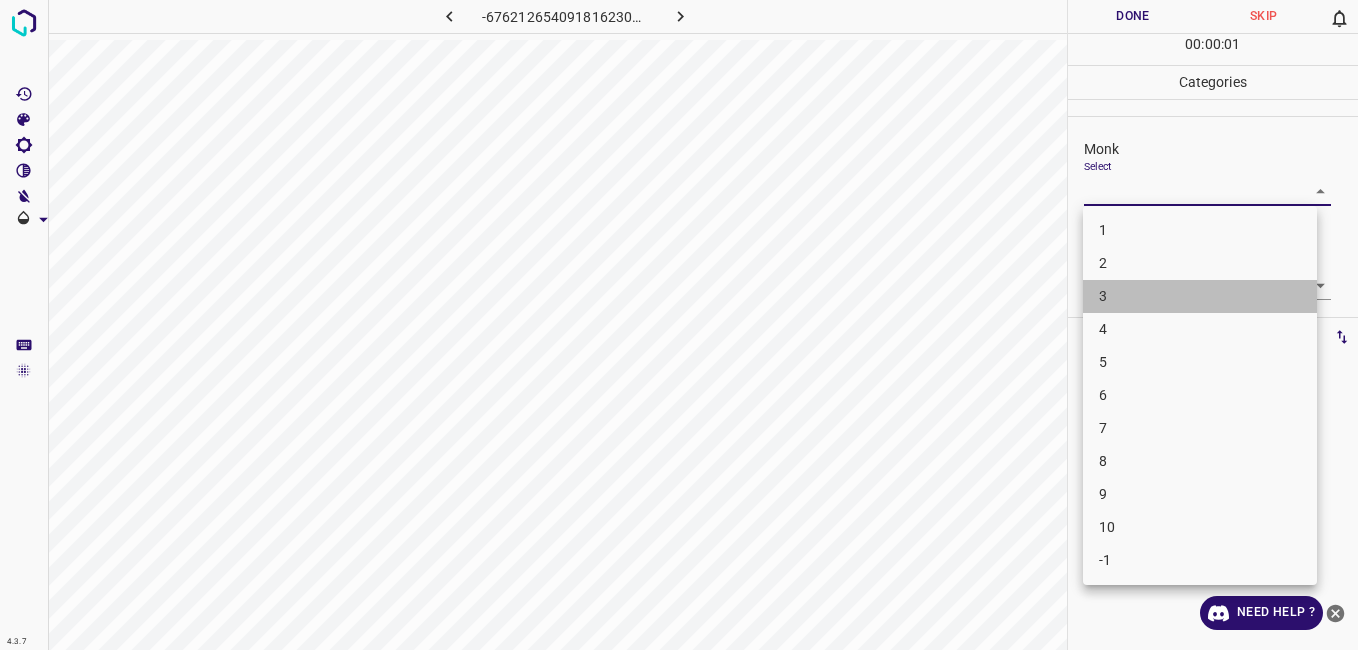 click on "3" at bounding box center (1200, 296) 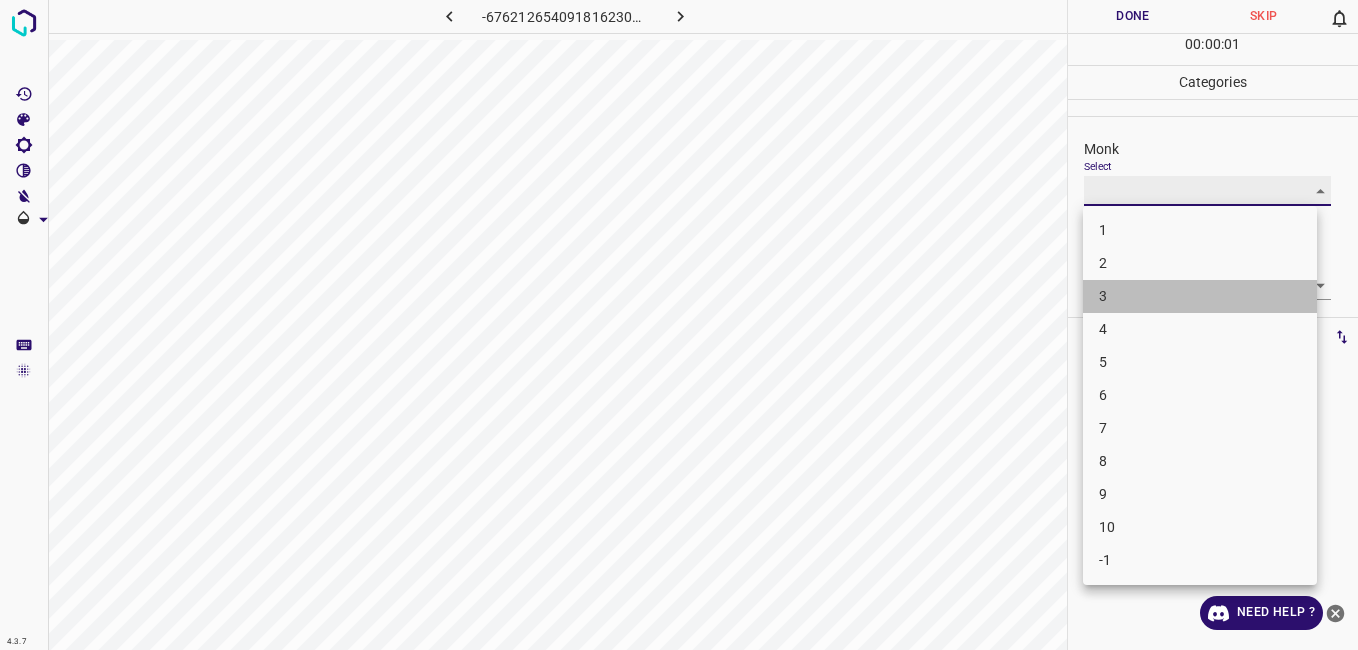 type on "3" 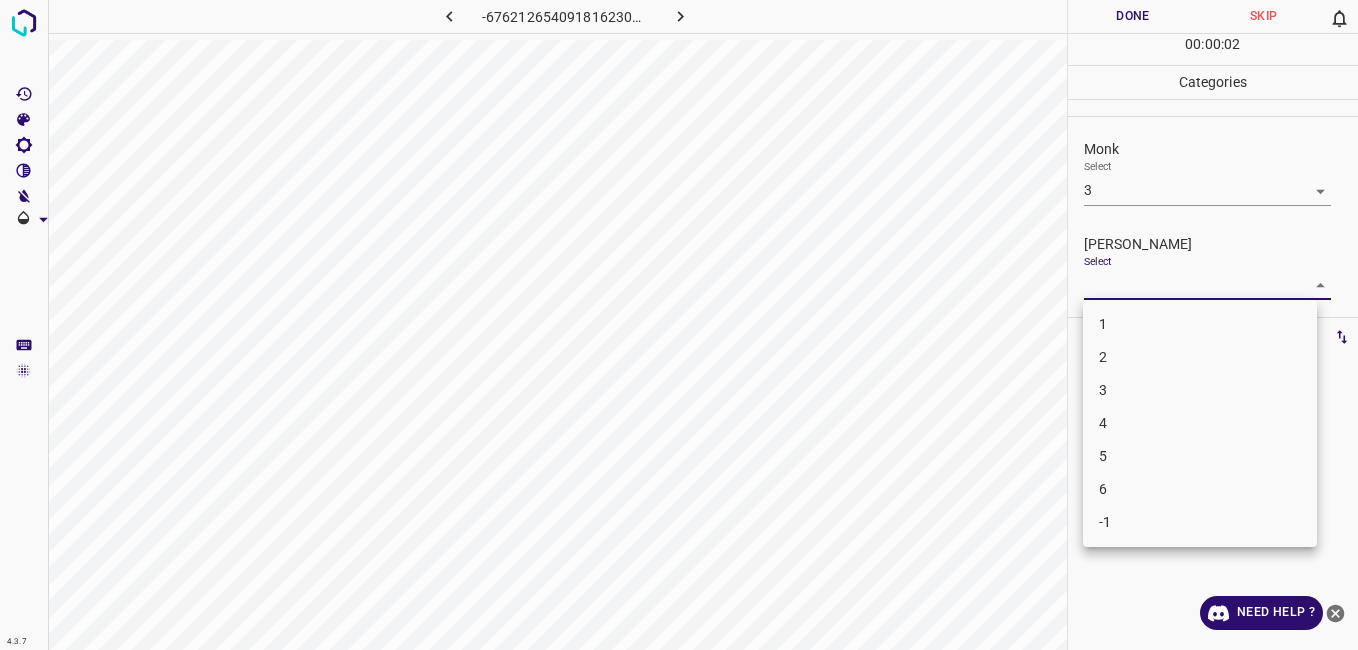 click on "4.3.7 -6762126540918162309.png Done Skip 0 00   : 00   : 02   Categories Monk   Select 3 3  Fitzpatrick   Select ​ Labels   0 Categories 1 Monk 2  Fitzpatrick Tools Space Change between modes (Draw & Edit) I Auto labeling R Restore zoom M Zoom in N Zoom out Delete Delete selecte label Filters Z Restore filters X Saturation filter C Brightness filter V Contrast filter B Gray scale filter General O Download Need Help ? - Text - Hide - Delete 1 2 3 4 5 6 -1" at bounding box center [679, 325] 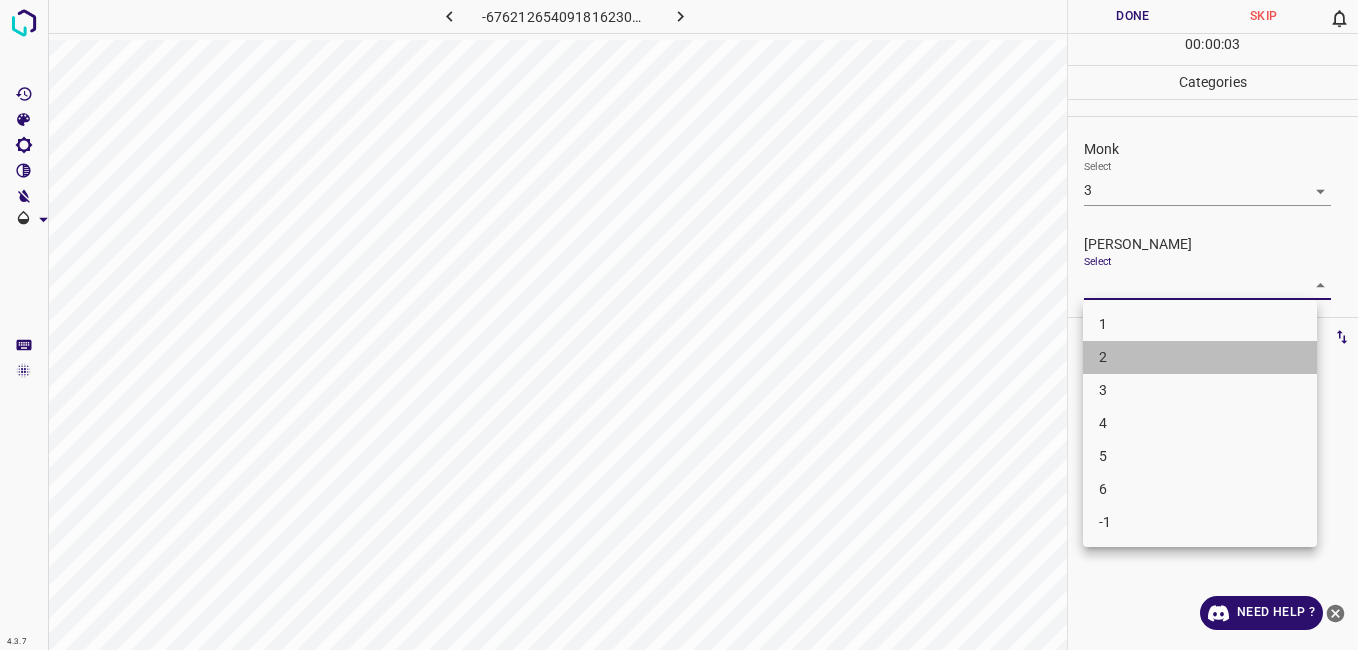 click on "2" at bounding box center (1200, 357) 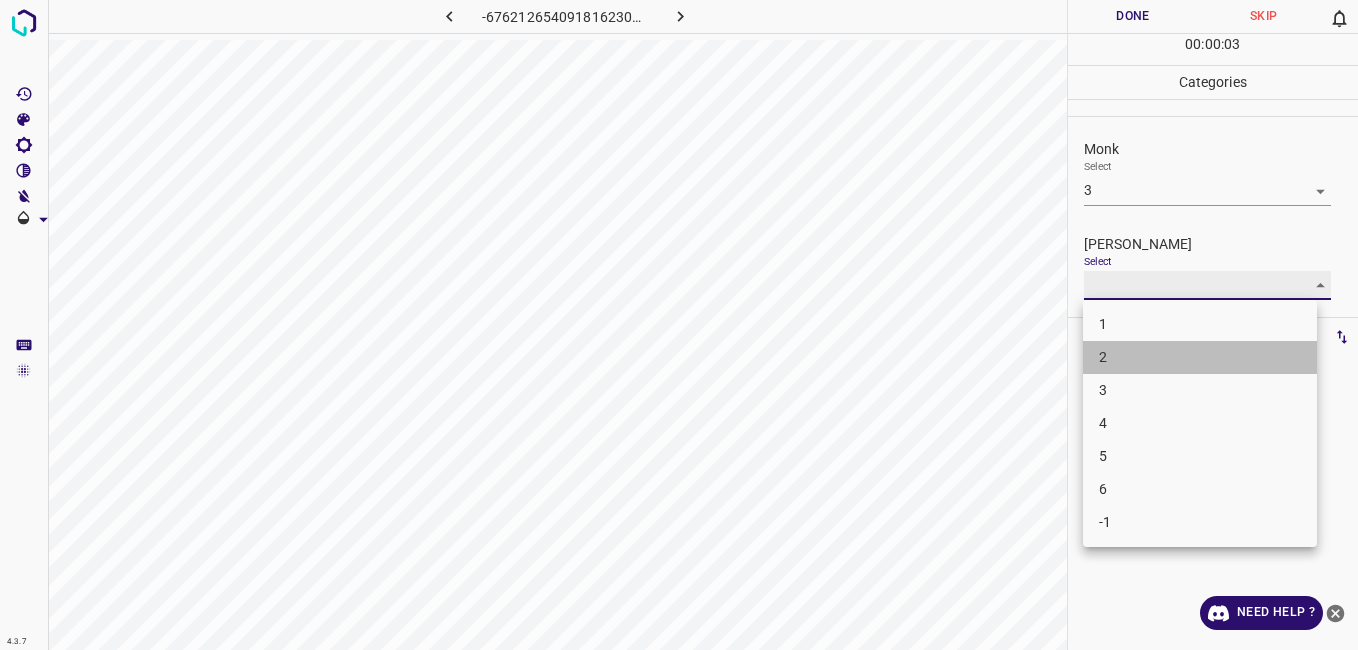 type on "2" 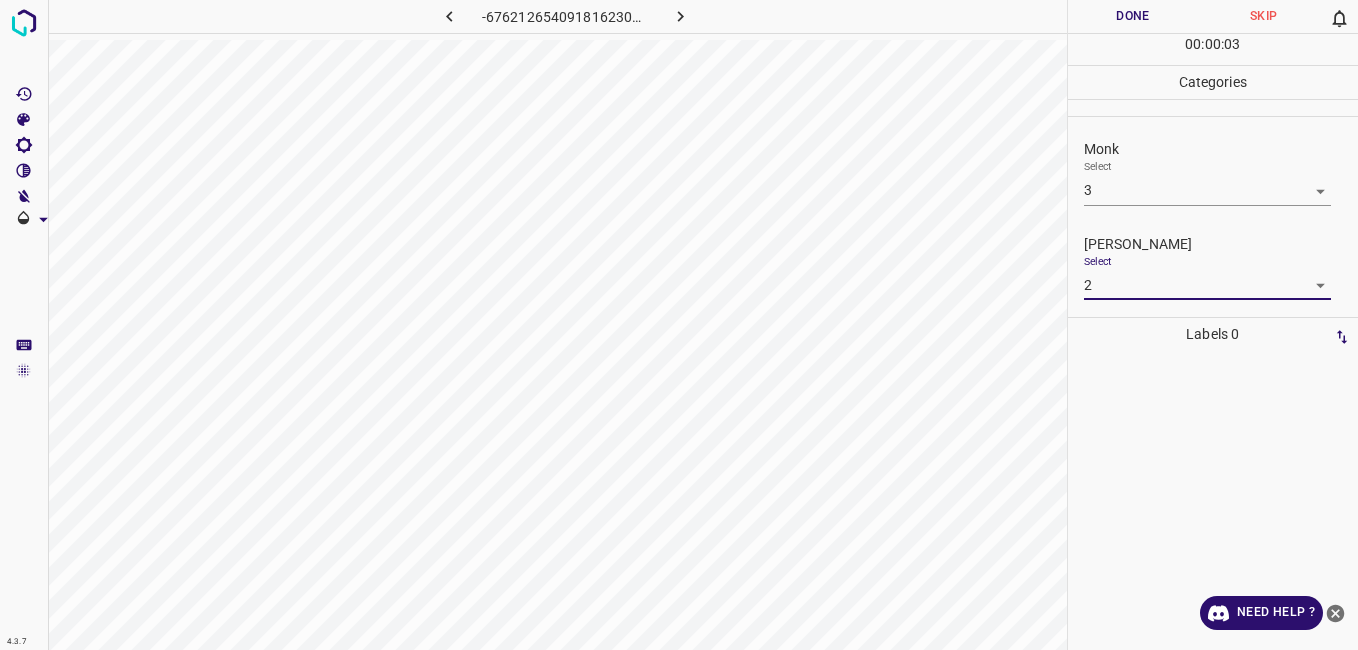click on "Done" at bounding box center (1133, 16) 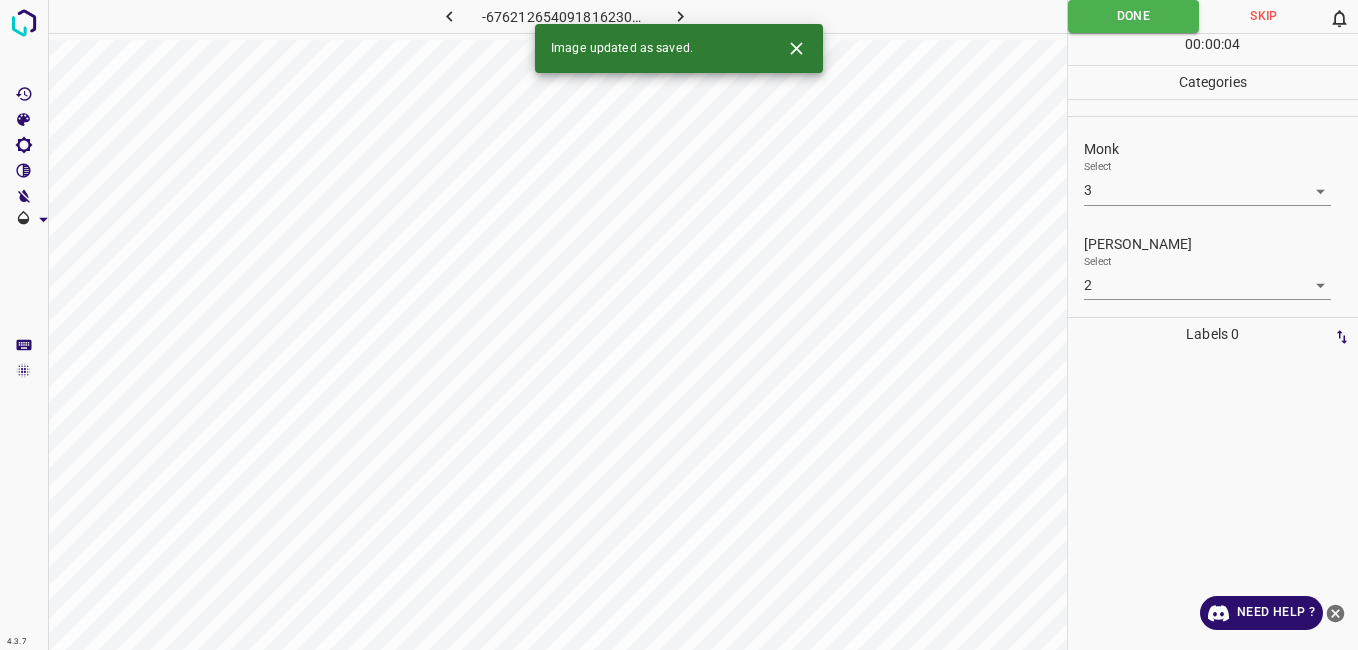 click 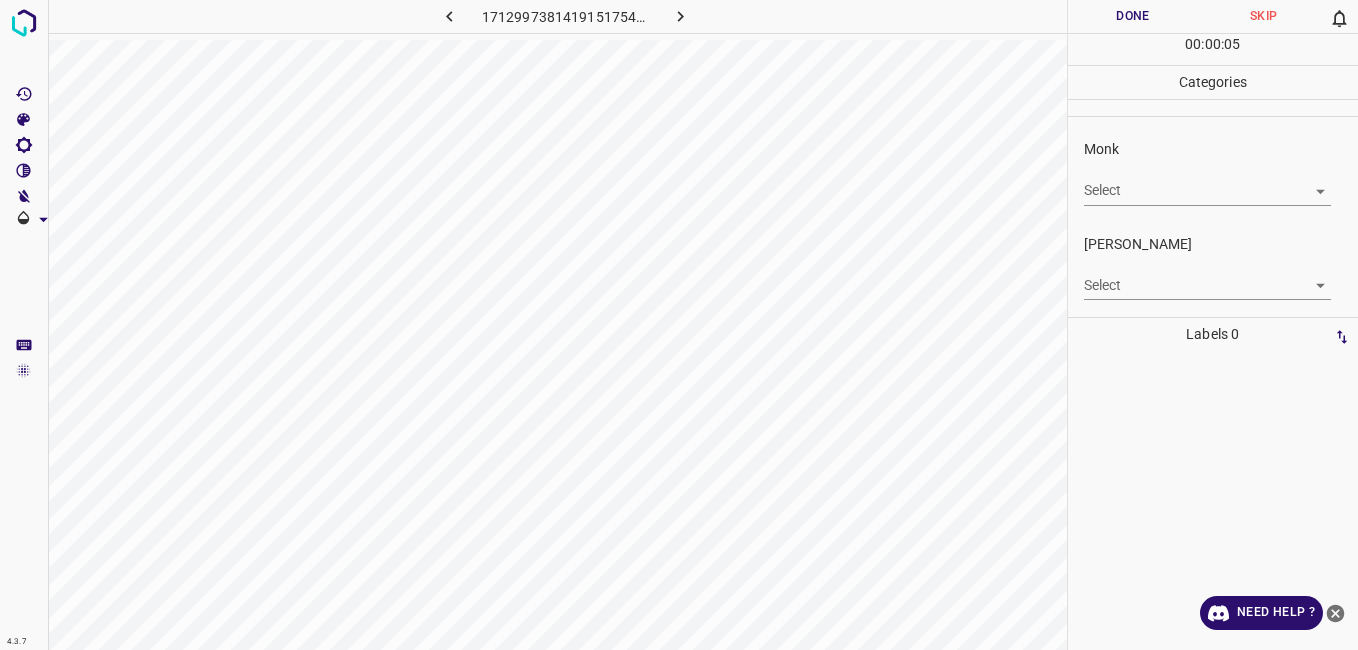 click on "4.3.7 1712997381419151754.png Done Skip 0 00   : 00   : 05   Categories Monk   Select ​  Fitzpatrick   Select ​ Labels   0 Categories 1 Monk 2  Fitzpatrick Tools Space Change between modes (Draw & Edit) I Auto labeling R Restore zoom M Zoom in N Zoom out Delete Delete selecte label Filters Z Restore filters X Saturation filter C Brightness filter V Contrast filter B Gray scale filter General O Download Need Help ? - Text - Hide - Delete" at bounding box center (679, 325) 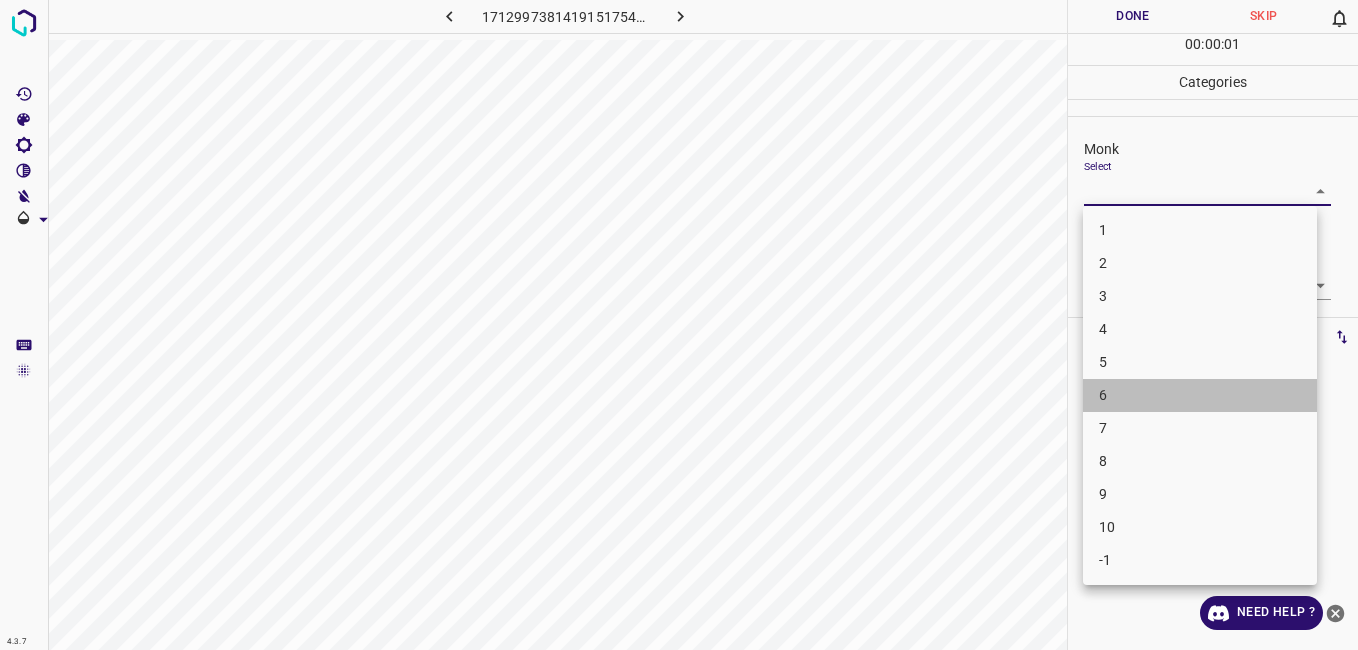 drag, startPoint x: 1115, startPoint y: 398, endPoint x: 1112, endPoint y: 386, distance: 12.369317 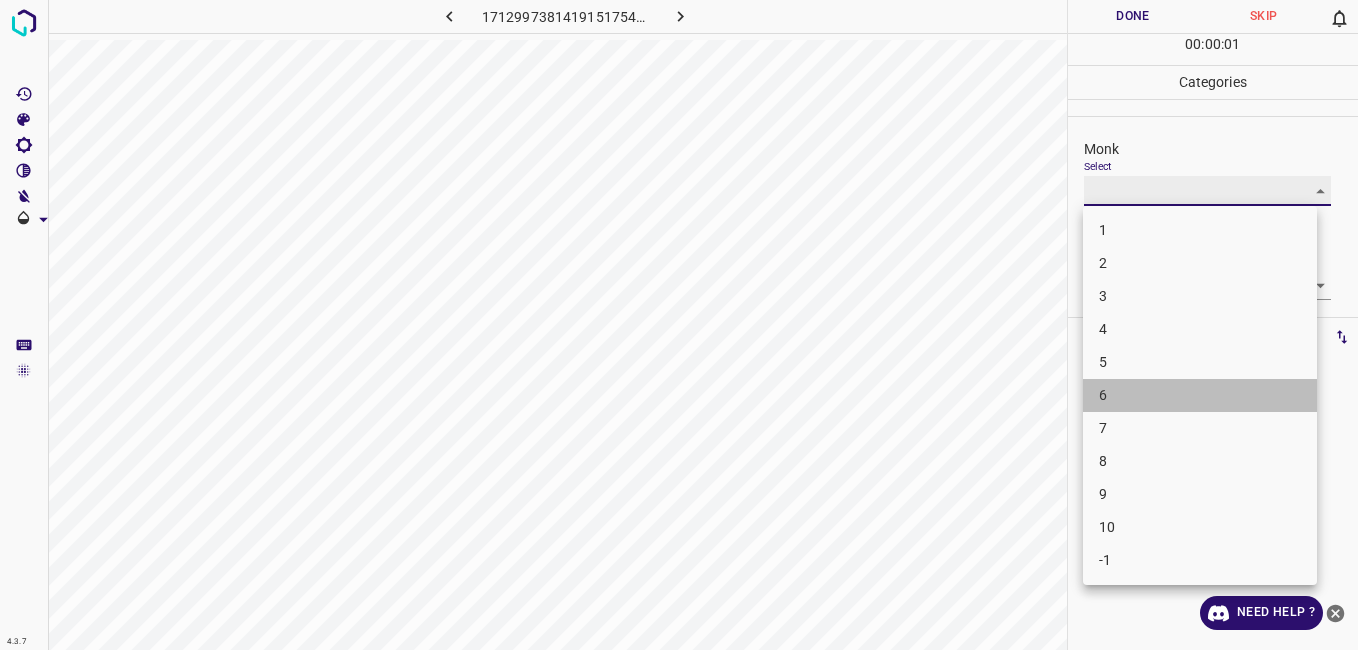 type on "6" 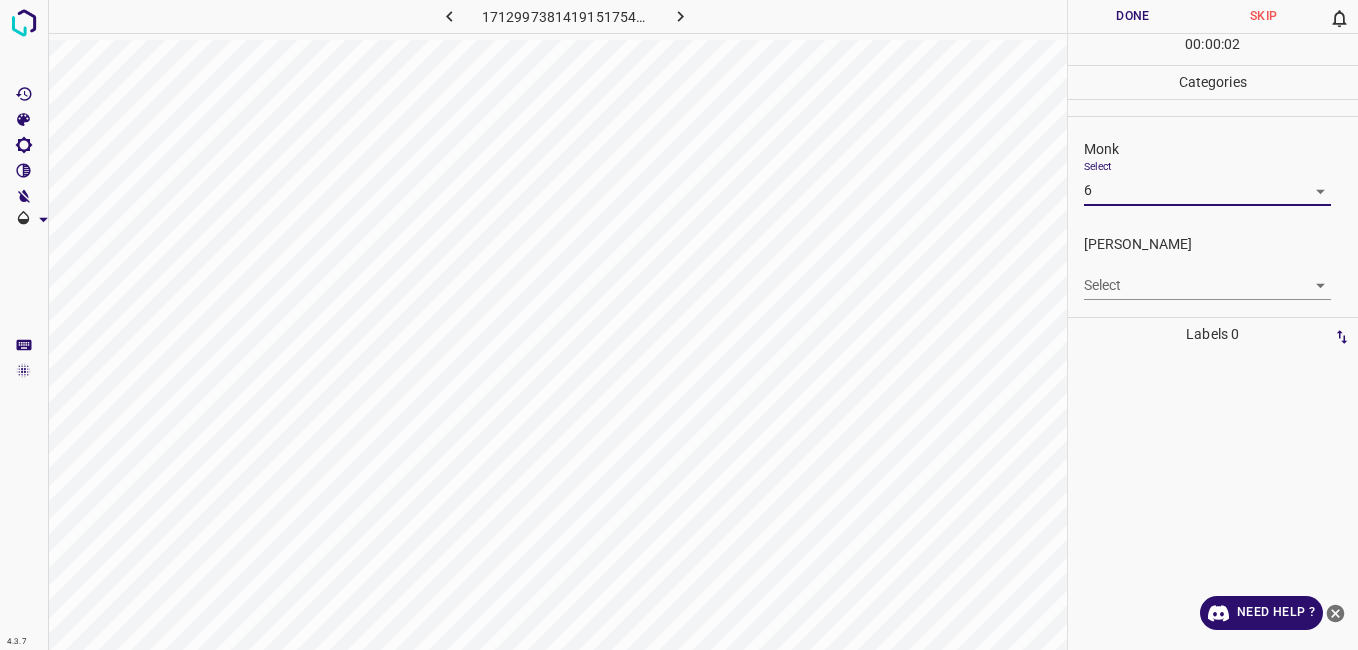 click on "4.3.7 1712997381419151754.png Done Skip 0 00   : 00   : 02   Categories Monk   Select 6 6  Fitzpatrick   Select ​ Labels   0 Categories 1 Monk 2  Fitzpatrick Tools Space Change between modes (Draw & Edit) I Auto labeling R Restore zoom M Zoom in N Zoom out Delete Delete selecte label Filters Z Restore filters X Saturation filter C Brightness filter V Contrast filter B Gray scale filter General O Download Need Help ? - Text - Hide - Delete" at bounding box center (679, 325) 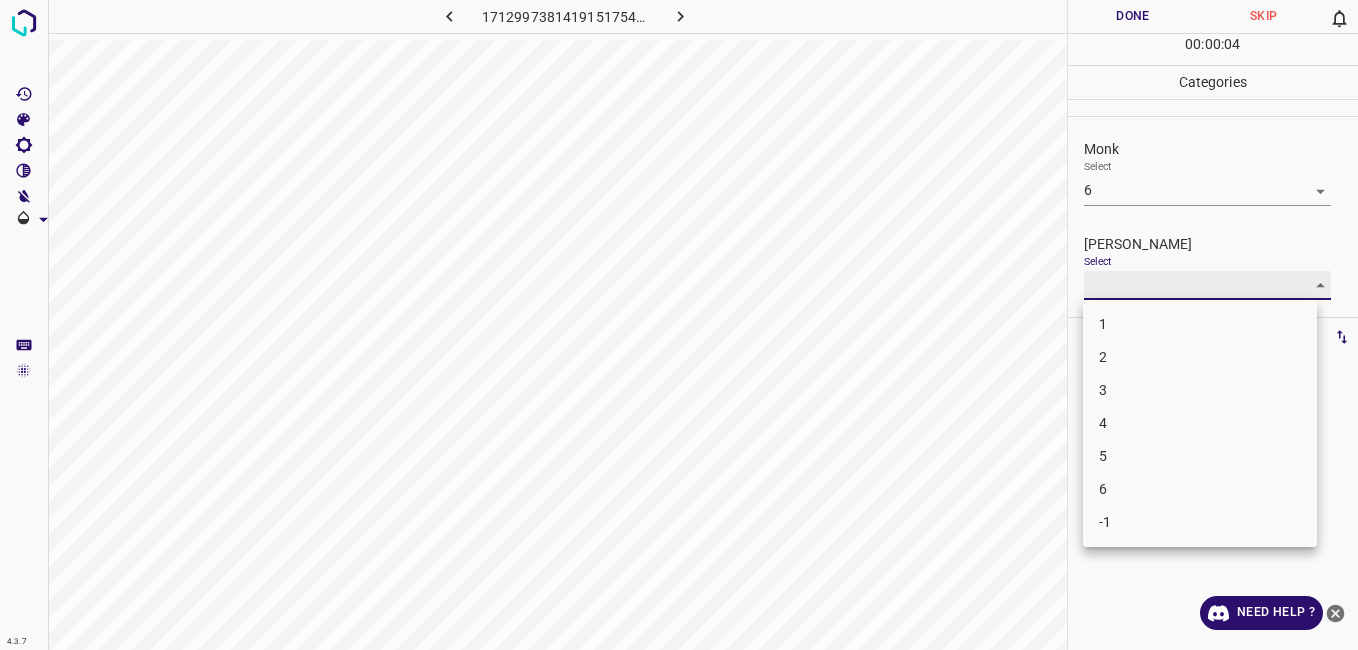 type on "4" 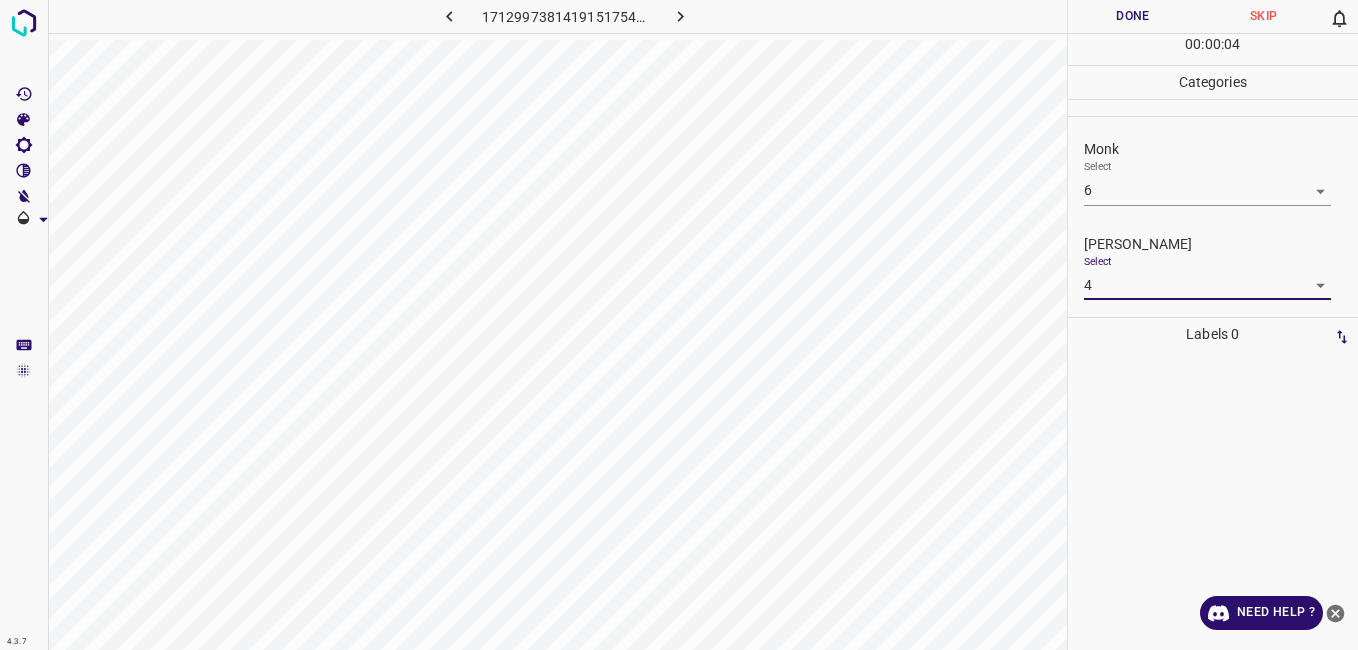 click on "00   : 00   : 04" at bounding box center [1213, 49] 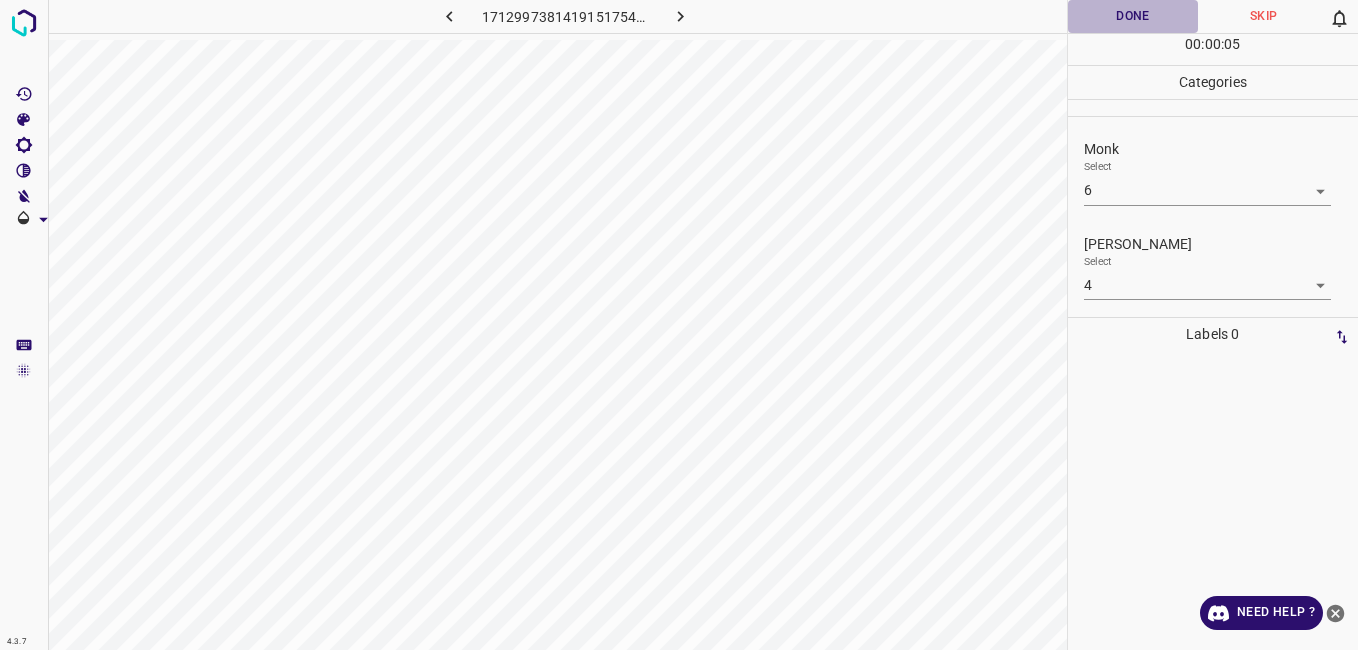 click on "Done" at bounding box center [1133, 16] 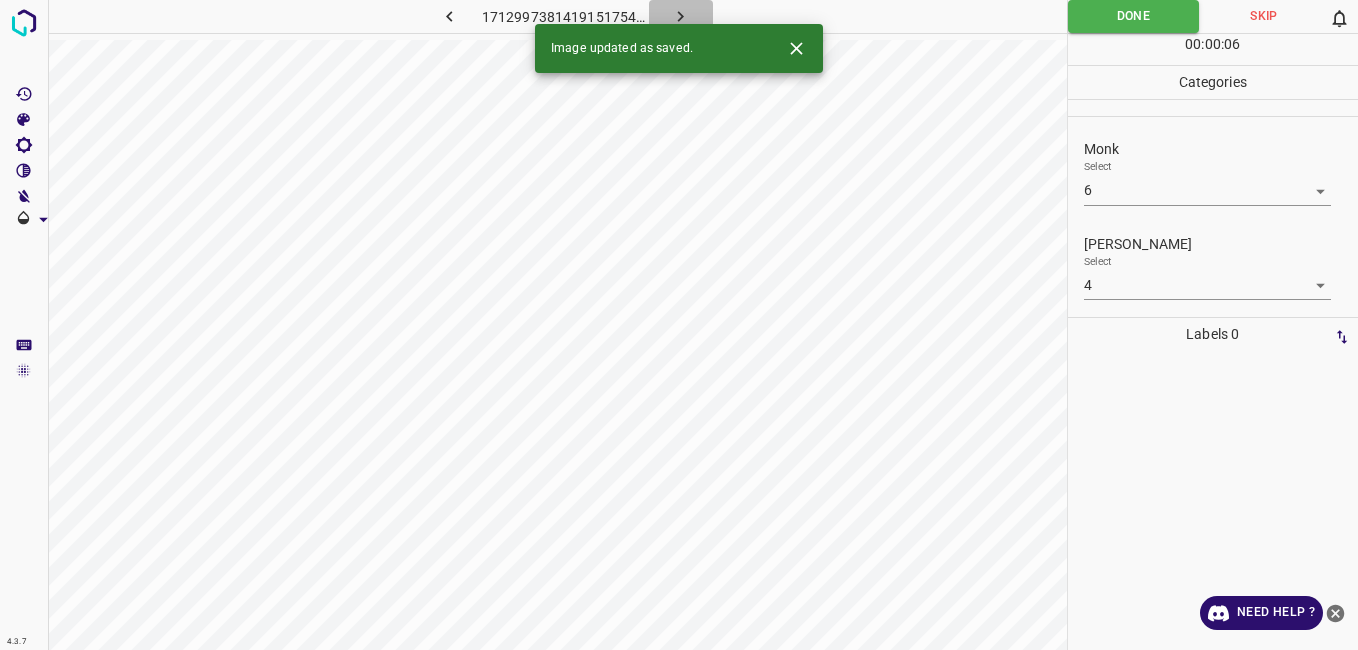 click 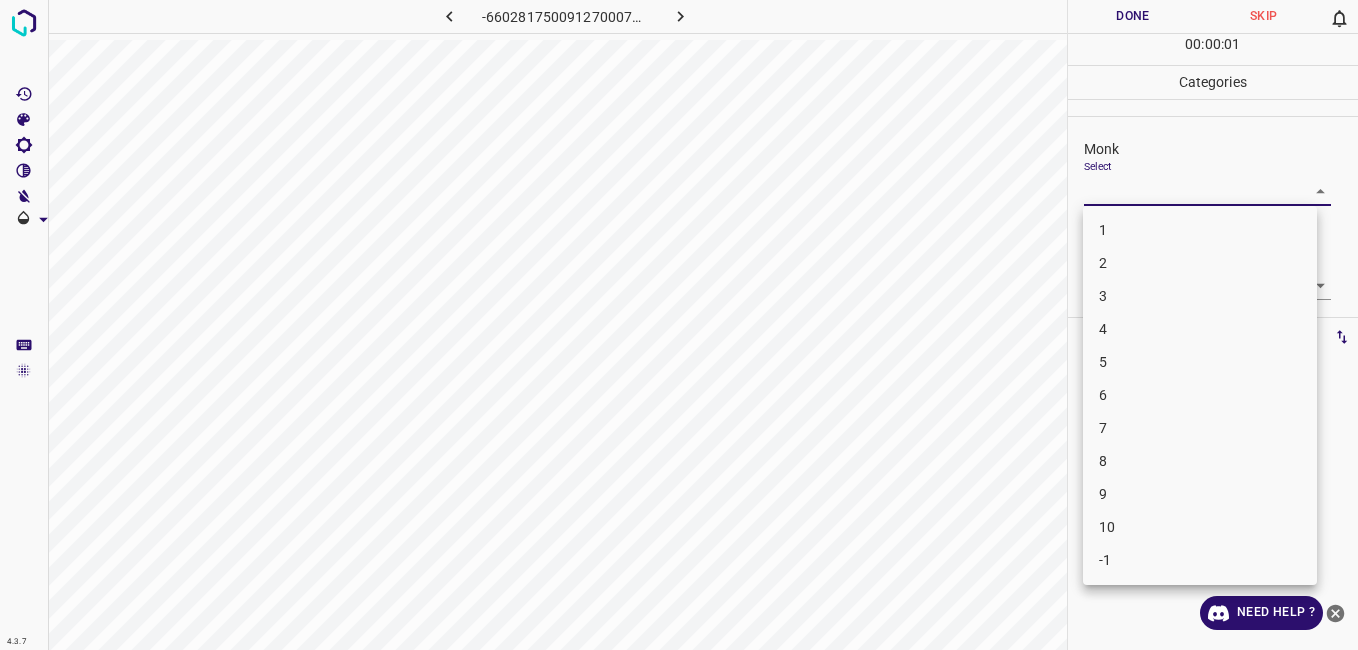click on "4.3.7 -6602817500912700077.png Done Skip 0 00   : 00   : 01   Categories Monk   Select ​  Fitzpatrick   Select ​ Labels   0 Categories 1 Monk 2  Fitzpatrick Tools Space Change between modes (Draw & Edit) I Auto labeling R Restore zoom M Zoom in N Zoom out Delete Delete selecte label Filters Z Restore filters X Saturation filter C Brightness filter V Contrast filter B Gray scale filter General O Download Need Help ? - Text - Hide - Delete 1 2 3 4 5 6 7 8 9 10 -1" at bounding box center (679, 325) 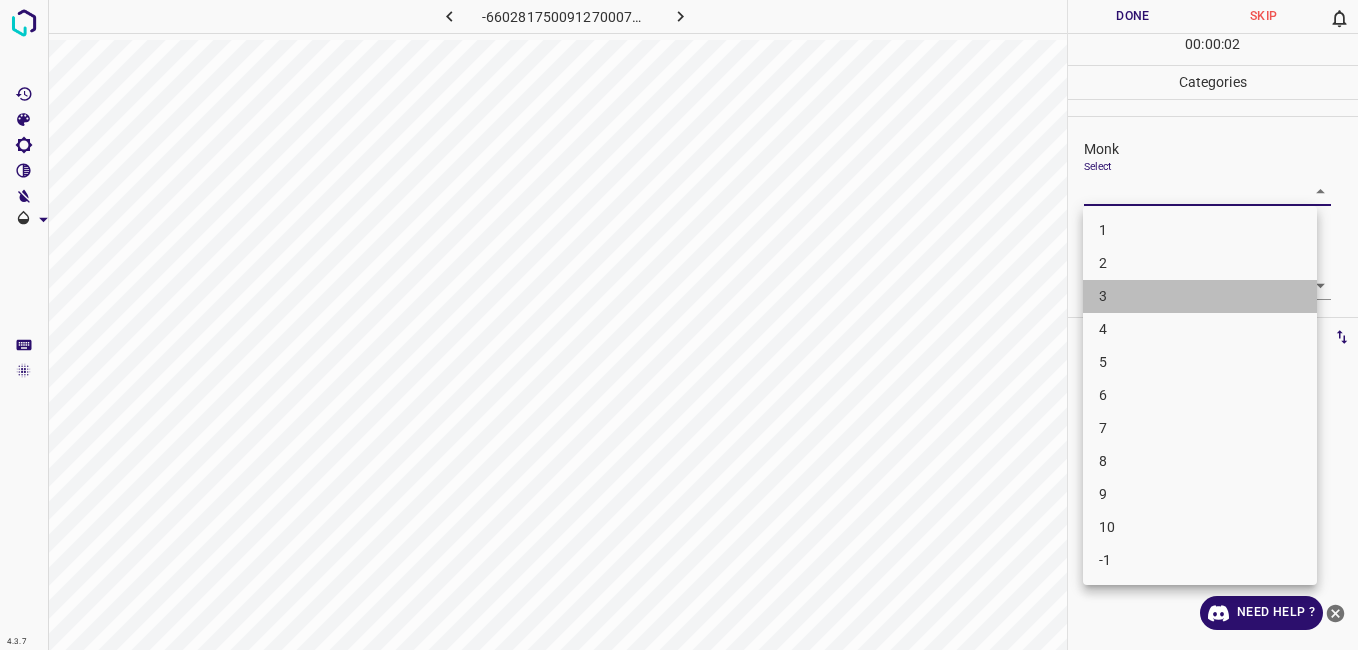 click on "3" at bounding box center (1200, 296) 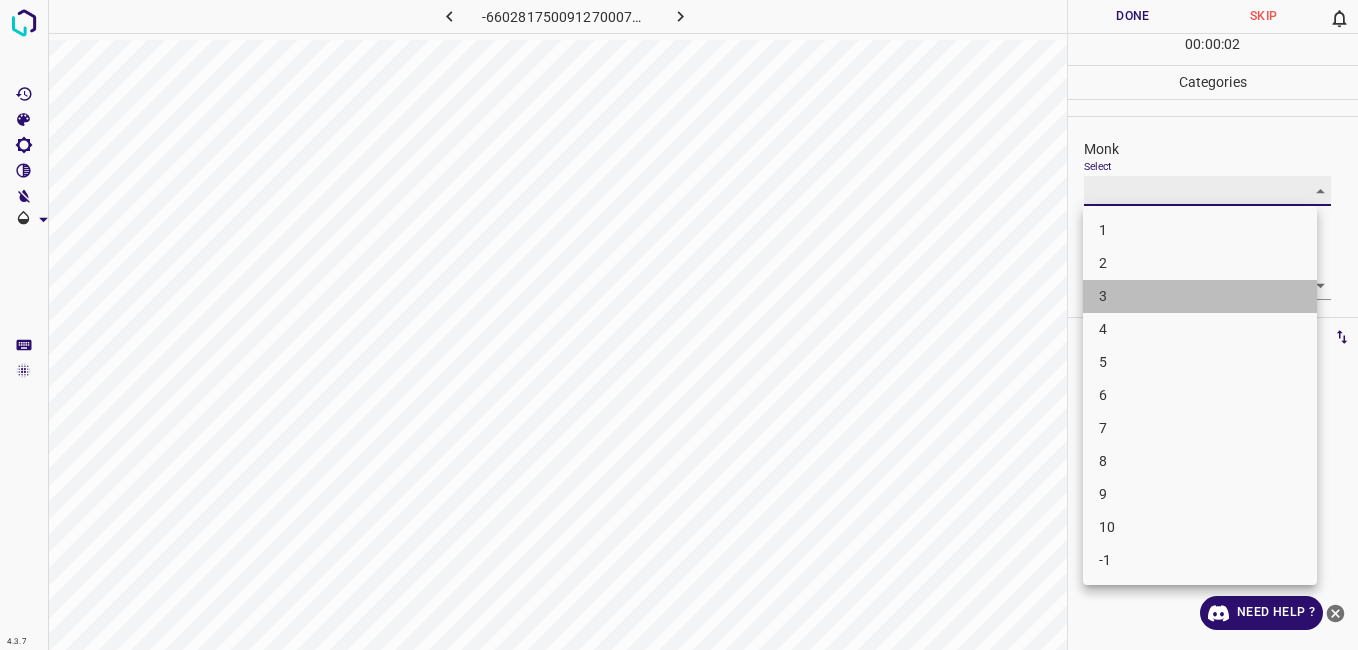 type on "3" 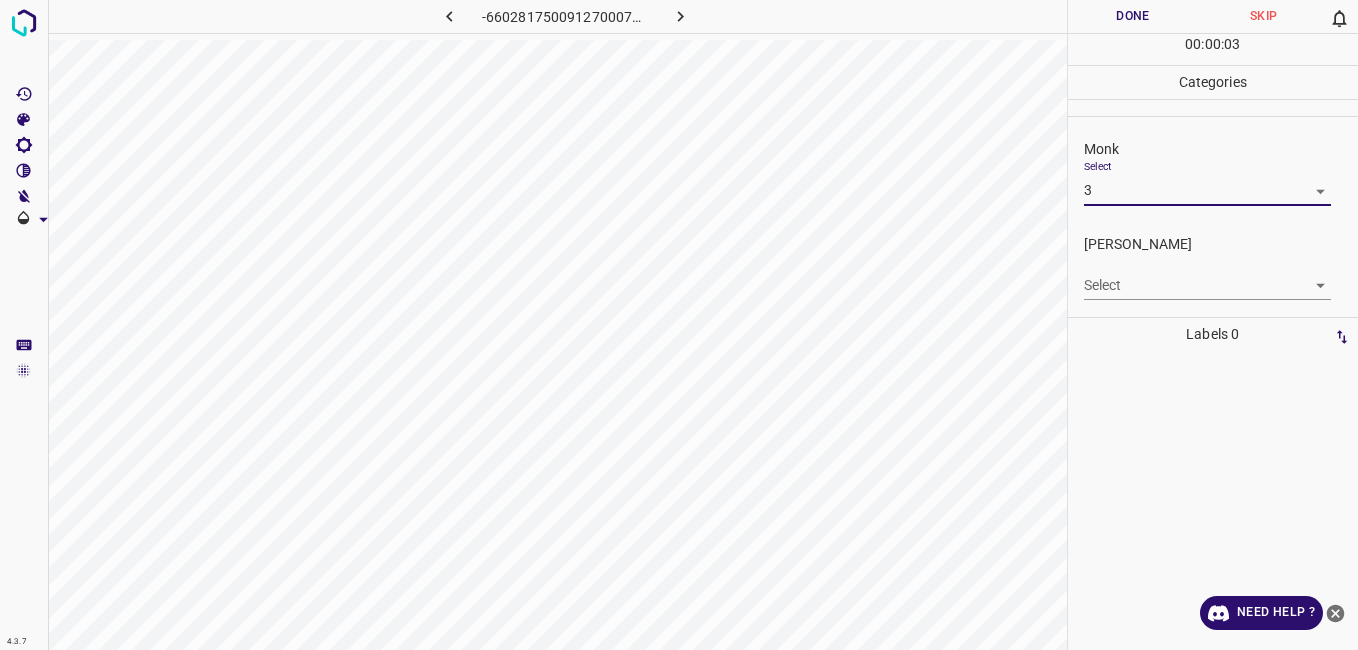click on "4.3.7 -6602817500912700077.png Done Skip 0 00   : 00   : 03   Categories Monk   Select 3 3  Fitzpatrick   Select ​ Labels   0 Categories 1 Monk 2  Fitzpatrick Tools Space Change between modes (Draw & Edit) I Auto labeling R Restore zoom M Zoom in N Zoom out Delete Delete selecte label Filters Z Restore filters X Saturation filter C Brightness filter V Contrast filter B Gray scale filter General O Download Need Help ? - Text - Hide - Delete" at bounding box center (679, 325) 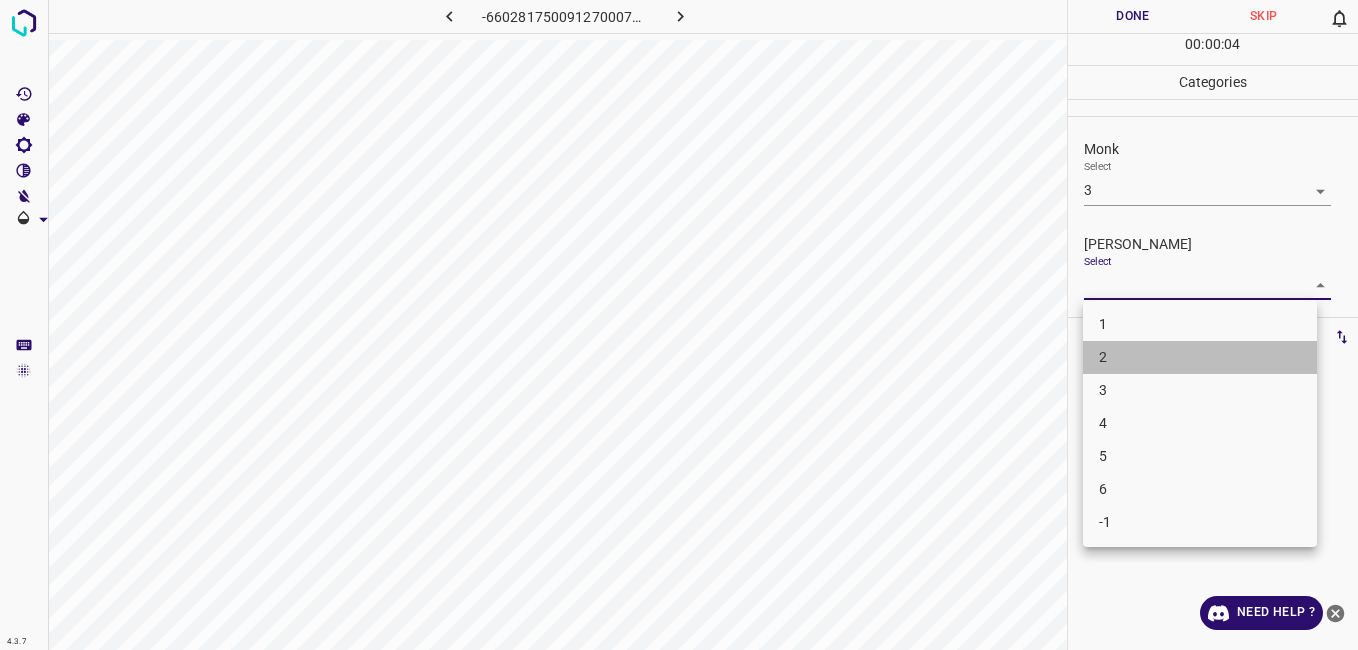 click on "2" at bounding box center (1200, 357) 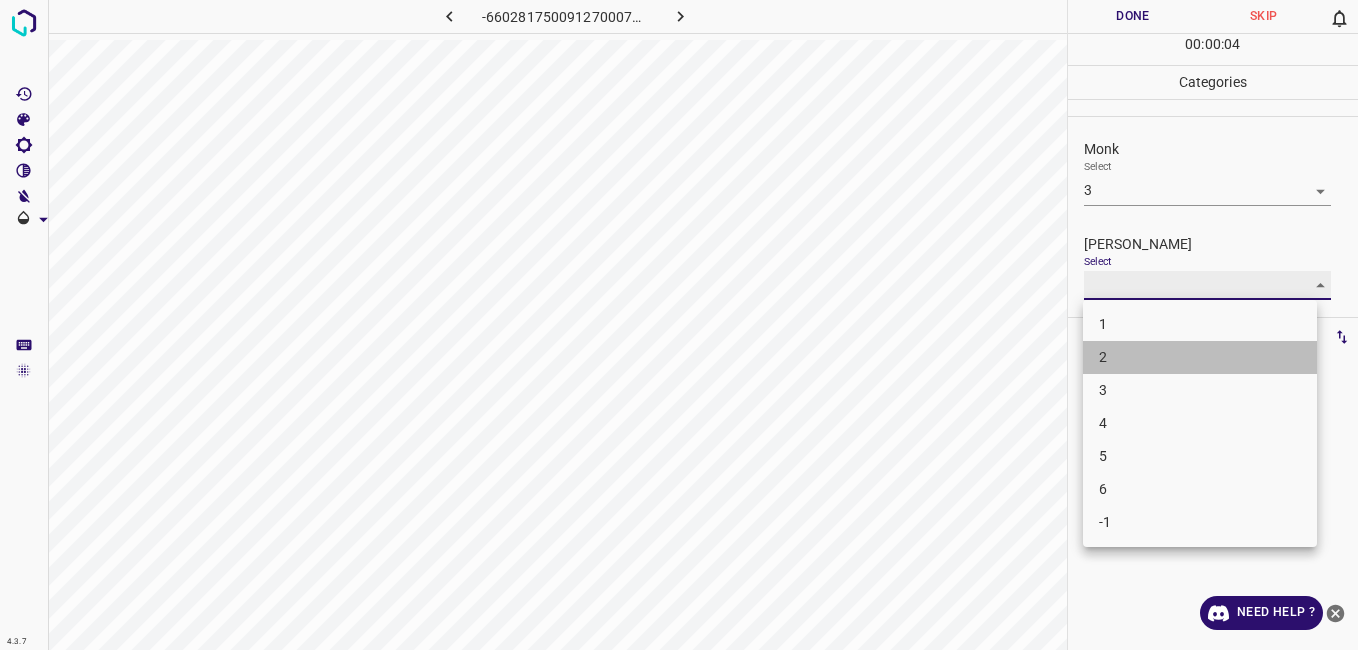 type on "2" 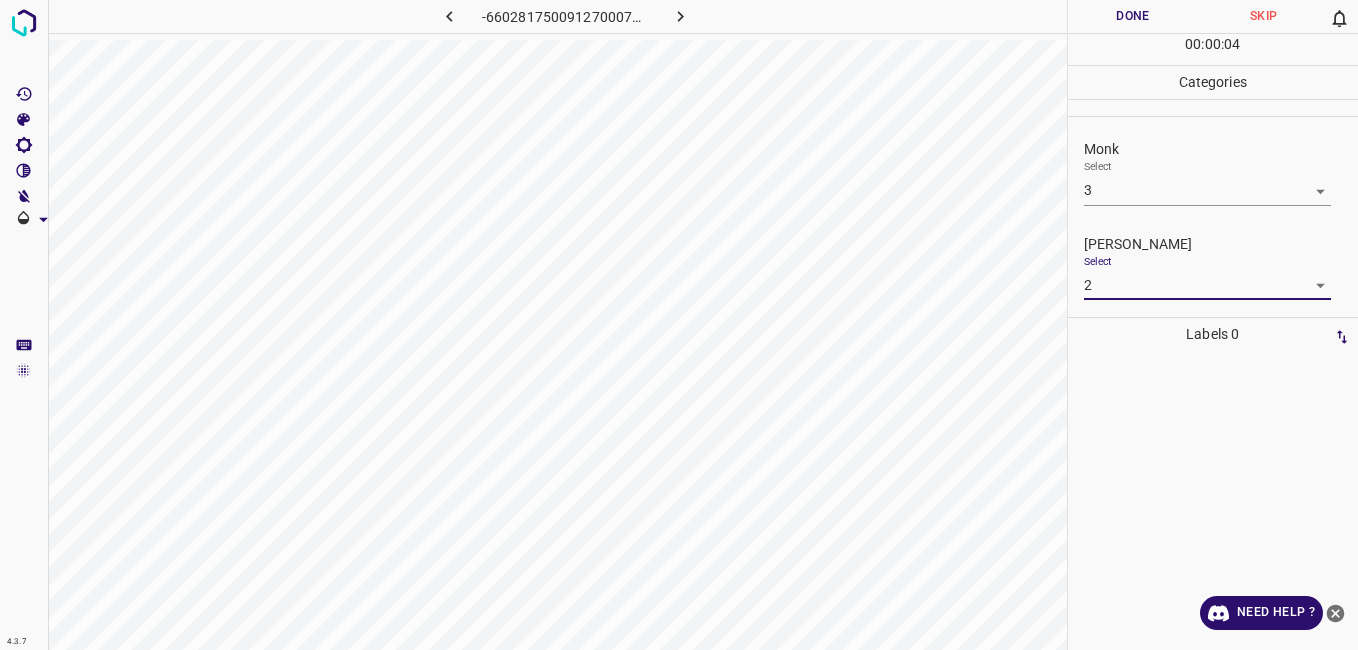 click on "Done" at bounding box center [1133, 16] 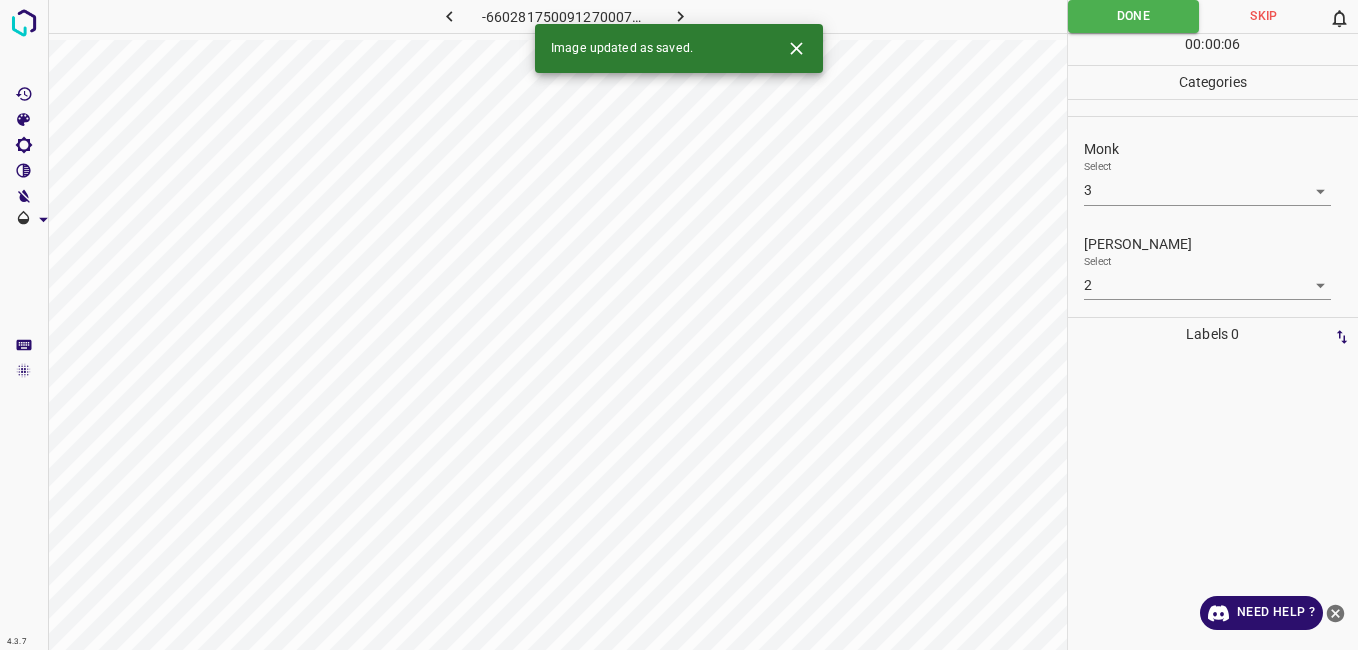 click 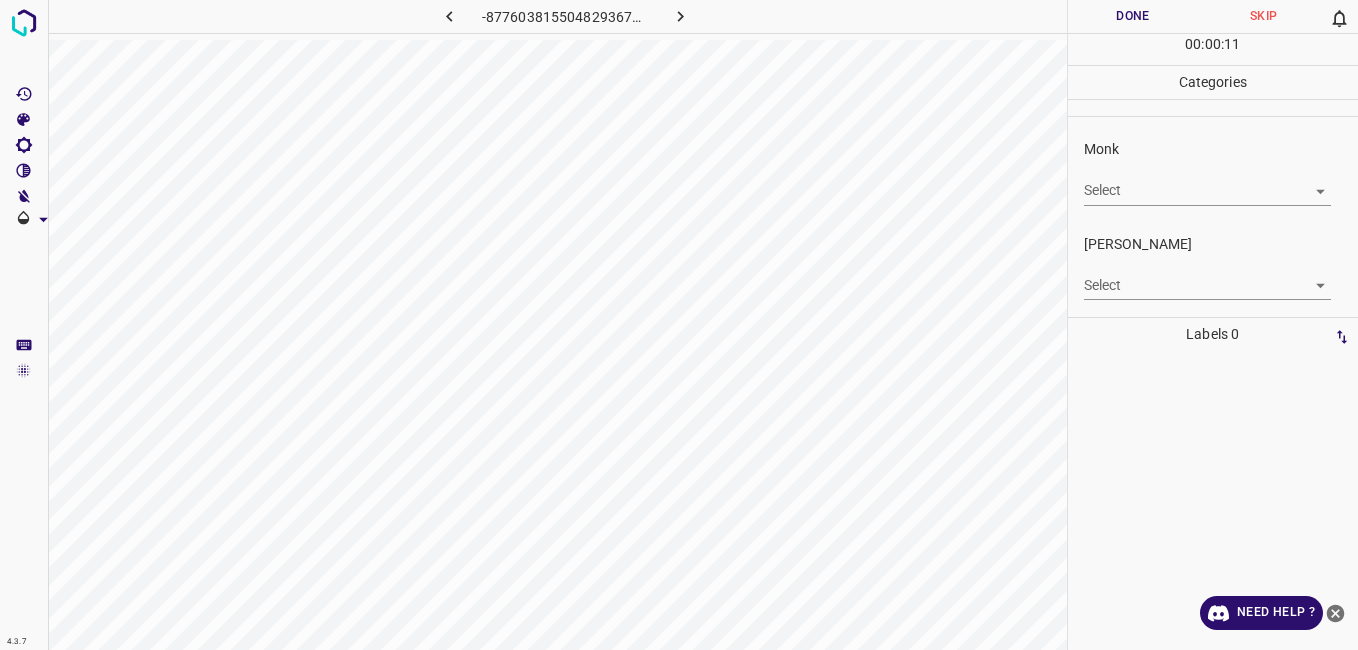 scroll, scrollTop: 0, scrollLeft: 0, axis: both 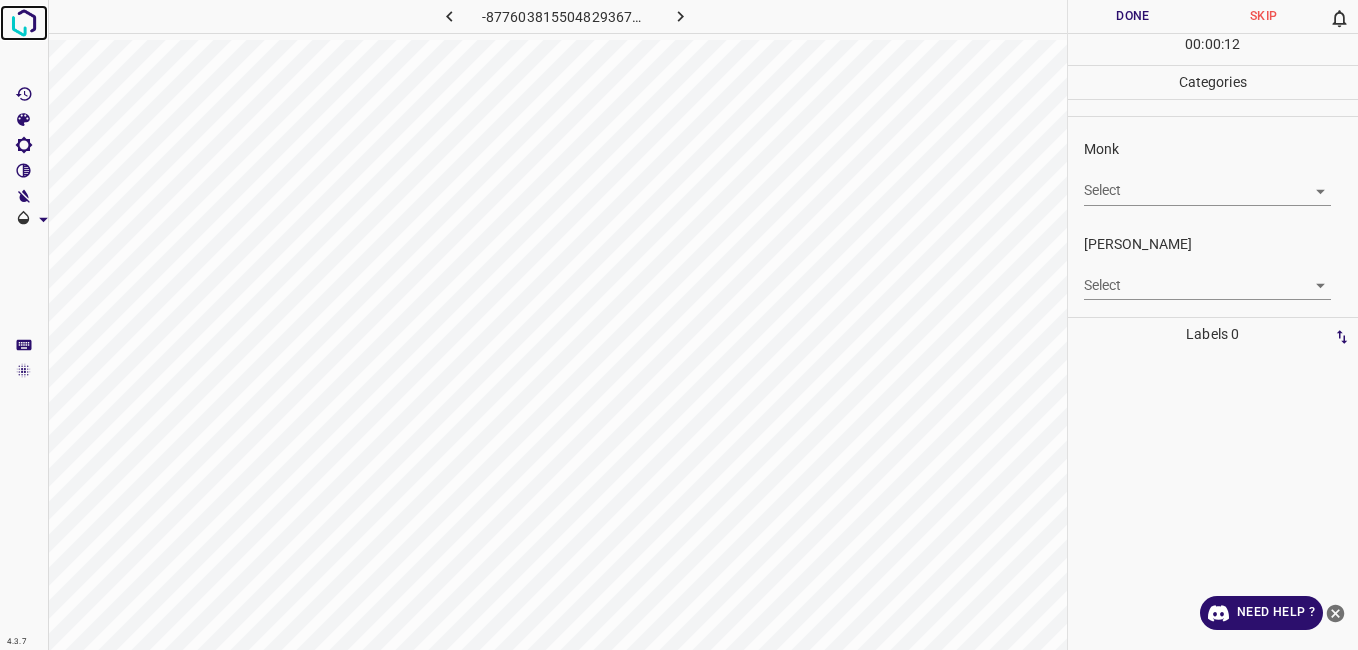 click at bounding box center [24, 23] 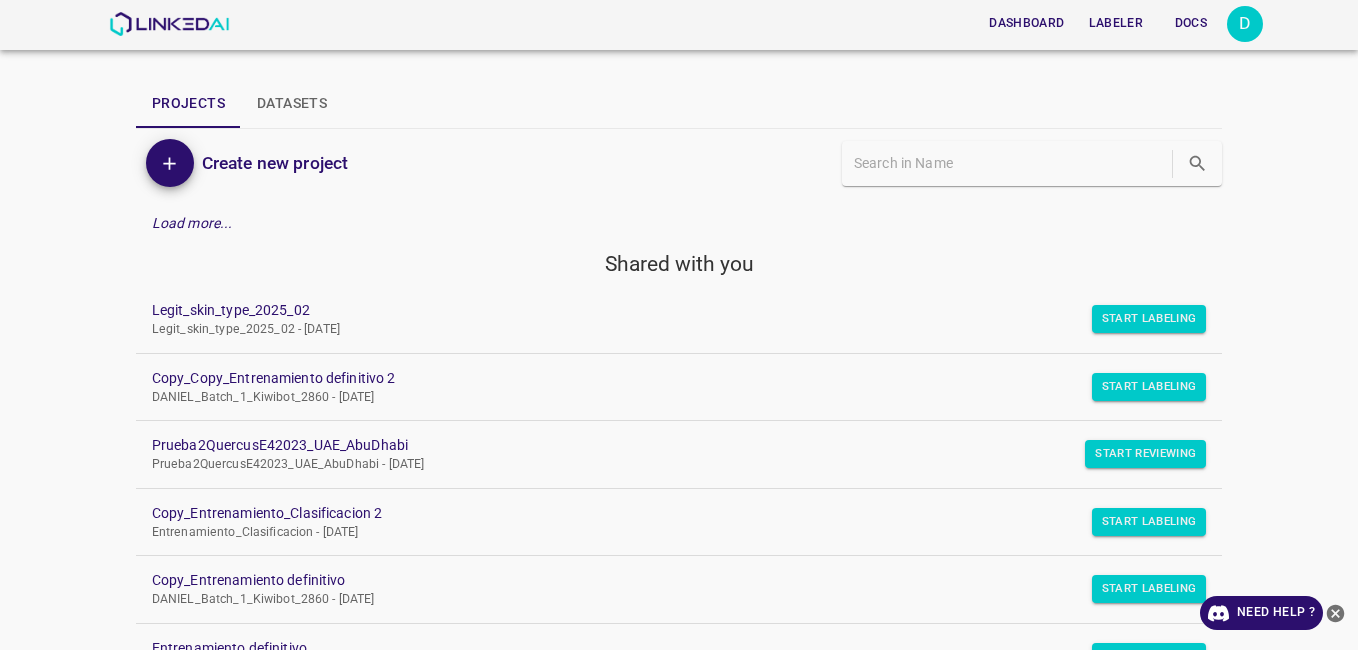 click on "Legit_skin_type_2025_02 - Tue Jun 24 2025" at bounding box center (663, 330) 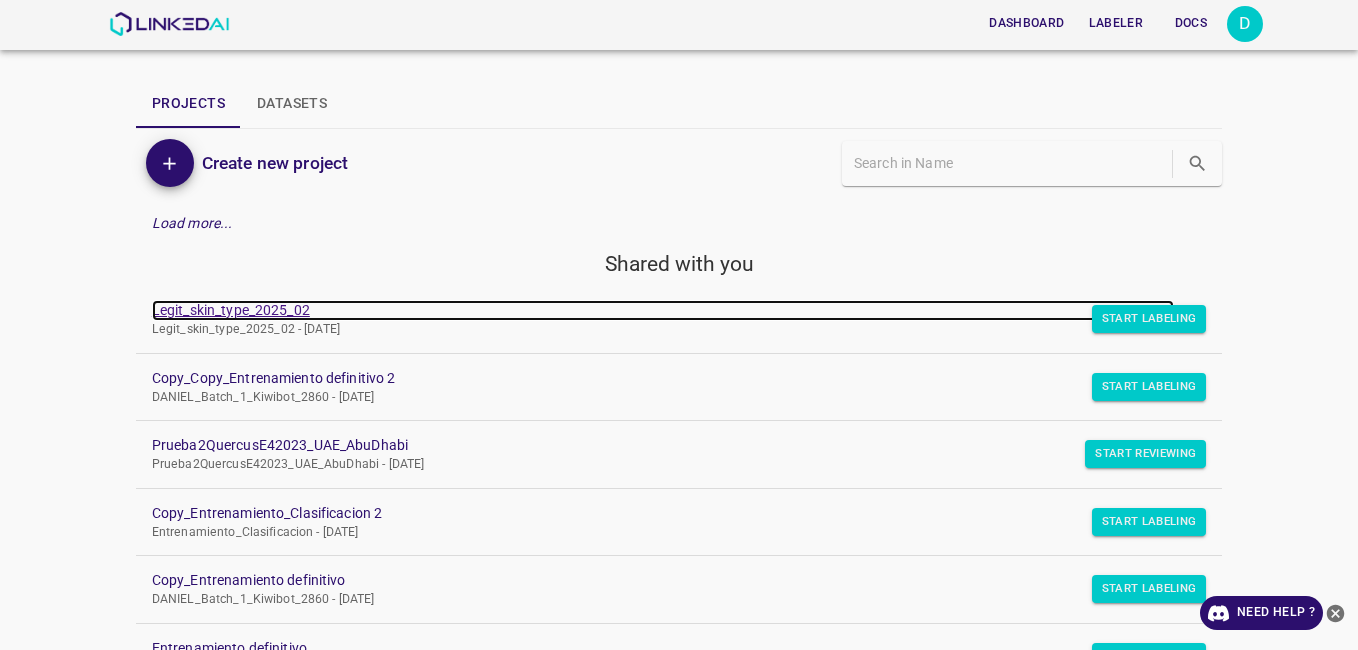click on "Legit_skin_type_2025_02" at bounding box center [663, 310] 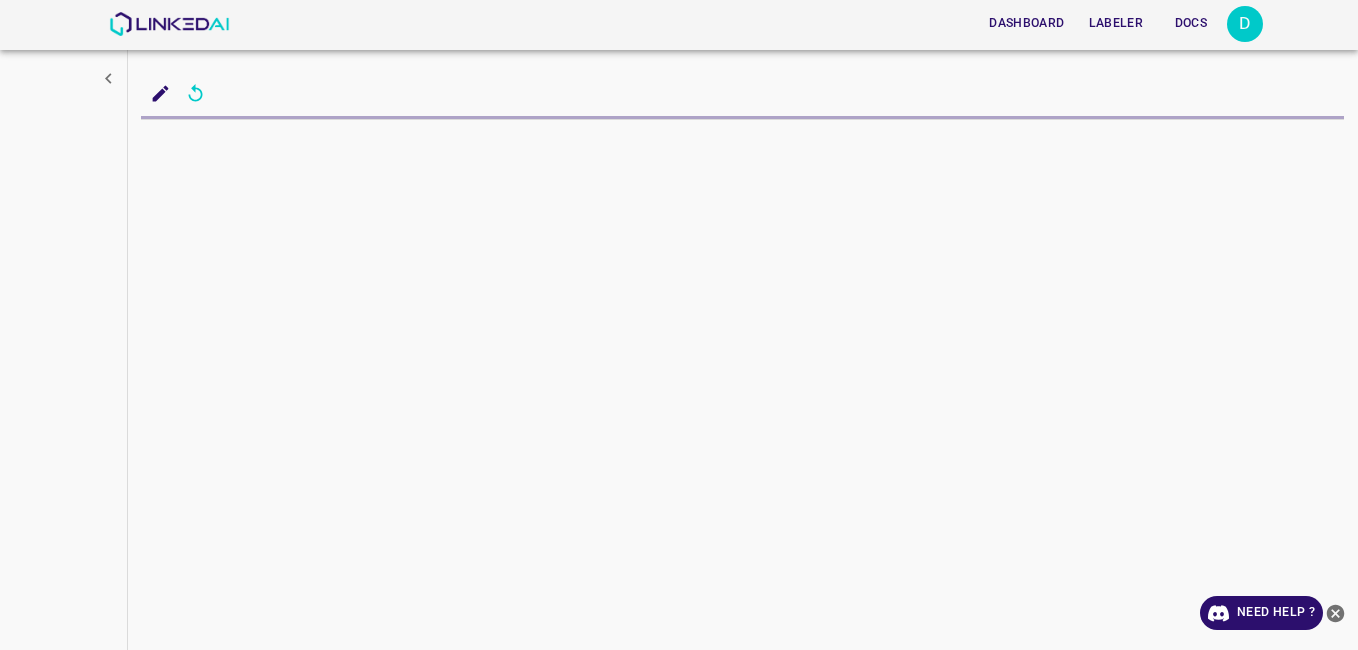 scroll, scrollTop: 0, scrollLeft: 0, axis: both 